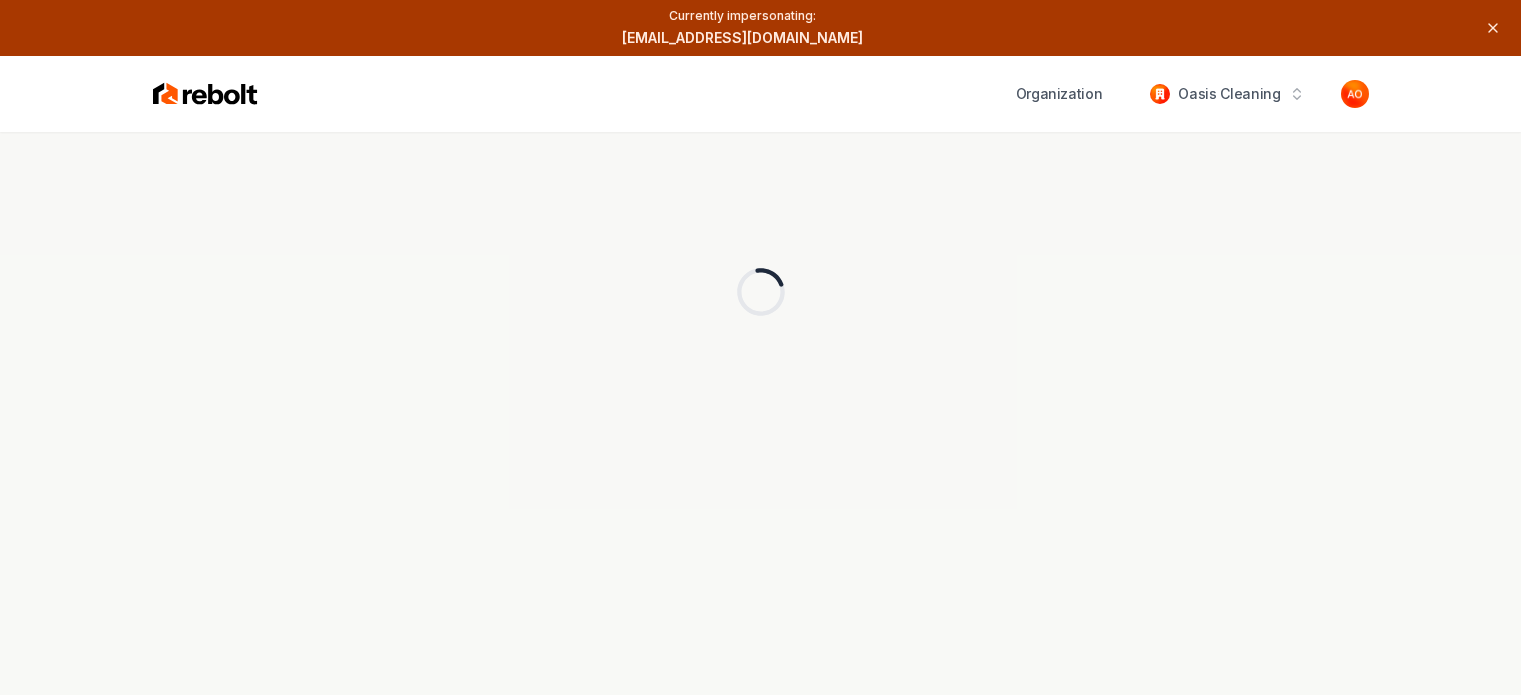 scroll, scrollTop: 0, scrollLeft: 0, axis: both 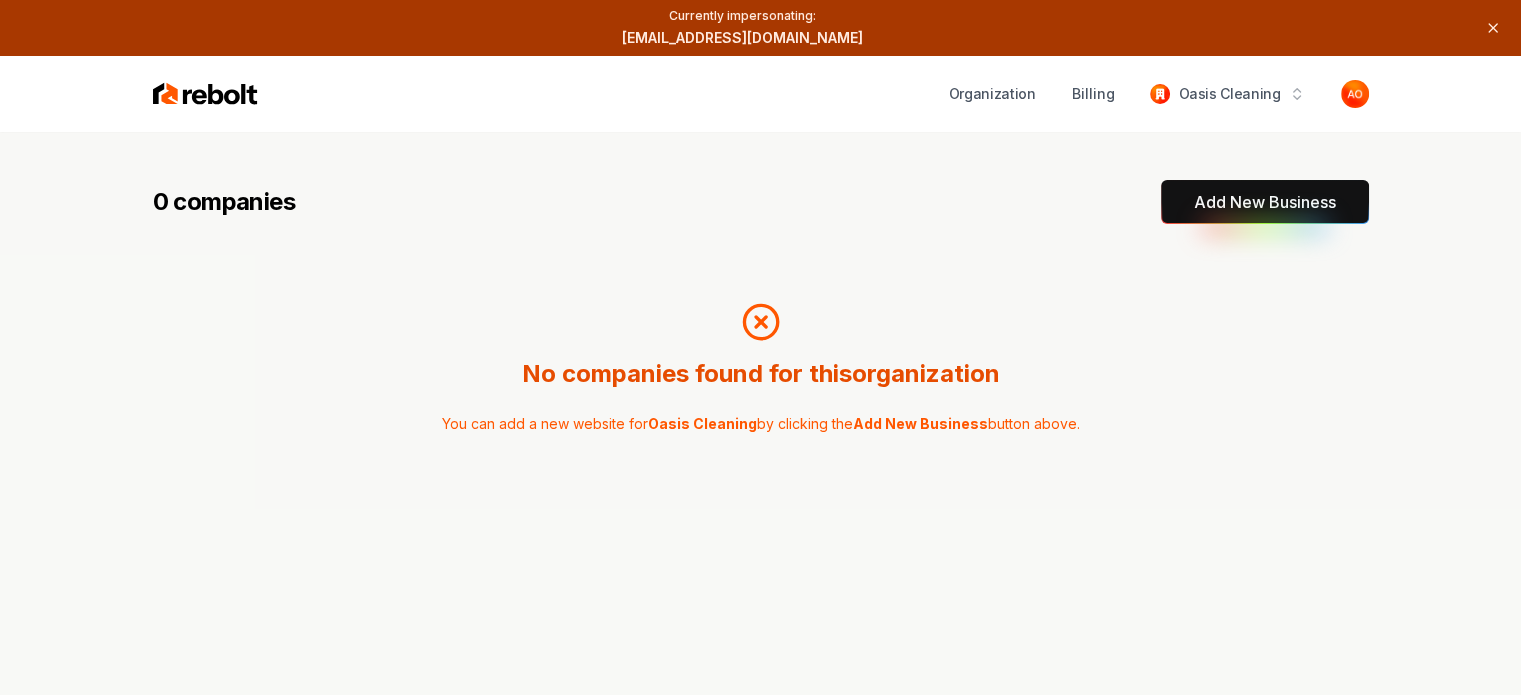click on "Add New Business" at bounding box center [1265, 202] 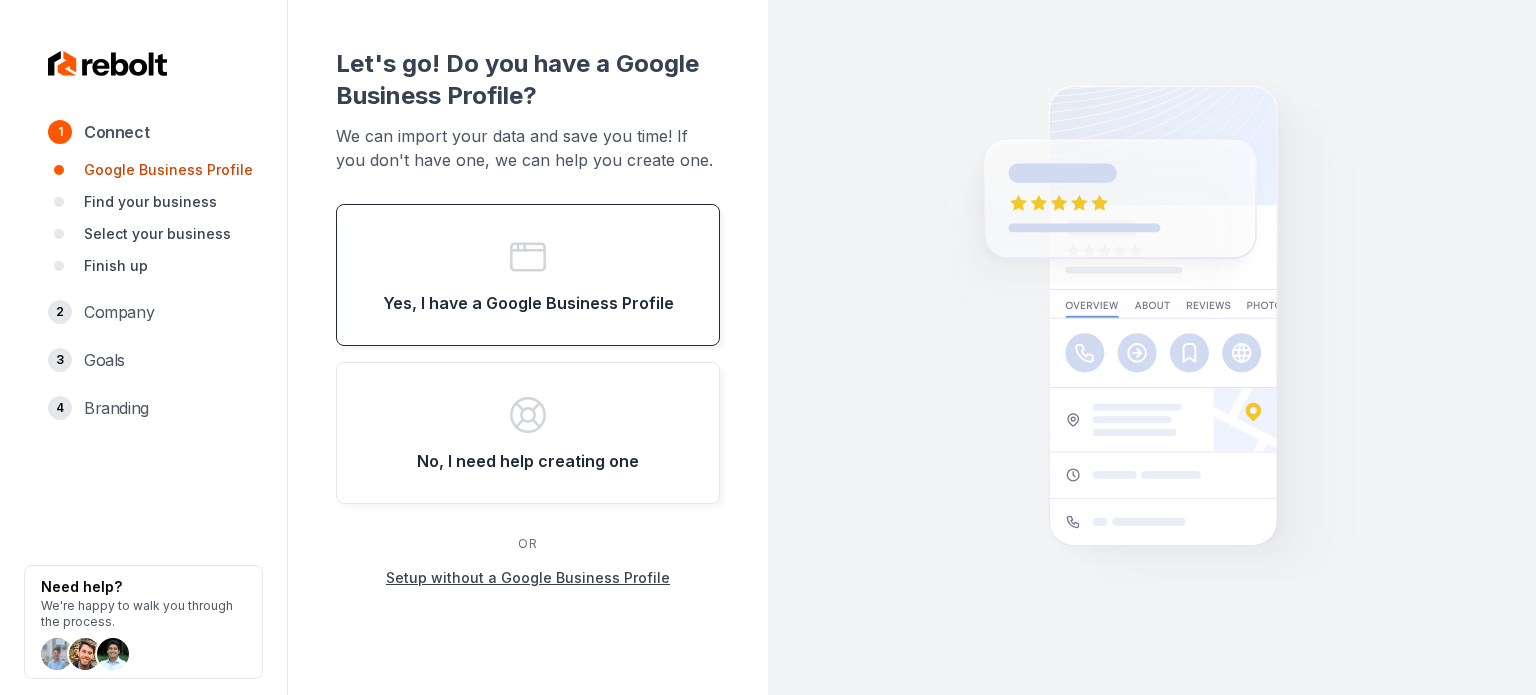 click on "Yes, I have a Google Business Profile" at bounding box center [528, 275] 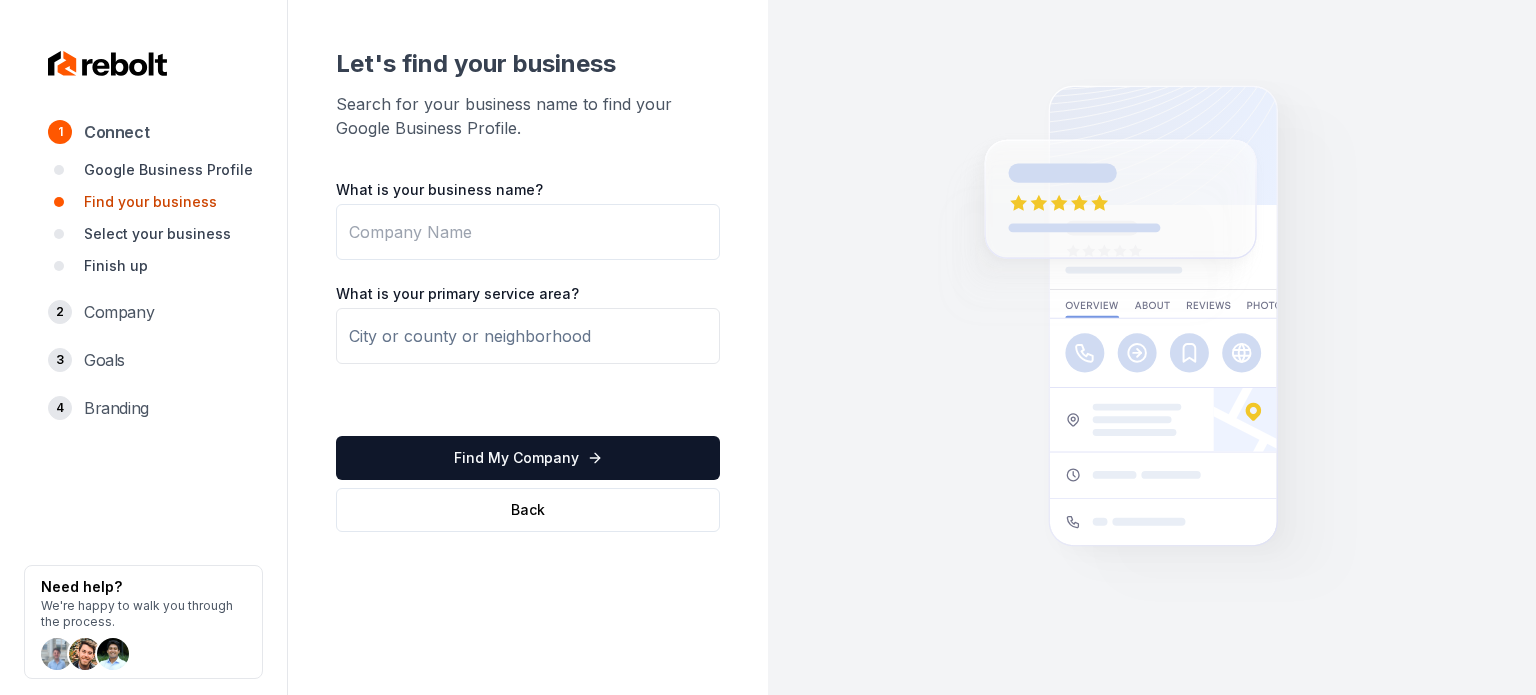 click on "What is your business name?" at bounding box center (528, 190) 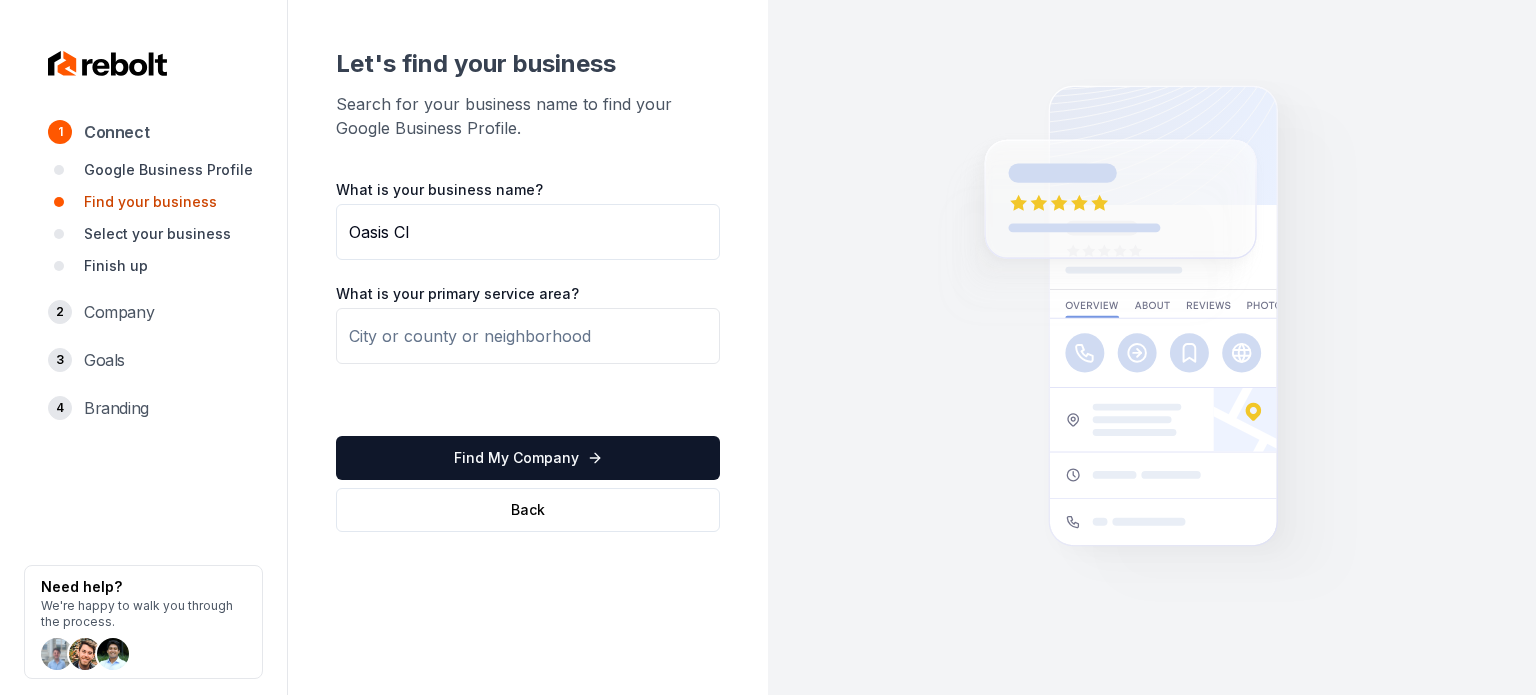 type on "Oasis Cle" 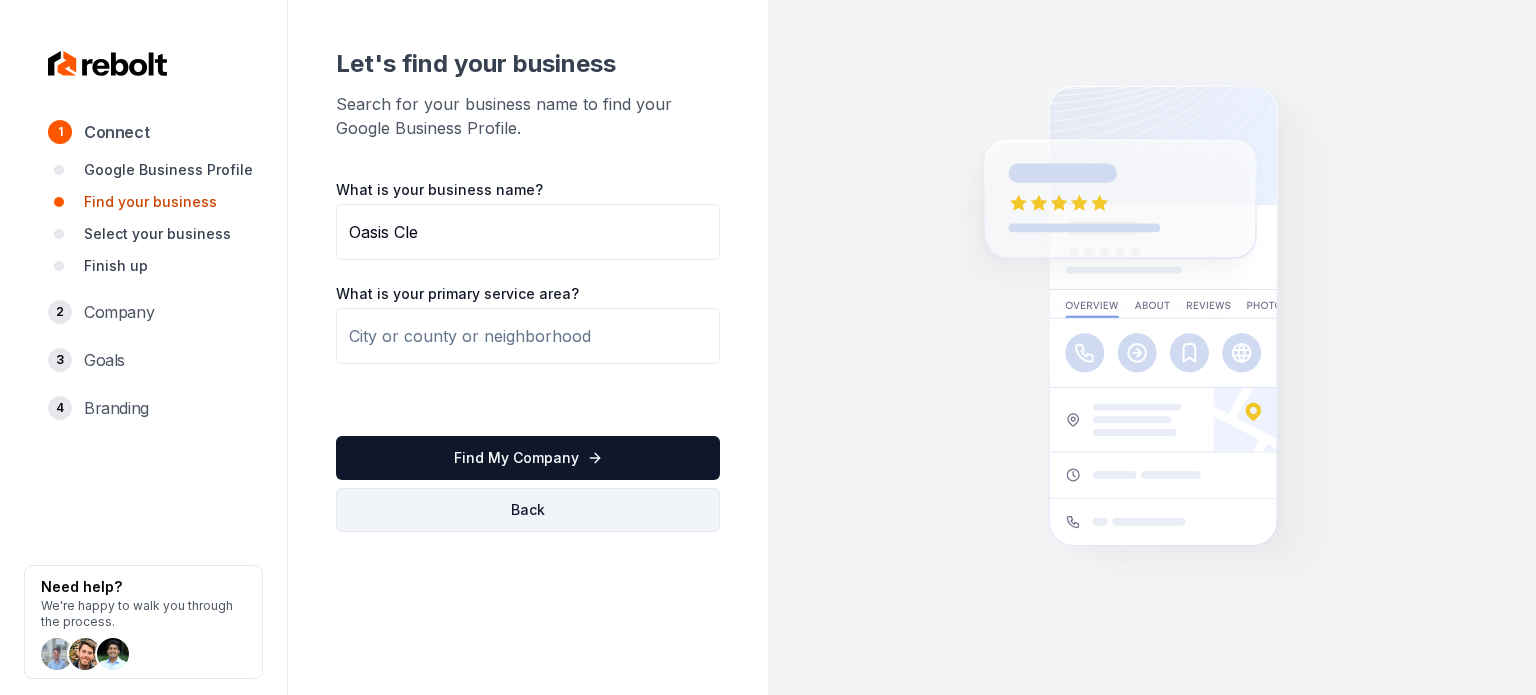 click on "Back" at bounding box center [528, 510] 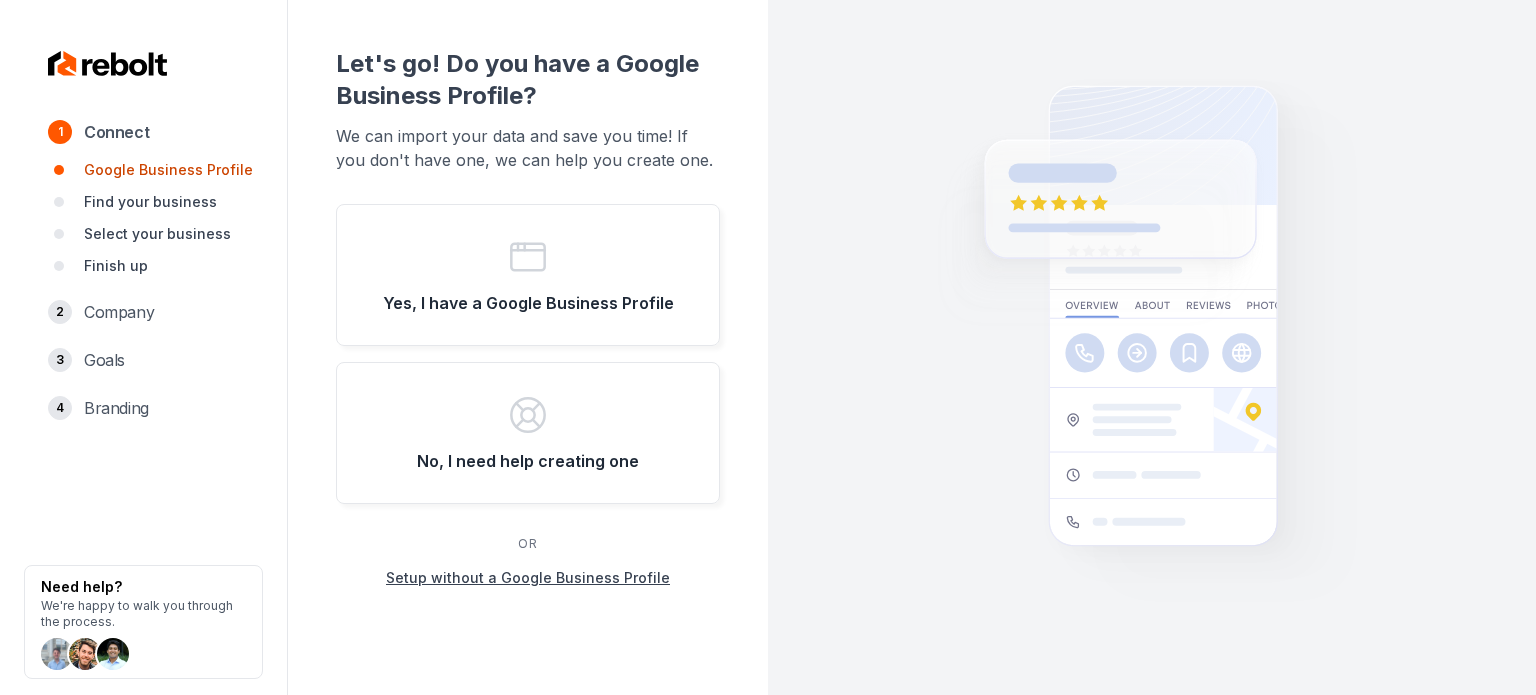 click on "Setup without a Google Business Profile" at bounding box center (528, 578) 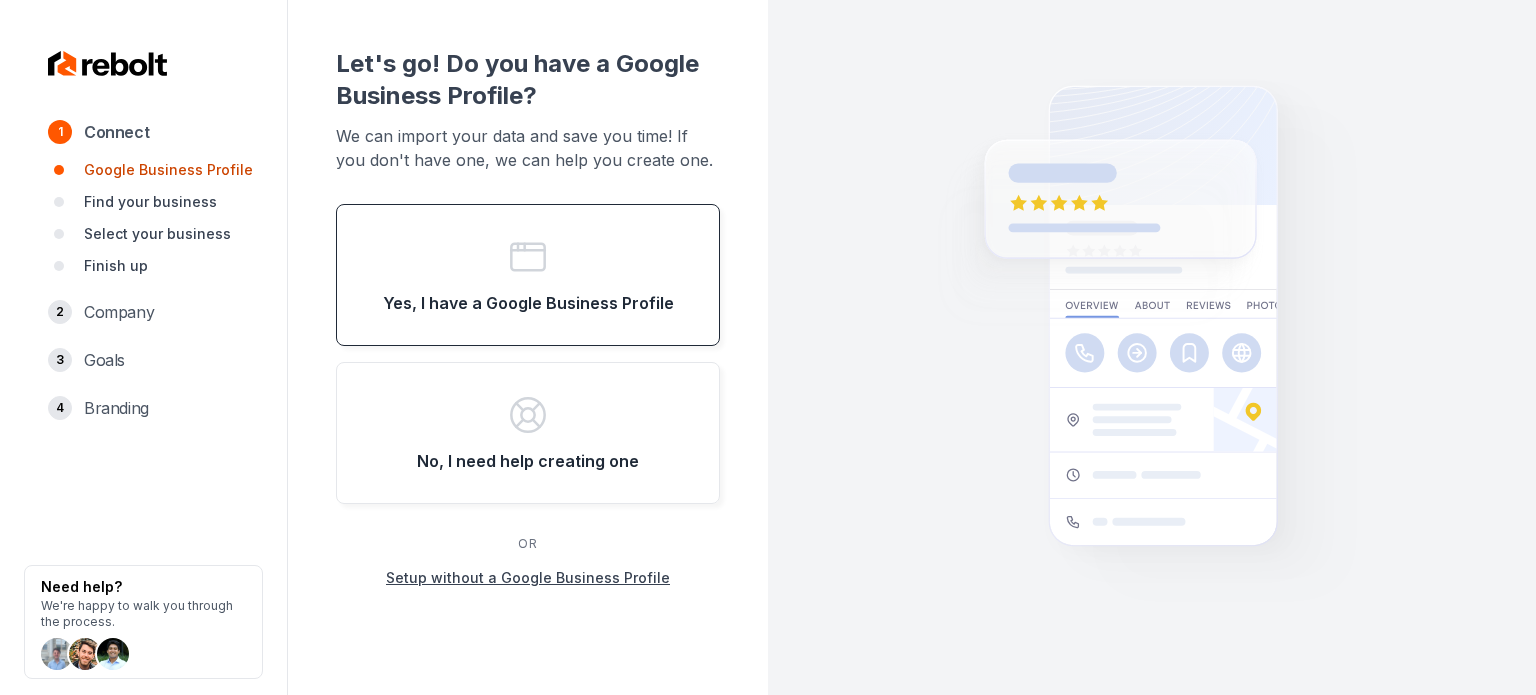 click on "Yes, I have a Google Business Profile" at bounding box center [528, 303] 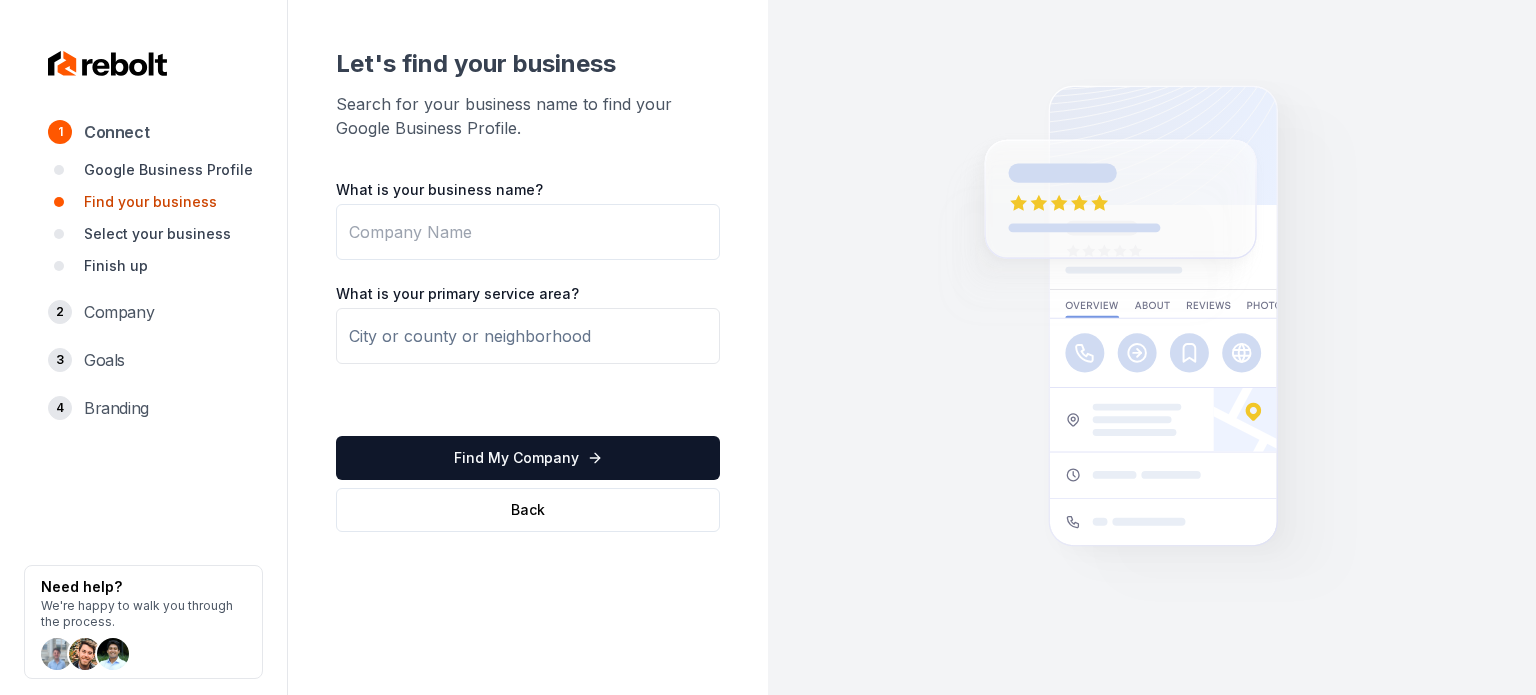 click on "What is your business name?" at bounding box center [528, 232] 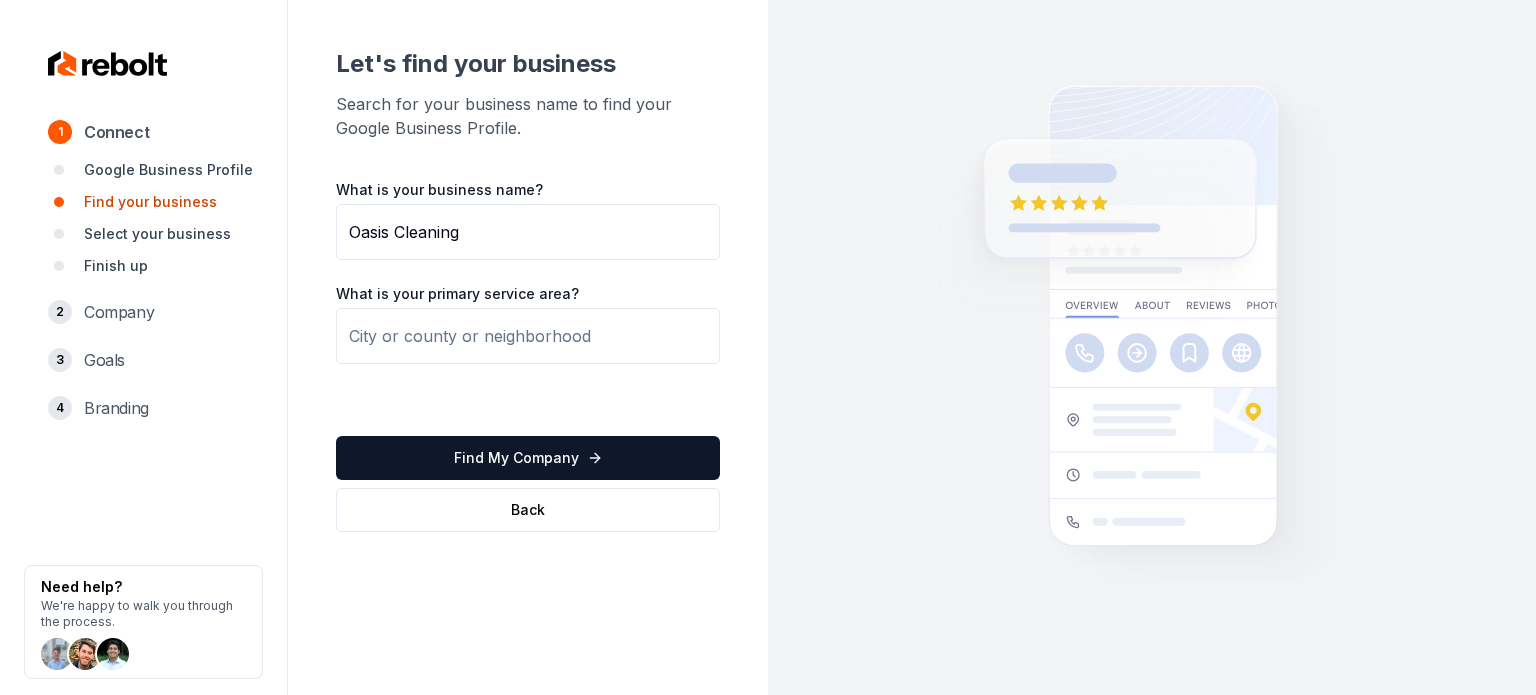 type on "Oasis Cleaning" 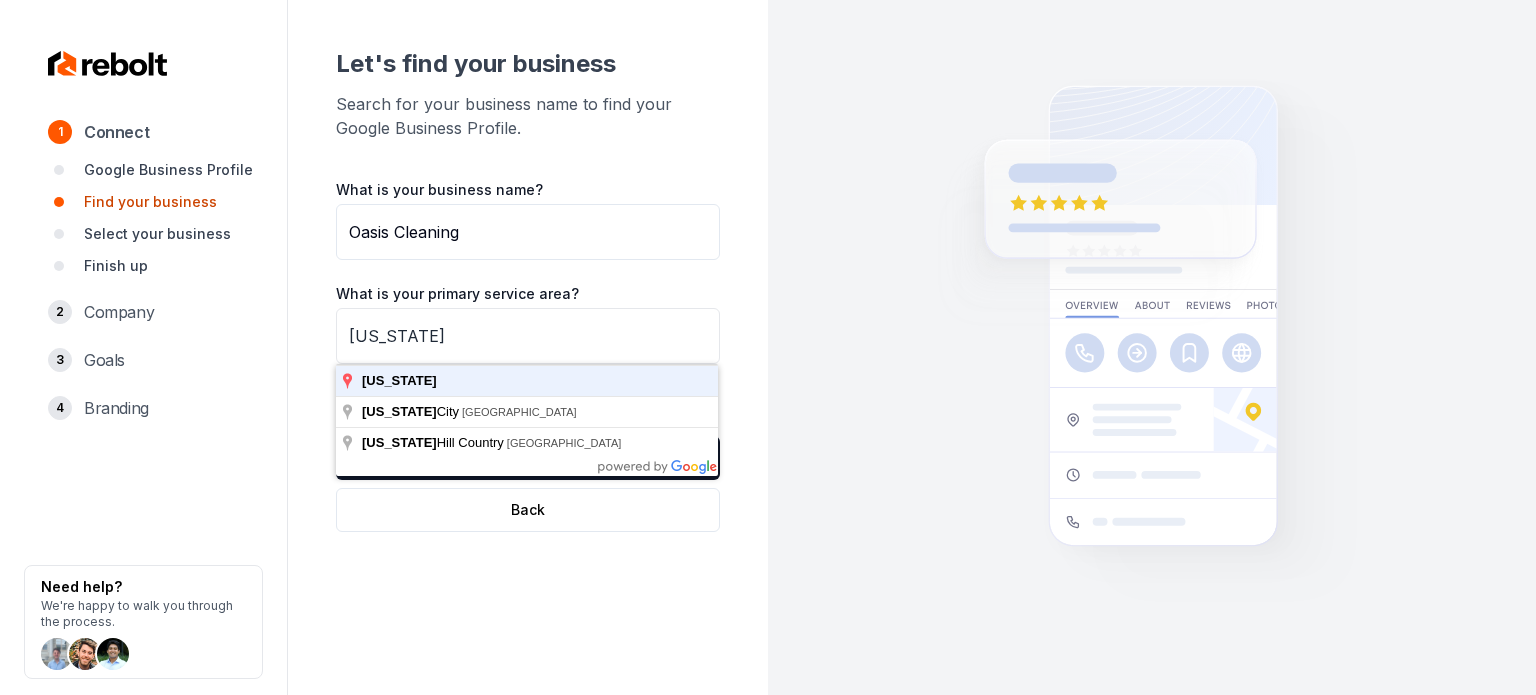 click on "Find My Company" at bounding box center (528, 458) 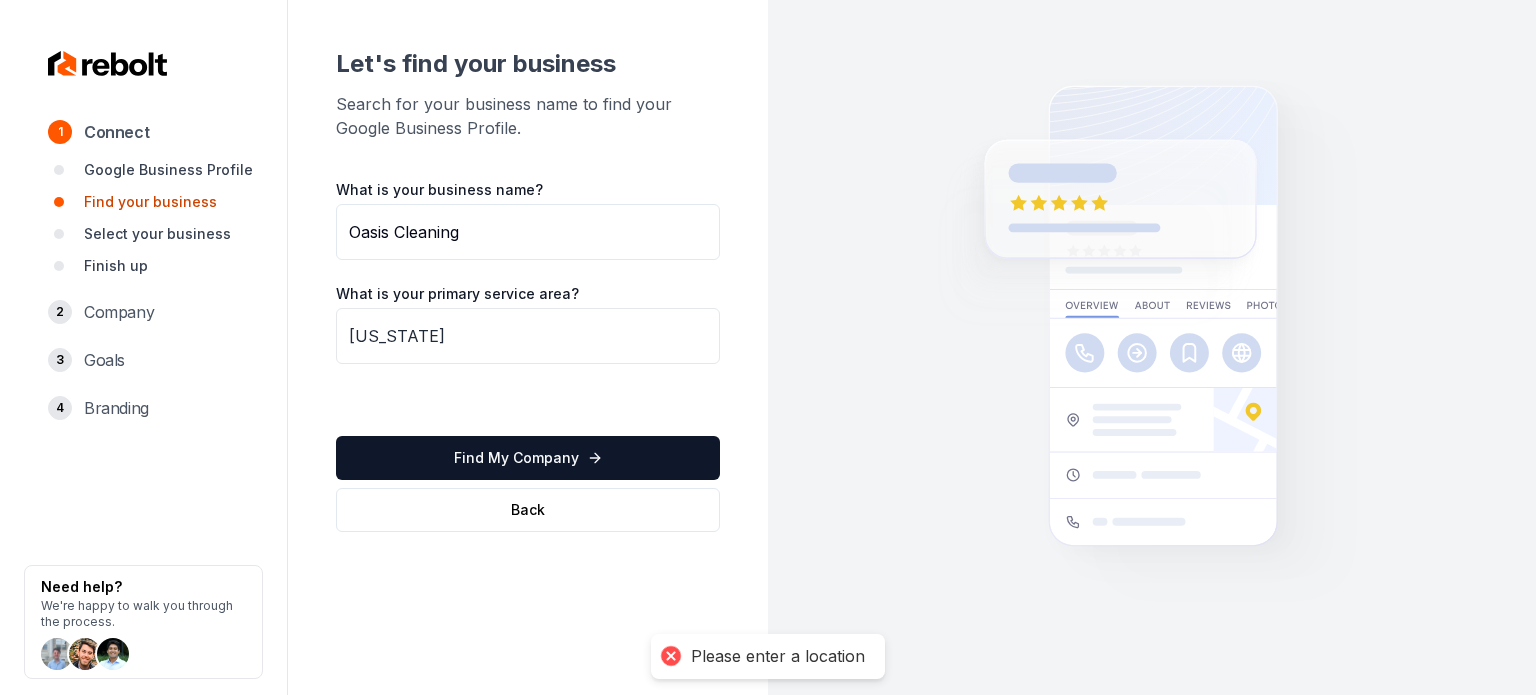 click on "[US_STATE]" at bounding box center [528, 336] 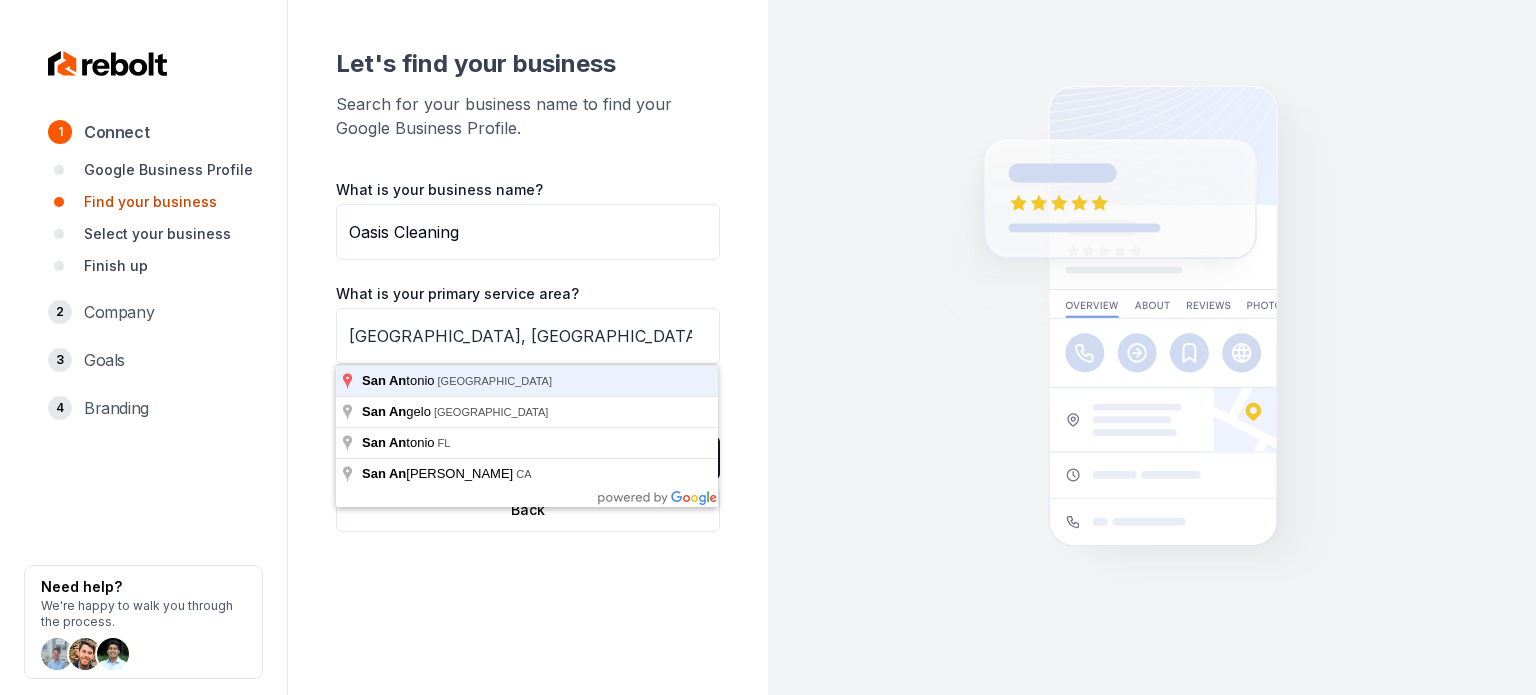 type on "[GEOGRAPHIC_DATA], [GEOGRAPHIC_DATA]" 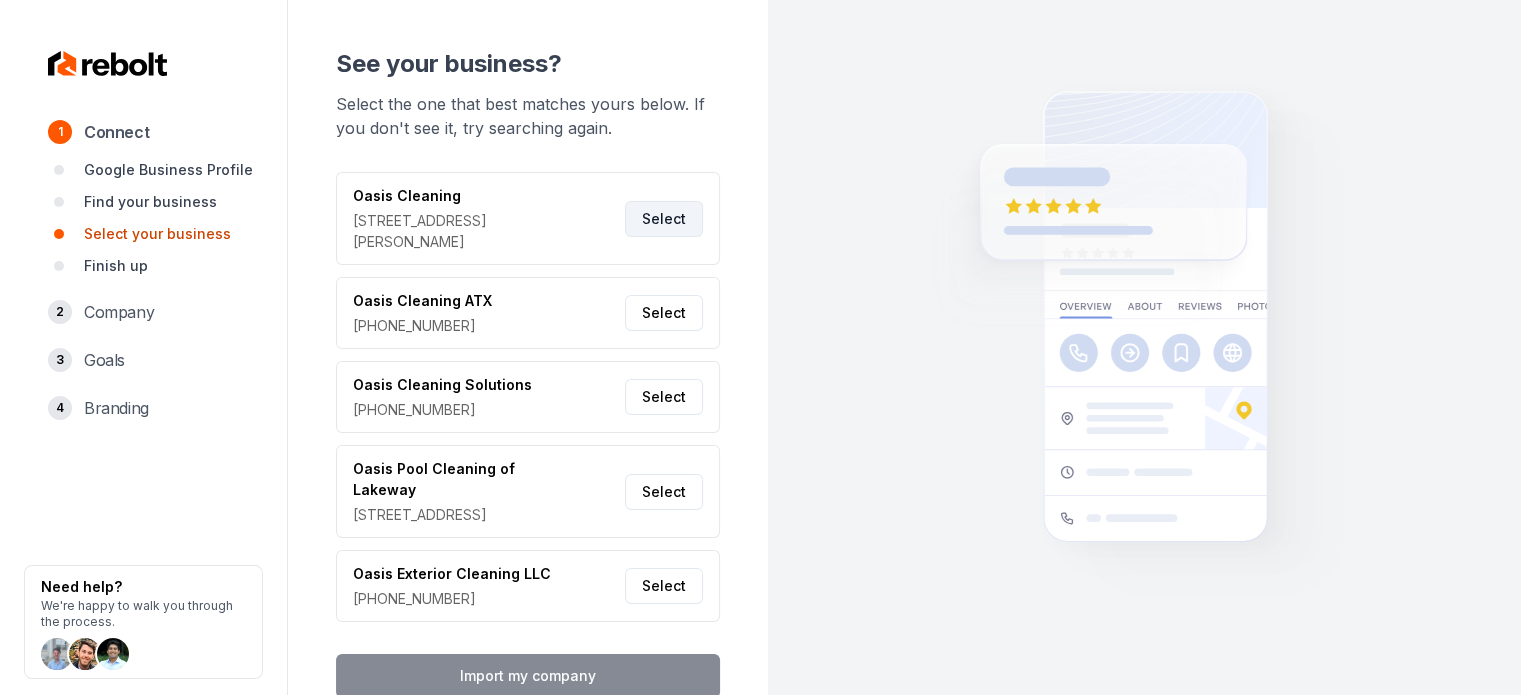 click on "Select" at bounding box center (664, 219) 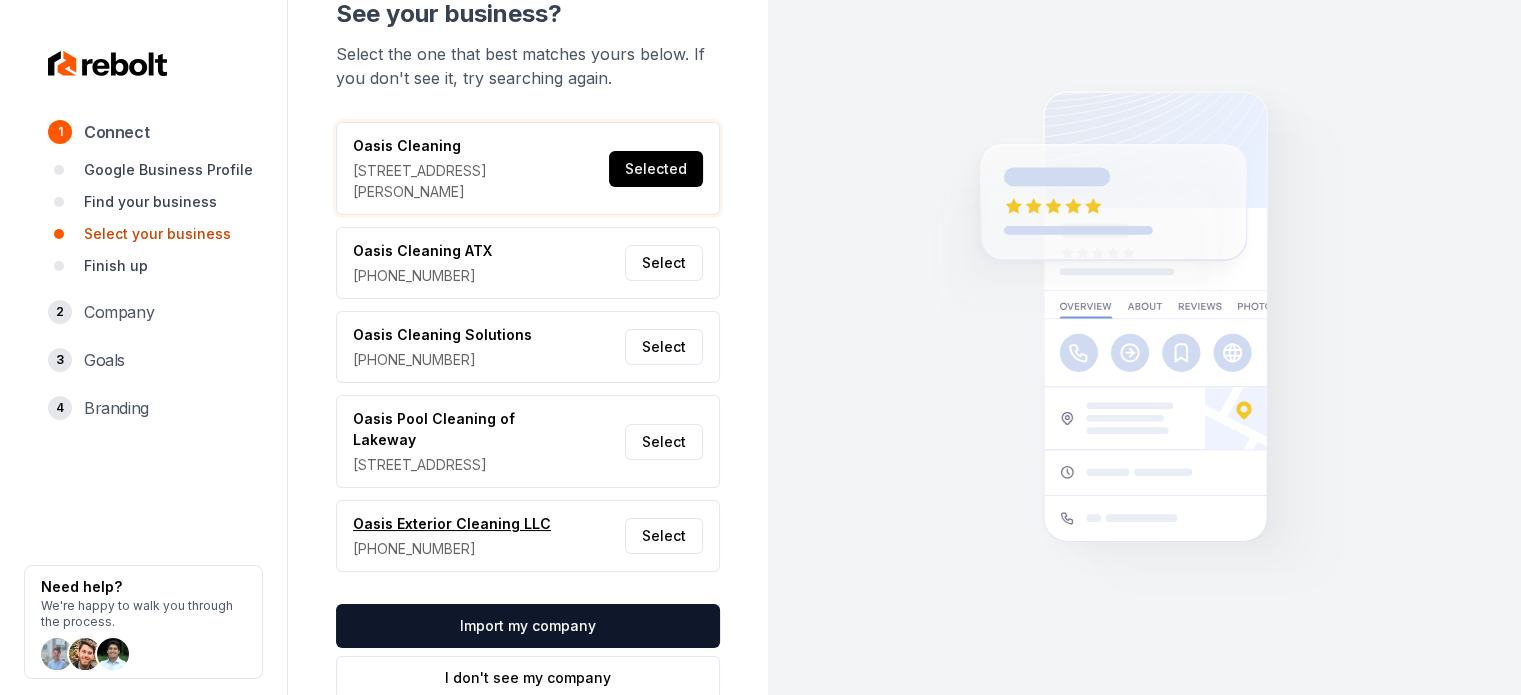 scroll, scrollTop: 121, scrollLeft: 0, axis: vertical 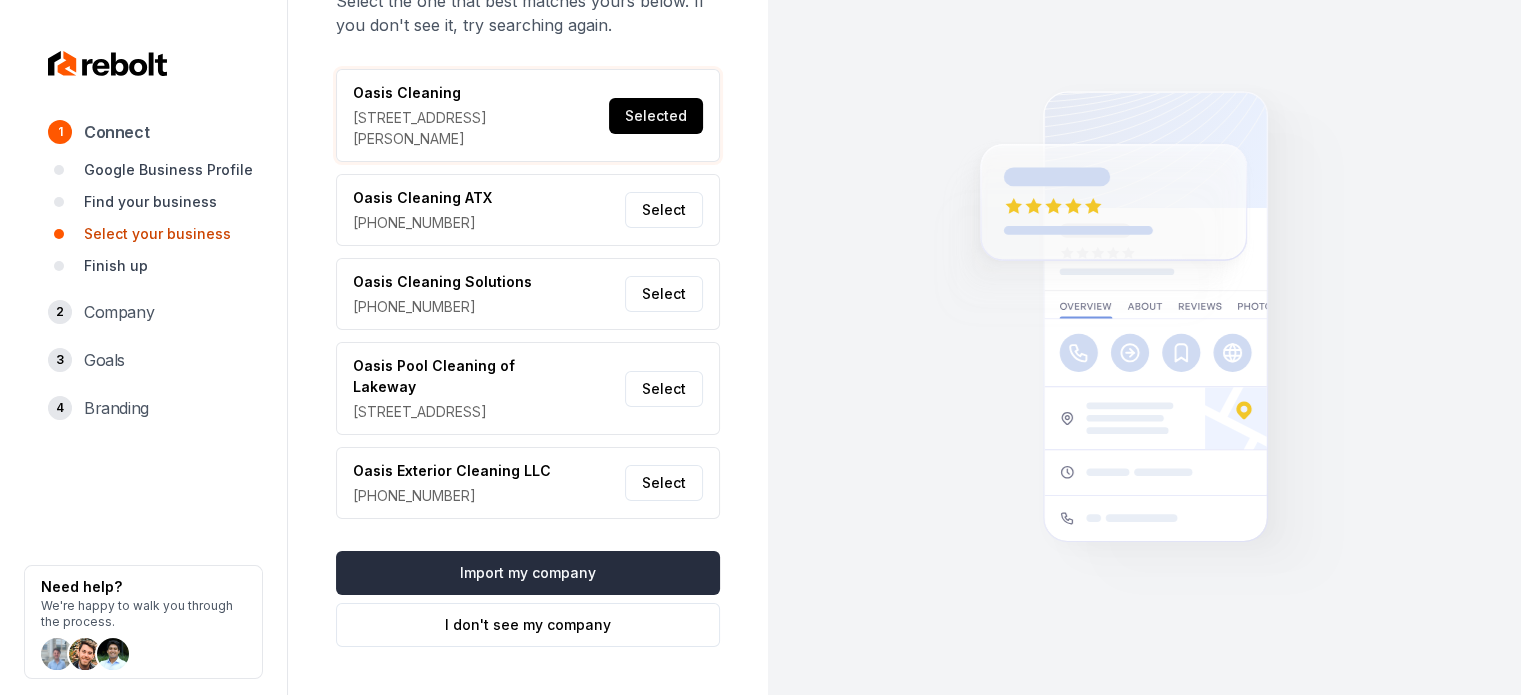 click on "Import my company" at bounding box center (528, 573) 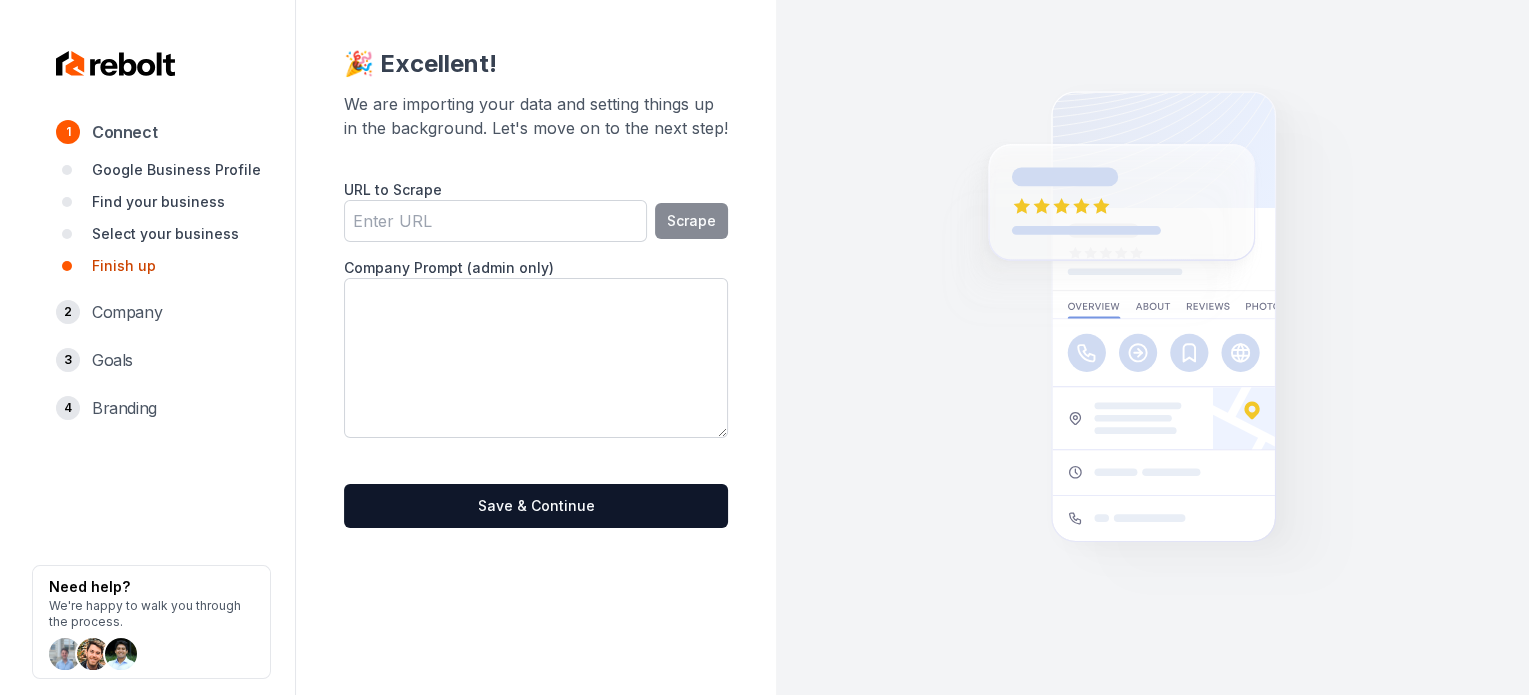 scroll, scrollTop: 0, scrollLeft: 0, axis: both 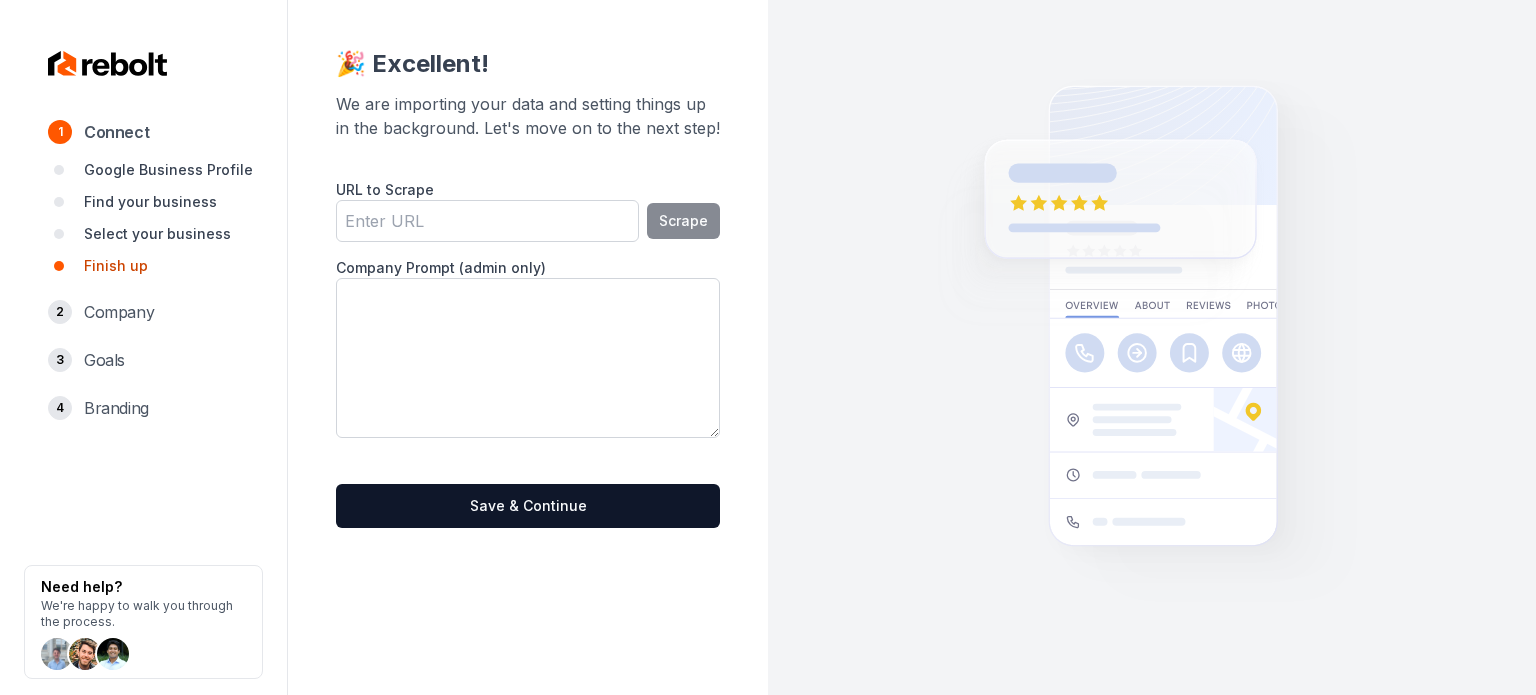 click on "URL to Scrape" at bounding box center [487, 221] 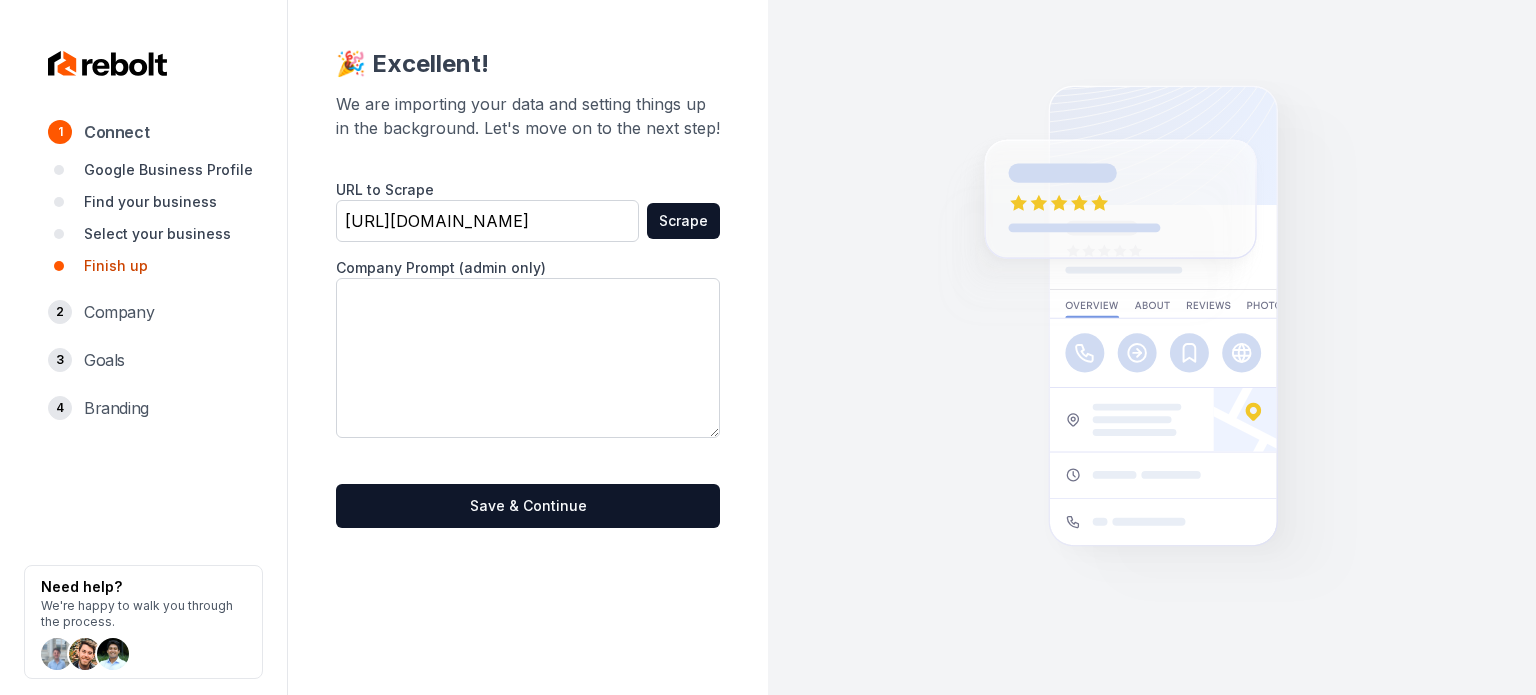 type on "[URL][DOMAIN_NAME]" 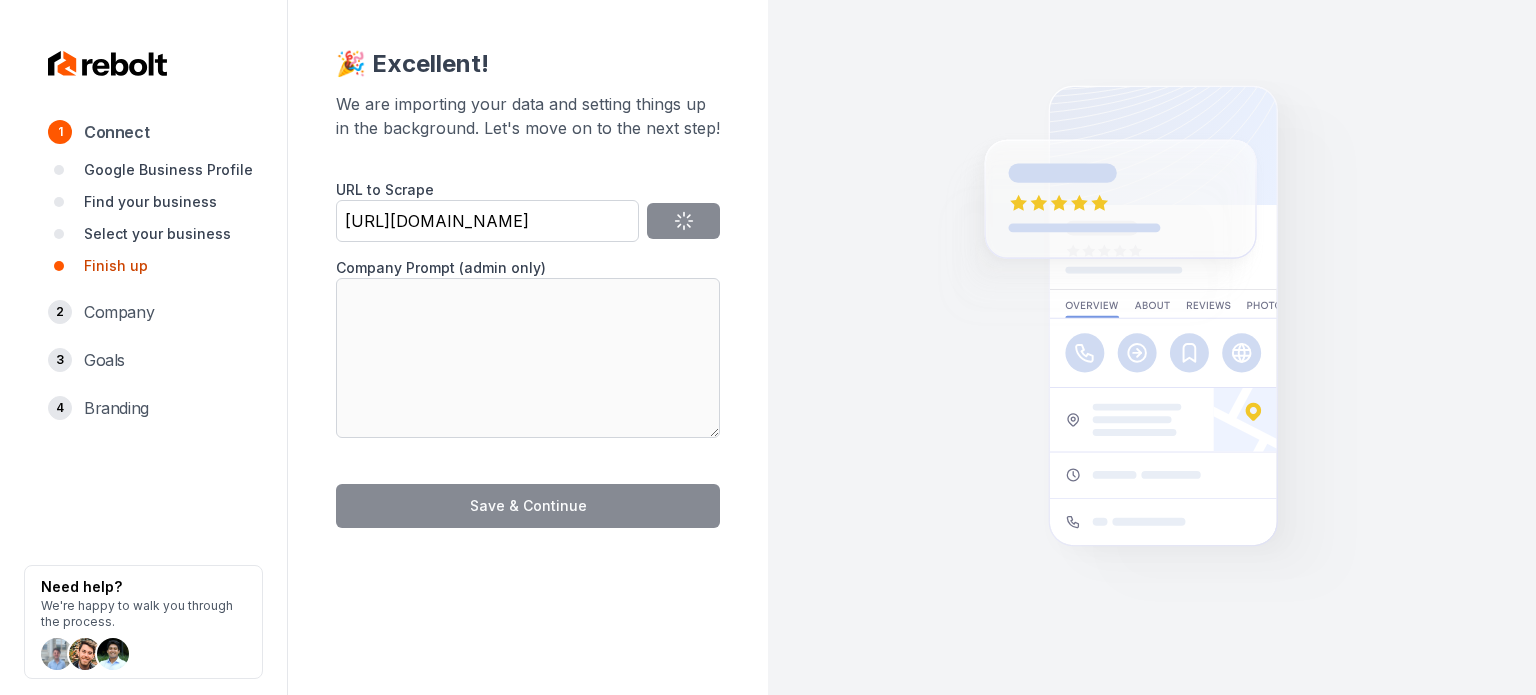 type on "At Oasis Cleaning, we’re founded on integrity and commitment. As Air Force veterans, we bring a dedication to excellence in every clean. With a deep-rooted sense of duty, we ensure your space shines brighter than ever before. Trust us to deliver exceptional service tailored to your needs, every time." 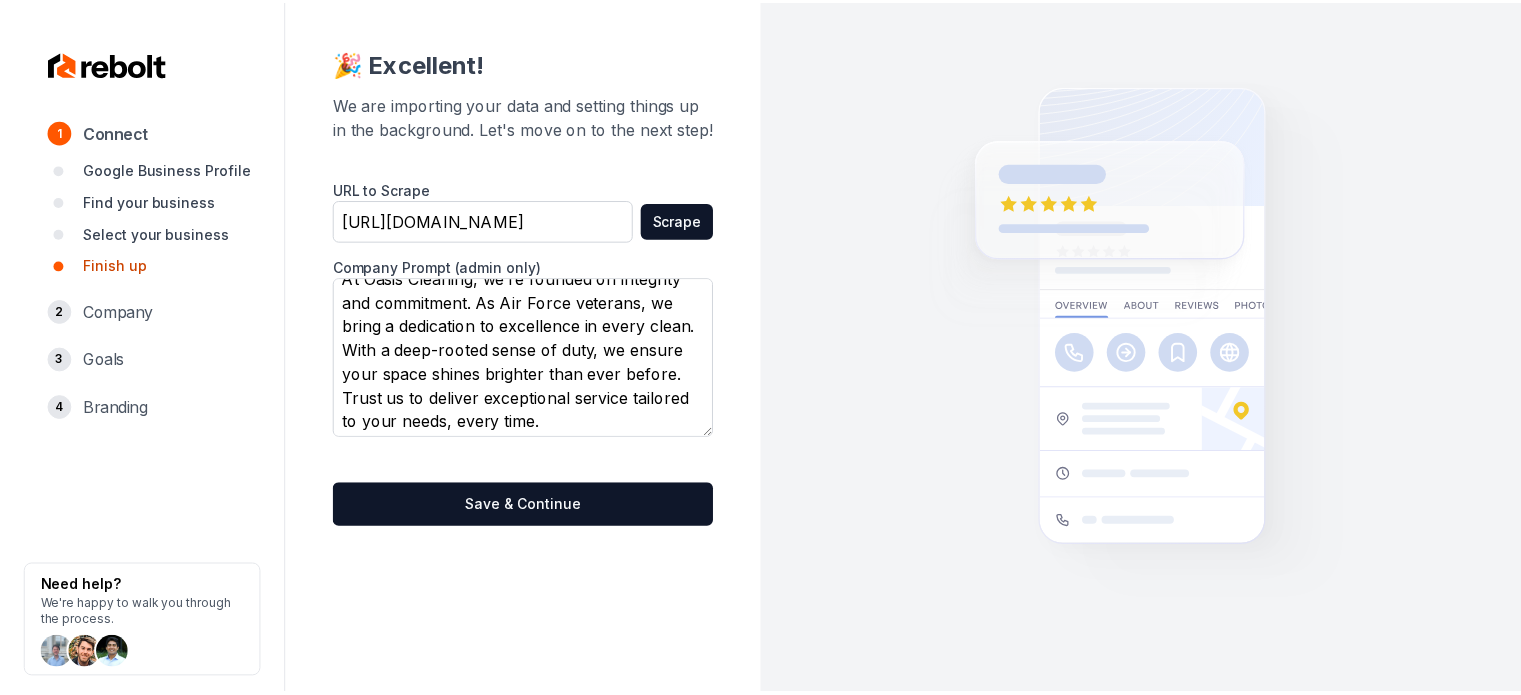 scroll, scrollTop: 25, scrollLeft: 0, axis: vertical 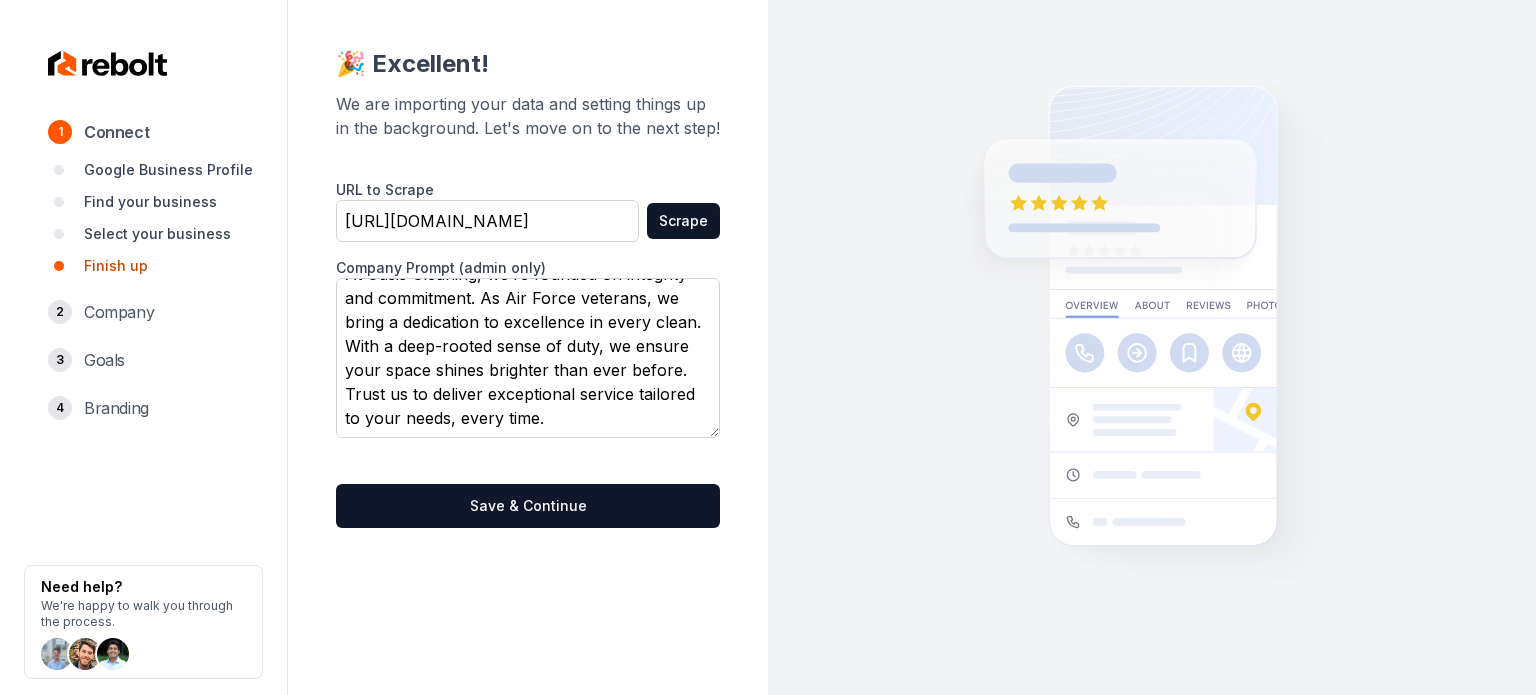 click on "Save & Continue" at bounding box center (528, 506) 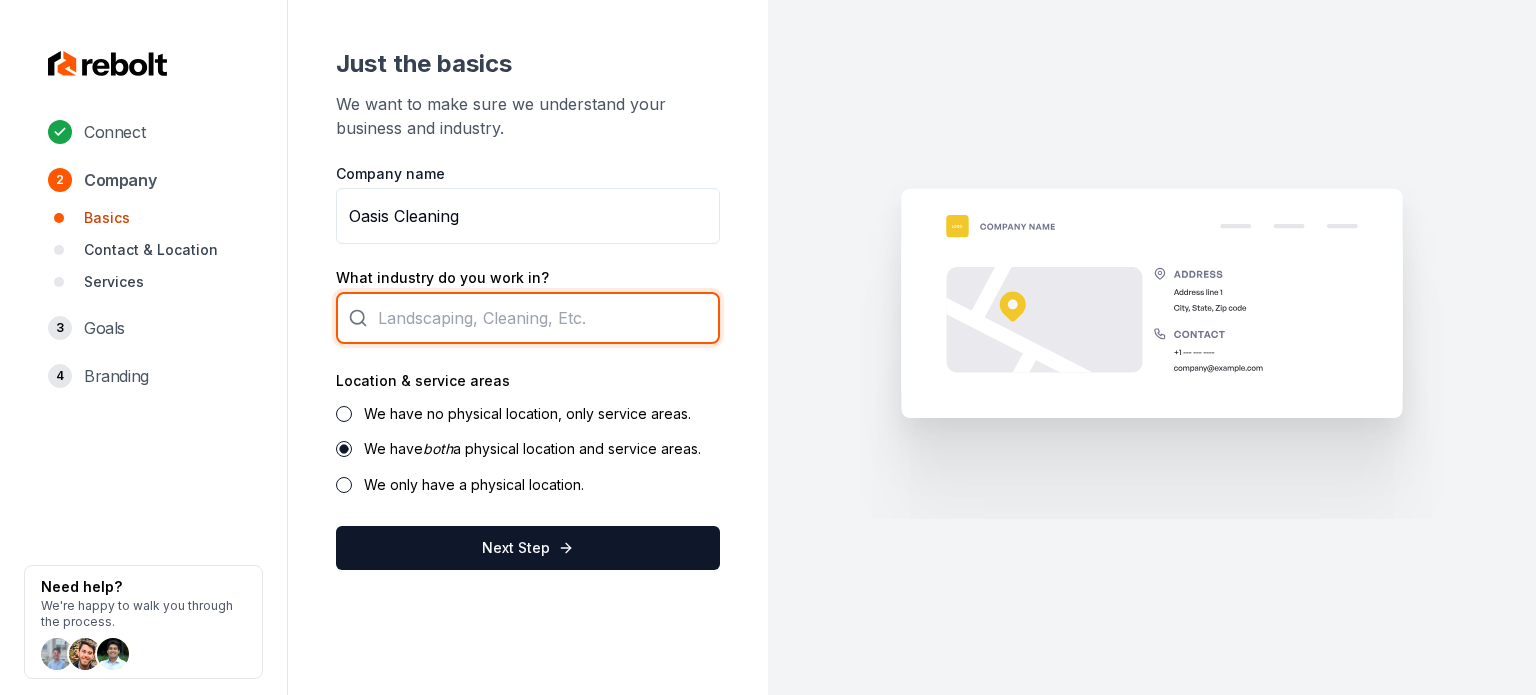 click at bounding box center [528, 318] 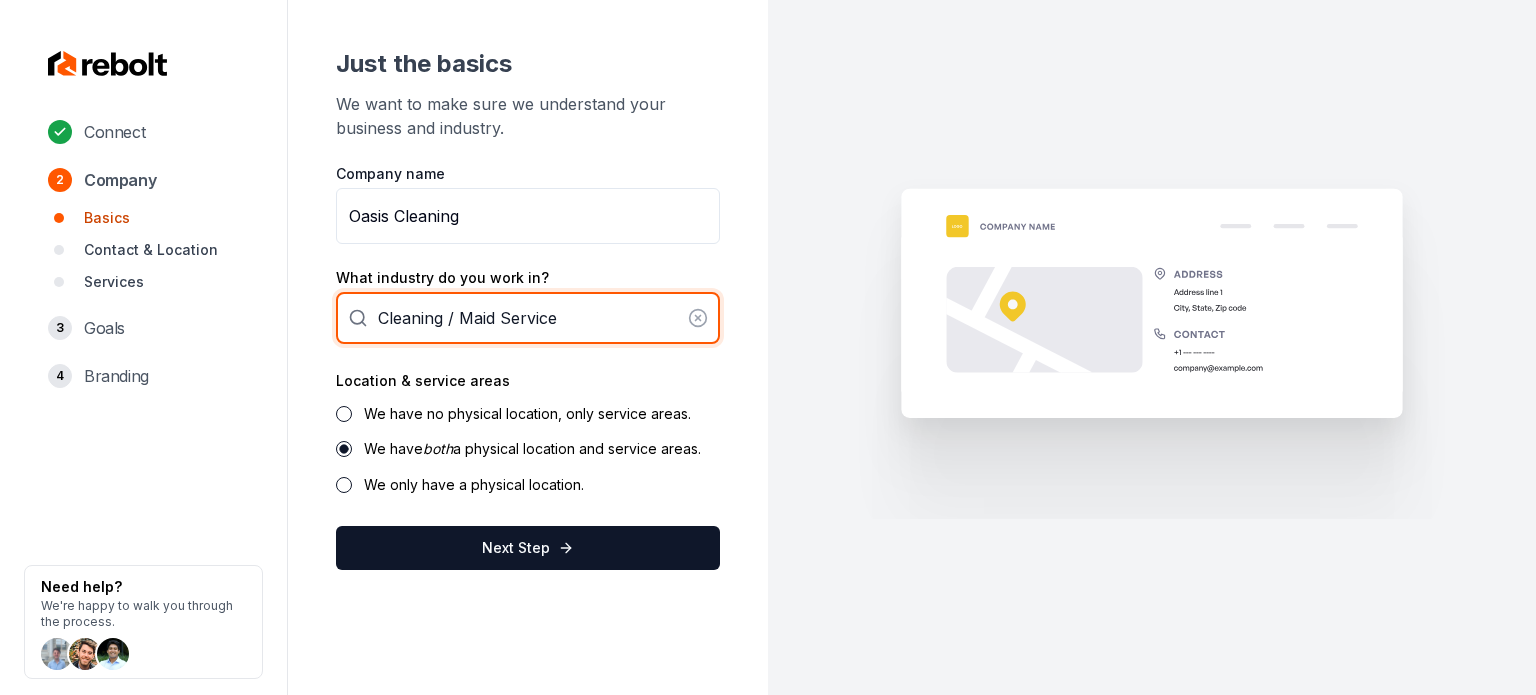 type on "Cleaning / Maid Service" 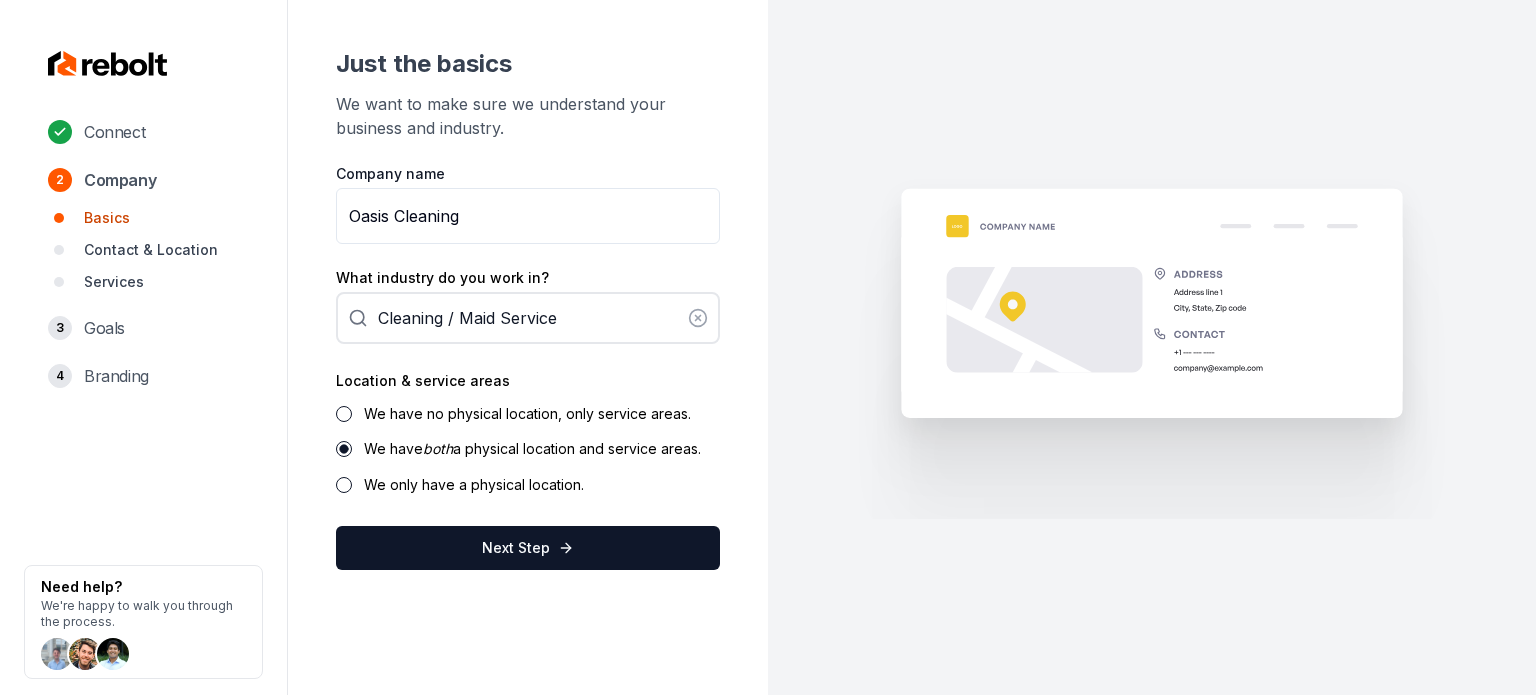 click on "We have no physical location, only service areas." at bounding box center [527, 413] 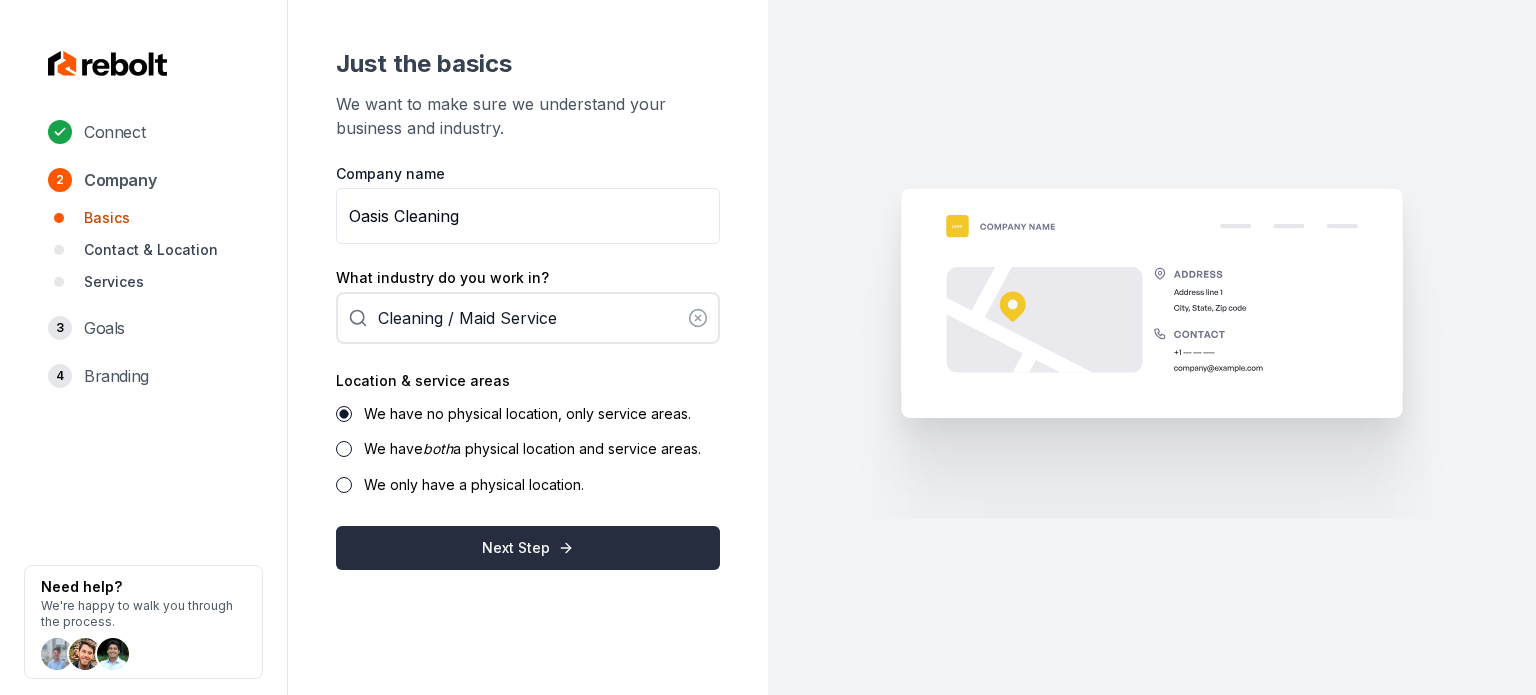 click on "Next Step" at bounding box center (528, 548) 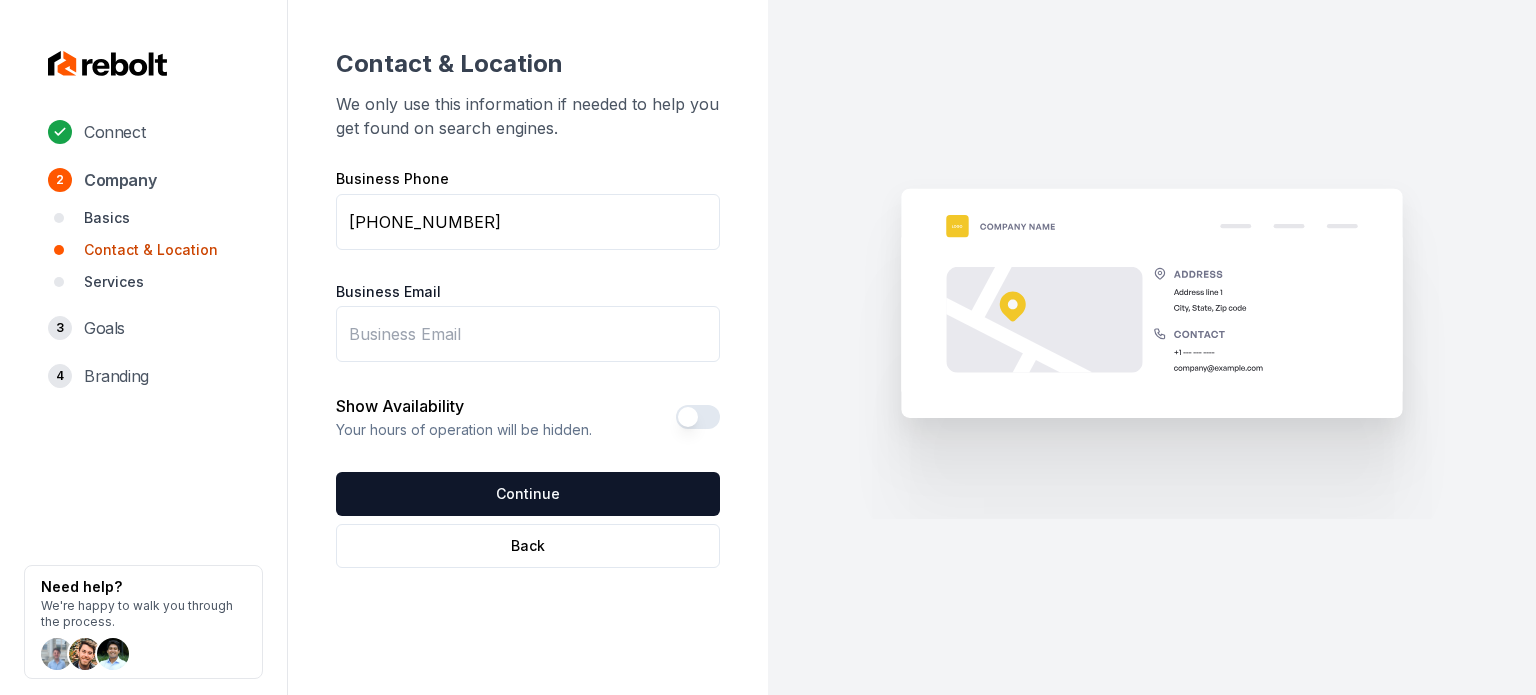 click on "Business Email" at bounding box center (528, 334) 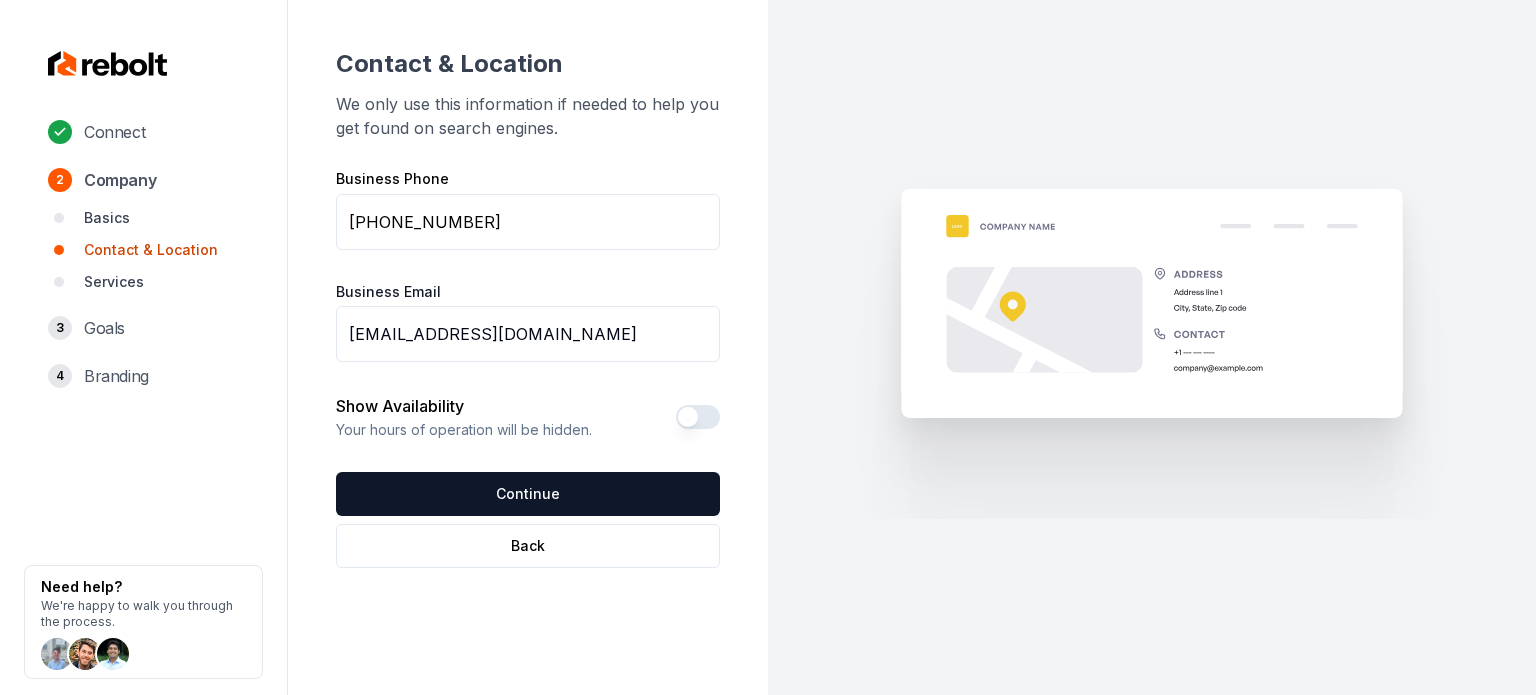 type on "[EMAIL_ADDRESS][DOMAIN_NAME]" 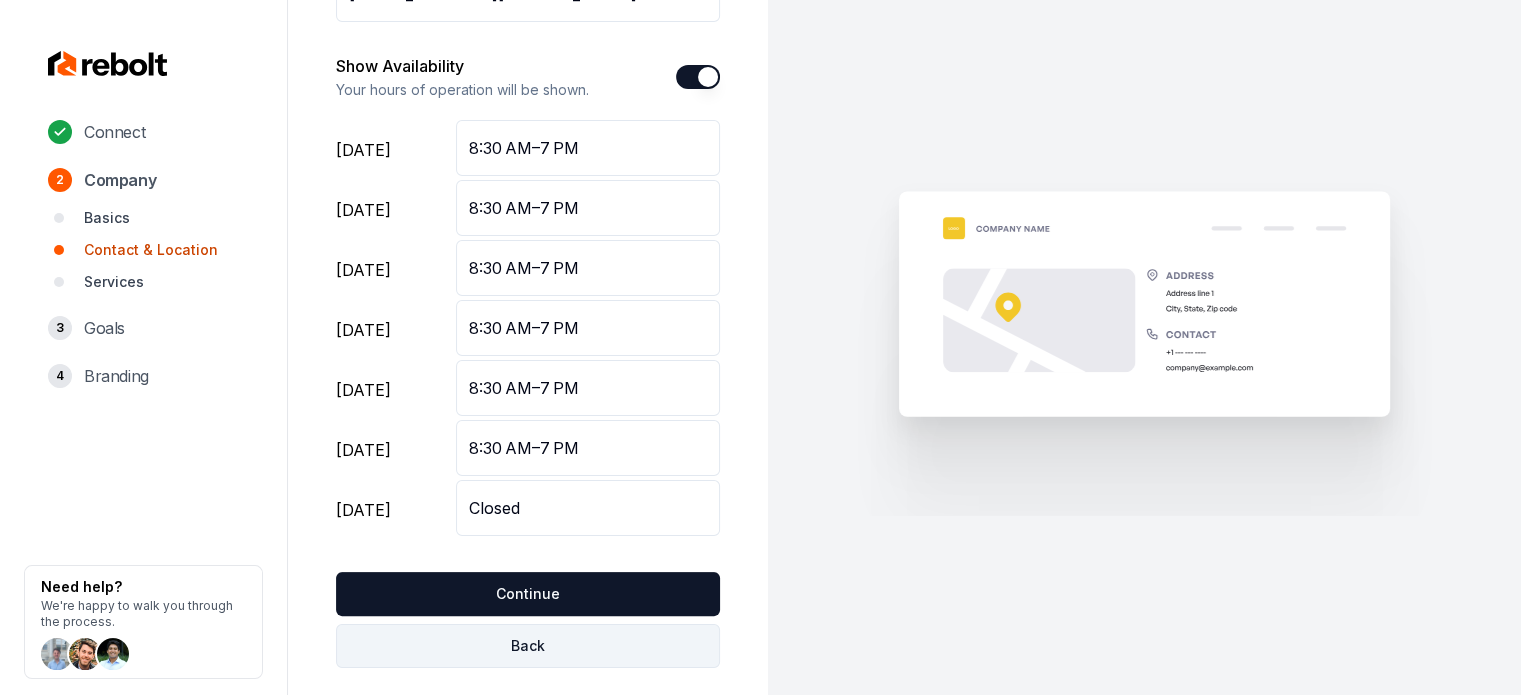 scroll, scrollTop: 360, scrollLeft: 0, axis: vertical 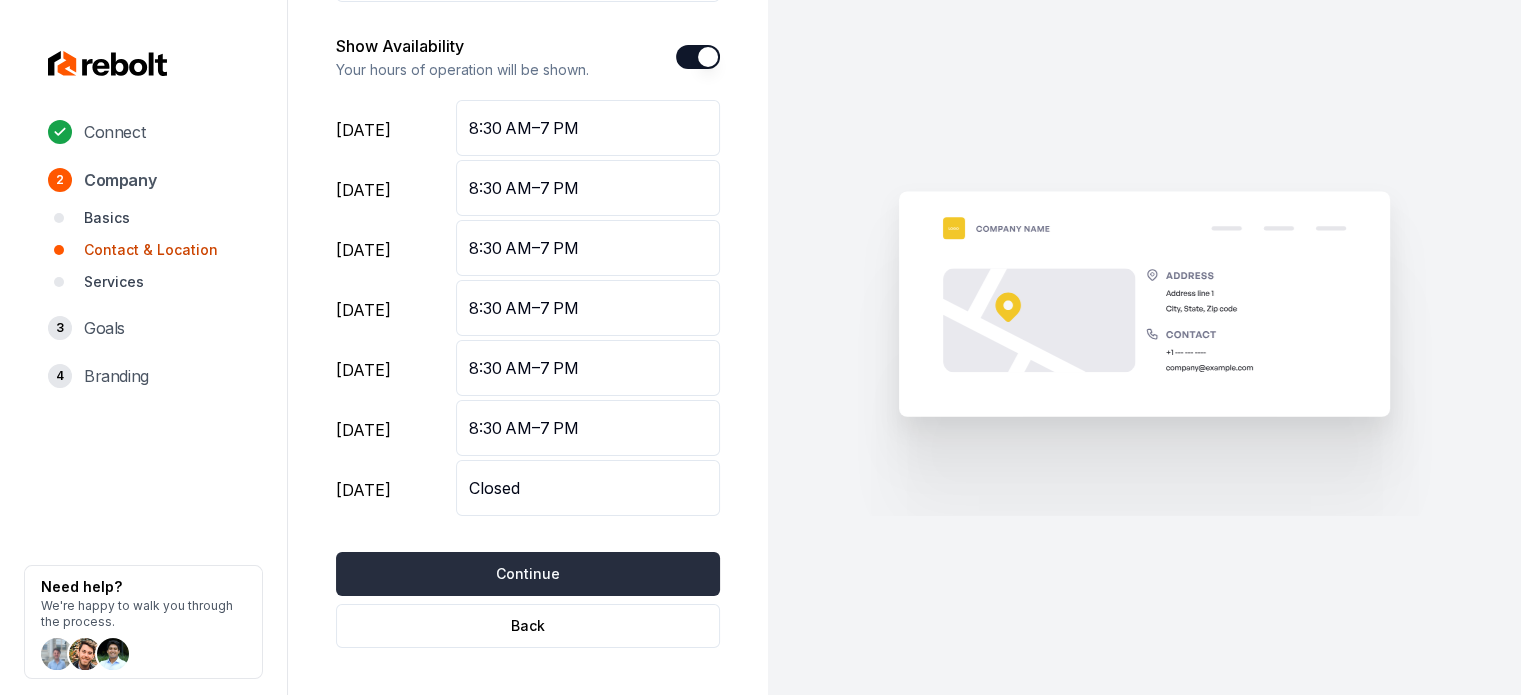 click on "Continue" at bounding box center [528, 574] 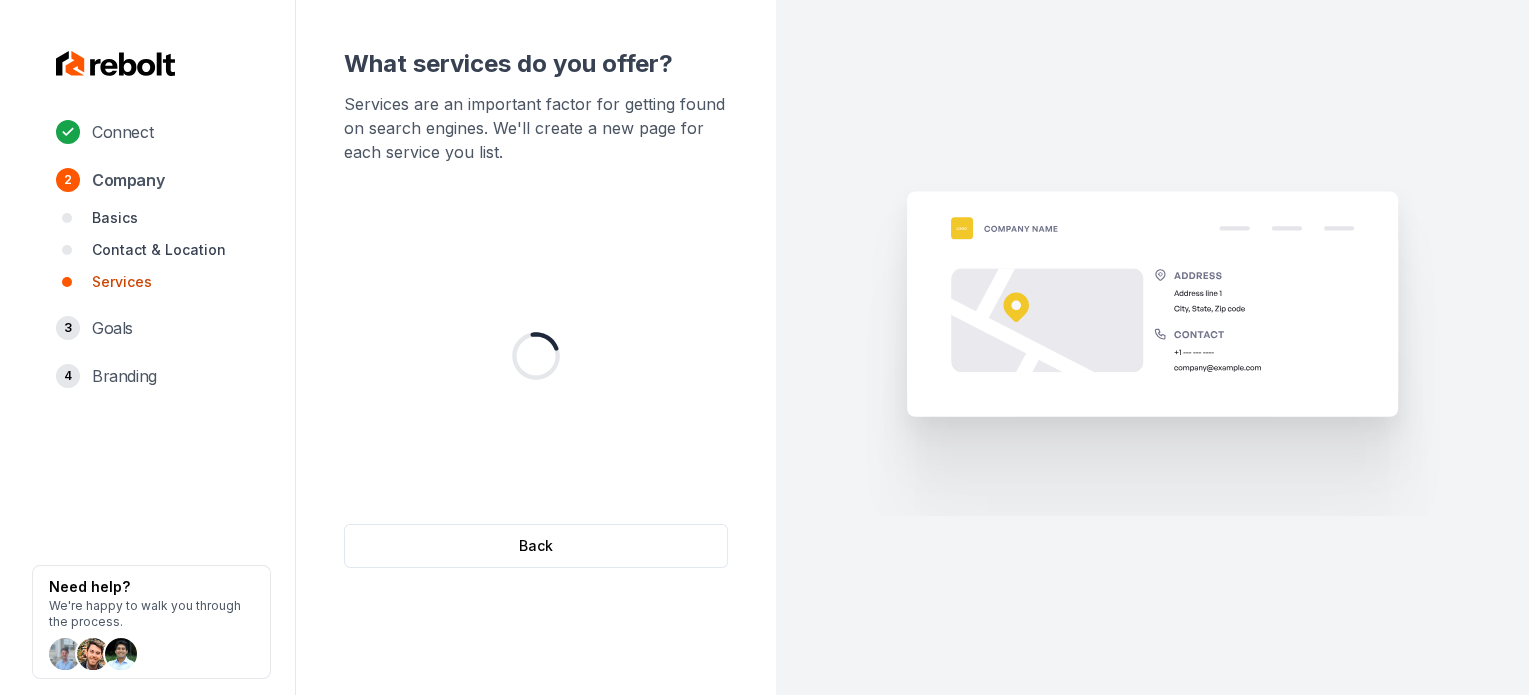 scroll, scrollTop: 0, scrollLeft: 0, axis: both 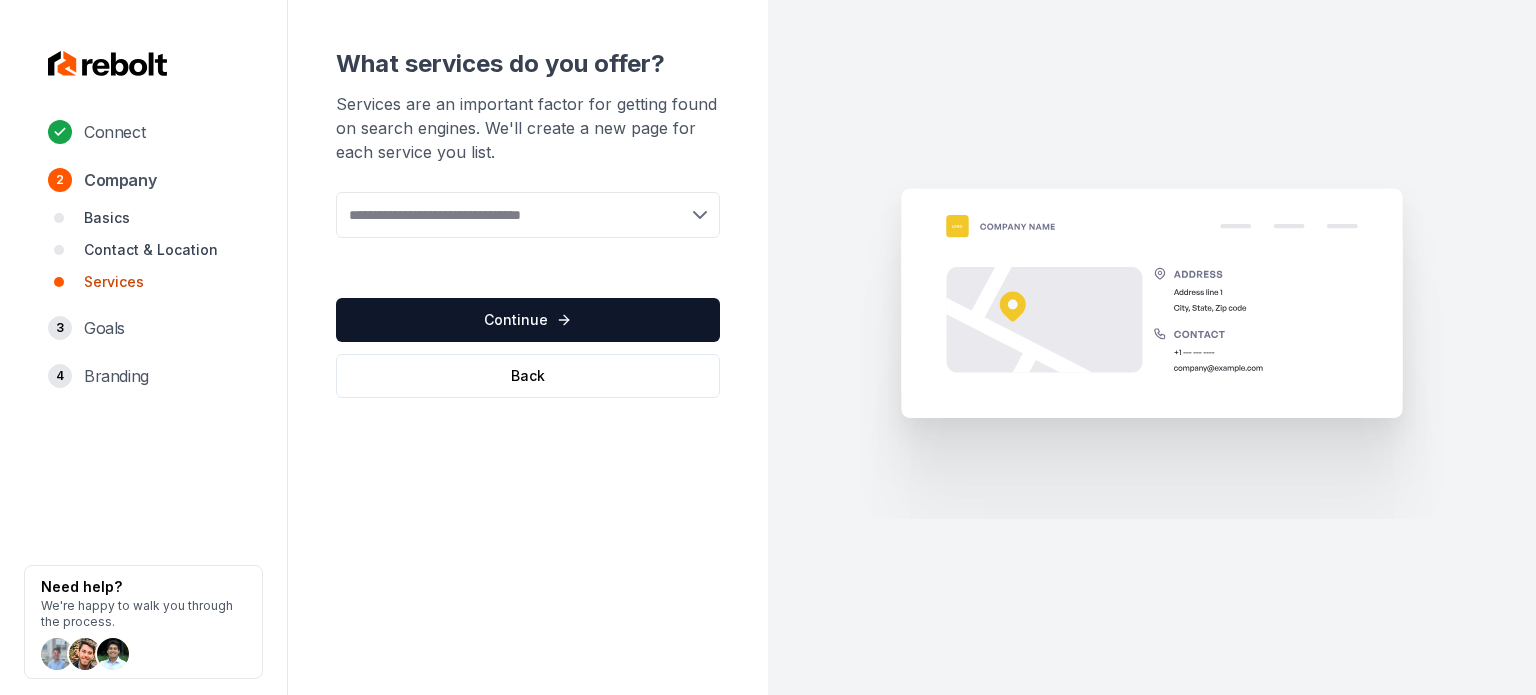 drag, startPoint x: 565, startPoint y: 207, endPoint x: 565, endPoint y: 195, distance: 12 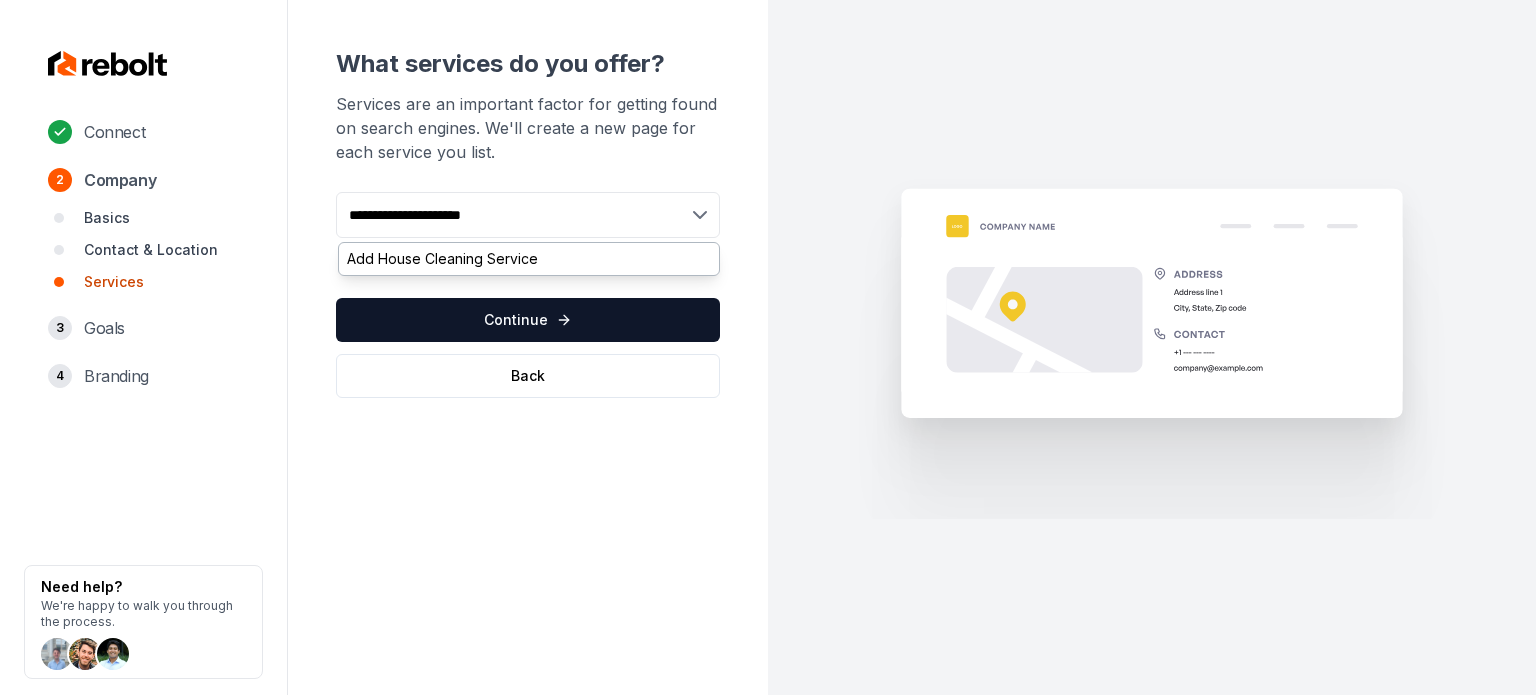type on "**********" 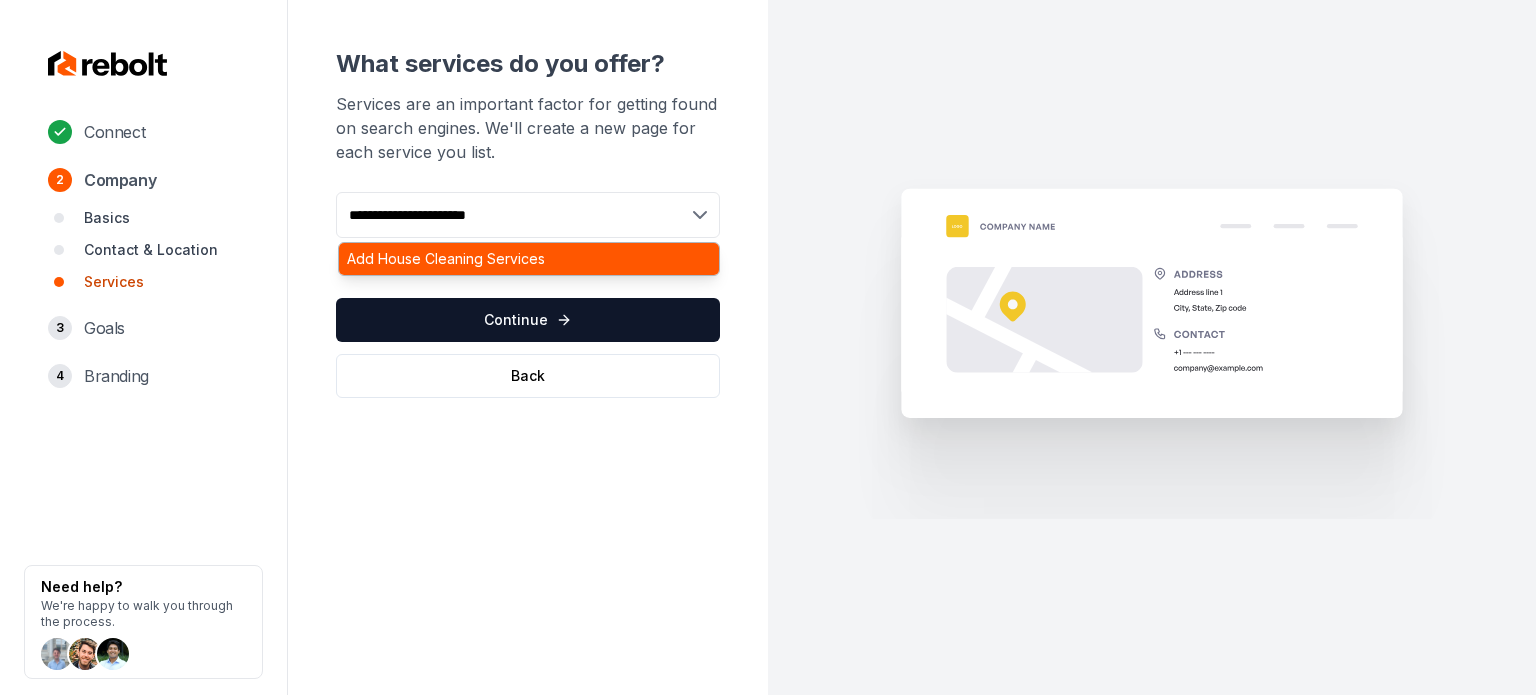 type 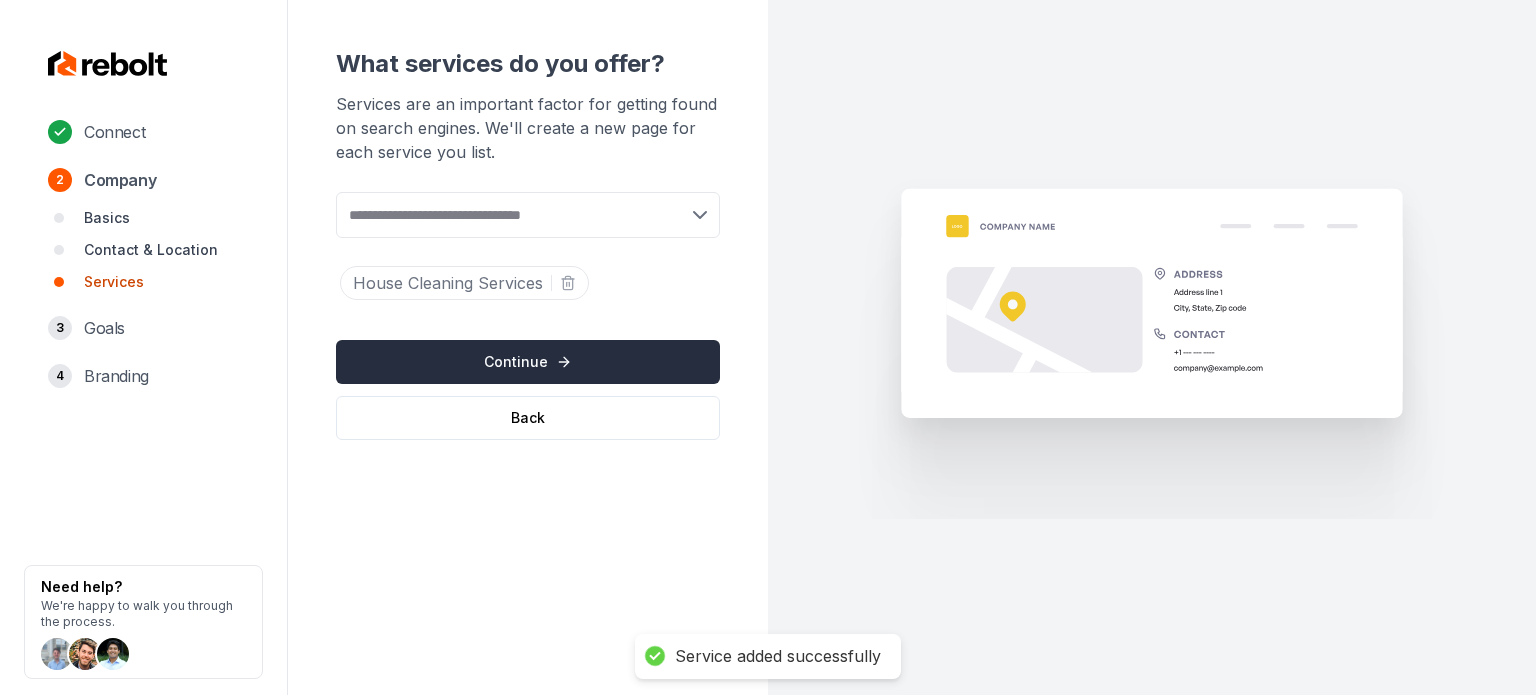 click on "Continue" at bounding box center (528, 362) 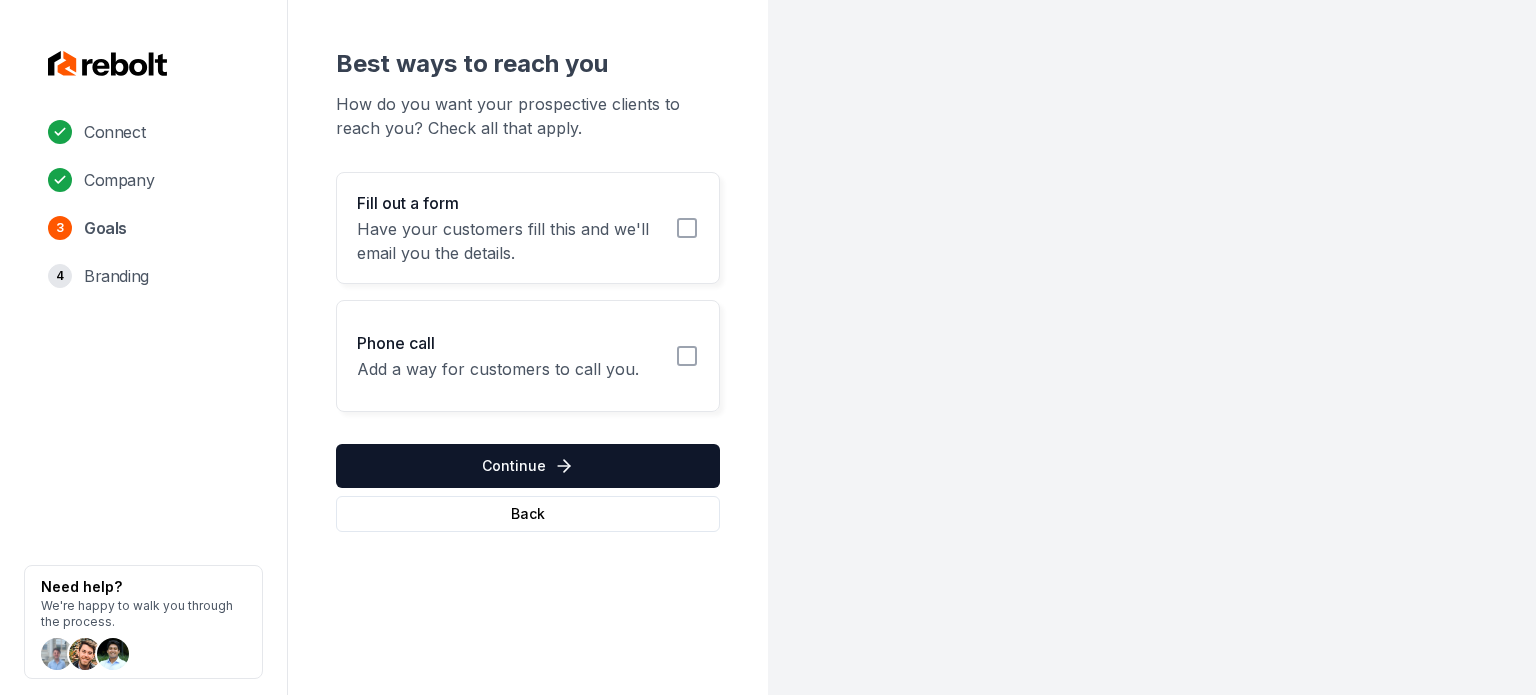 click on "Fill out a form" at bounding box center (510, 203) 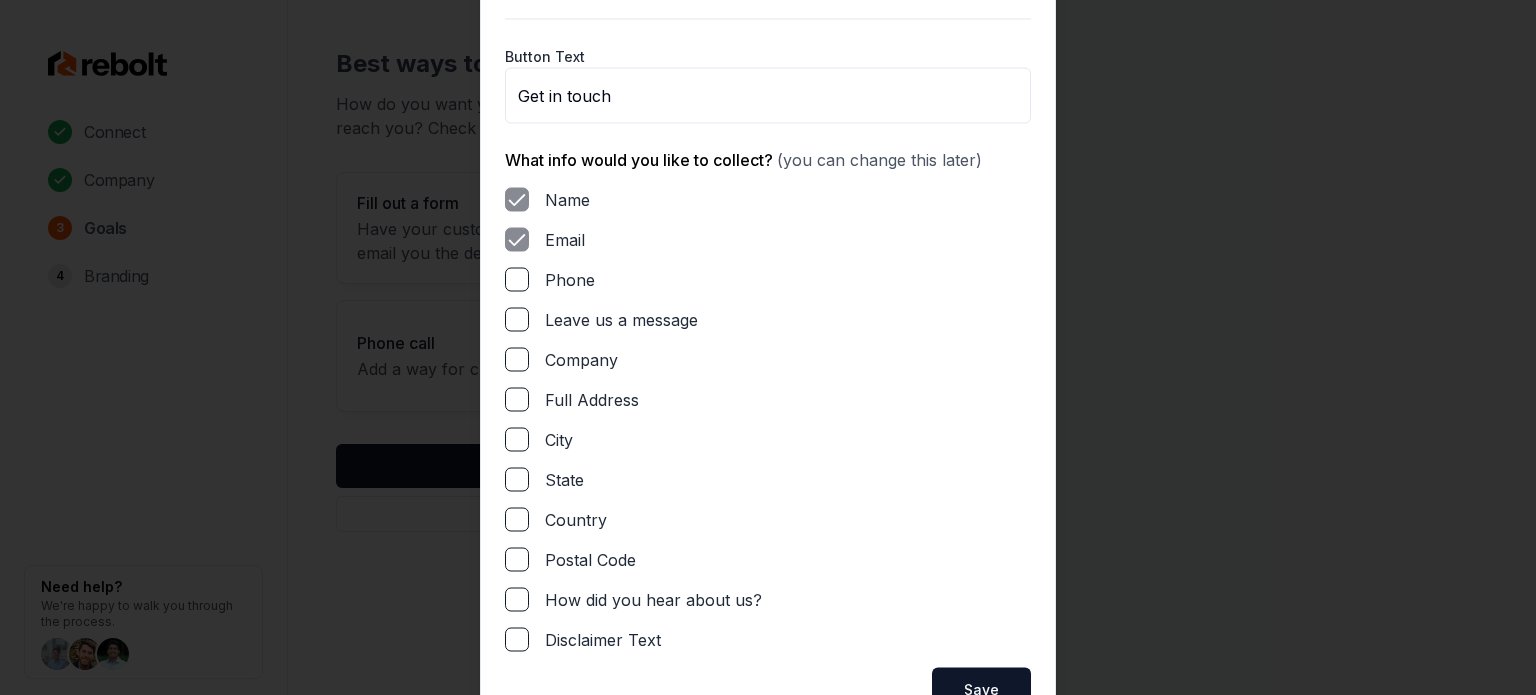 click on "Phone" at bounding box center (517, 279) 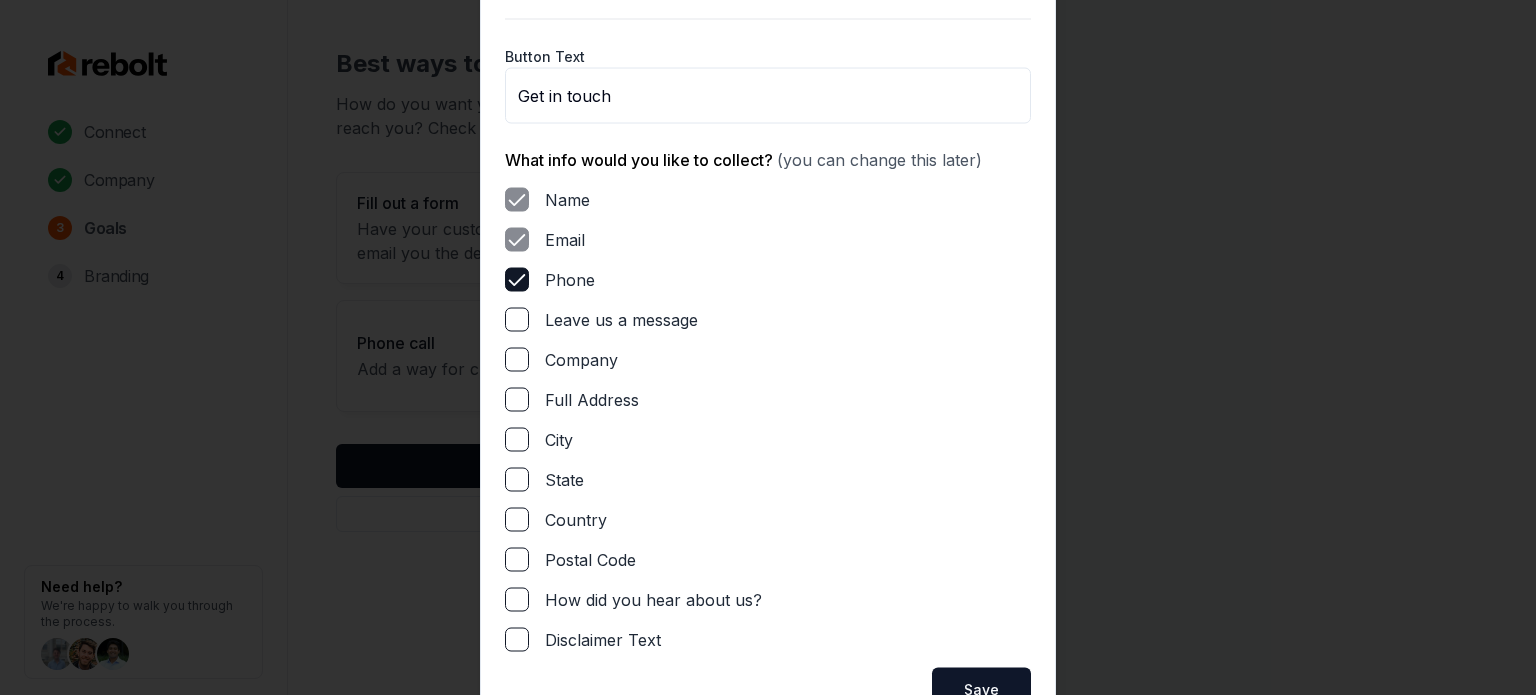 click on "Leave us a message" at bounding box center (517, 319) 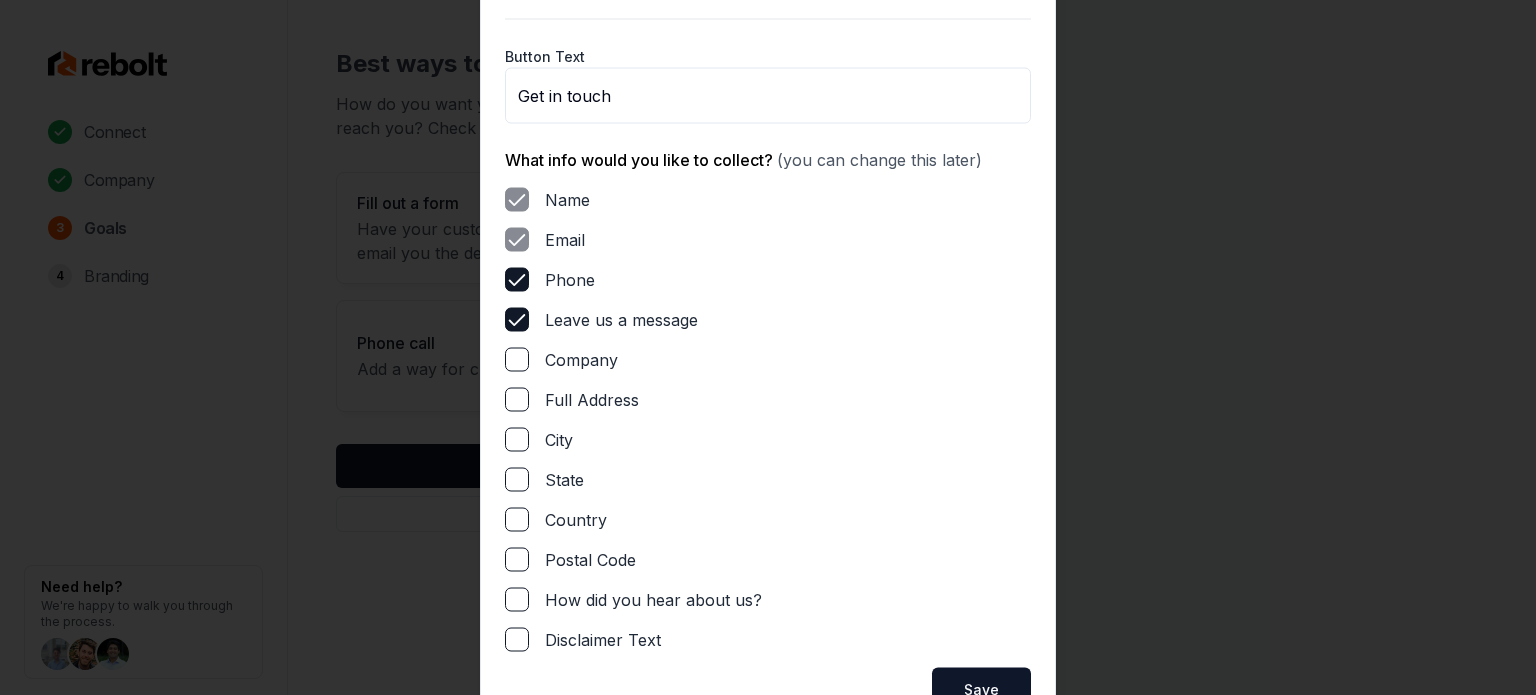 click on "Name Email Phone Leave us a message Company Full Address City State Country Postal Code How did you hear about us? Disclaimer Text" at bounding box center [768, 419] 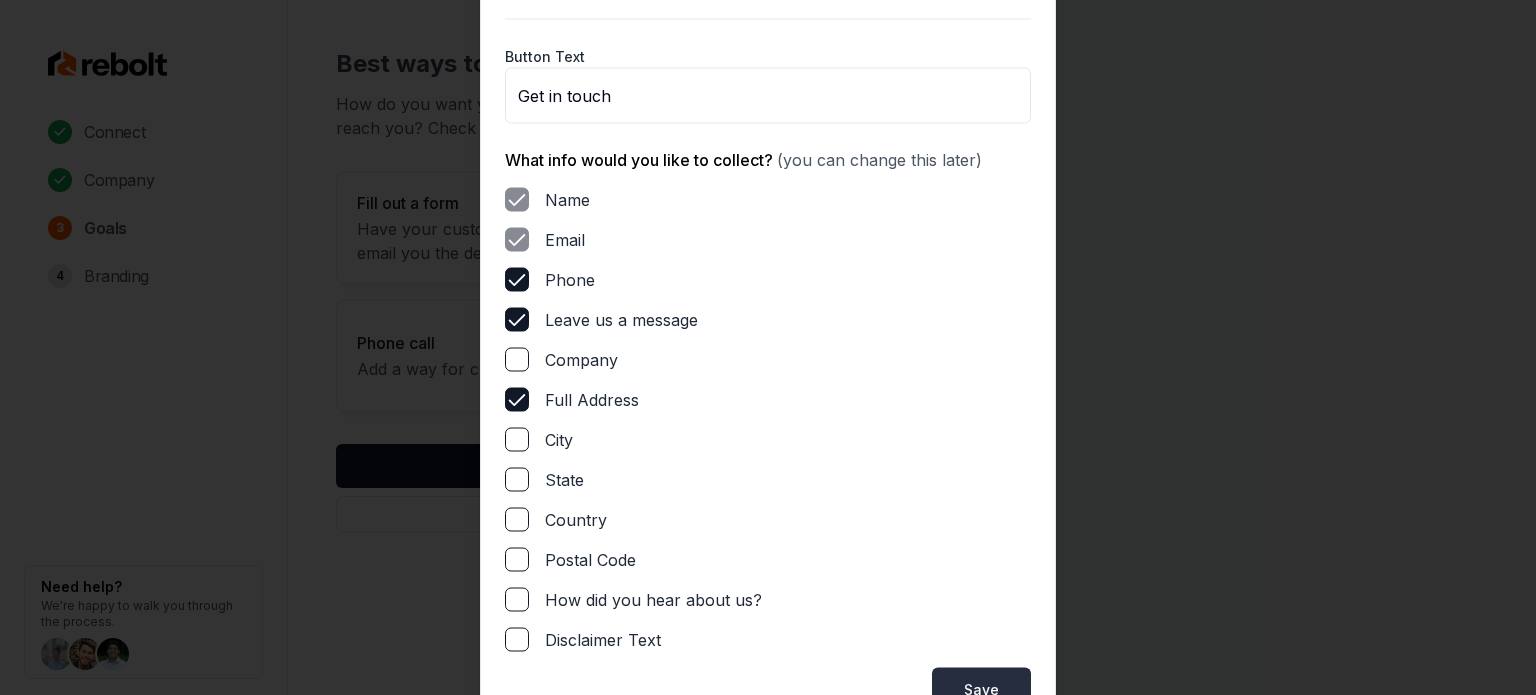 click on "Save" at bounding box center (981, 689) 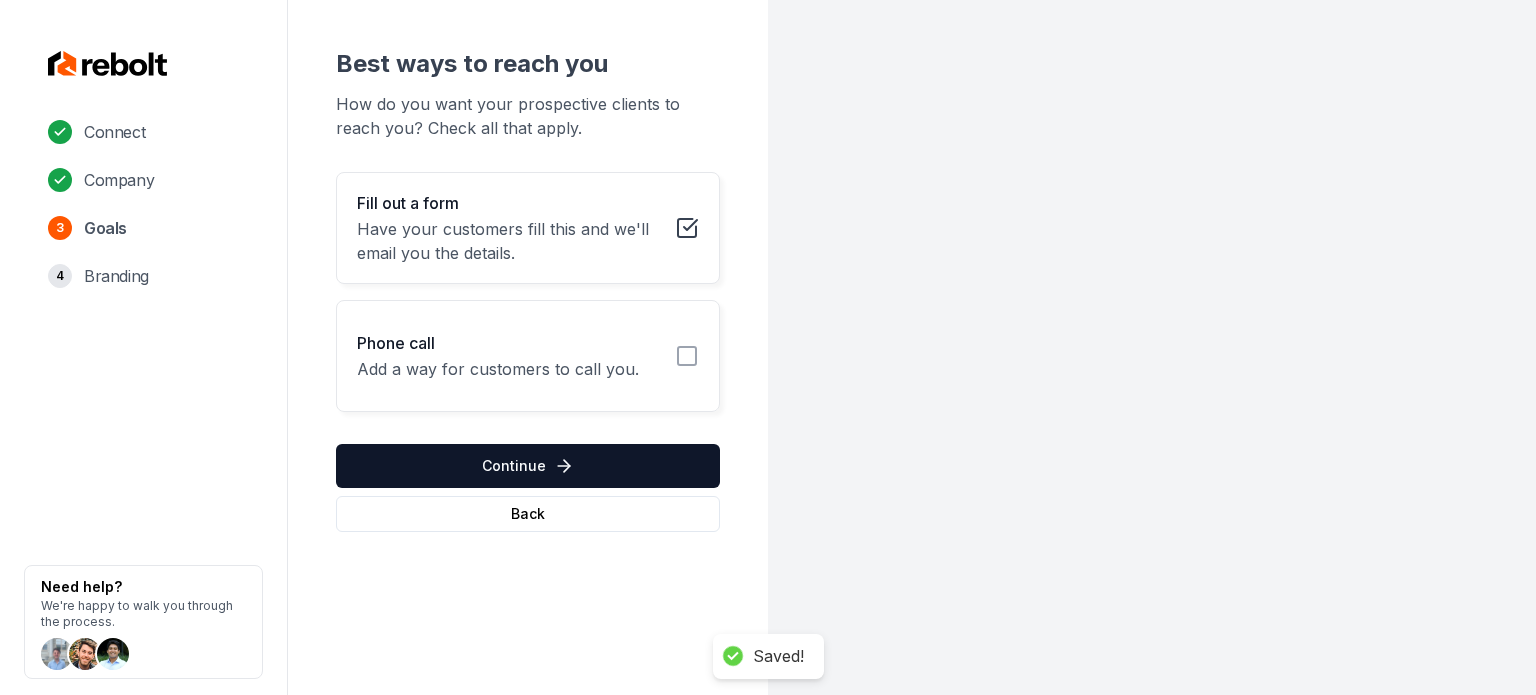 click on "Phone call Add a way for customers to call you." at bounding box center (528, 356) 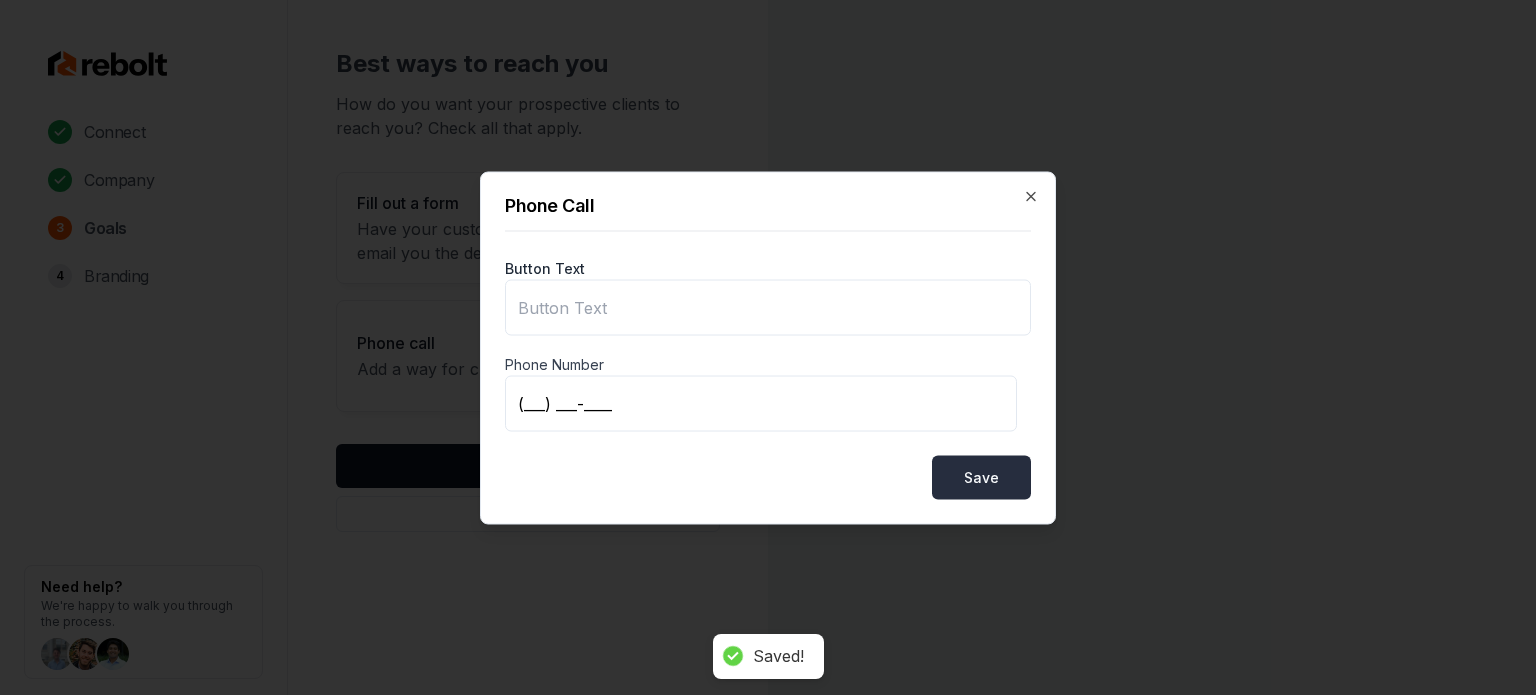 type on "Call us" 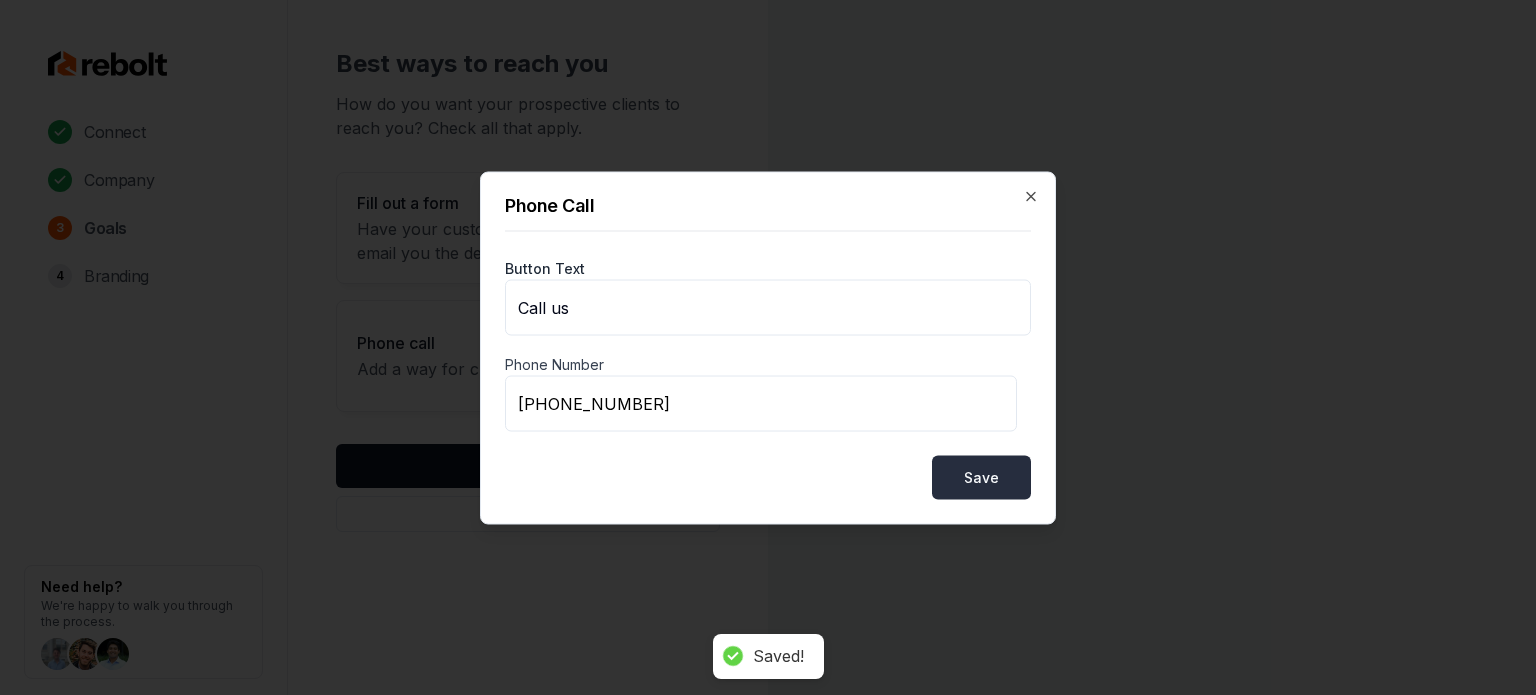 click on "Save" at bounding box center [981, 477] 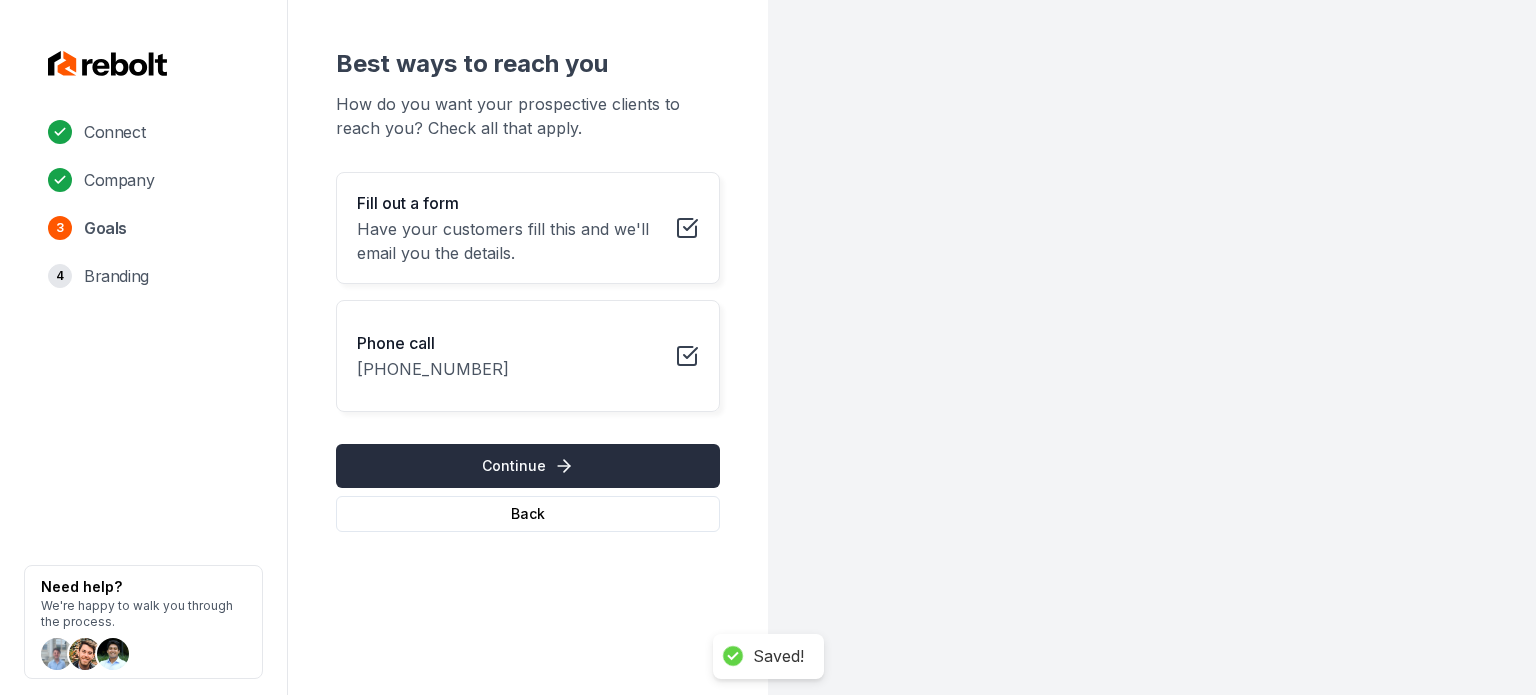 click on "Continue" at bounding box center (528, 466) 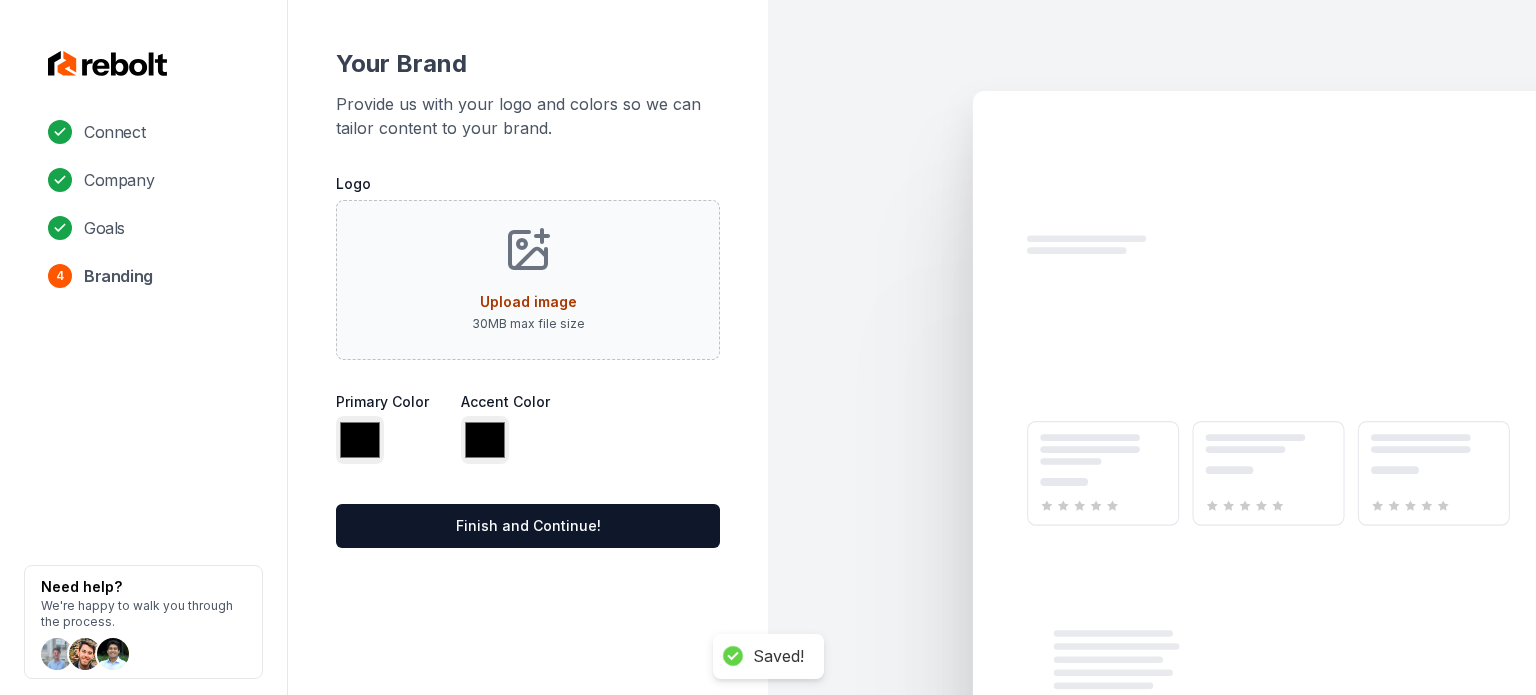 type on "*******" 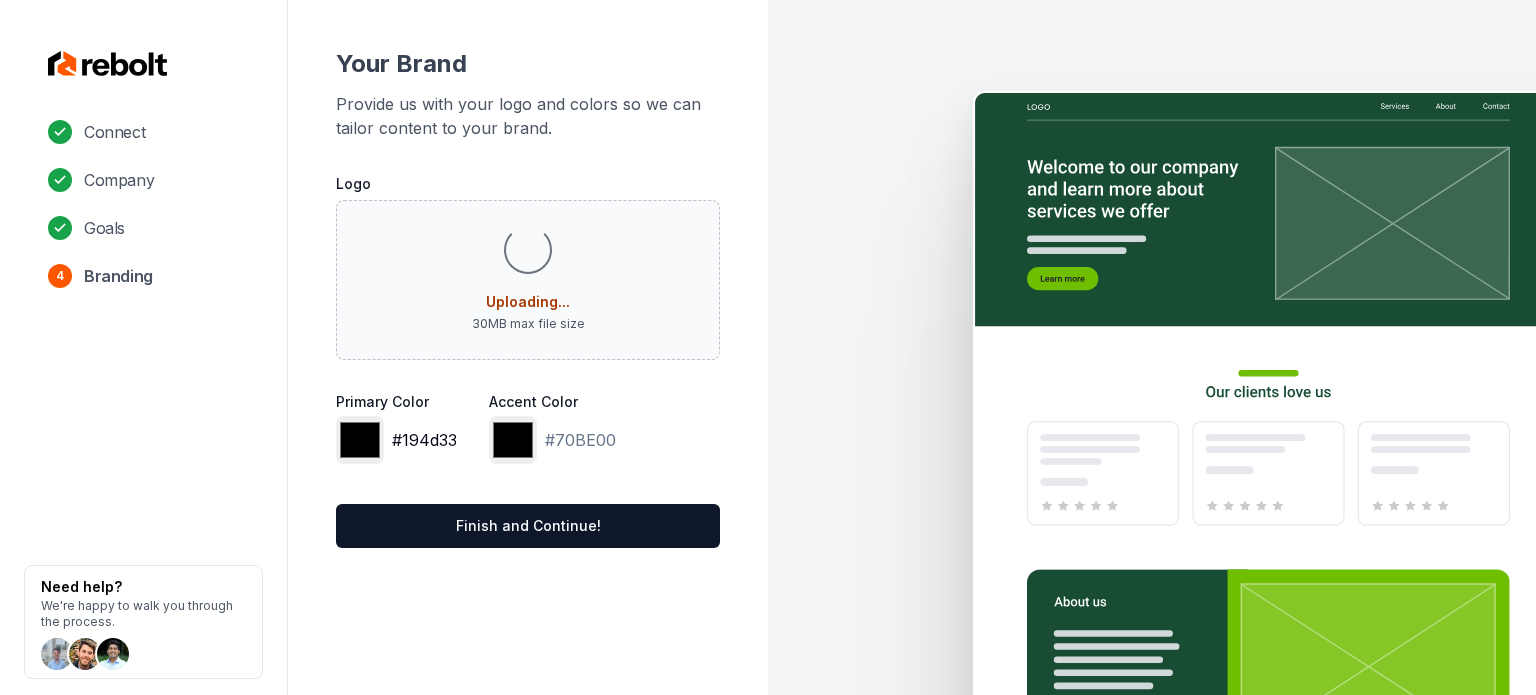 click on "*******" at bounding box center [360, 440] 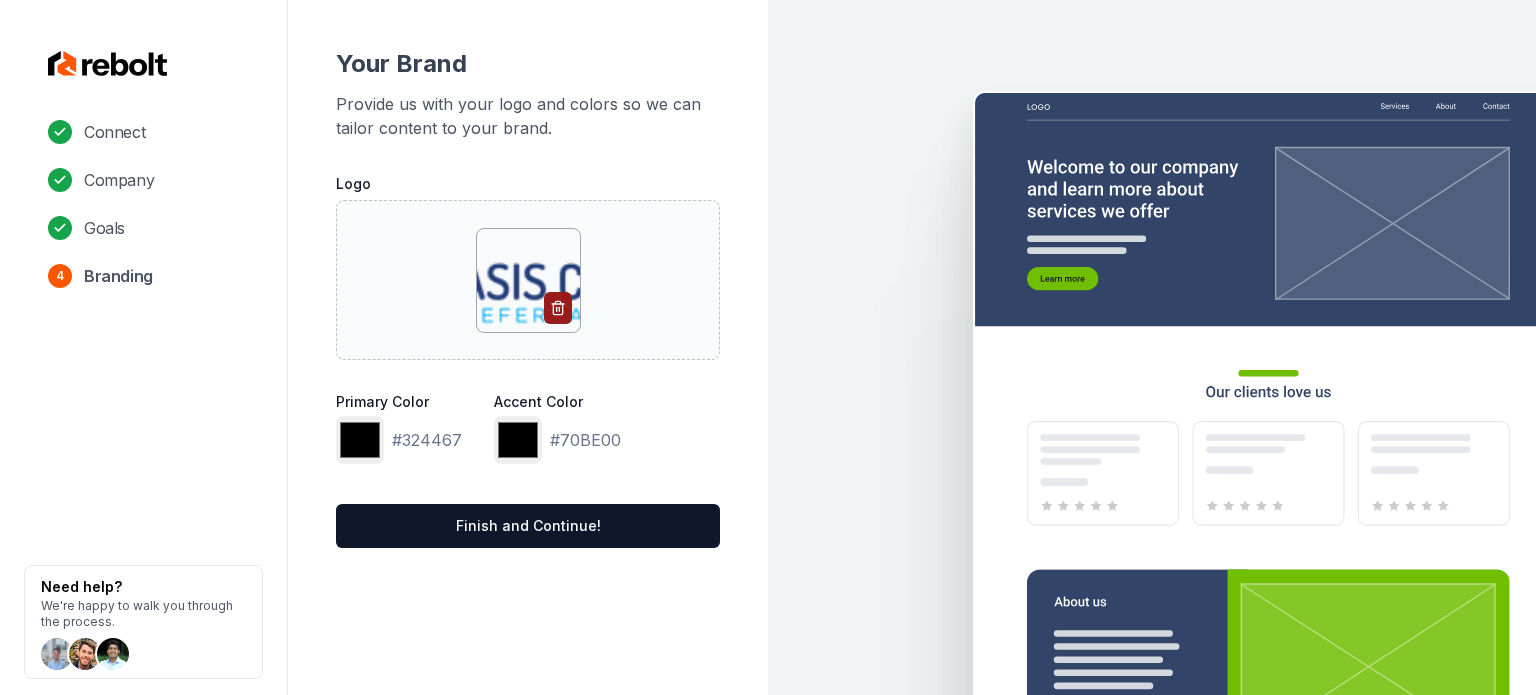 type on "*******" 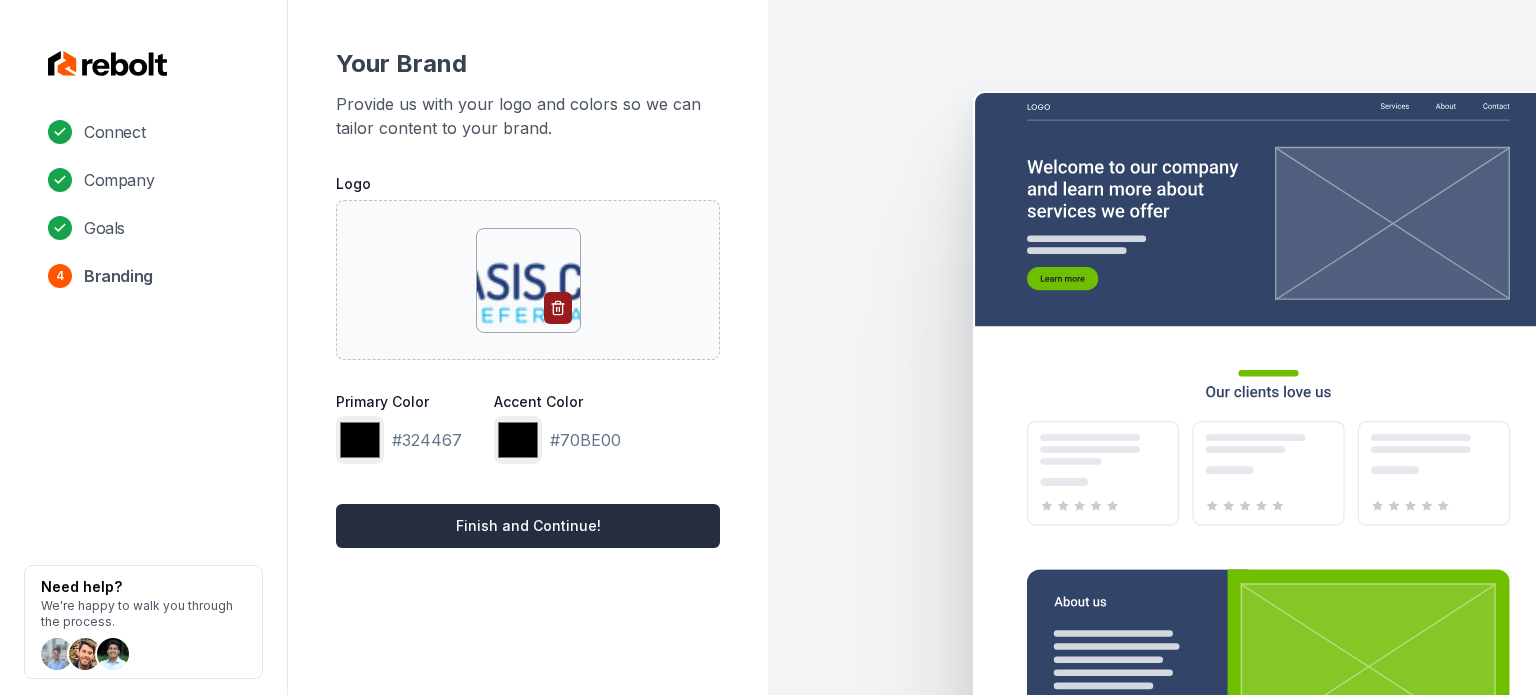 click on "Finish and Continue!" at bounding box center (528, 526) 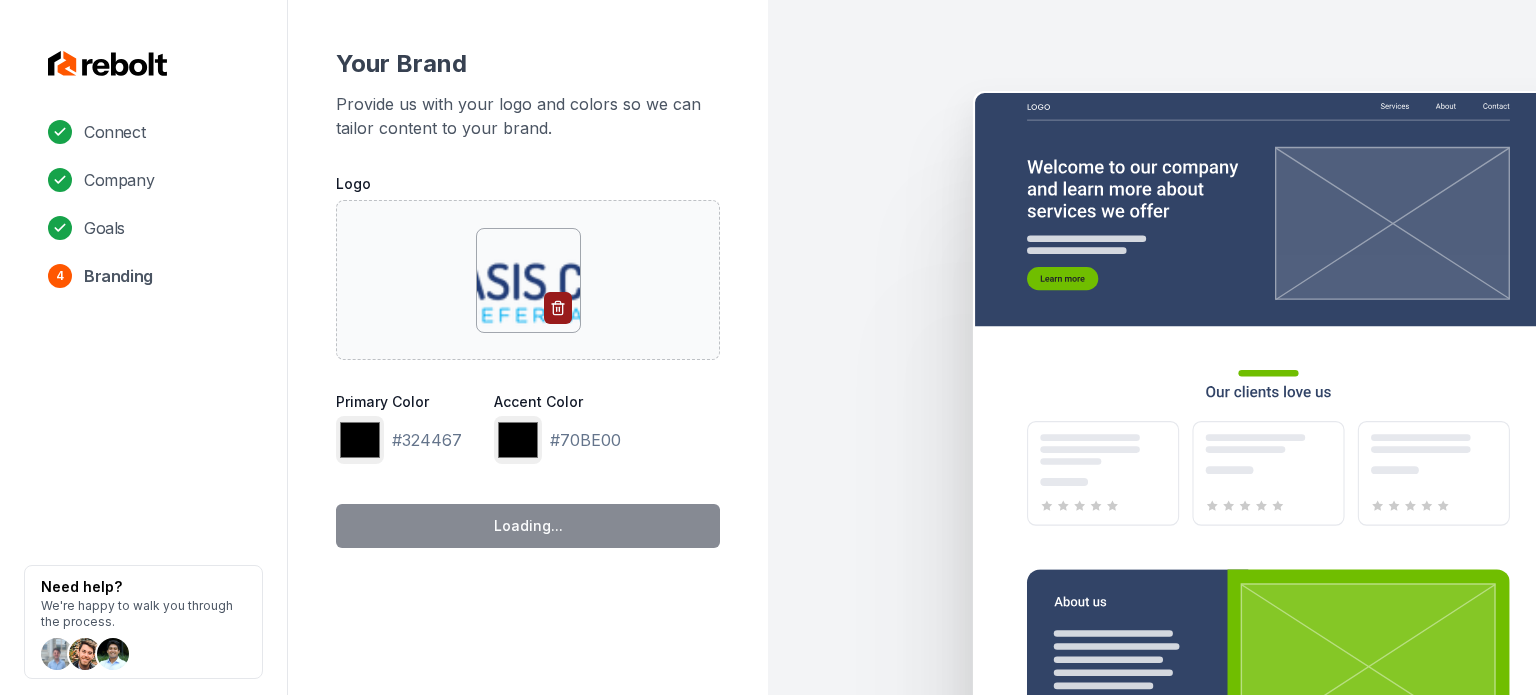type on "*******" 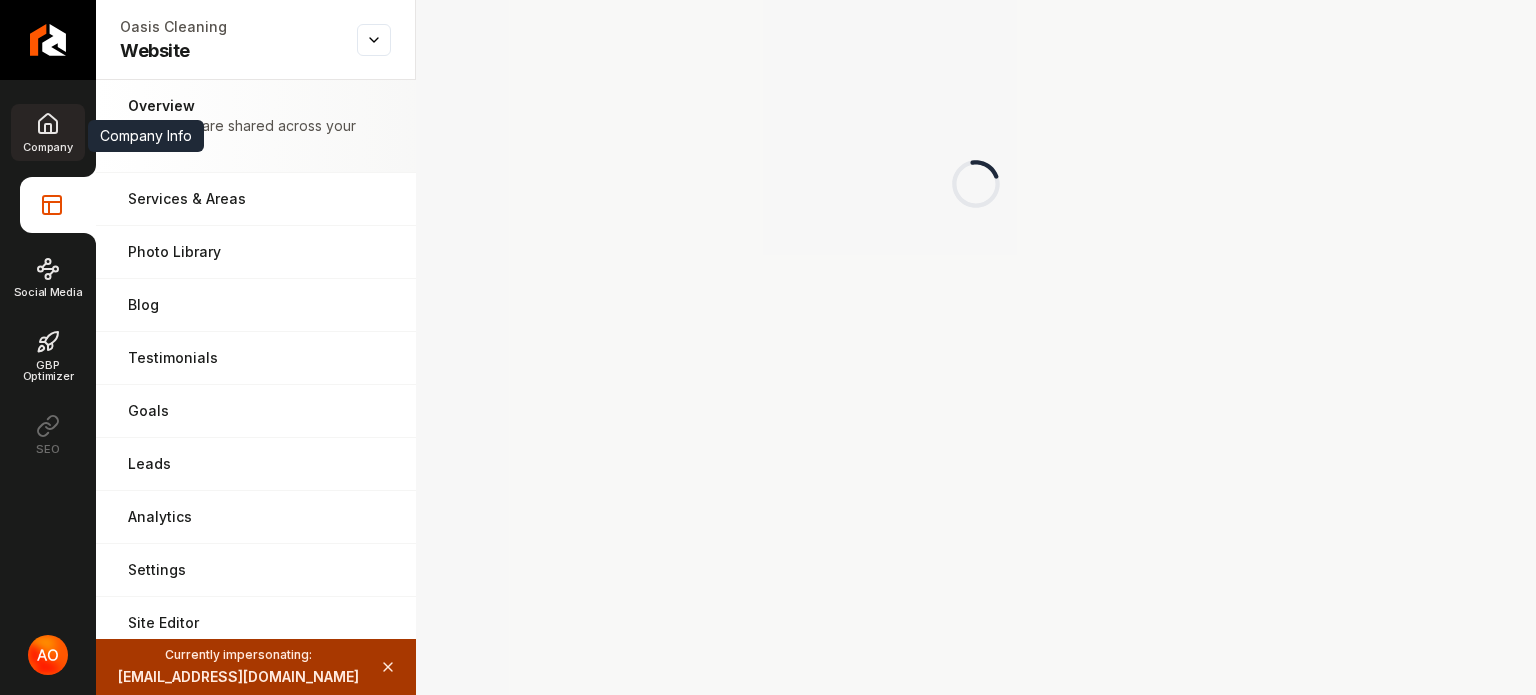 click on "Company" at bounding box center (47, 132) 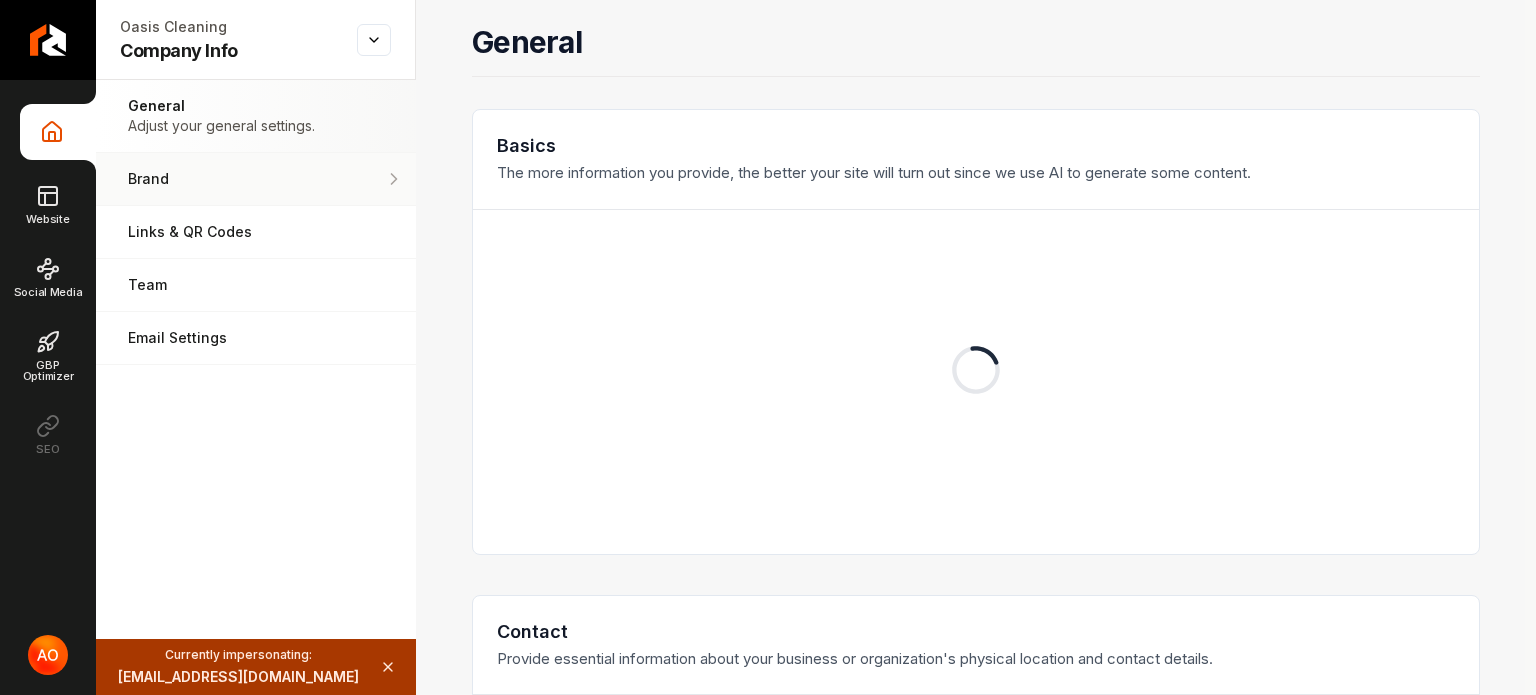 click on "Brand" at bounding box center [256, 179] 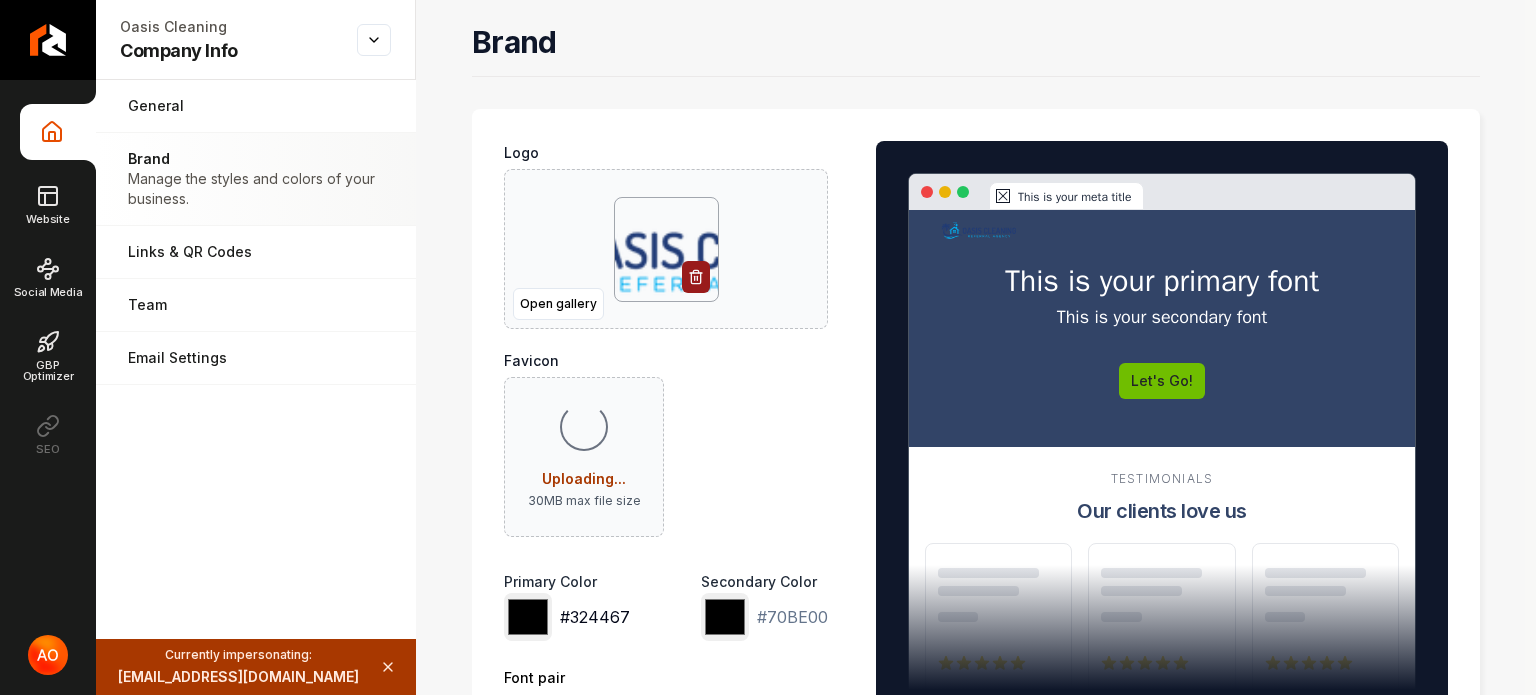 click on "*******" at bounding box center (528, 617) 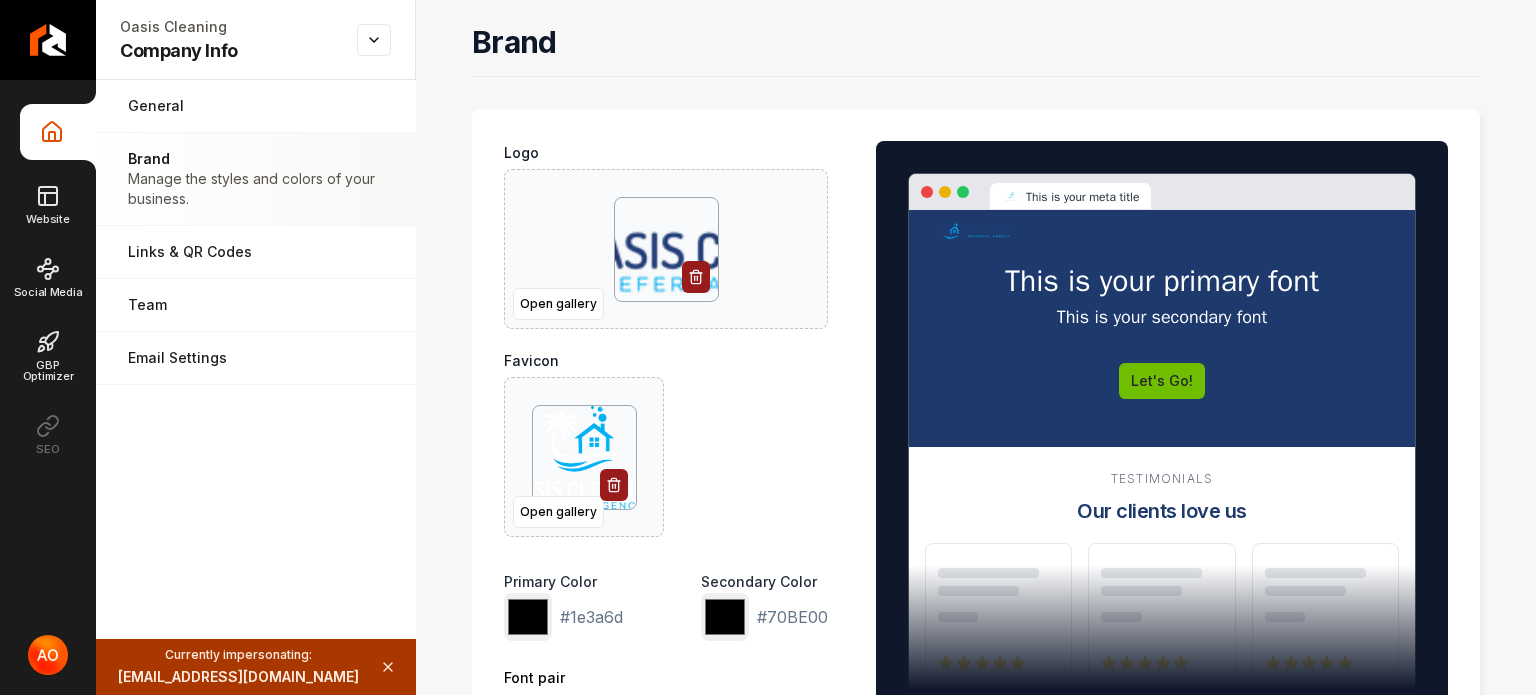 type on "*******" 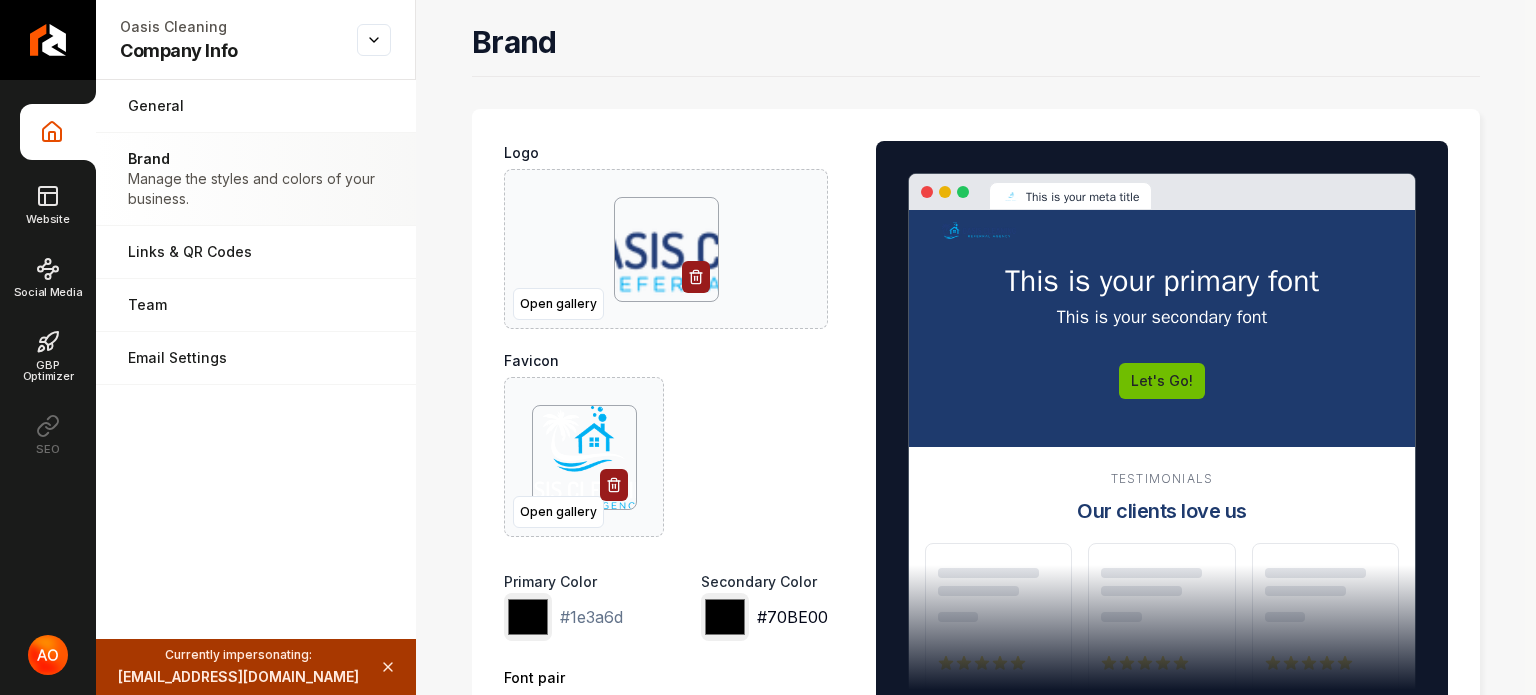 click on "*******" at bounding box center (725, 617) 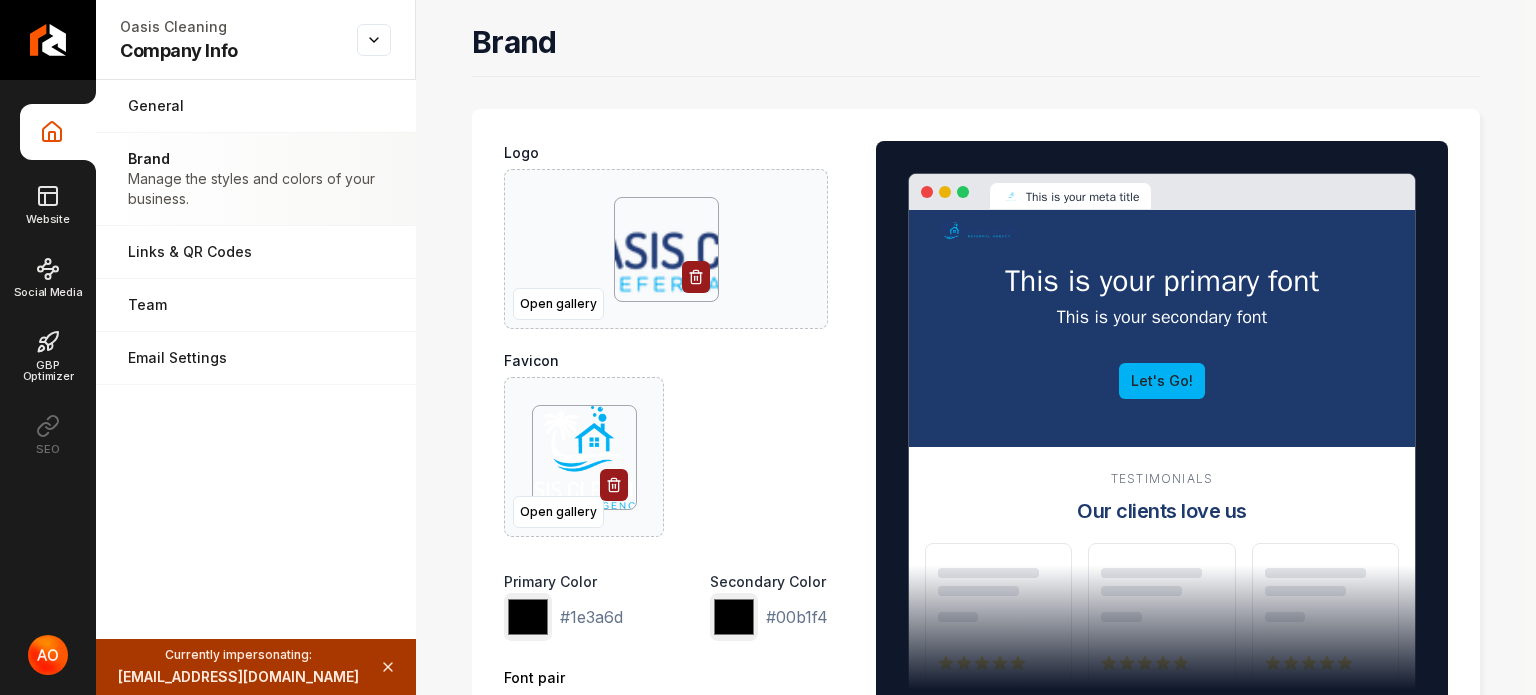 type on "*******" 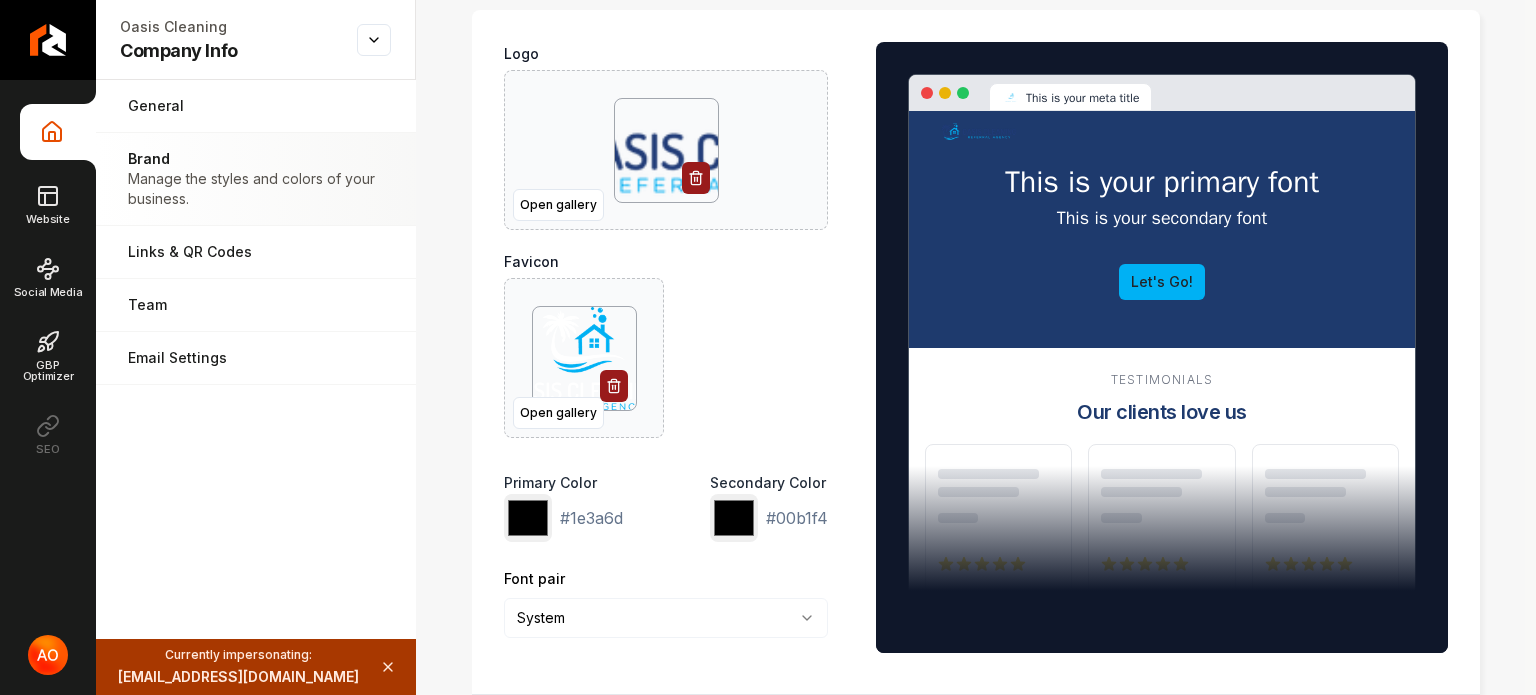 scroll, scrollTop: 200, scrollLeft: 0, axis: vertical 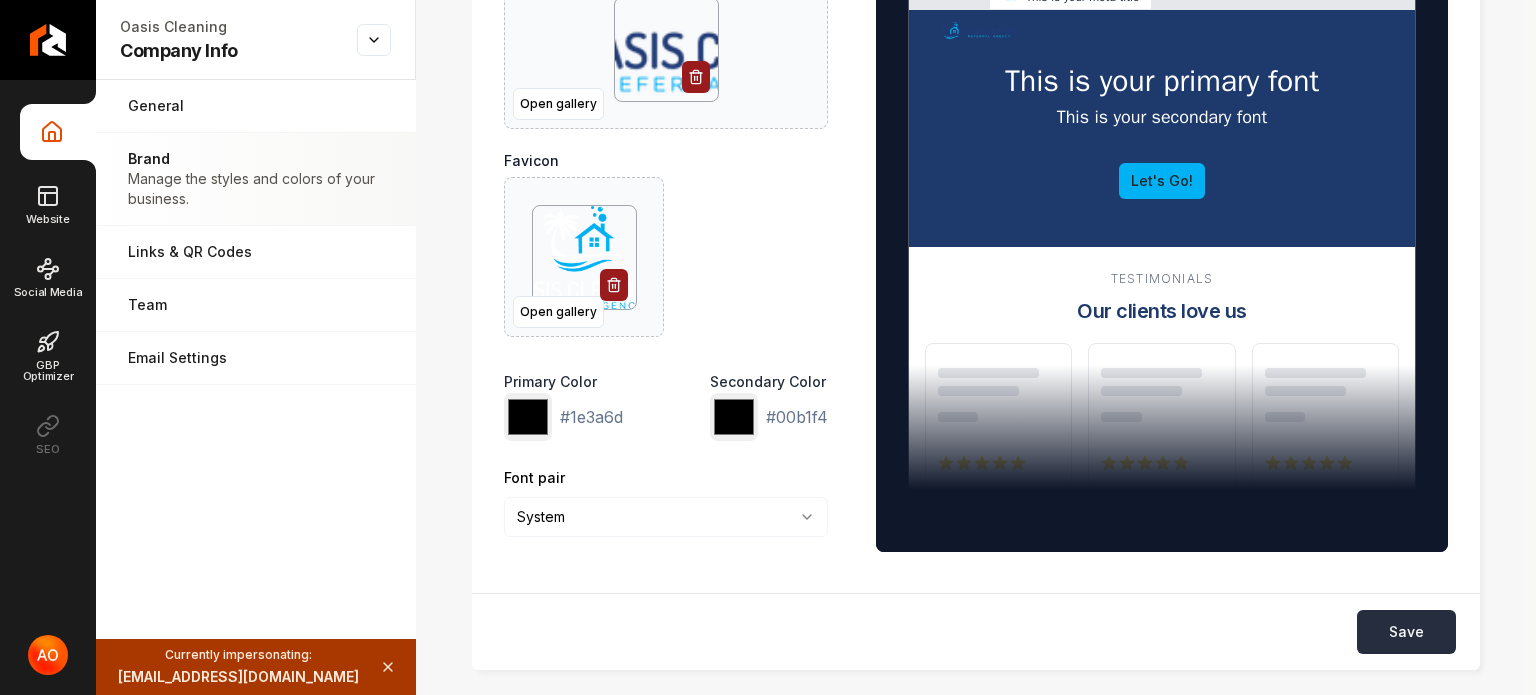 click on "Save" at bounding box center (1406, 632) 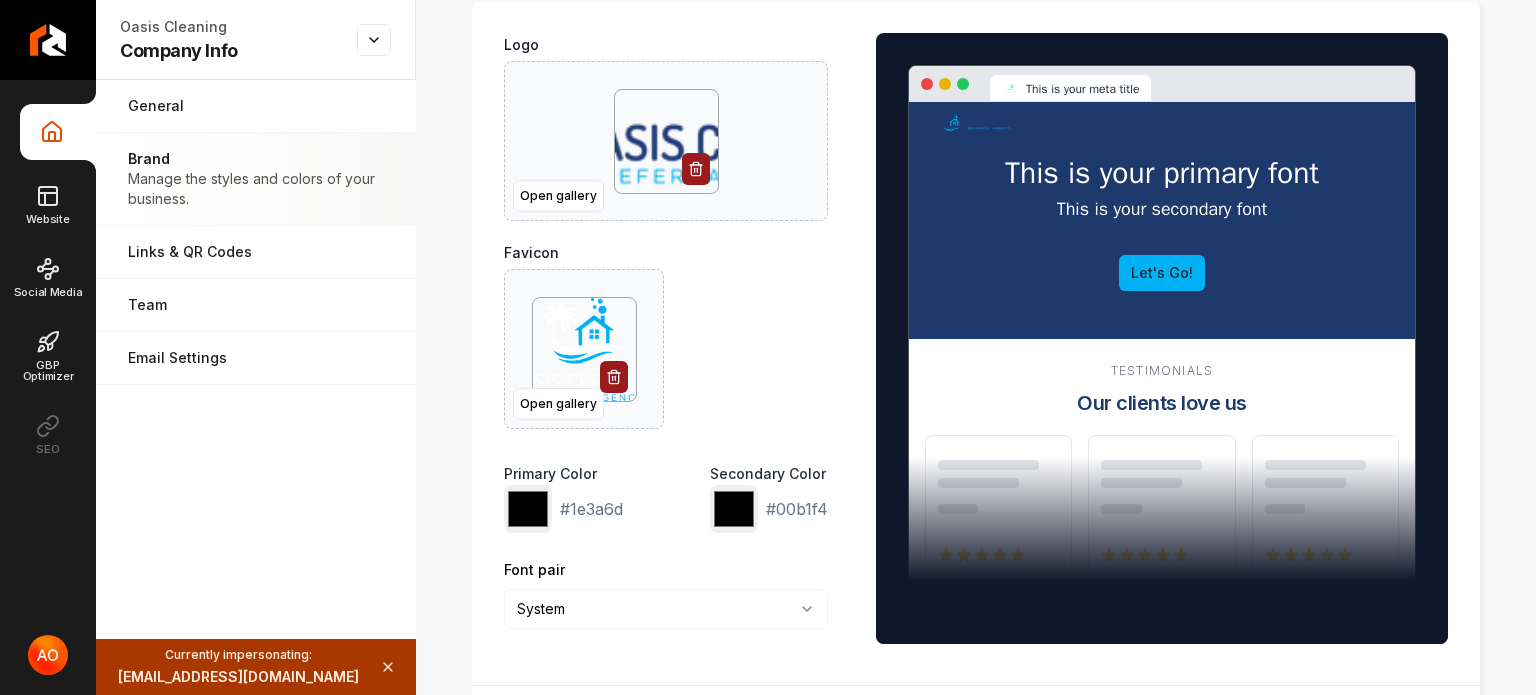 scroll, scrollTop: 0, scrollLeft: 0, axis: both 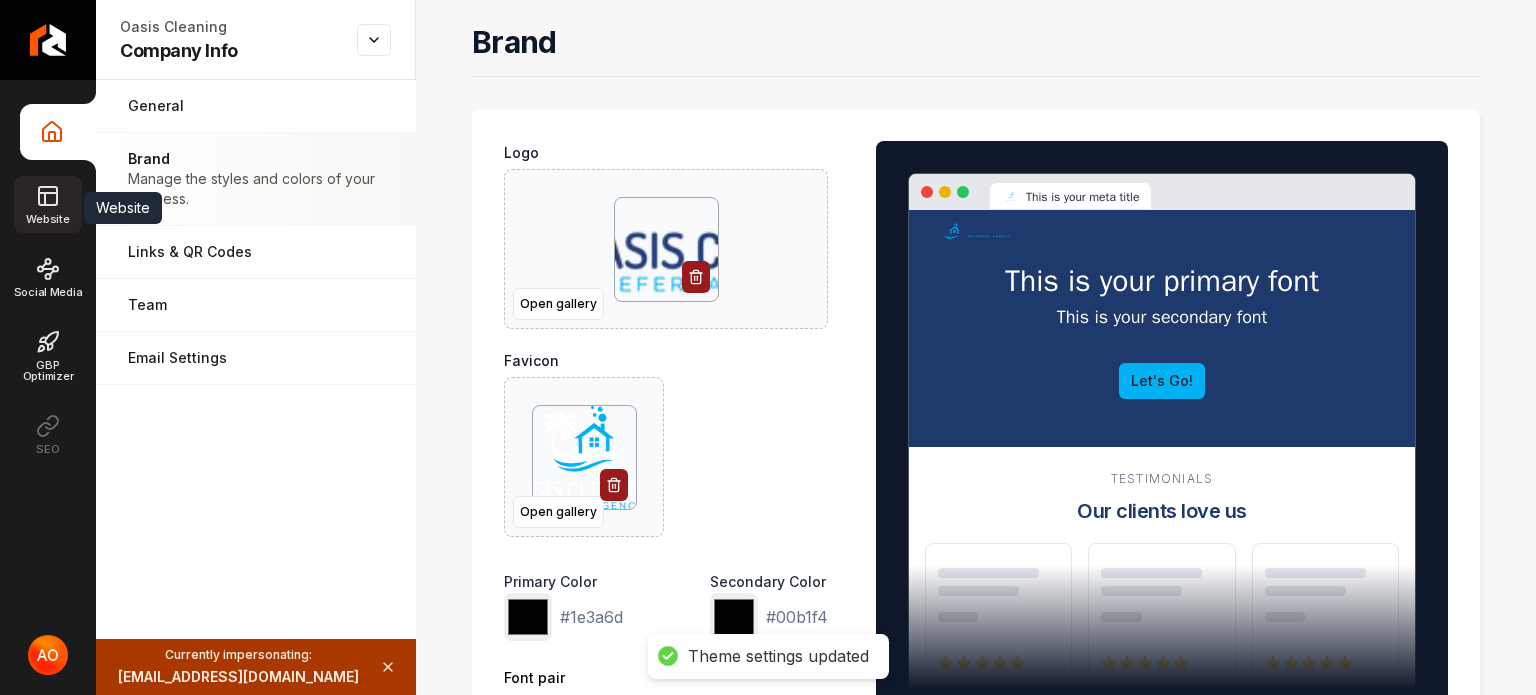 click on "Website" at bounding box center [47, 219] 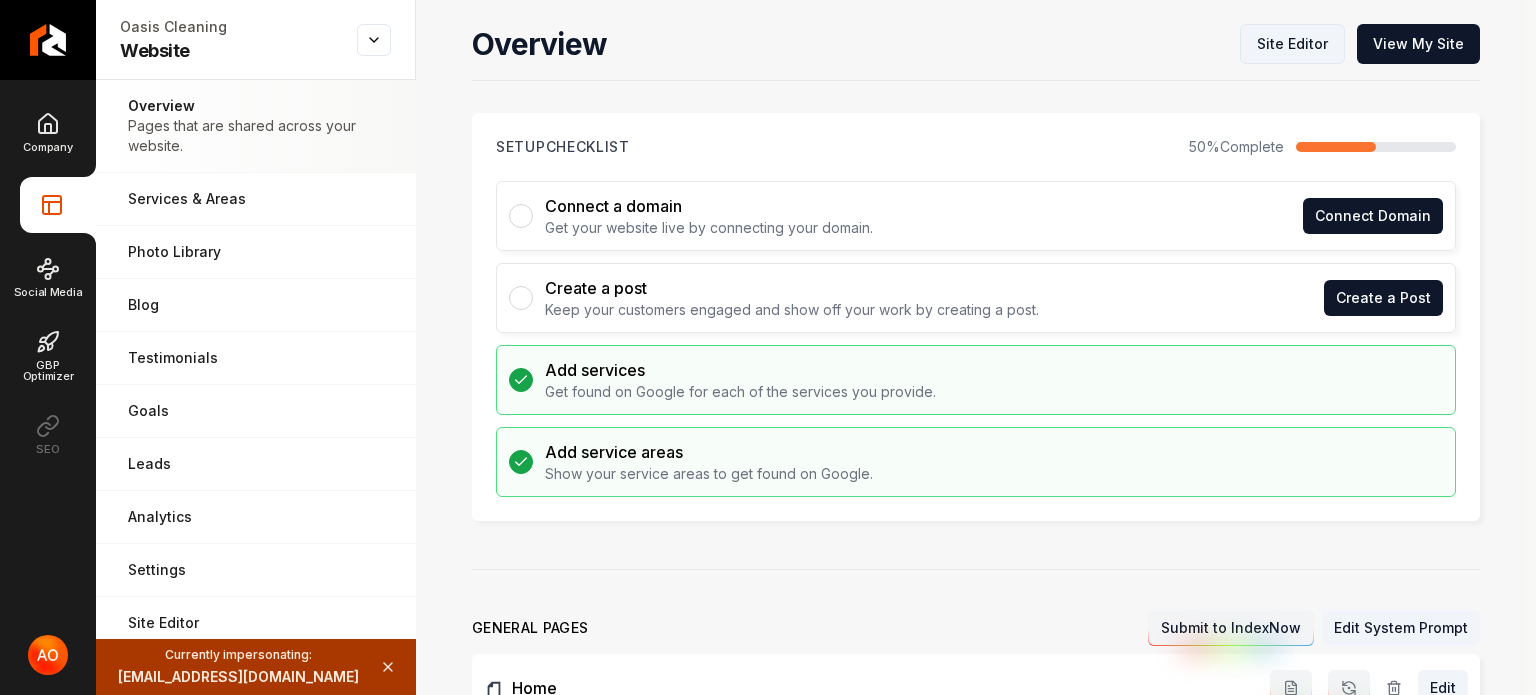 click on "Site Editor" at bounding box center [1292, 44] 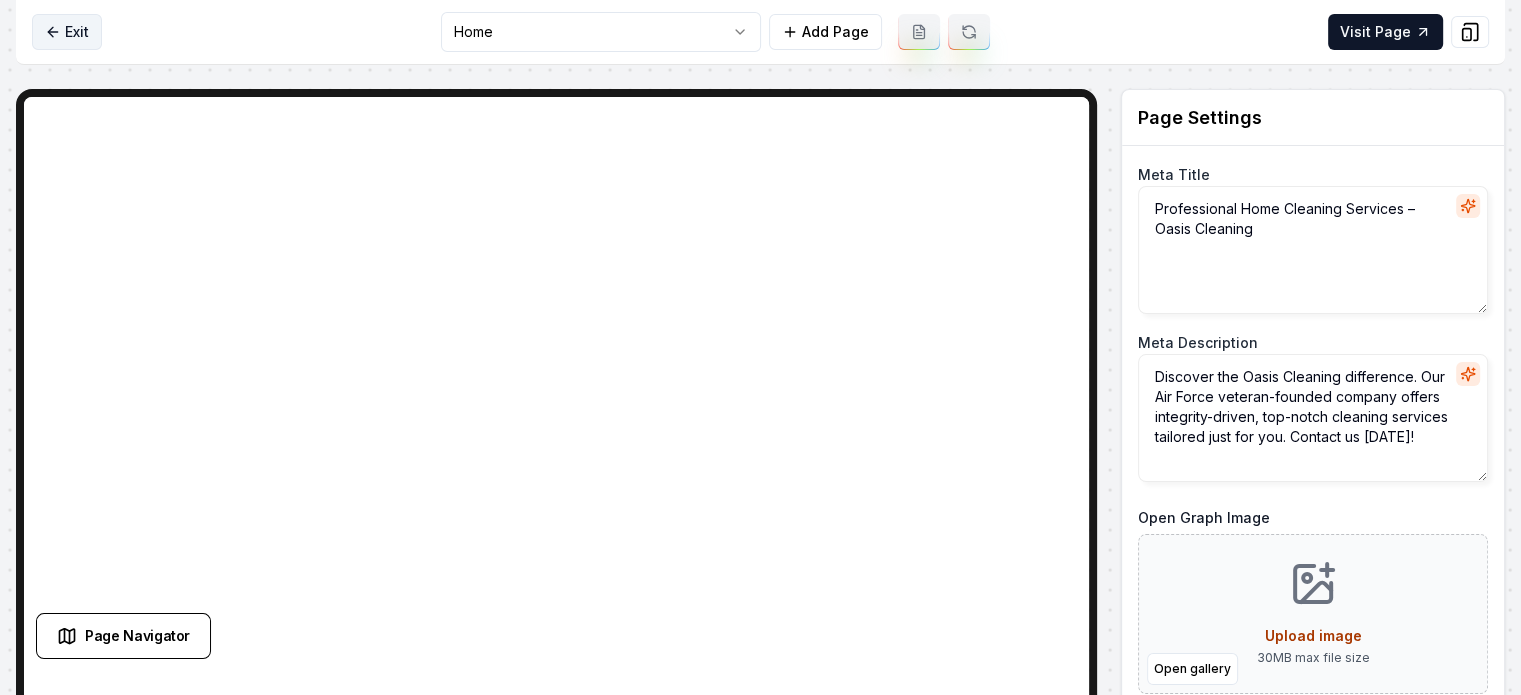 click 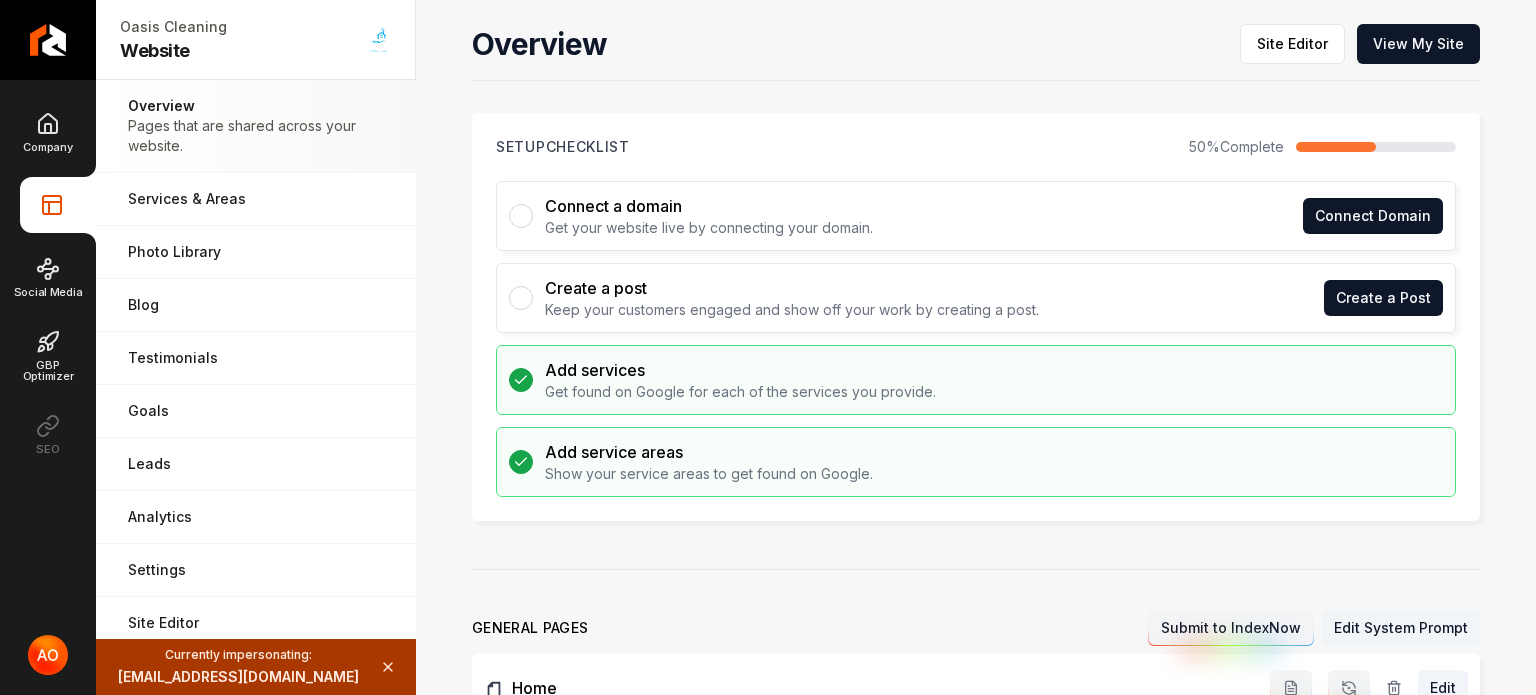 click on "Edit System Prompt" at bounding box center [1401, 628] 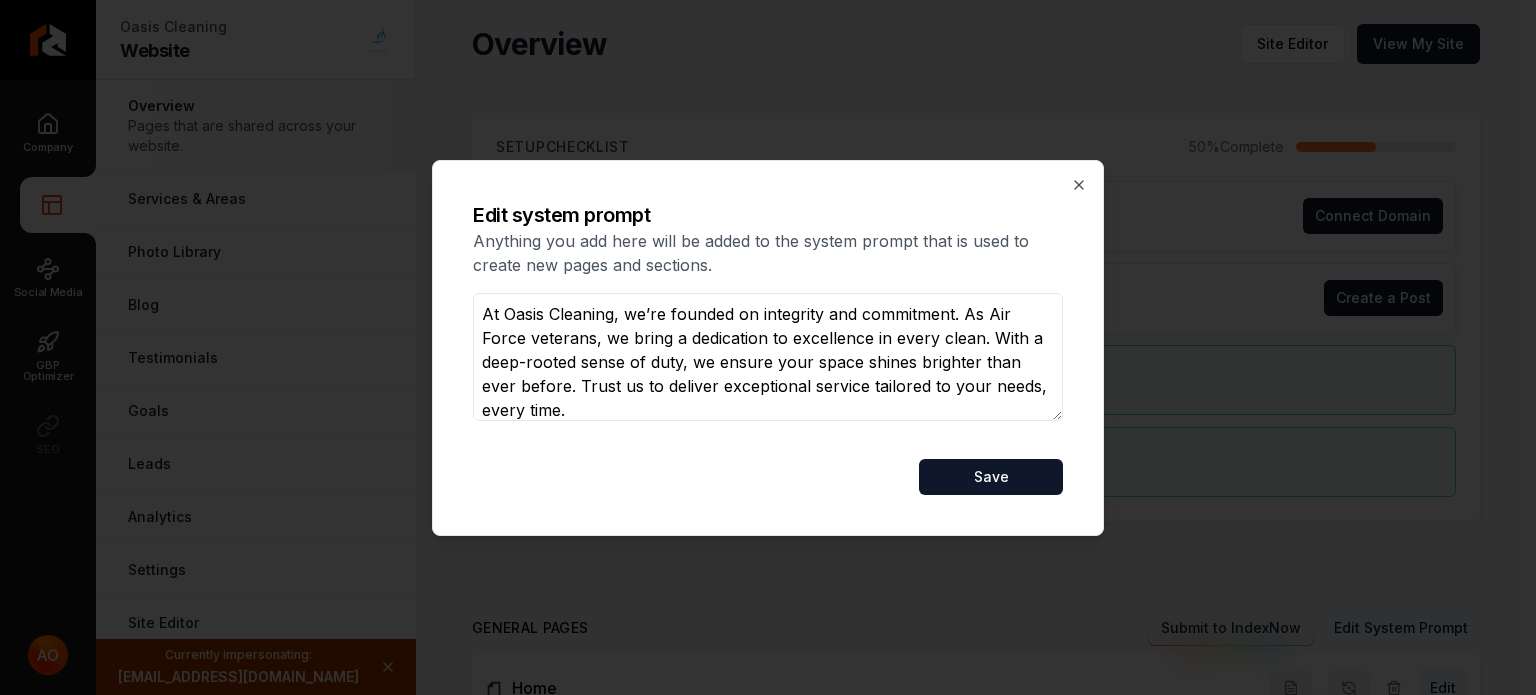 scroll, scrollTop: 9, scrollLeft: 0, axis: vertical 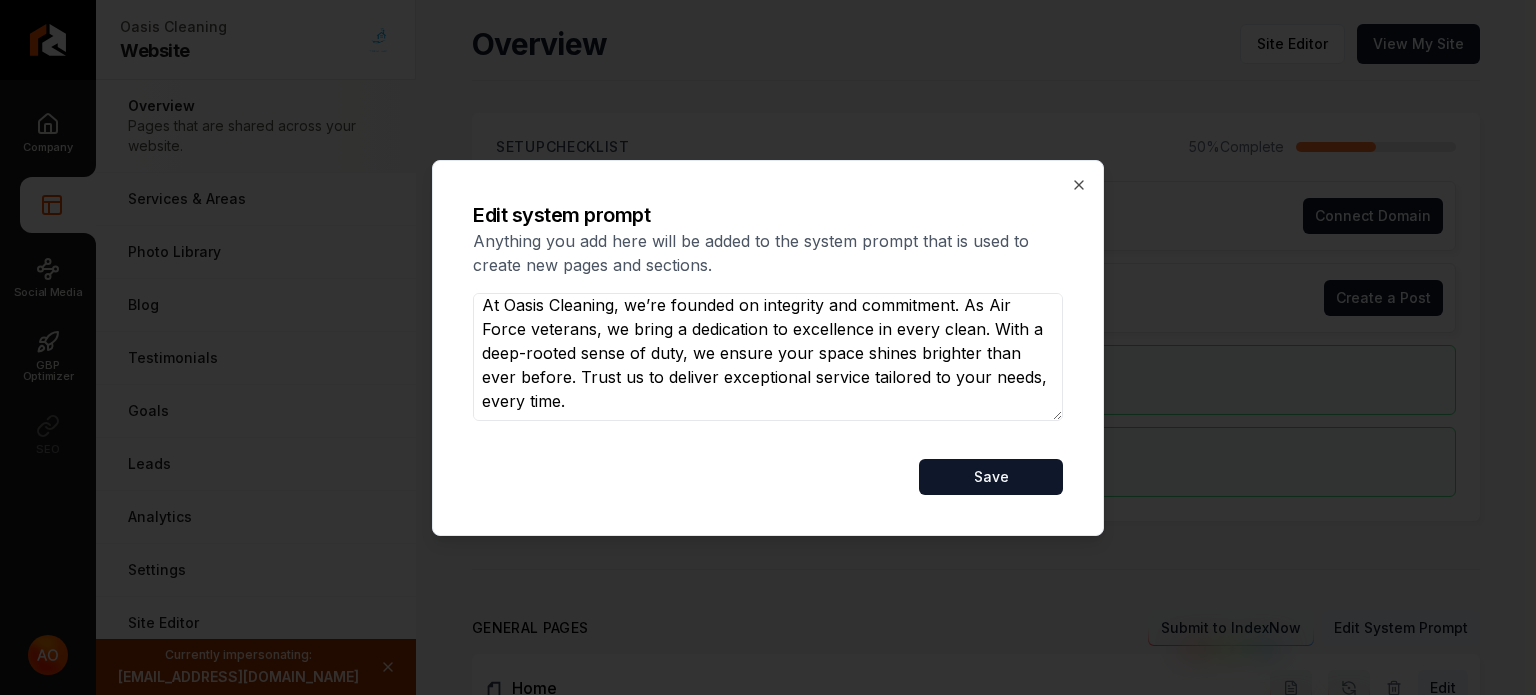 click on "At Oasis Cleaning, we’re founded on integrity and commitment. As Air Force veterans, we bring a dedication to excellence in every clean. With a deep-rooted sense of duty, we ensure your space shines brighter than ever before. Trust us to deliver exceptional service tailored to your needs, every time." at bounding box center (768, 357) 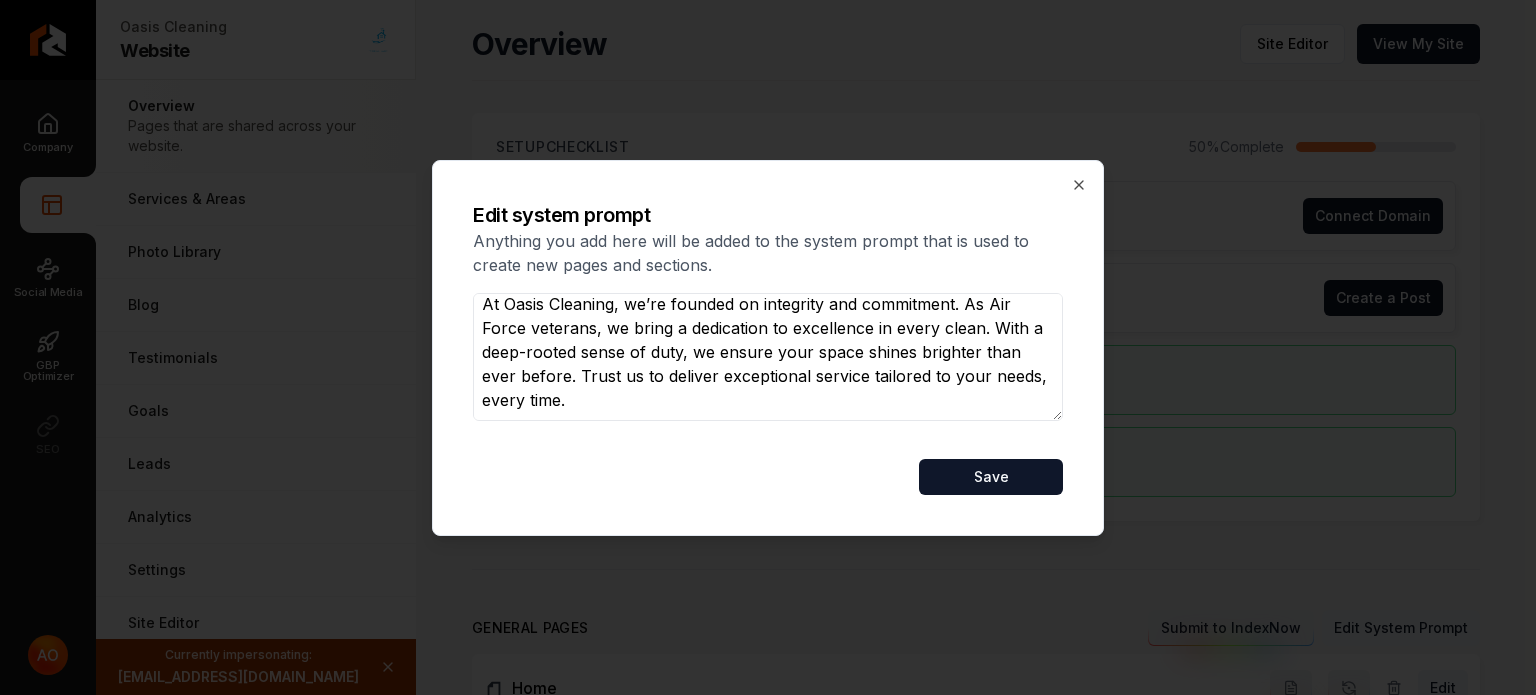 paste on "do not mention eco-friendly products, also, this is a referral agency. don't call the cleaners their employees or "team", but don't be explicit that they aren't their employees. Just refer to them as cleaners" 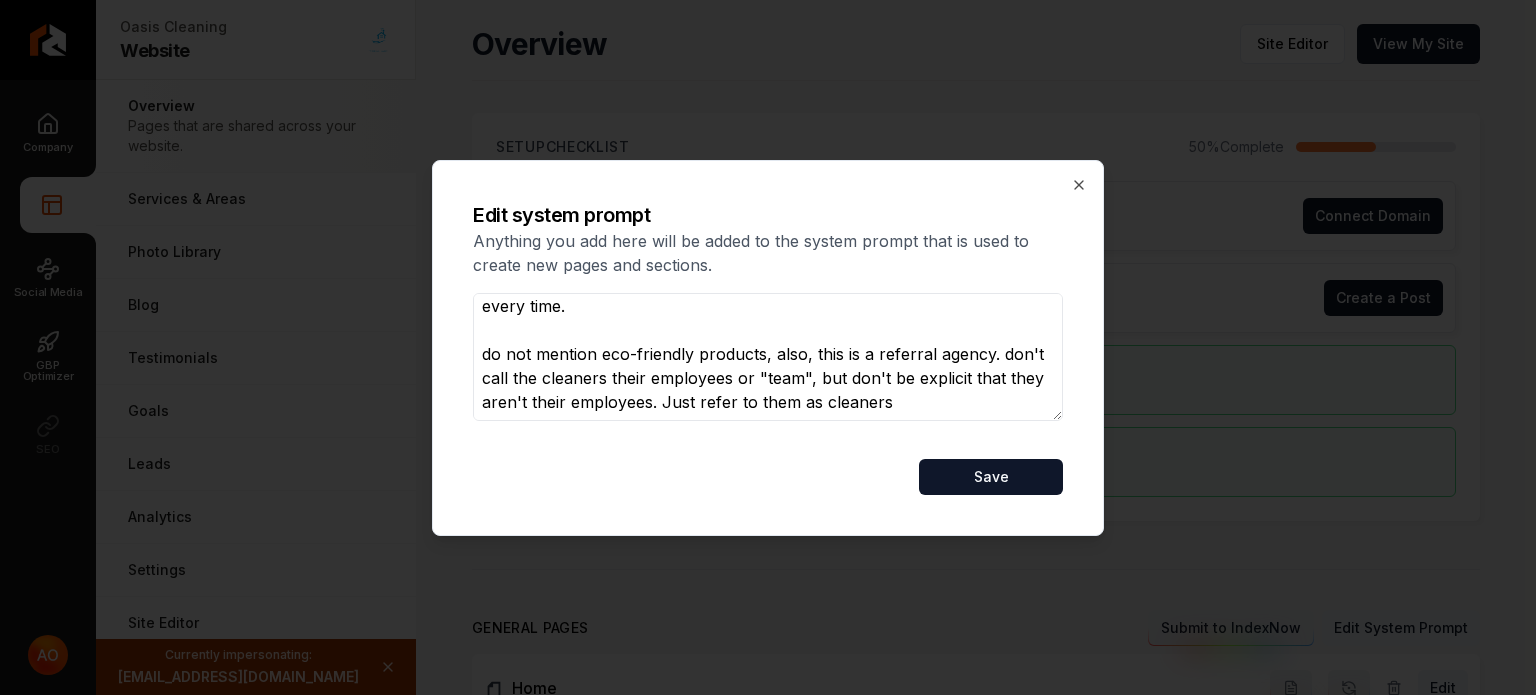 scroll, scrollTop: 105, scrollLeft: 0, axis: vertical 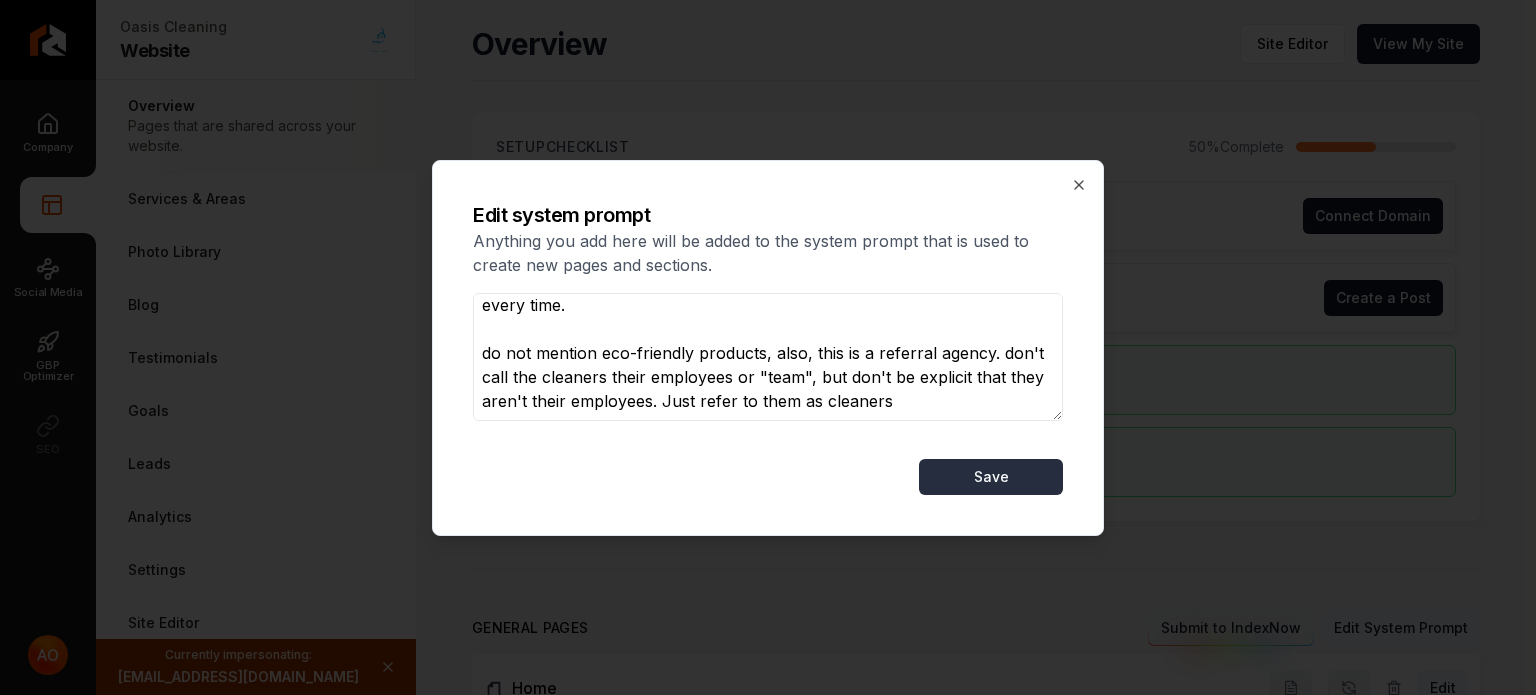 type on "At Oasis Cleaning, we’re founded on integrity and commitment. As Air Force veterans, we bring a dedication to excellence in every clean. With a deep-rooted sense of duty, we ensure your space shines brighter than ever before. Trust us to deliver exceptional service tailored to your needs, every time.
do not mention eco-friendly products, also, this is a referral agency. don't call the cleaners their employees or "team", but don't be explicit that they aren't their employees. Just refer to them as cleaners" 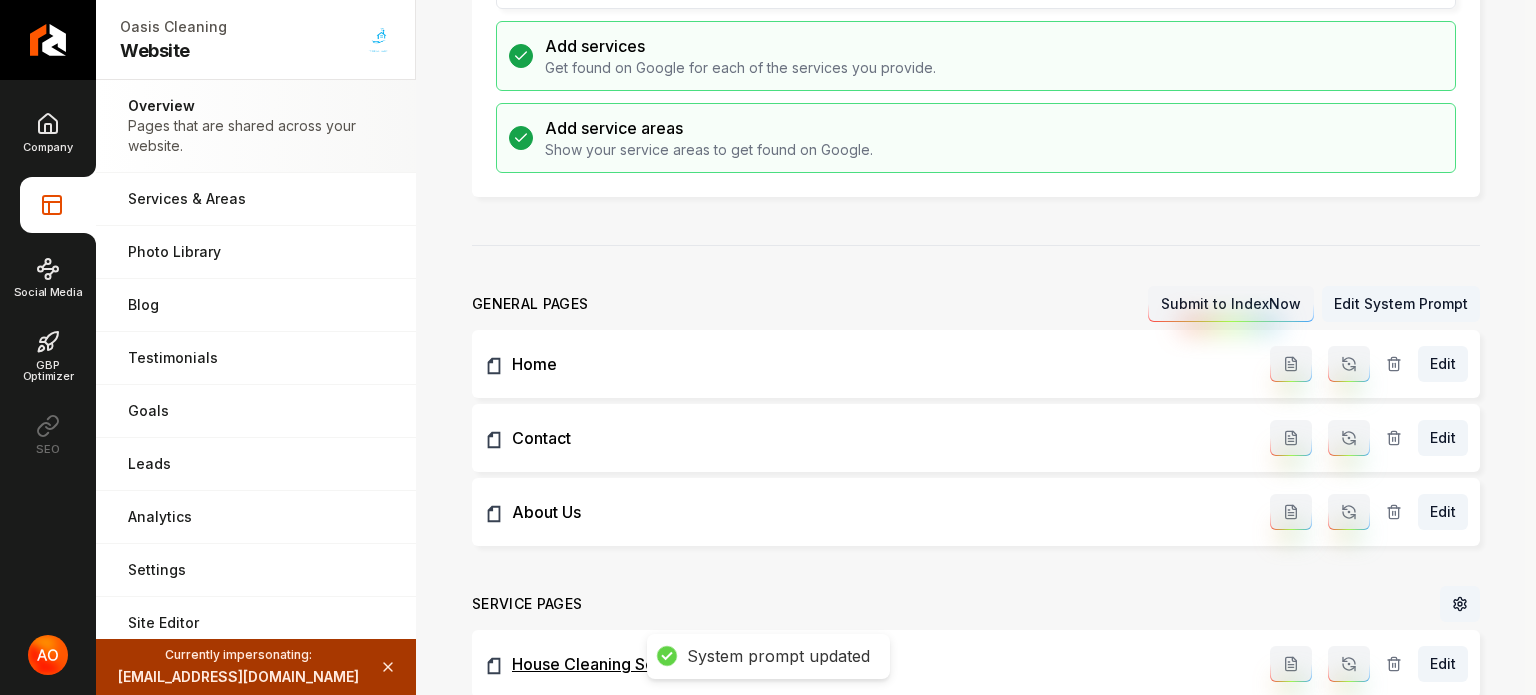 scroll, scrollTop: 600, scrollLeft: 0, axis: vertical 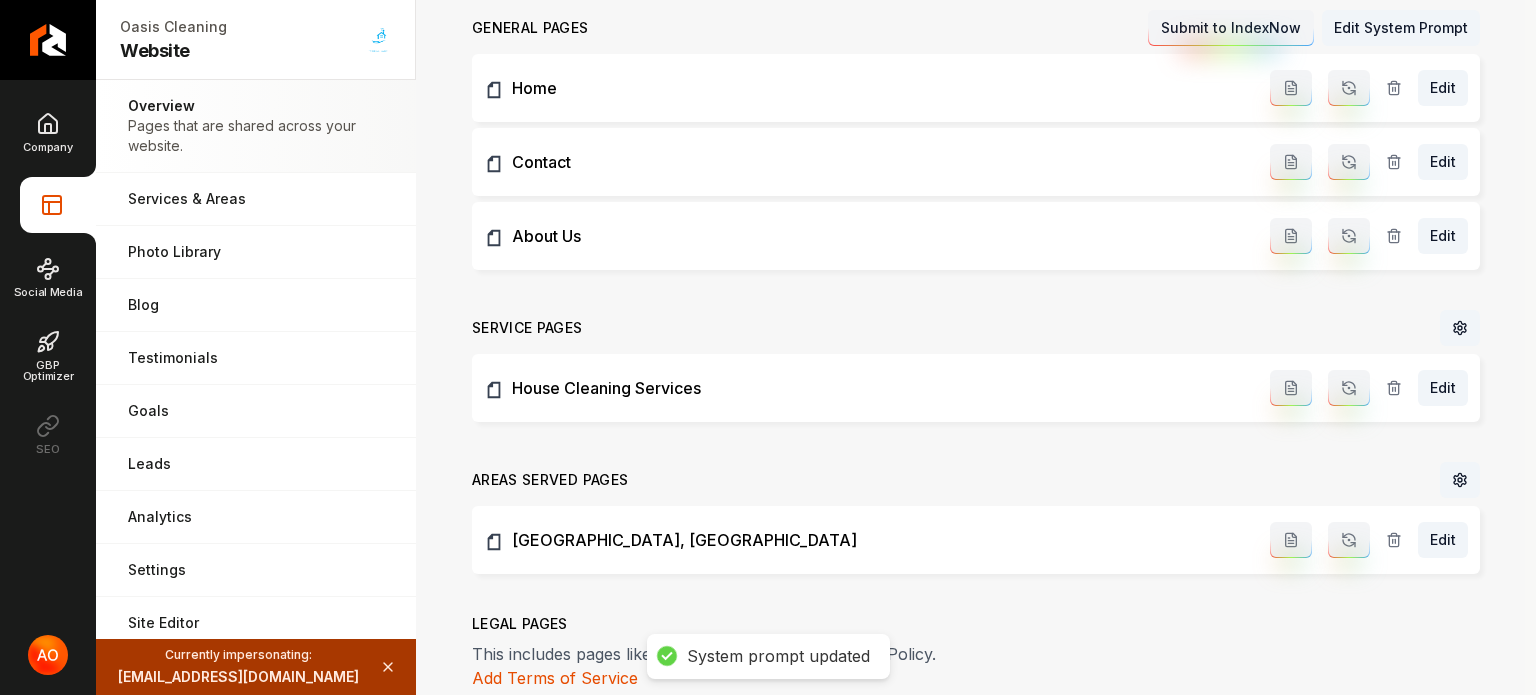 click 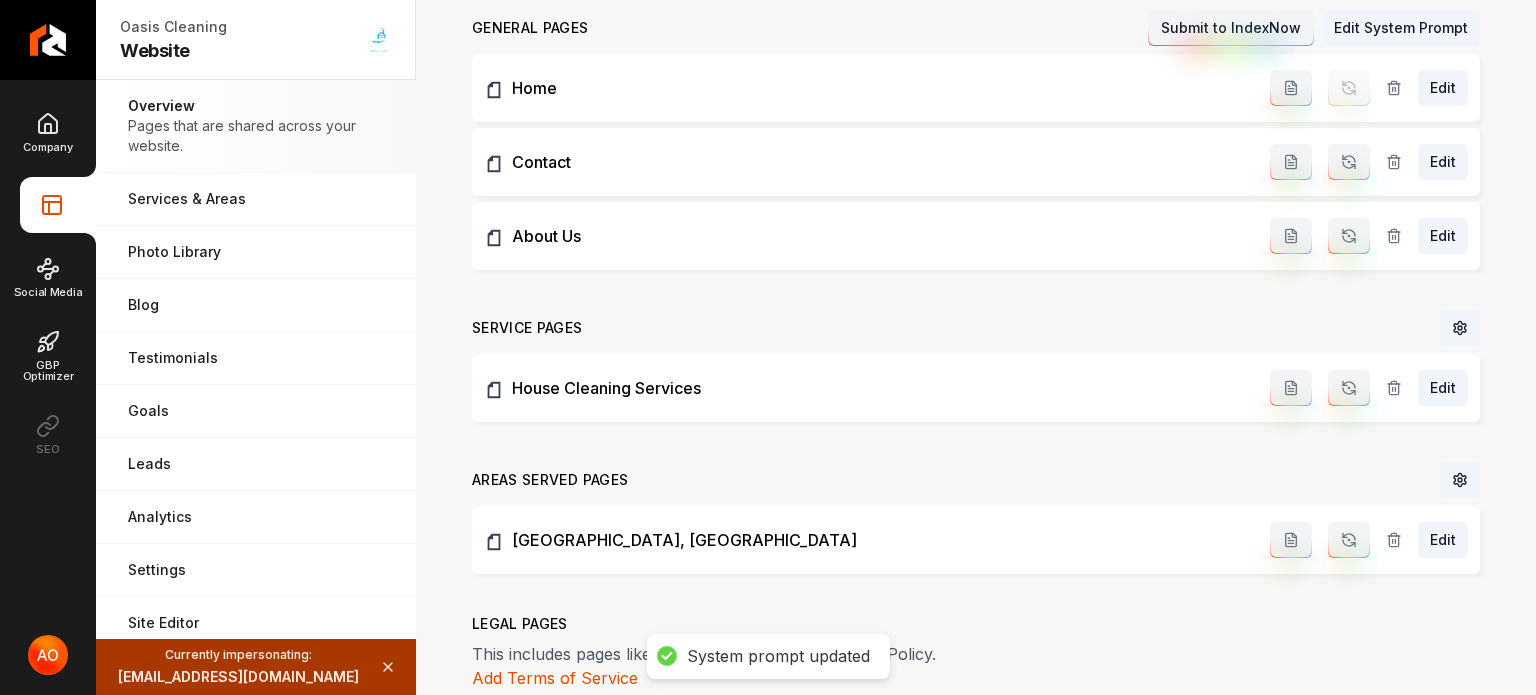 click at bounding box center (1349, 162) 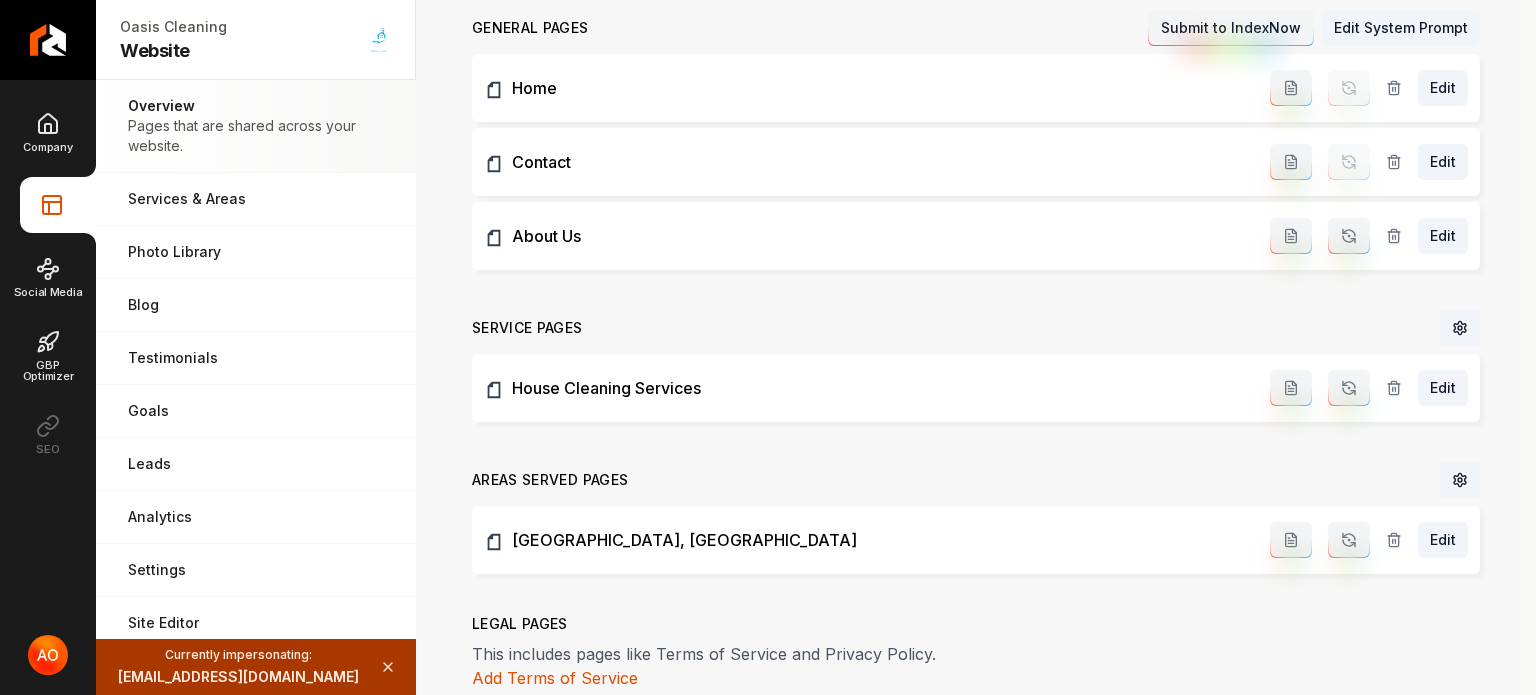 click at bounding box center [1349, 236] 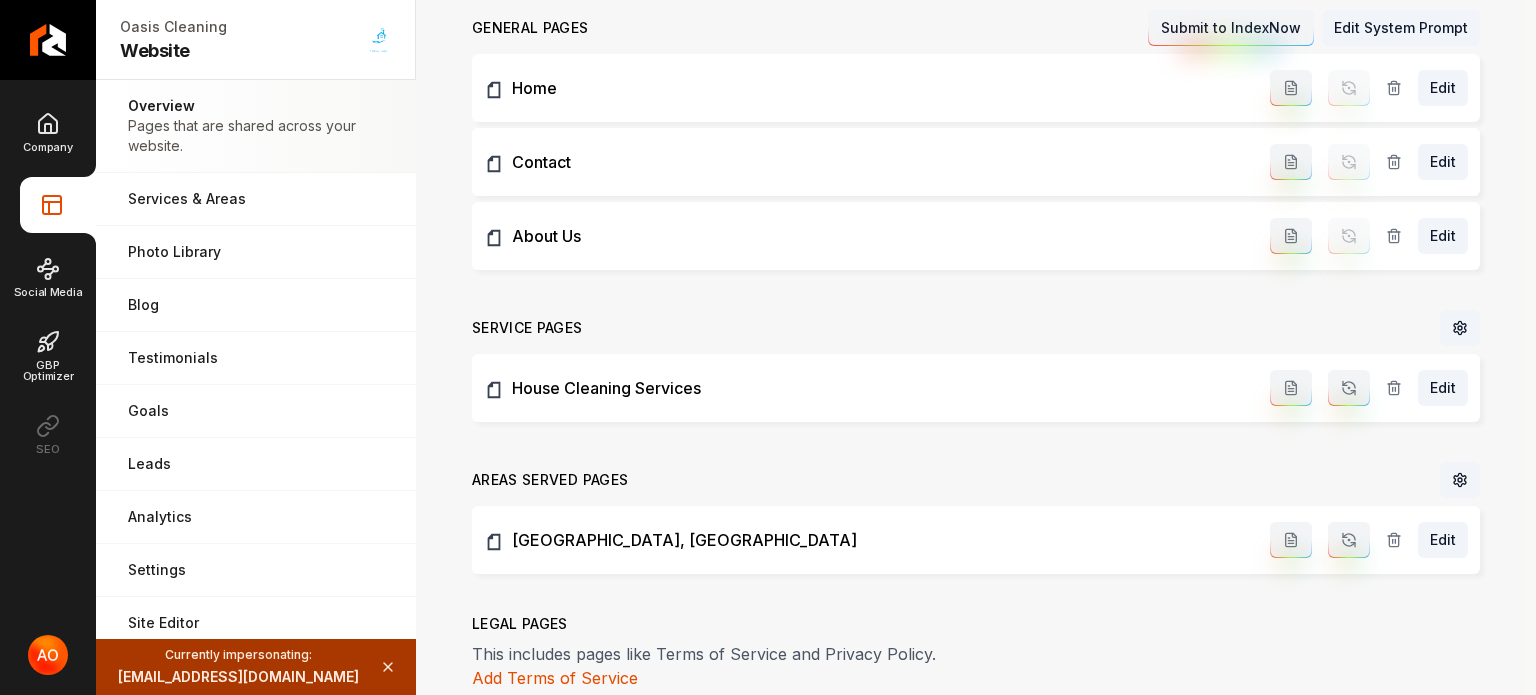 click at bounding box center [1349, 388] 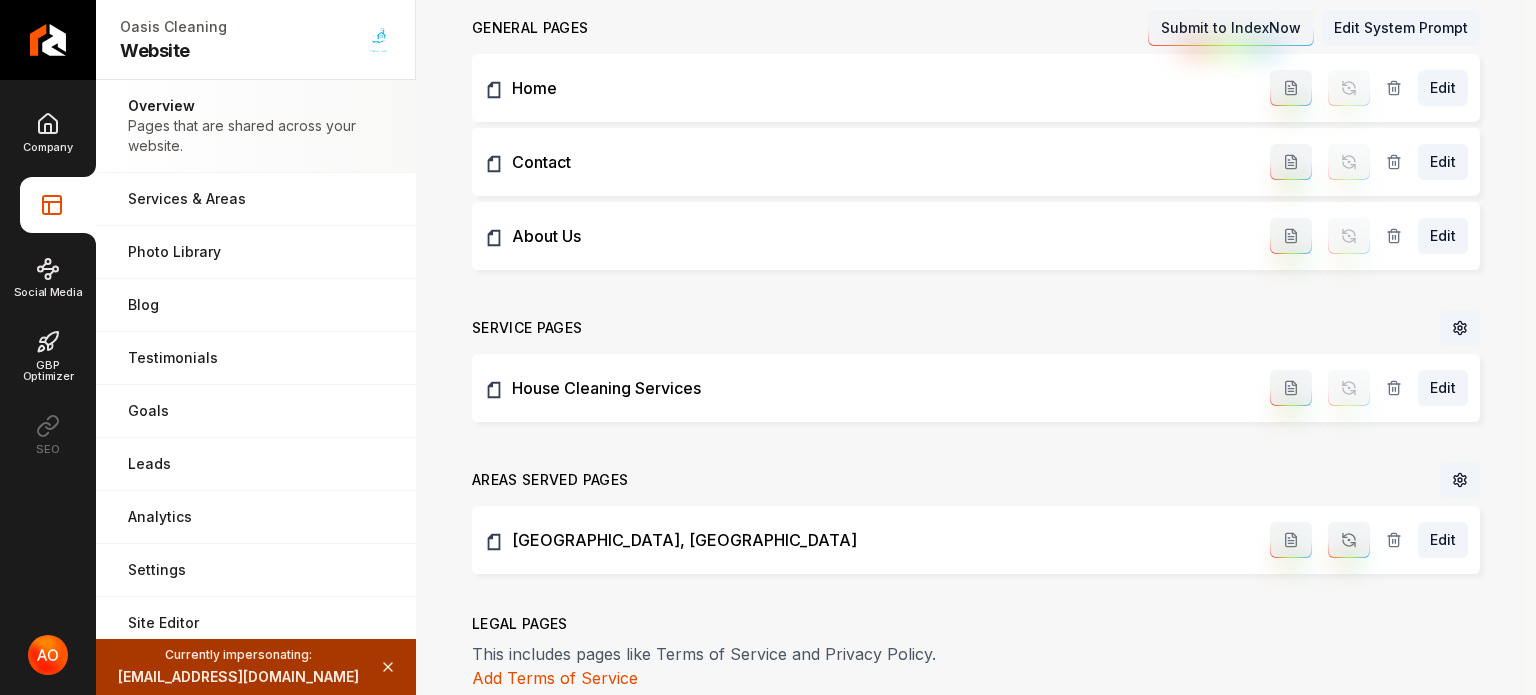 click at bounding box center [1349, 540] 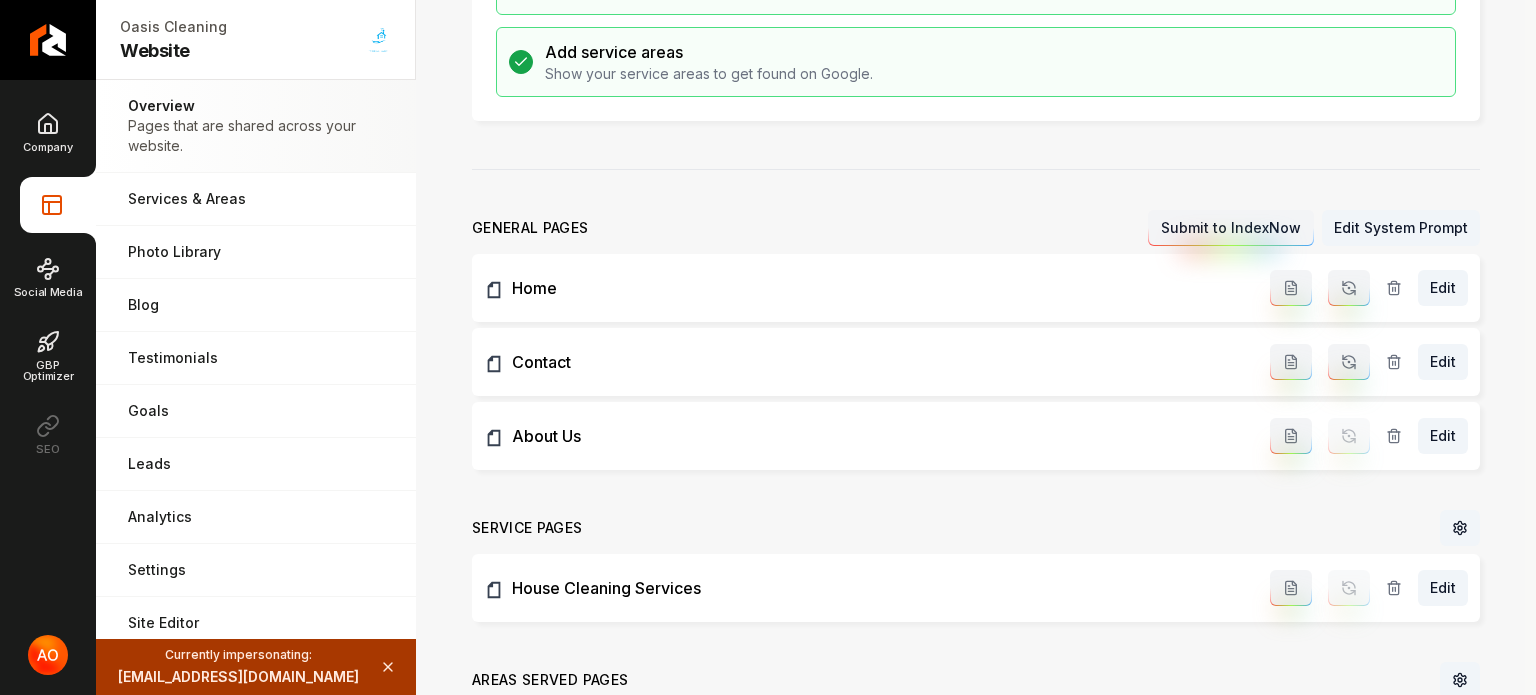 scroll, scrollTop: 300, scrollLeft: 0, axis: vertical 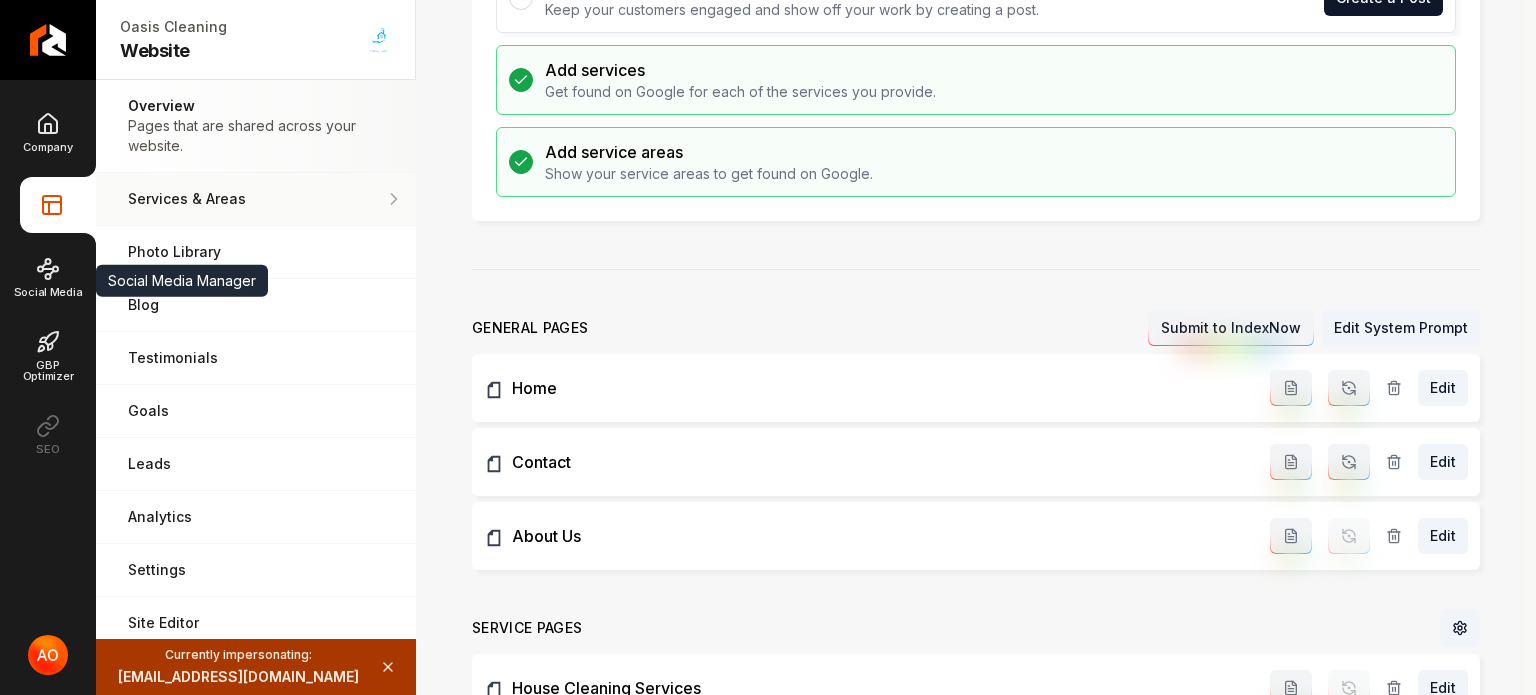 click on "Services & Areas" at bounding box center (256, 199) 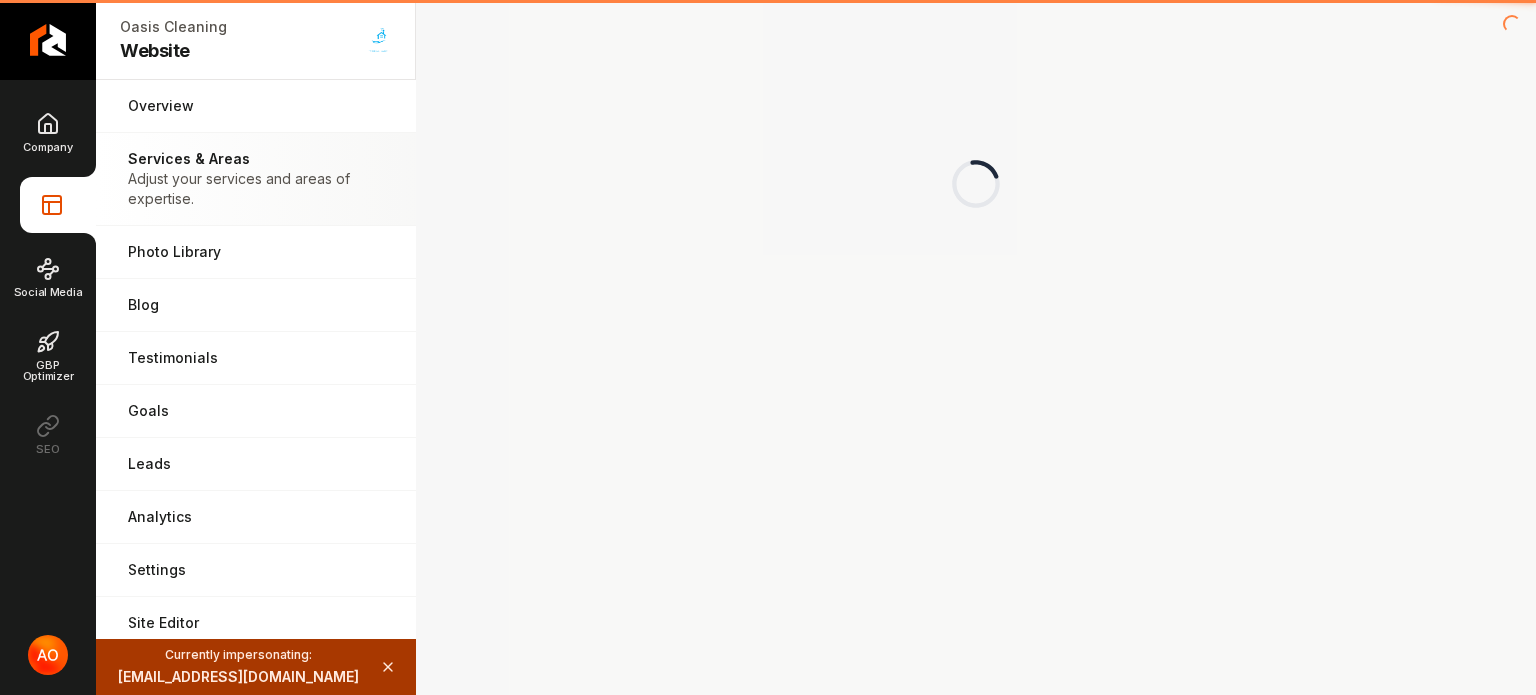 scroll, scrollTop: 0, scrollLeft: 0, axis: both 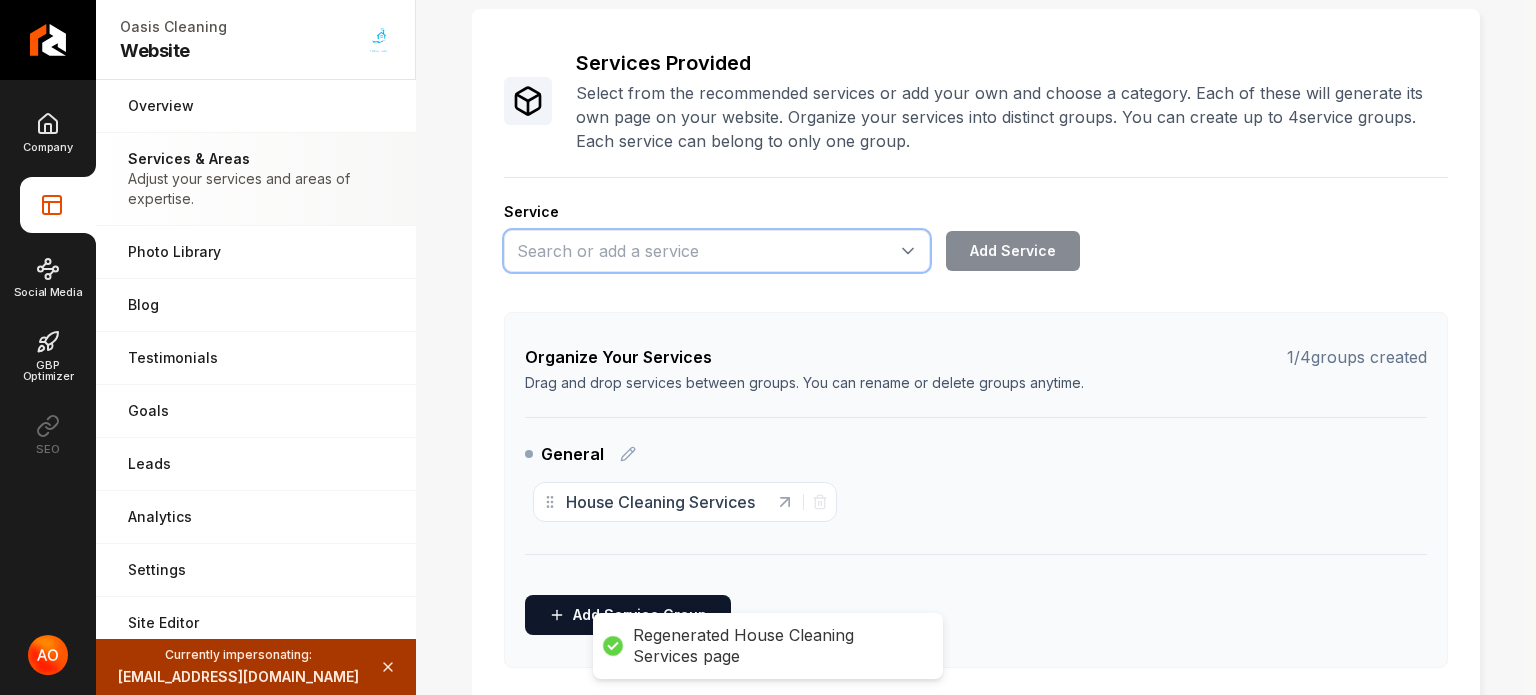 click at bounding box center (717, 251) 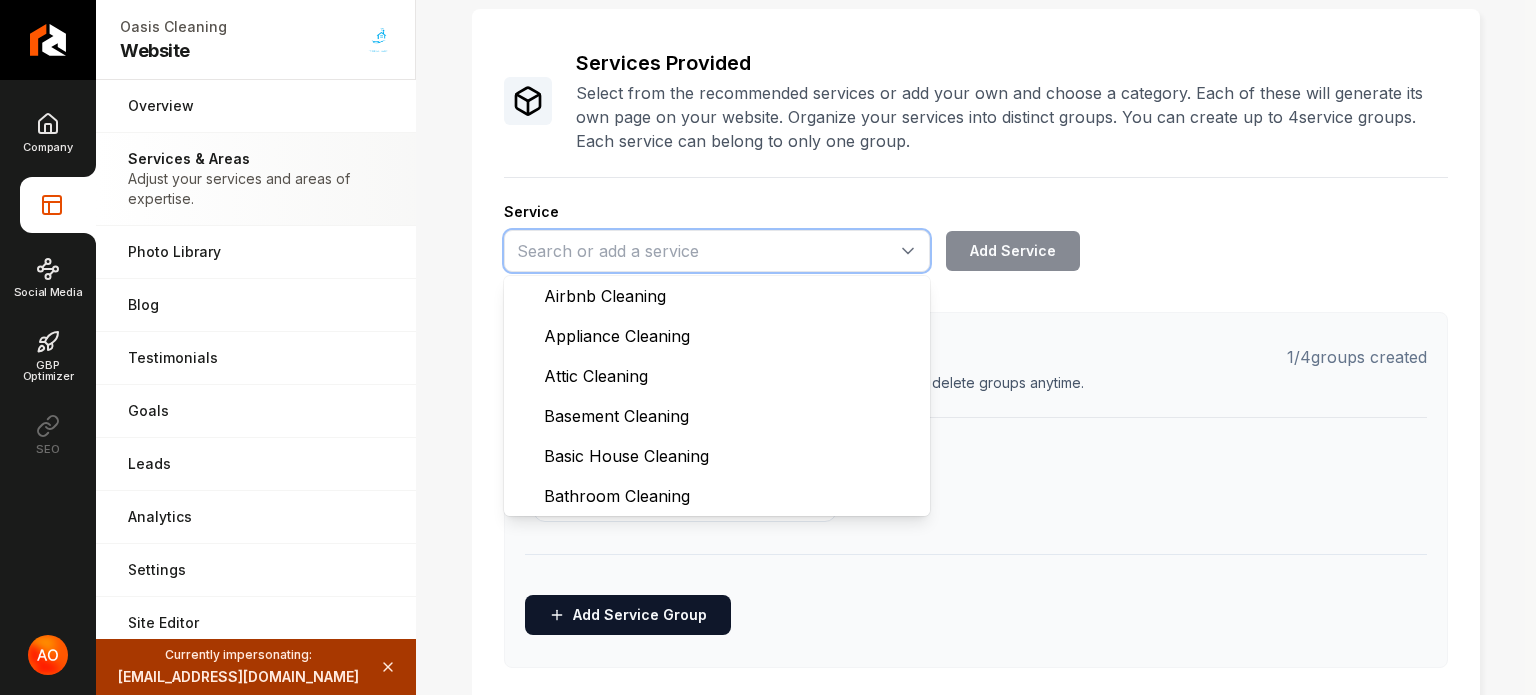 paste on "Deep Cleaning Services" 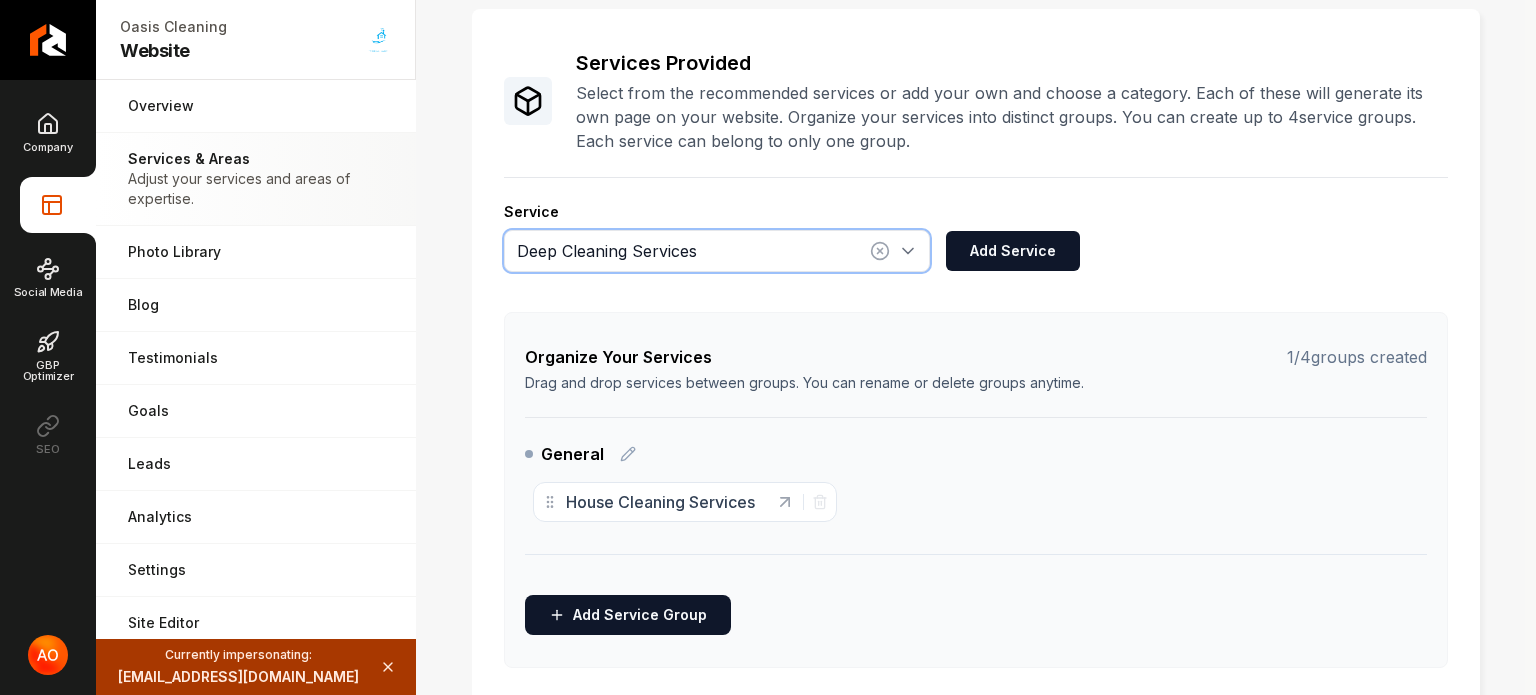 drag, startPoint x: 622, startPoint y: 292, endPoint x: 870, endPoint y: 275, distance: 248.58199 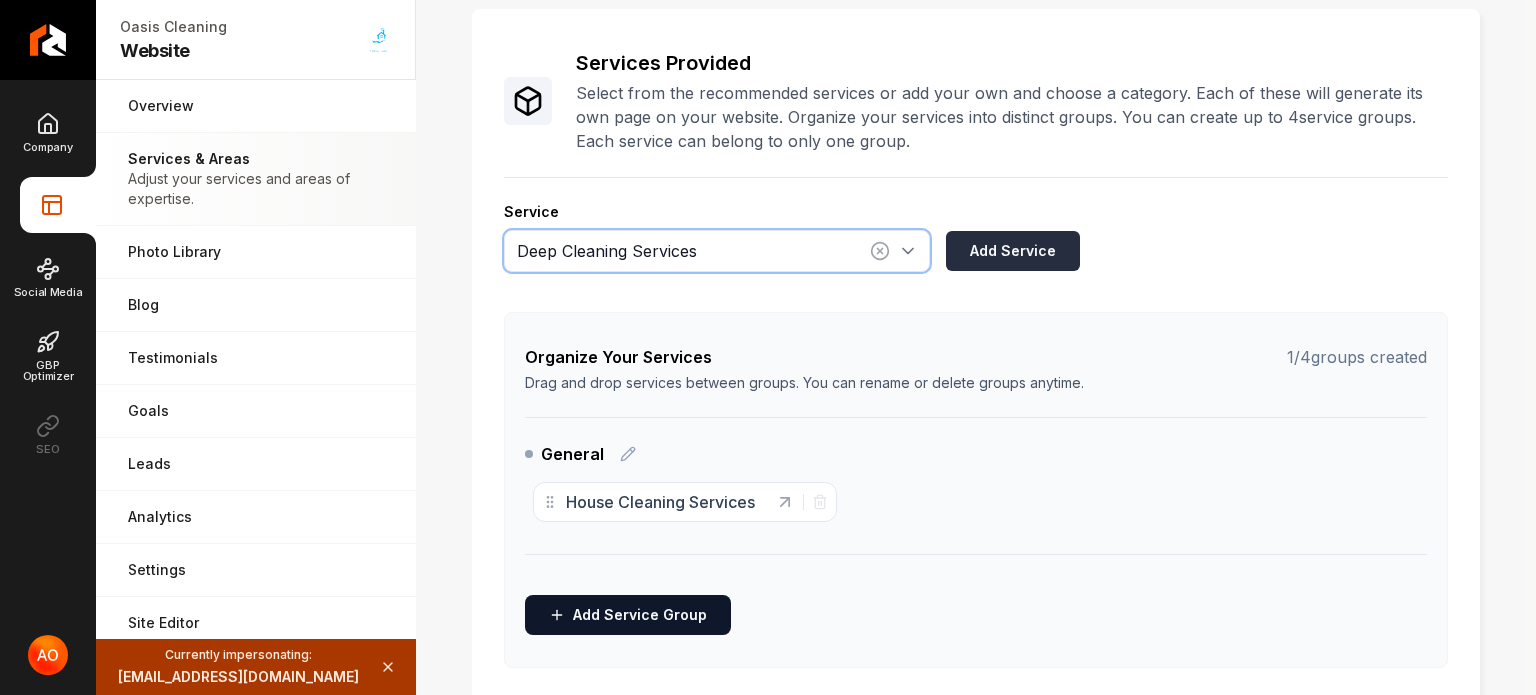 type on "Deep Cleaning Services" 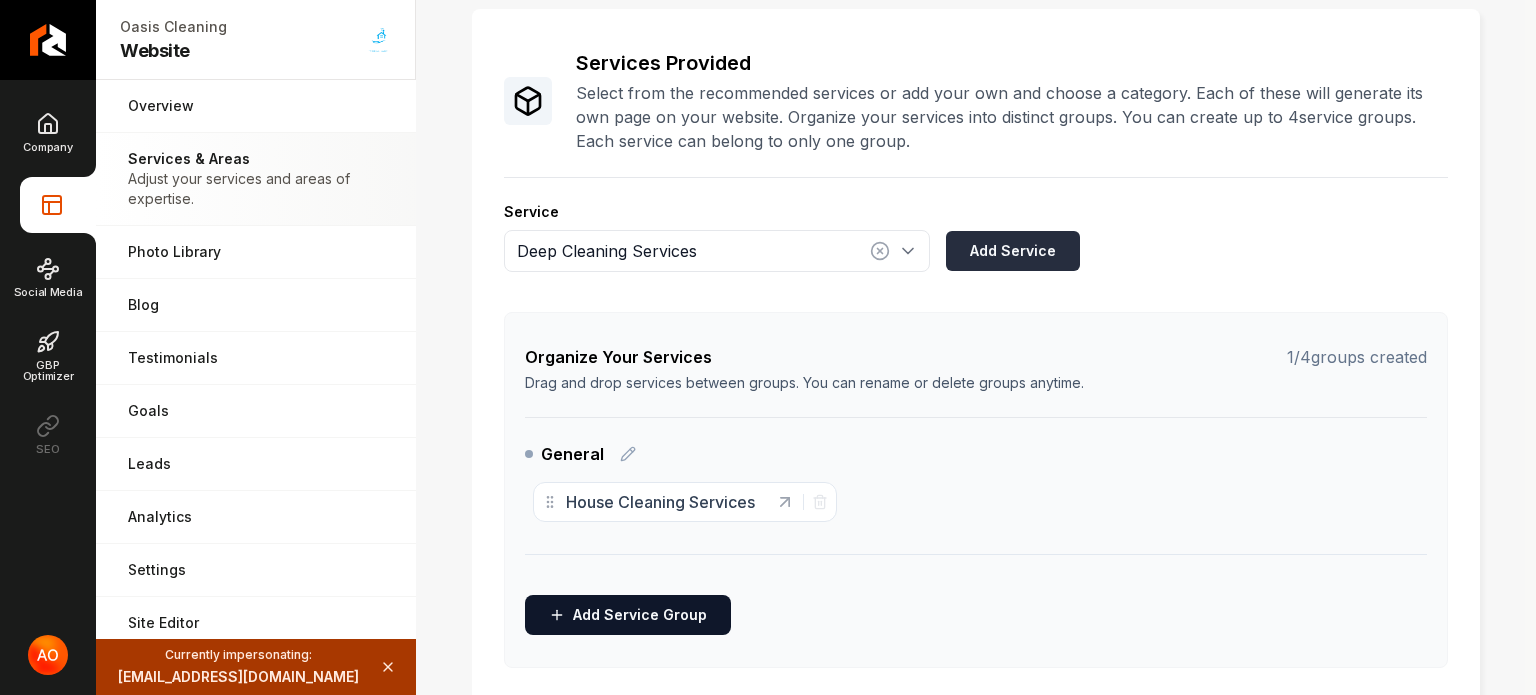 click on "Add Service" at bounding box center (1013, 251) 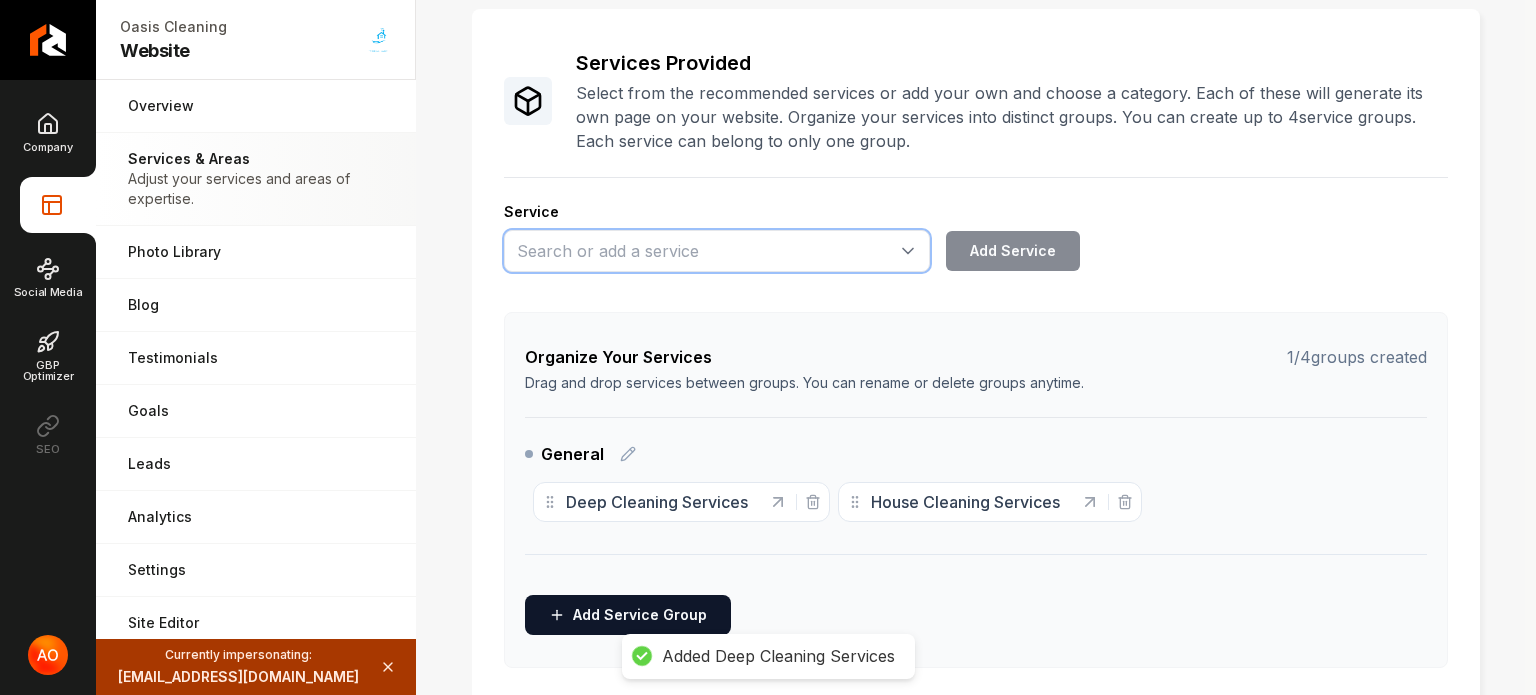 click at bounding box center [717, 251] 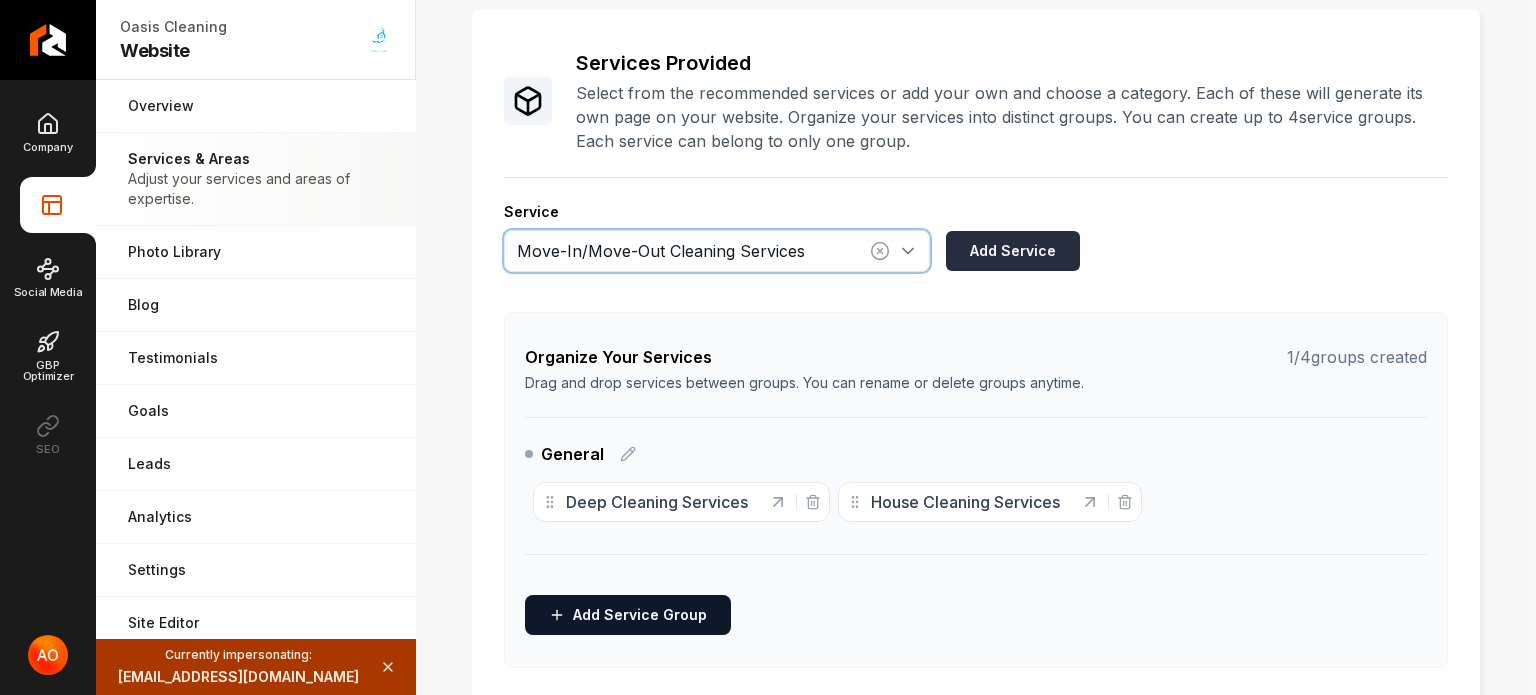 type on "Move-In/Move-Out Cleaning Services" 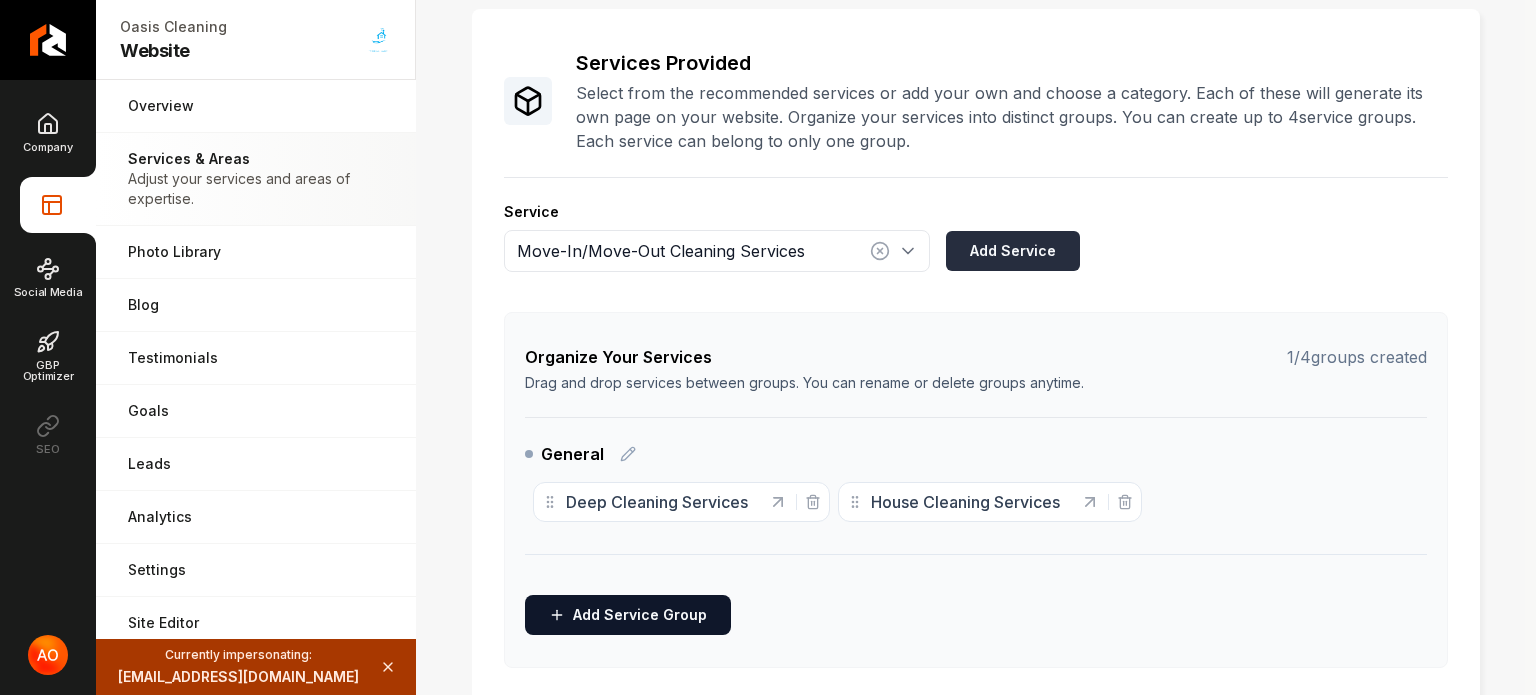 click on "Add Service" at bounding box center (1013, 251) 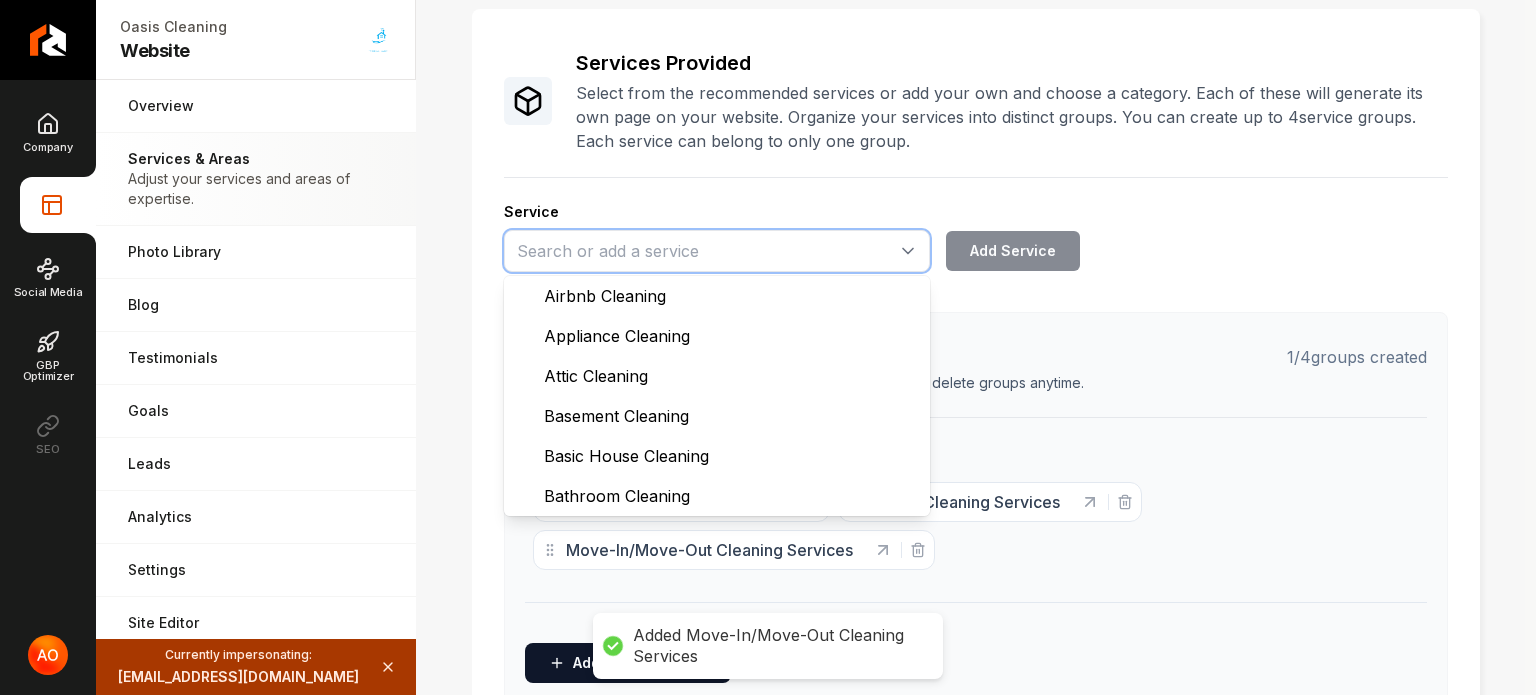 click at bounding box center (717, 251) 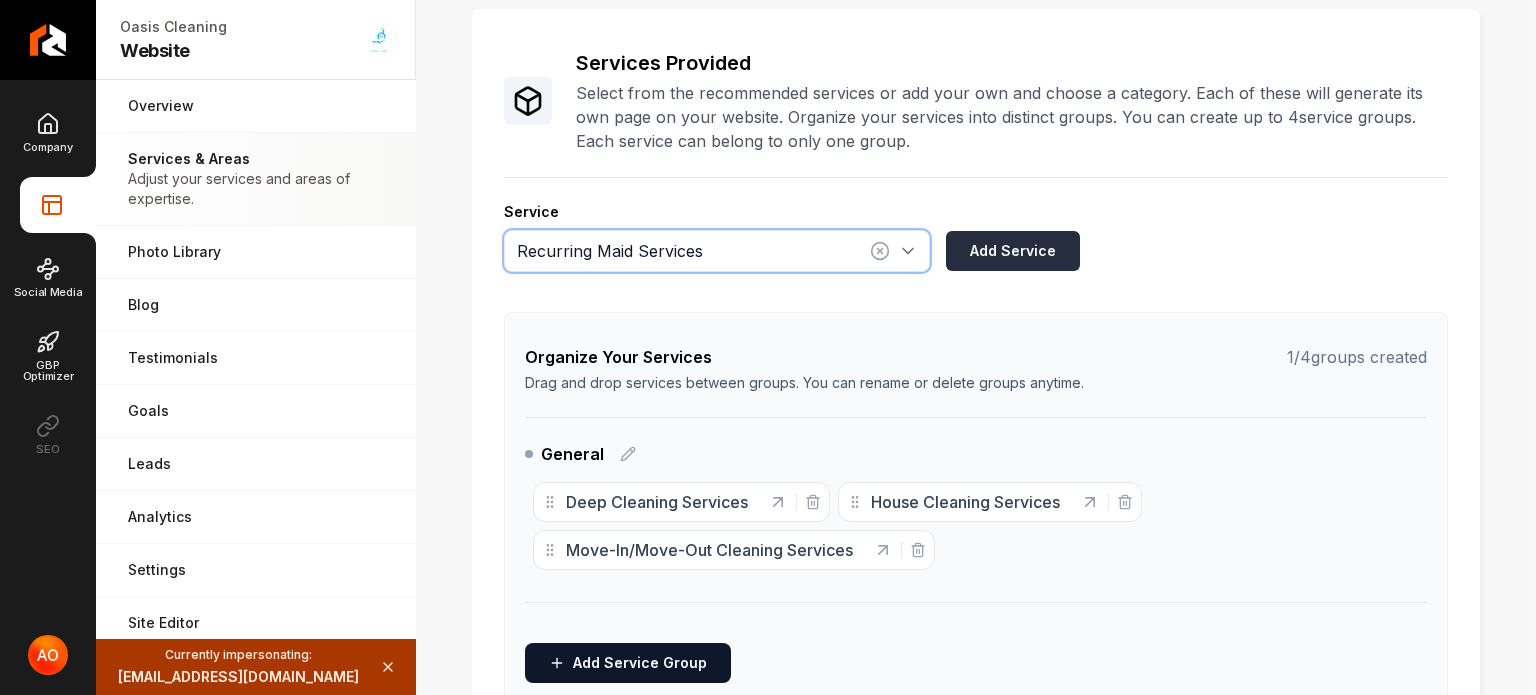 type on "Recurring Maid Services" 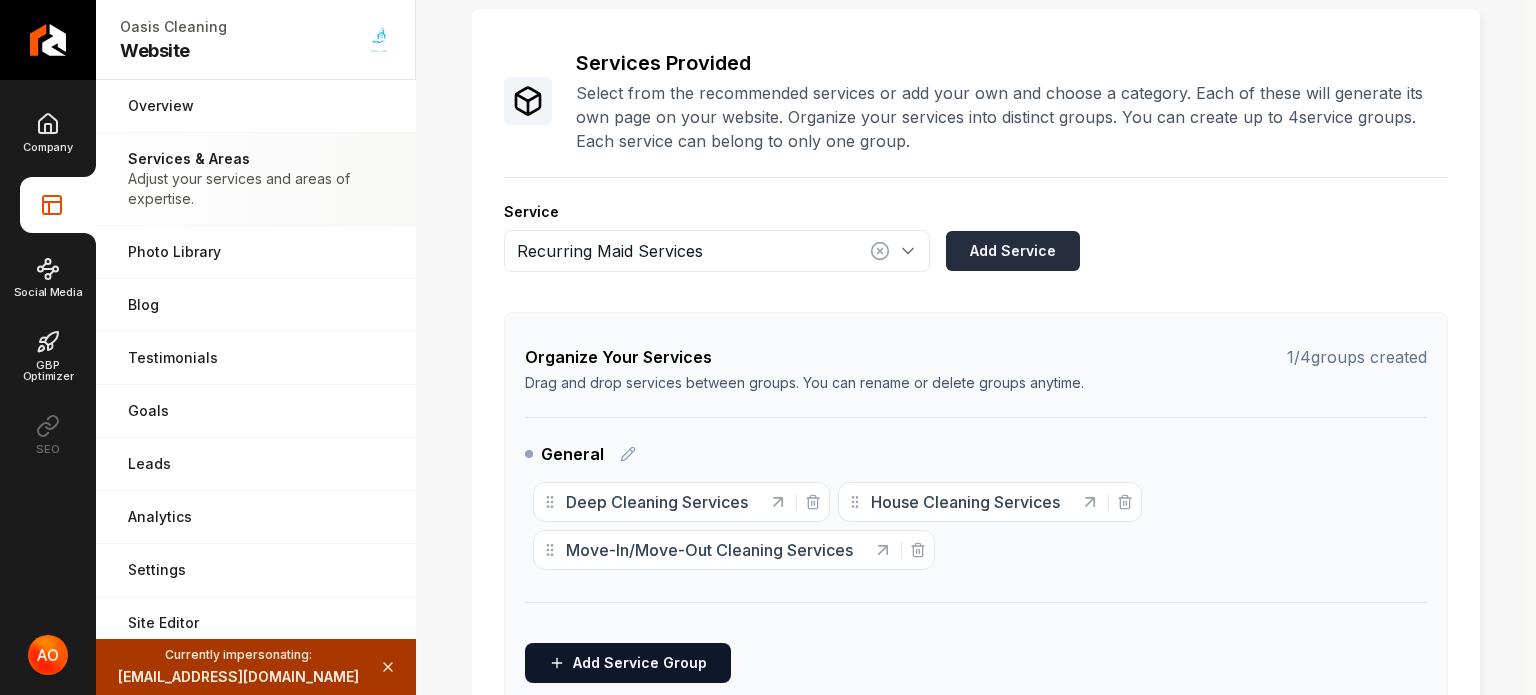 click on "Add Service" at bounding box center (1013, 251) 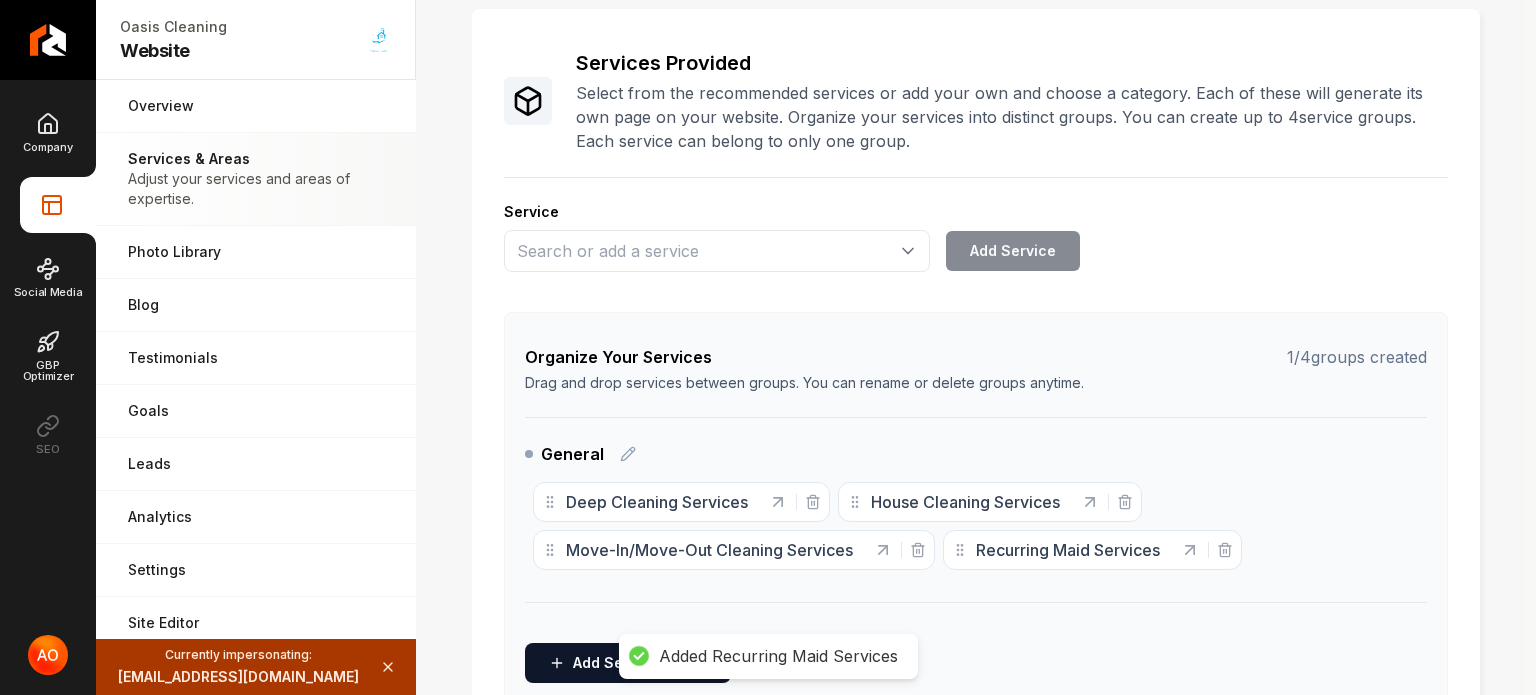 click on "Service Add Service" at bounding box center (976, 237) 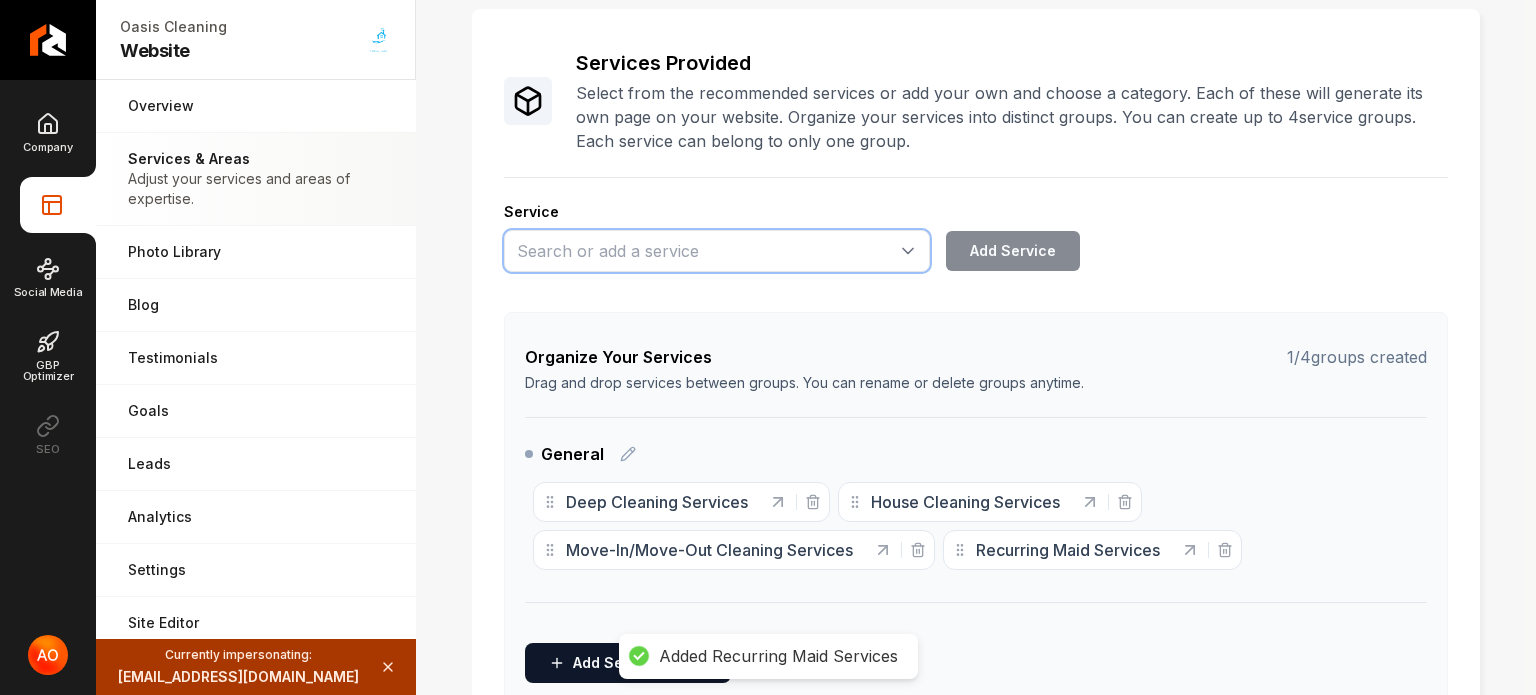 click at bounding box center (717, 251) 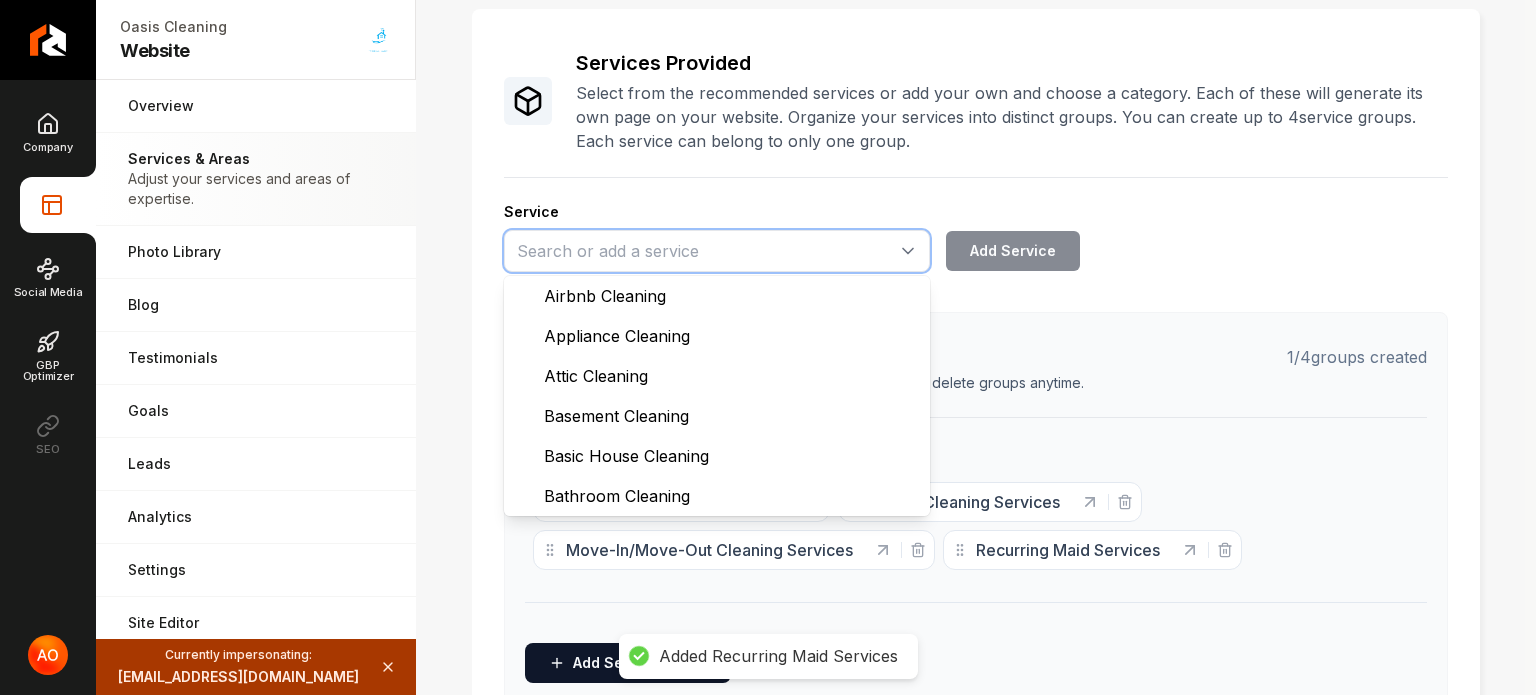 paste on "Airbnb Cleaning Services" 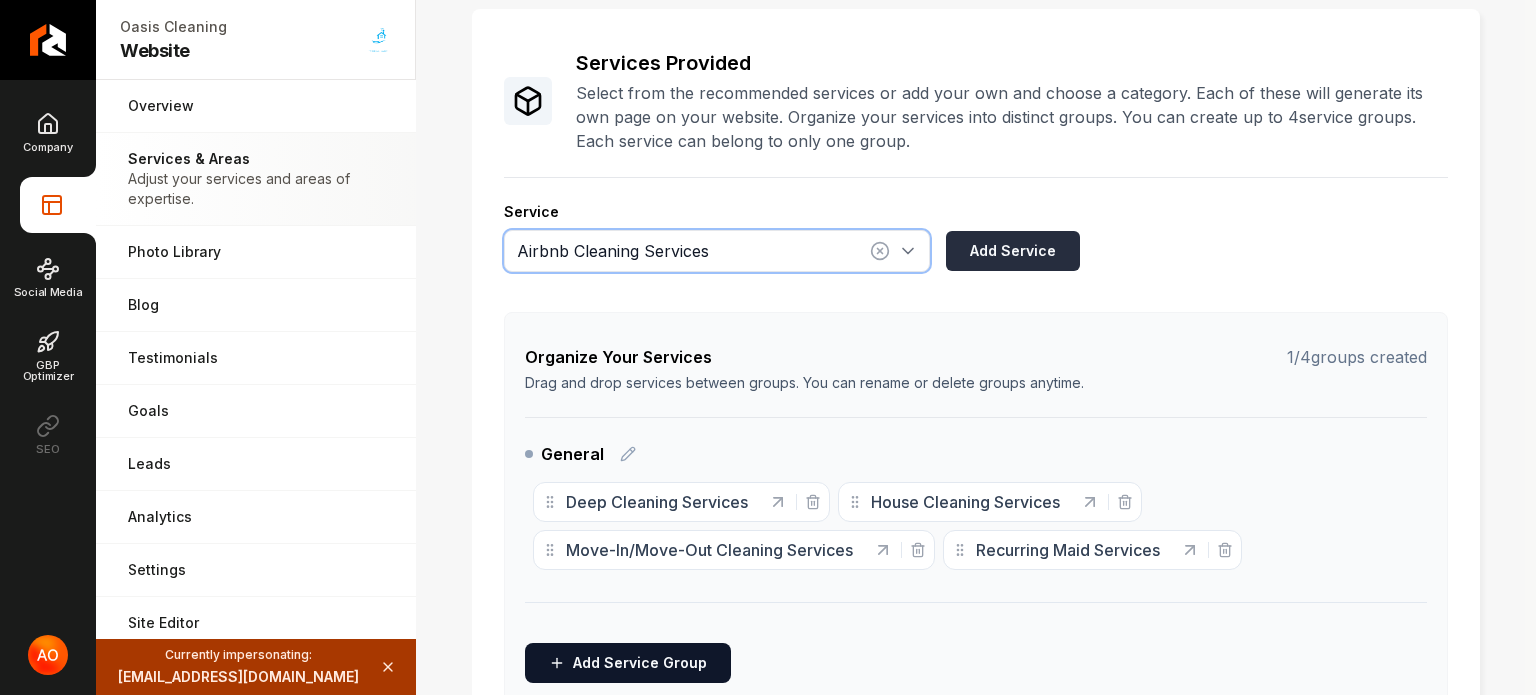 type on "Airbnb Cleaning Services" 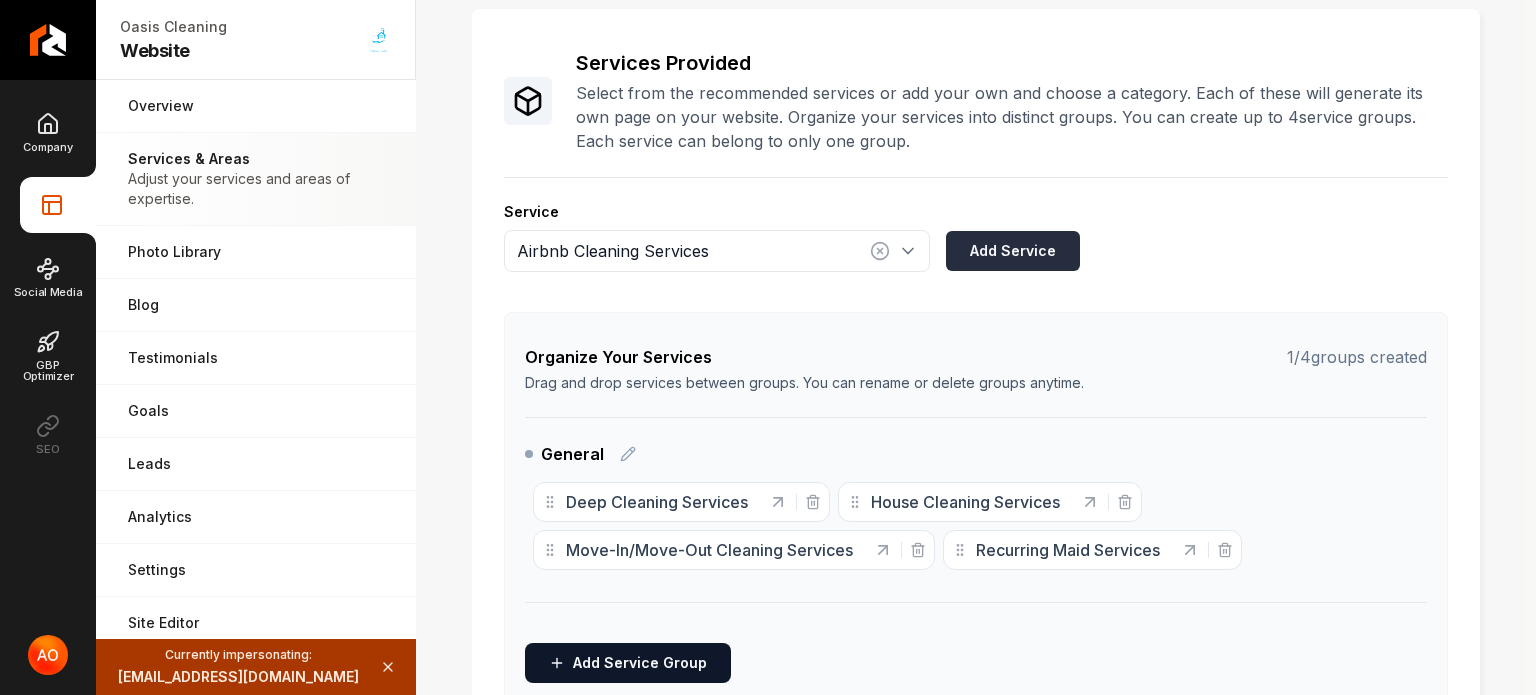click on "Add Service" at bounding box center (1013, 251) 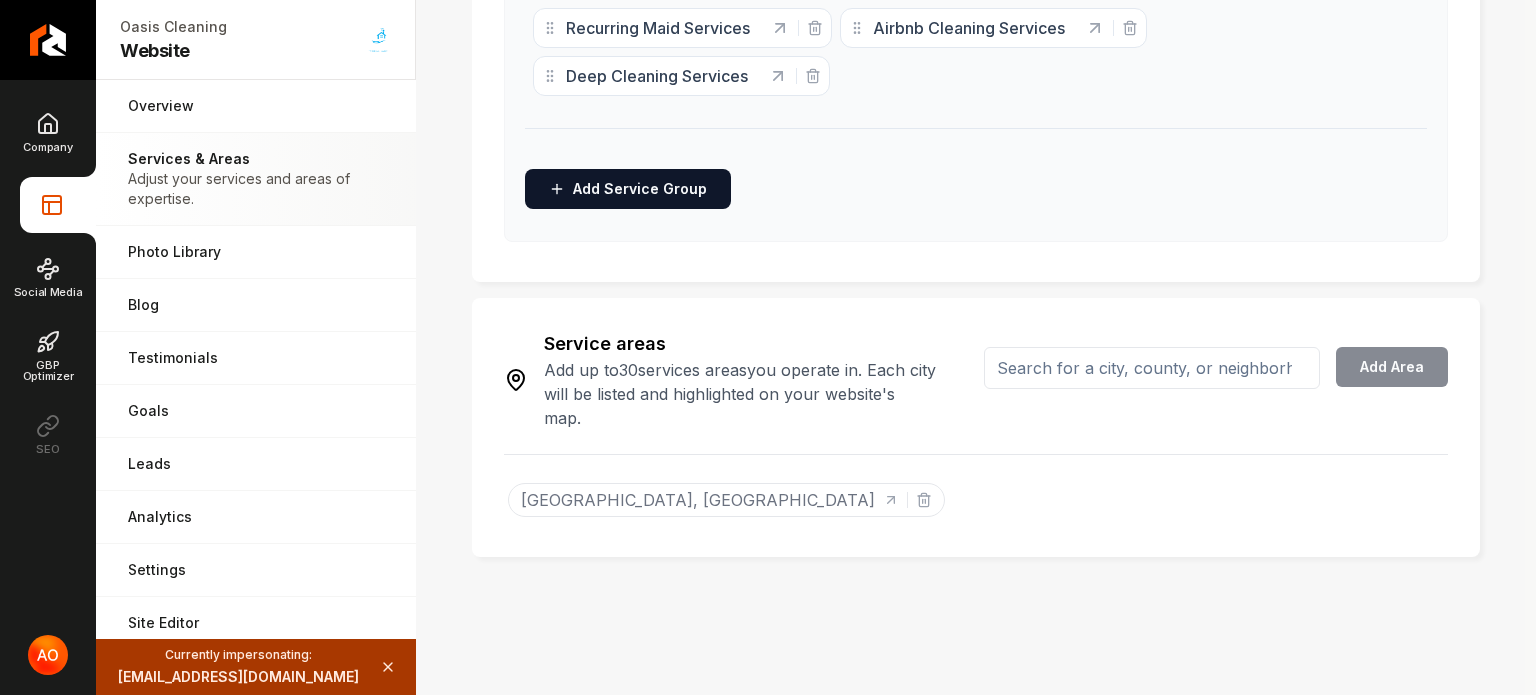 scroll, scrollTop: 634, scrollLeft: 0, axis: vertical 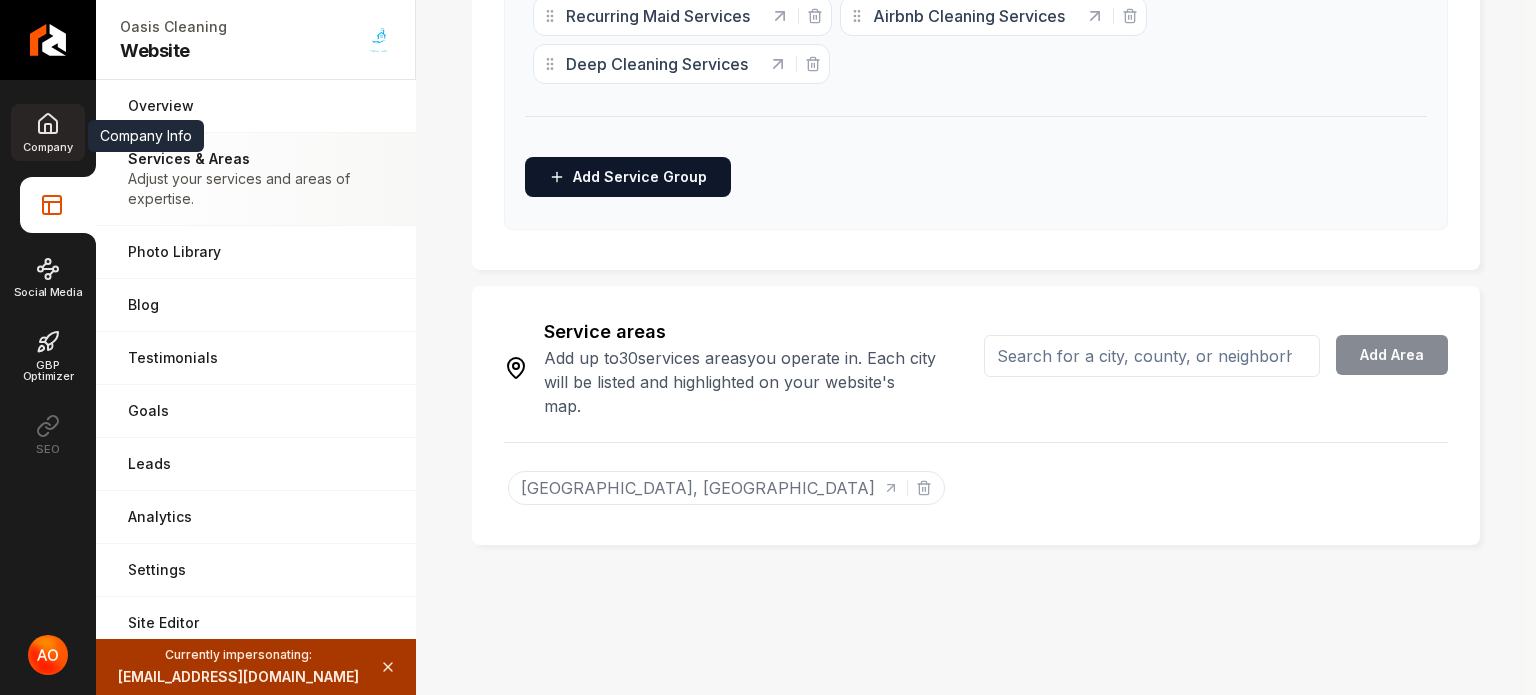 click 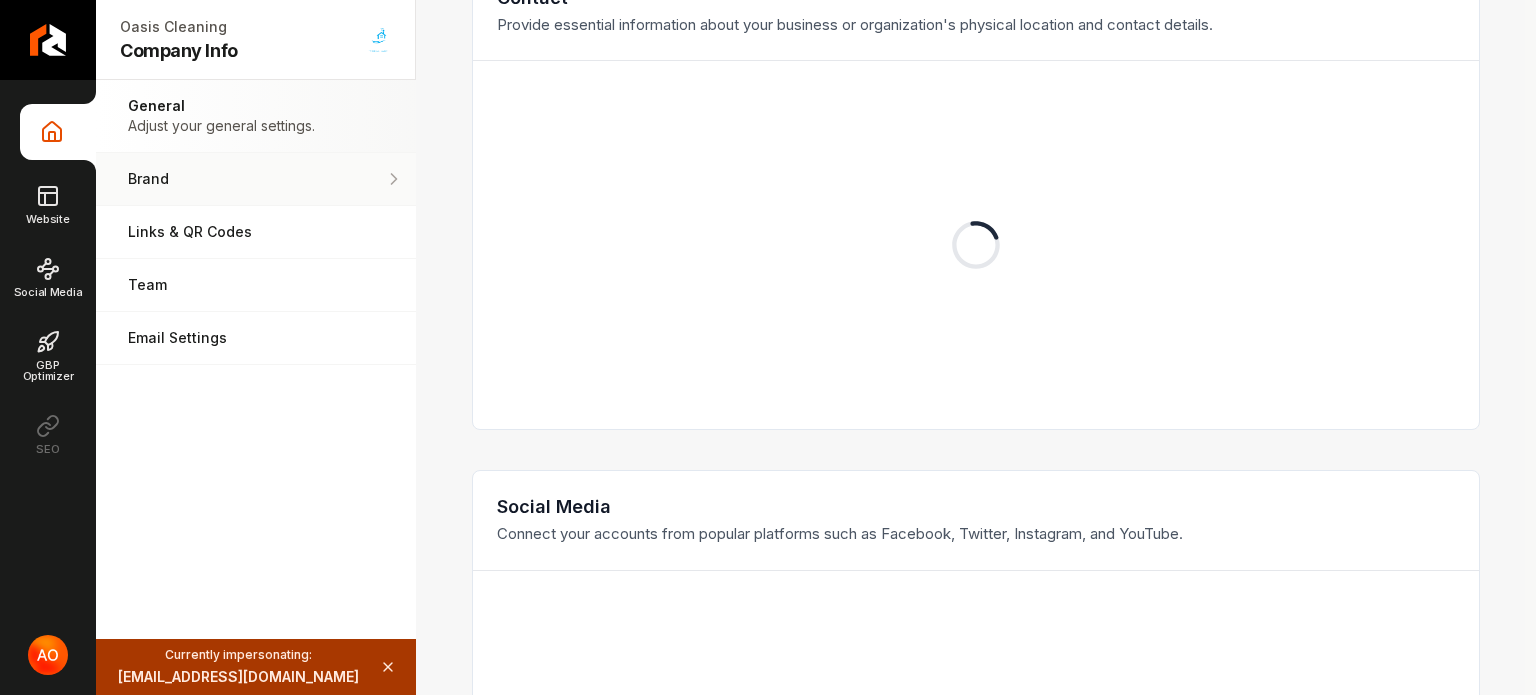 click on "Brand" at bounding box center [256, 179] 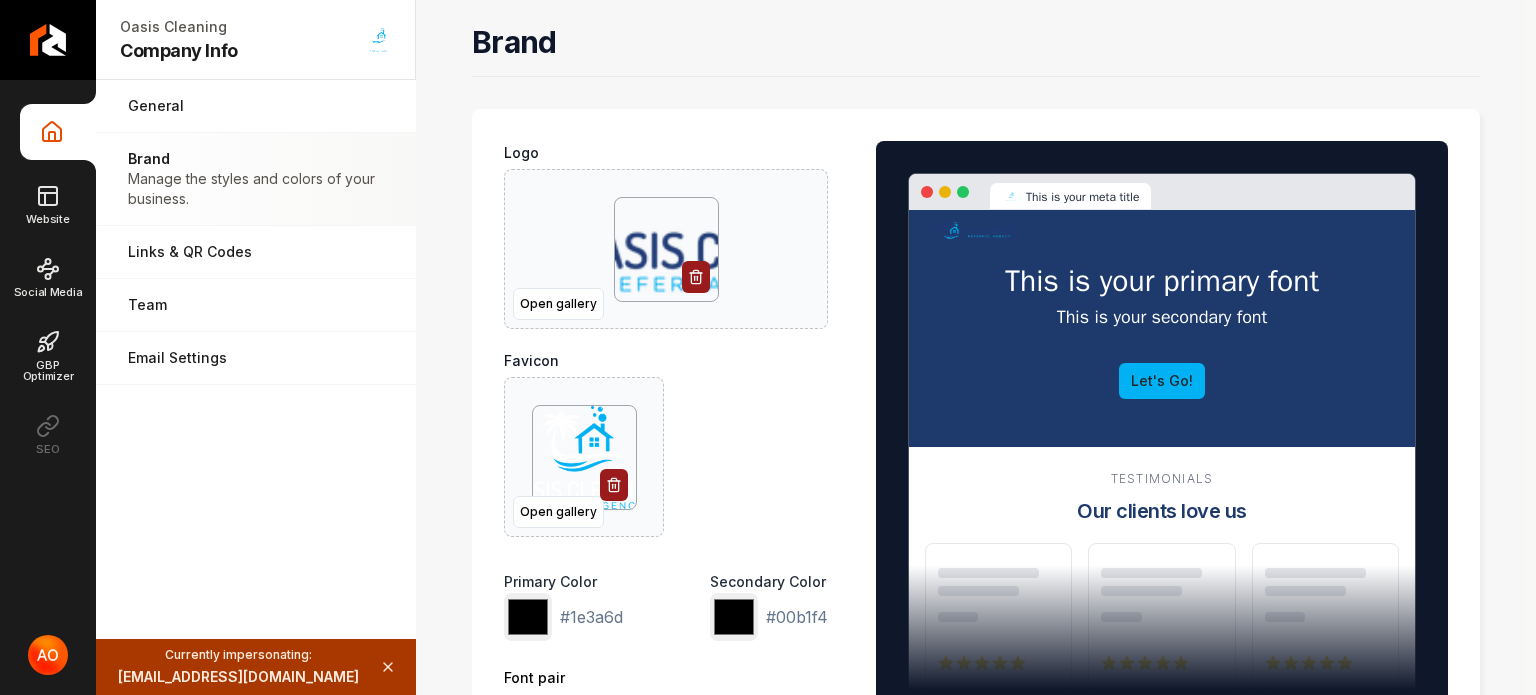 click at bounding box center [58, 132] 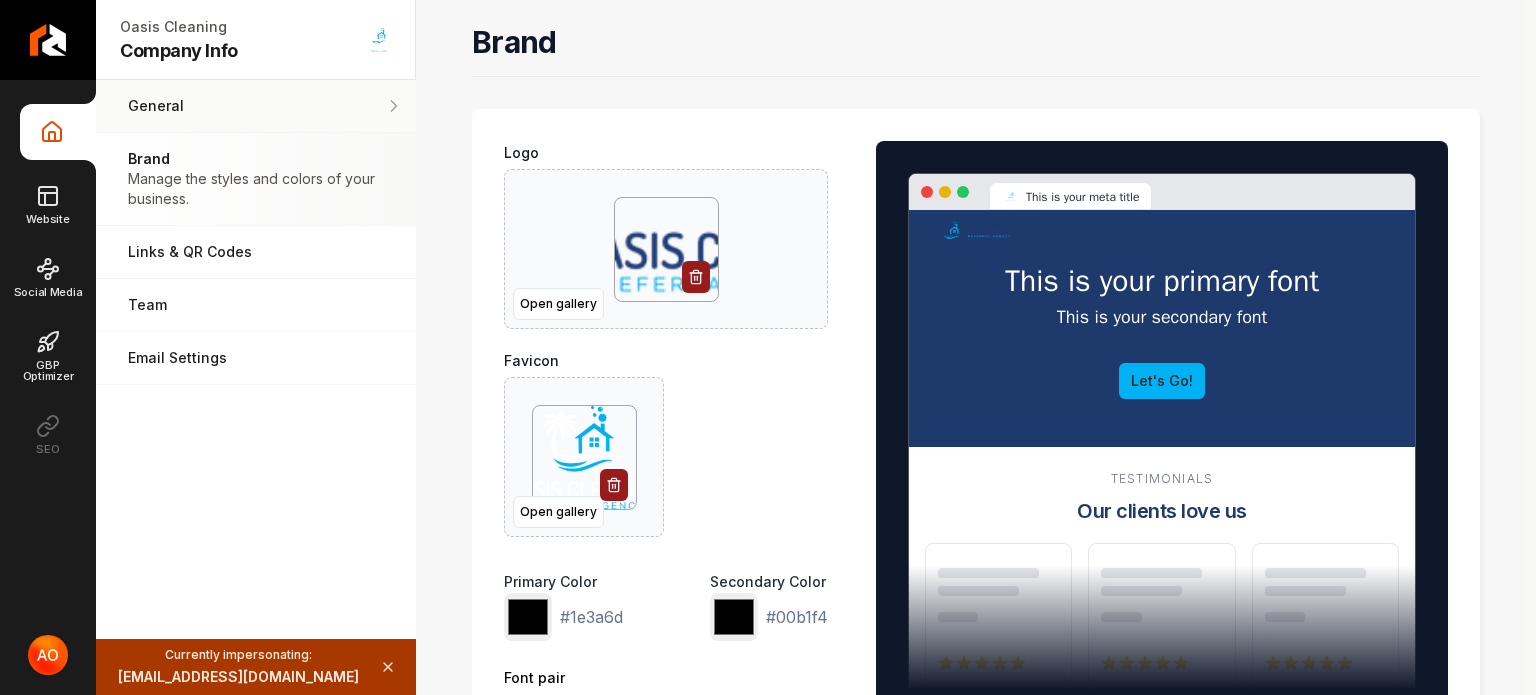 click on "General Adjust your general settings." at bounding box center [256, 106] 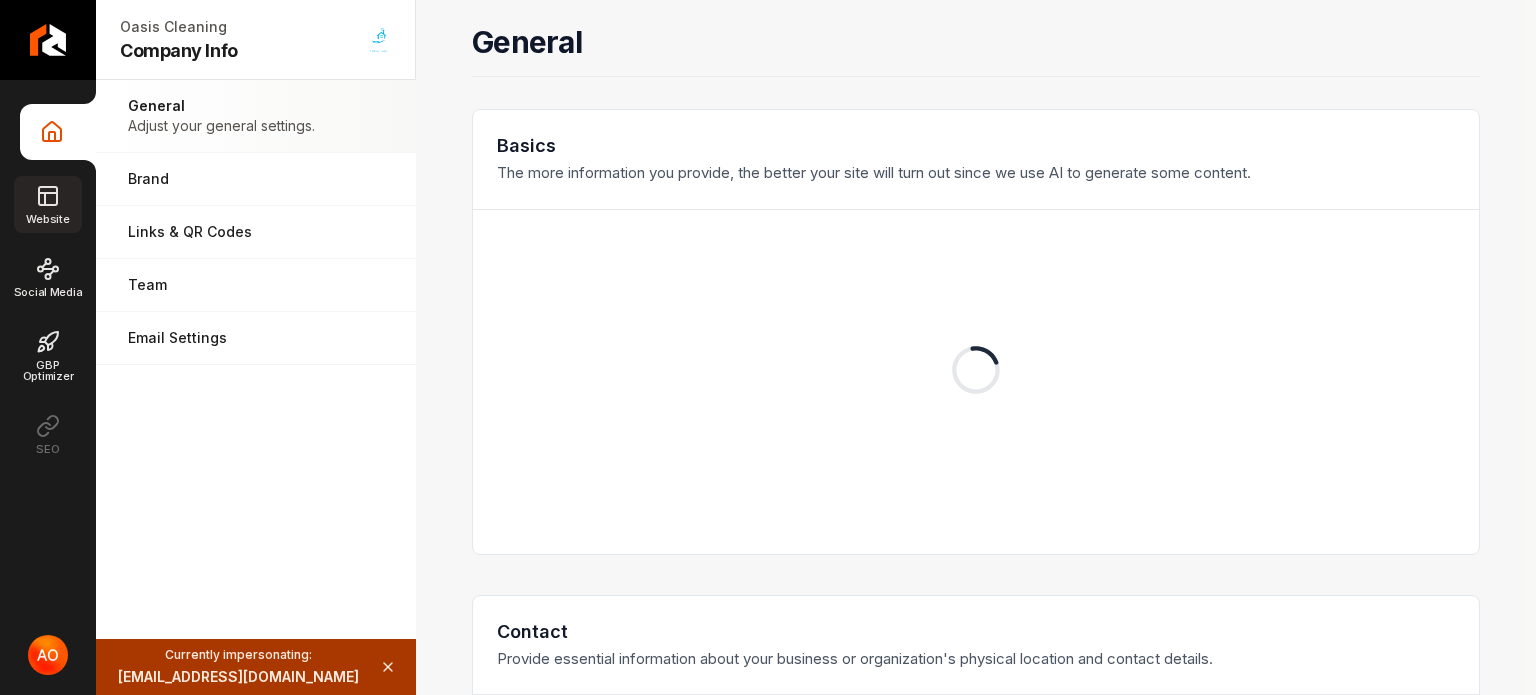 click on "Website" at bounding box center [47, 204] 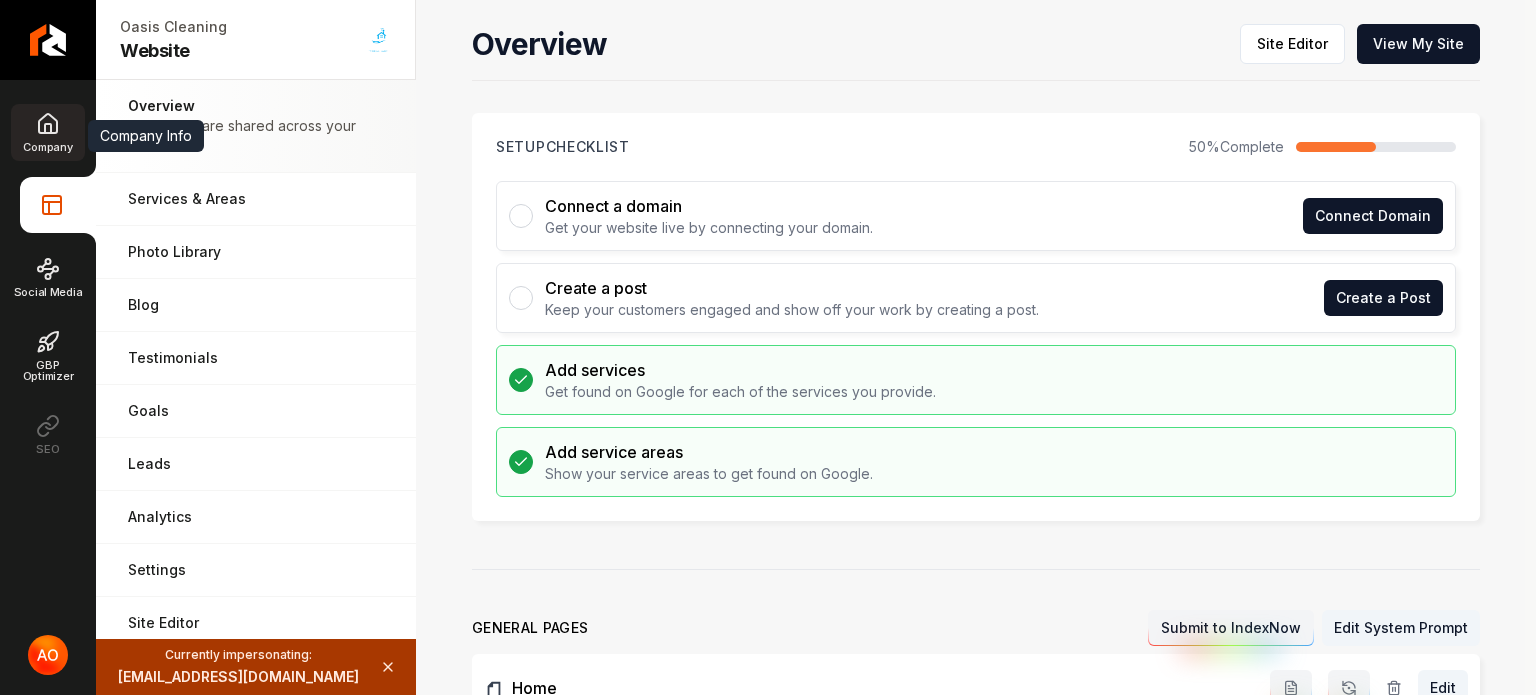 click on "Company" at bounding box center (47, 132) 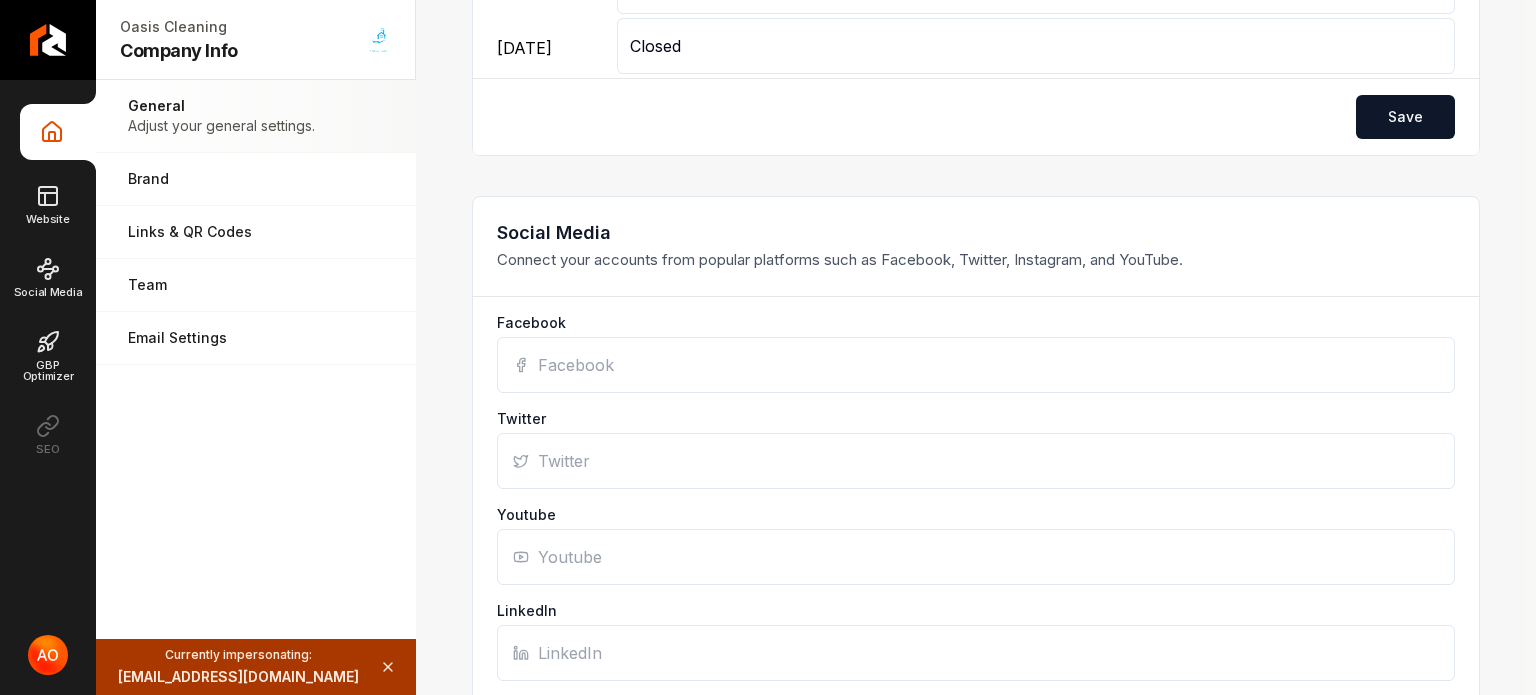 scroll, scrollTop: 1716, scrollLeft: 0, axis: vertical 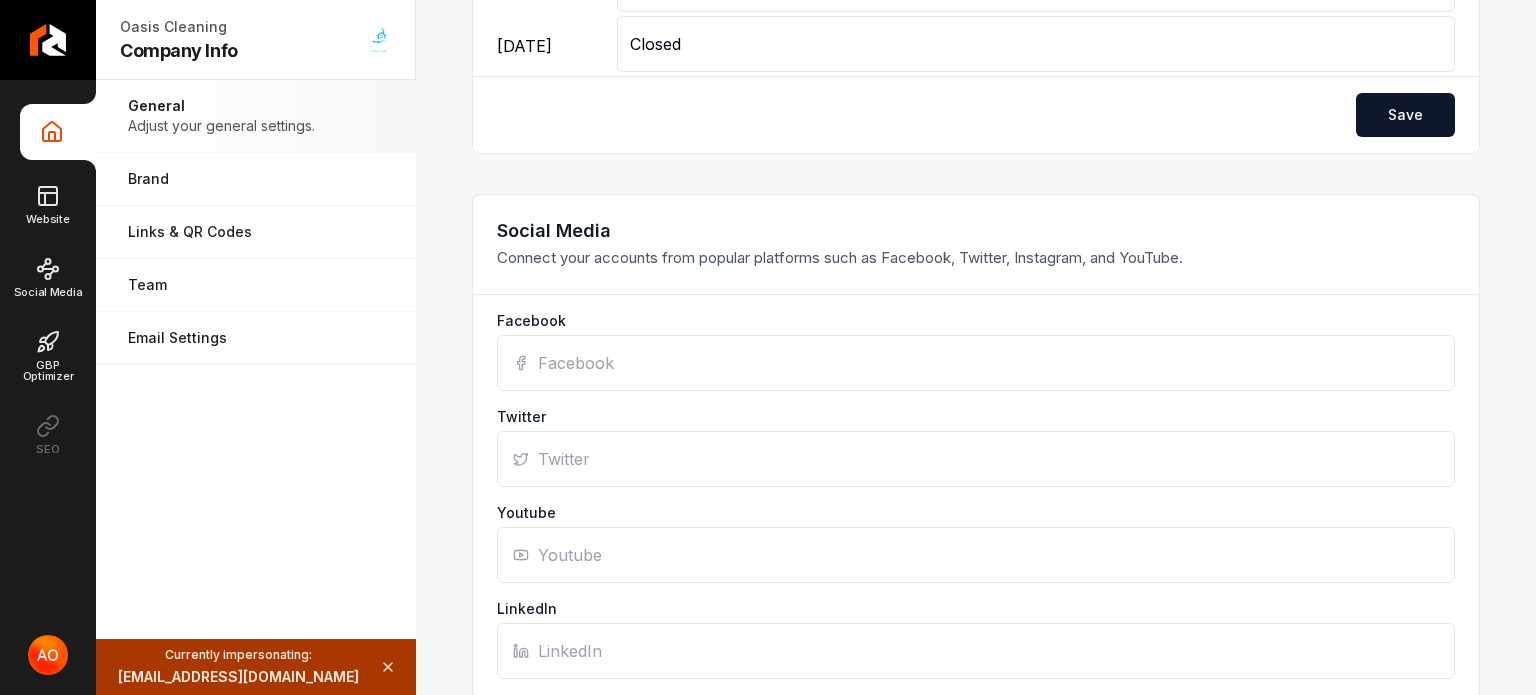 click on "Facebook" at bounding box center [976, 363] 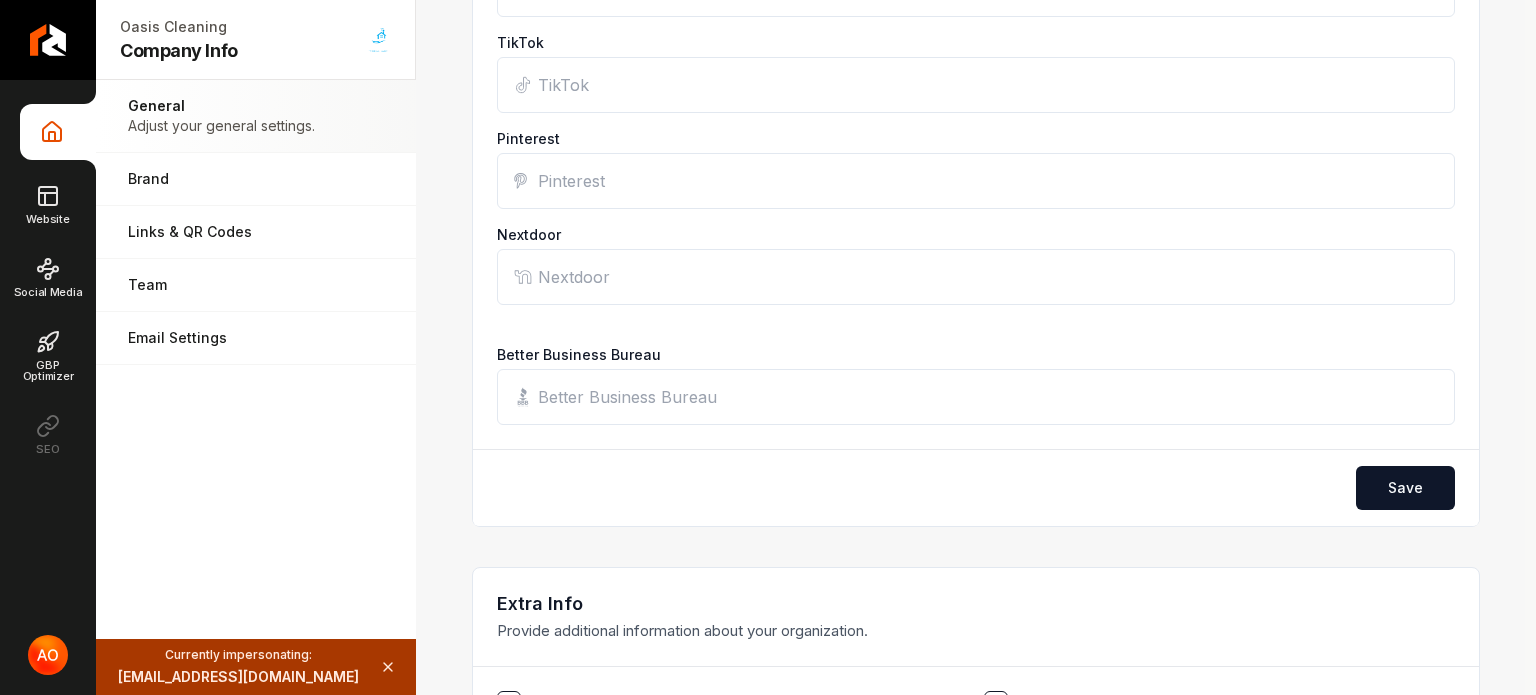 scroll, scrollTop: 2816, scrollLeft: 0, axis: vertical 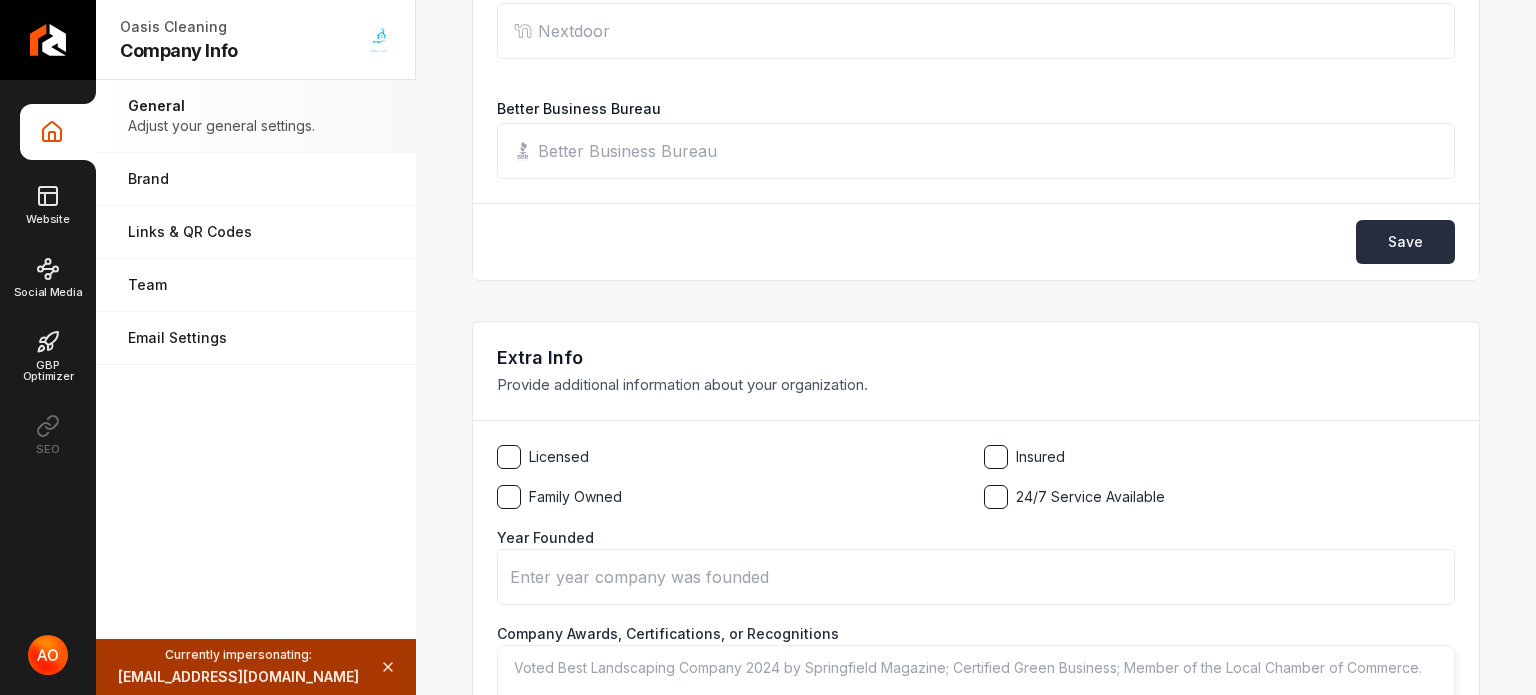 type on "[URL][DOMAIN_NAME]" 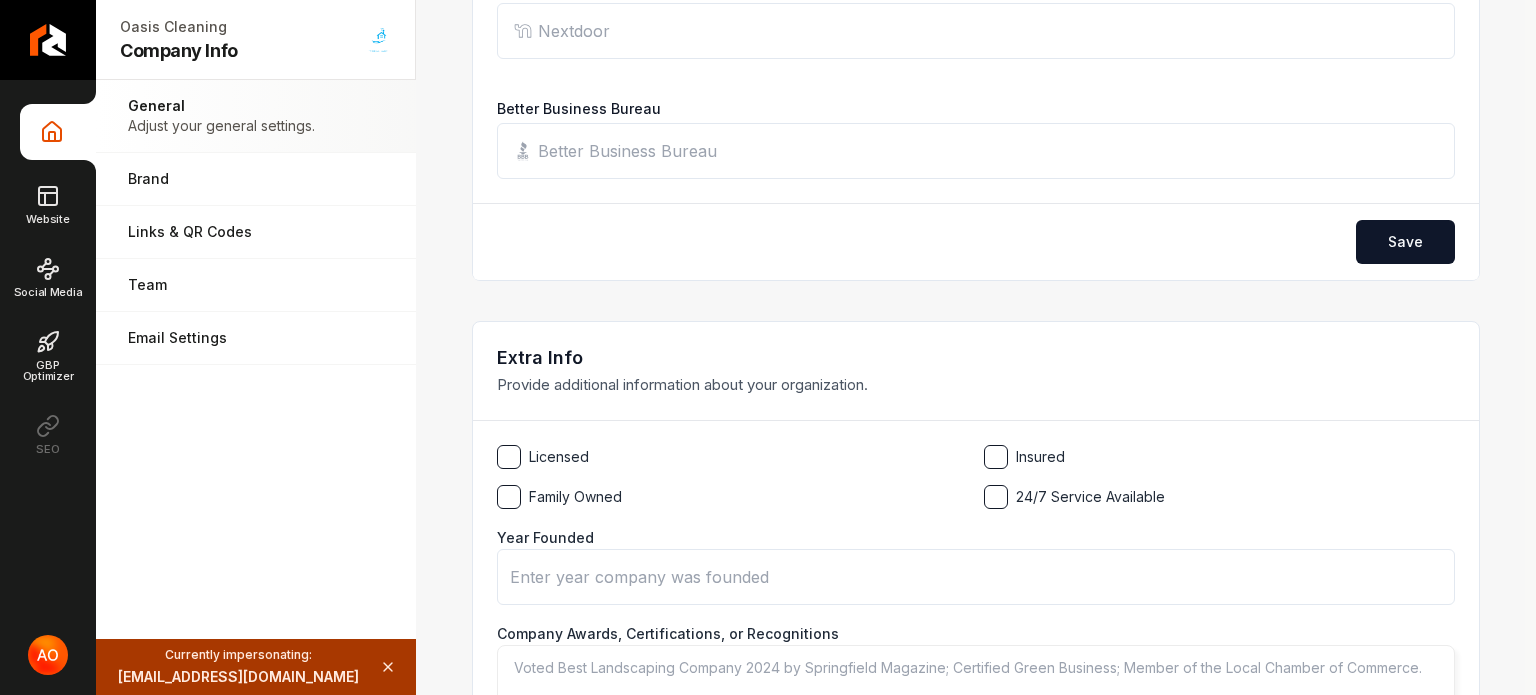 click on "Save" at bounding box center [1405, 242] 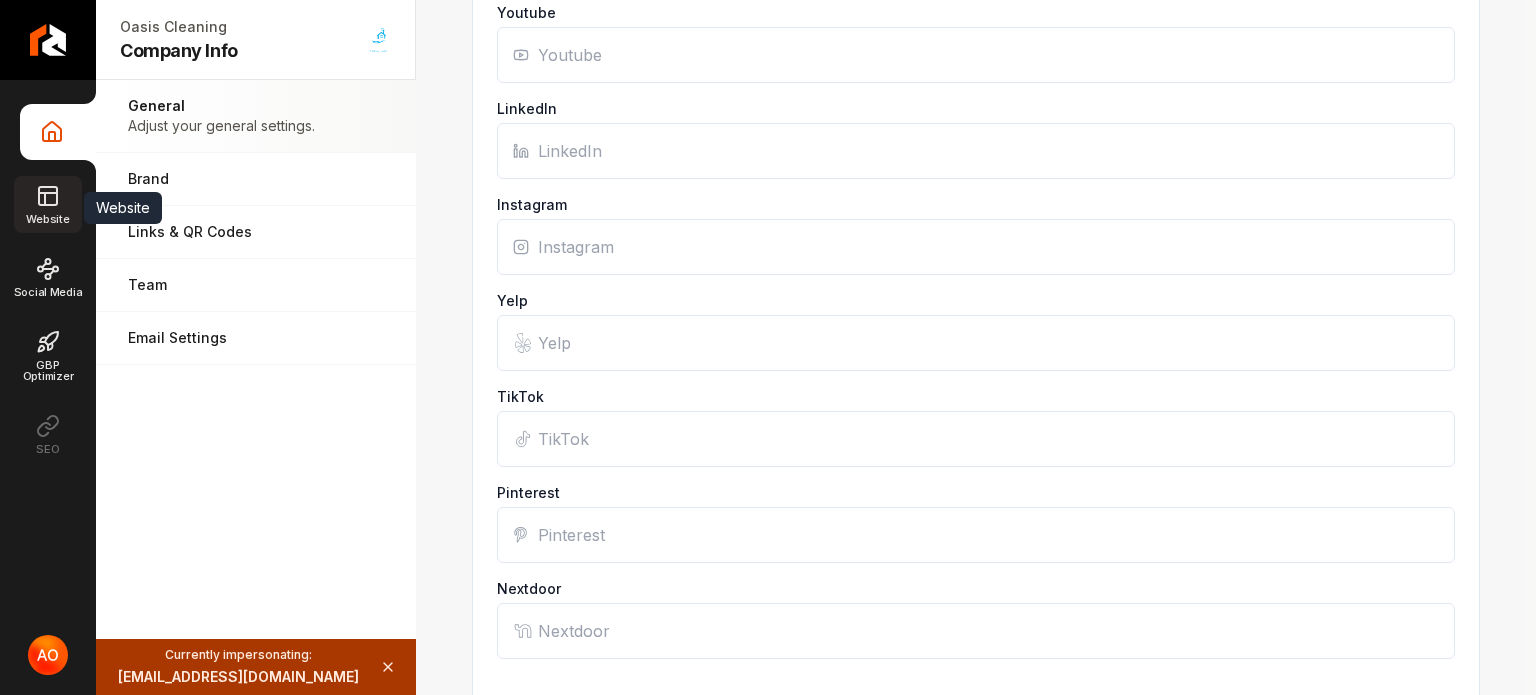 click 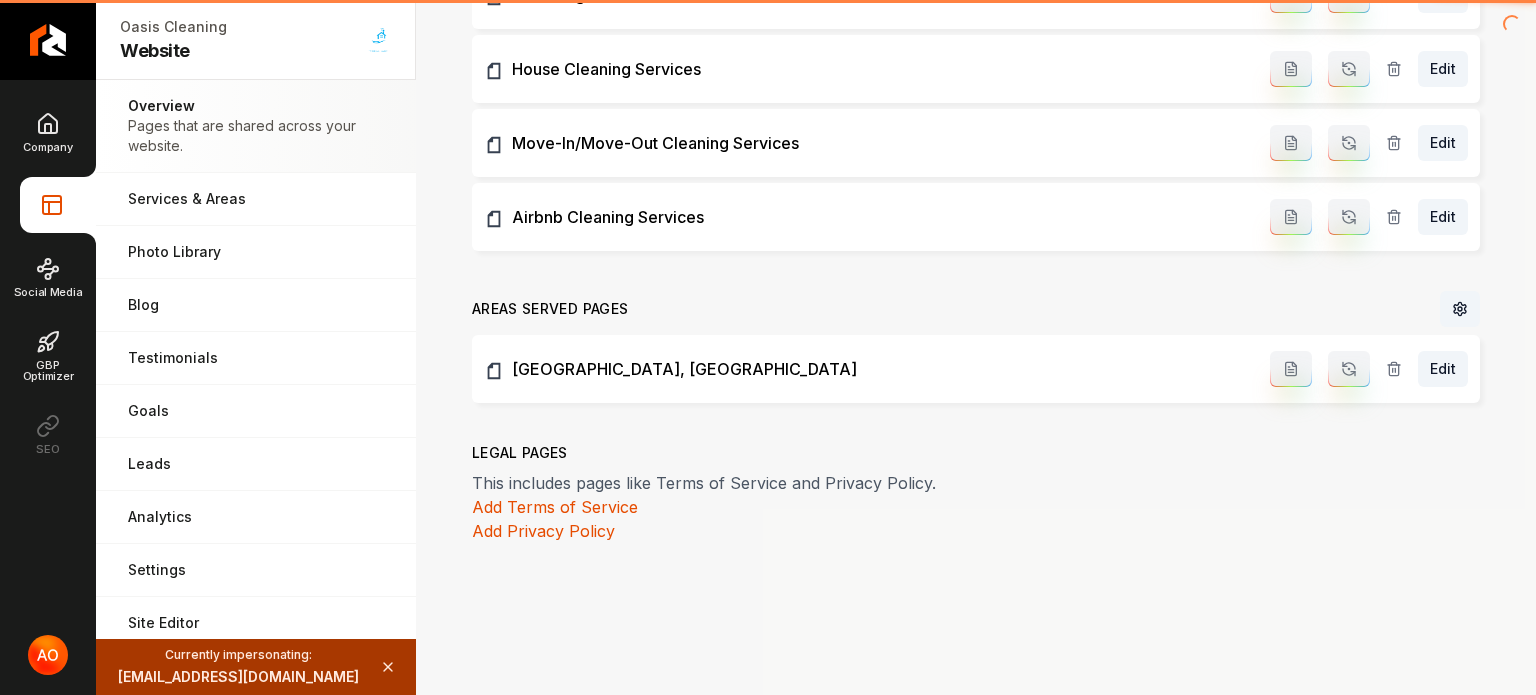 scroll, scrollTop: 1064, scrollLeft: 0, axis: vertical 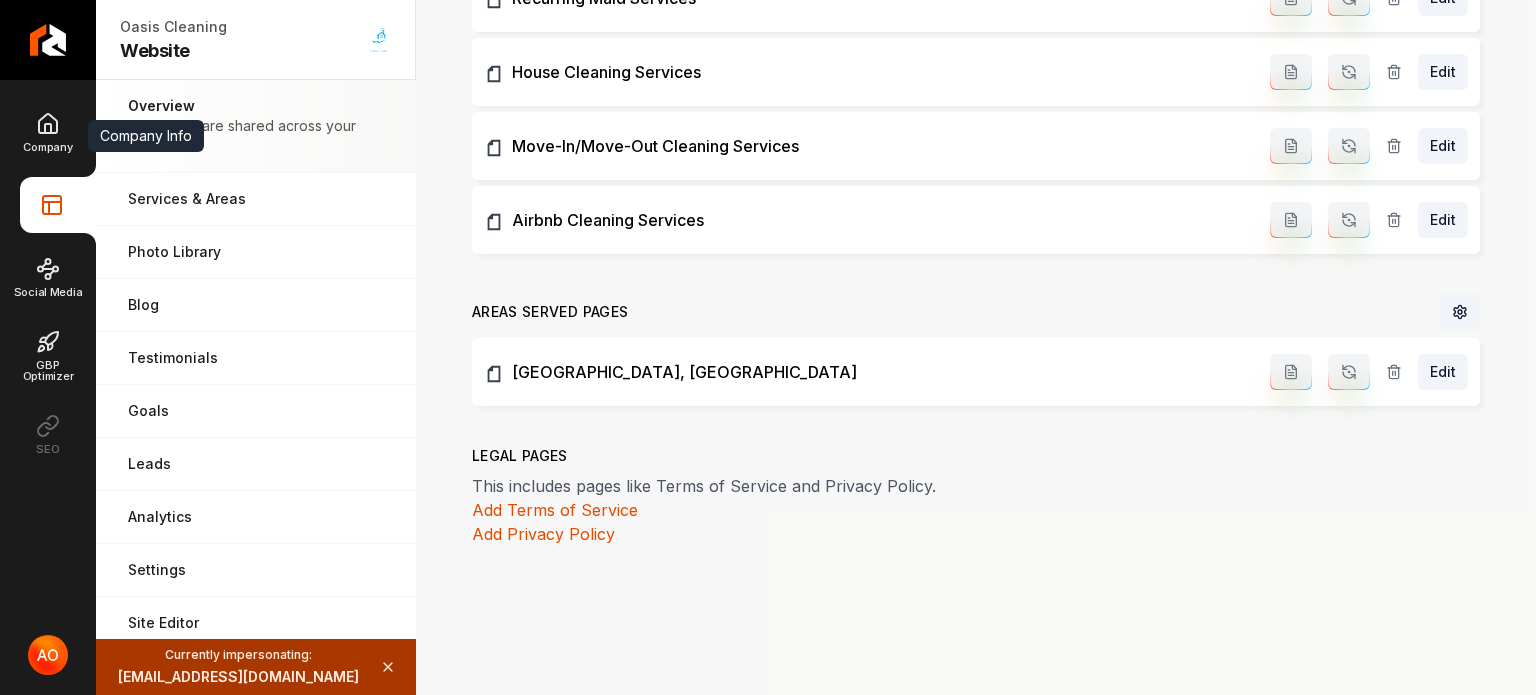 click on "Company" at bounding box center (47, 132) 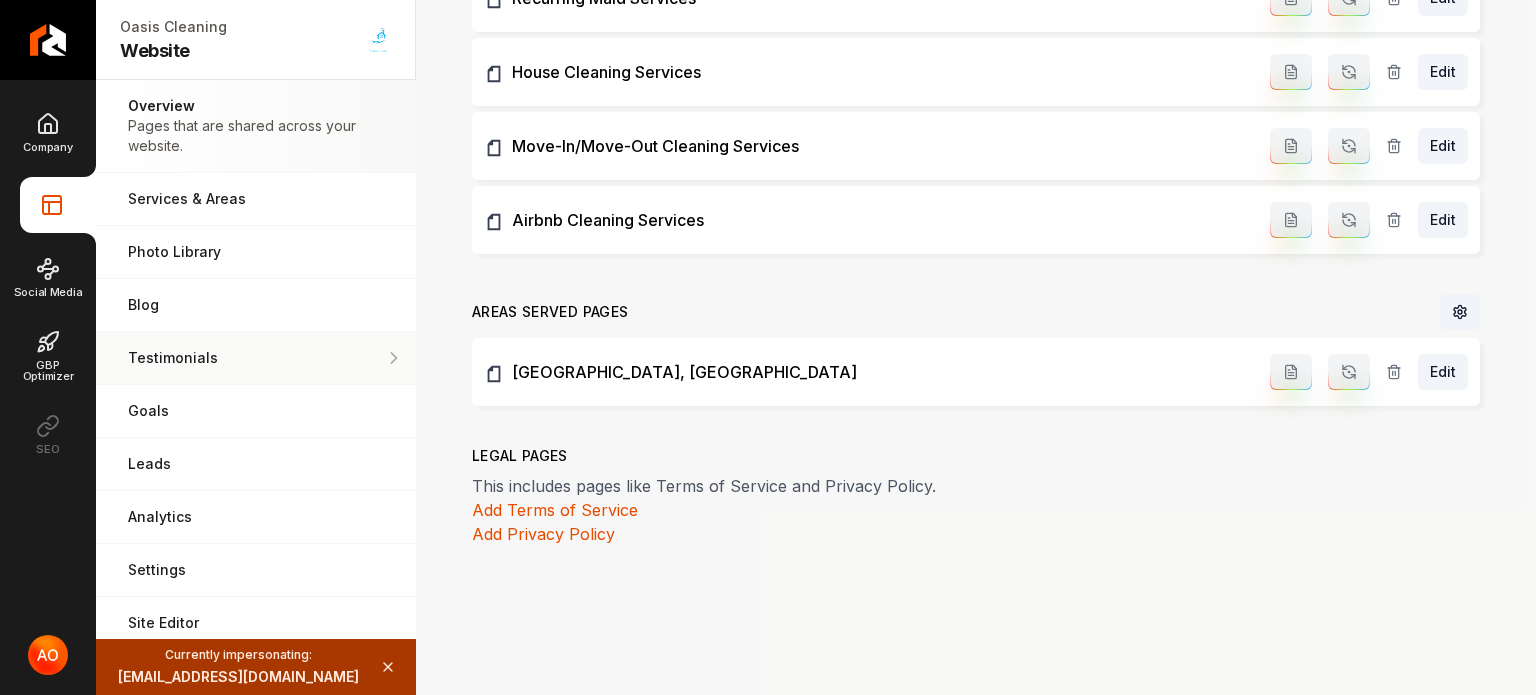 click on "Testimonials Demonstrate social proof via testimonials." at bounding box center (256, 358) 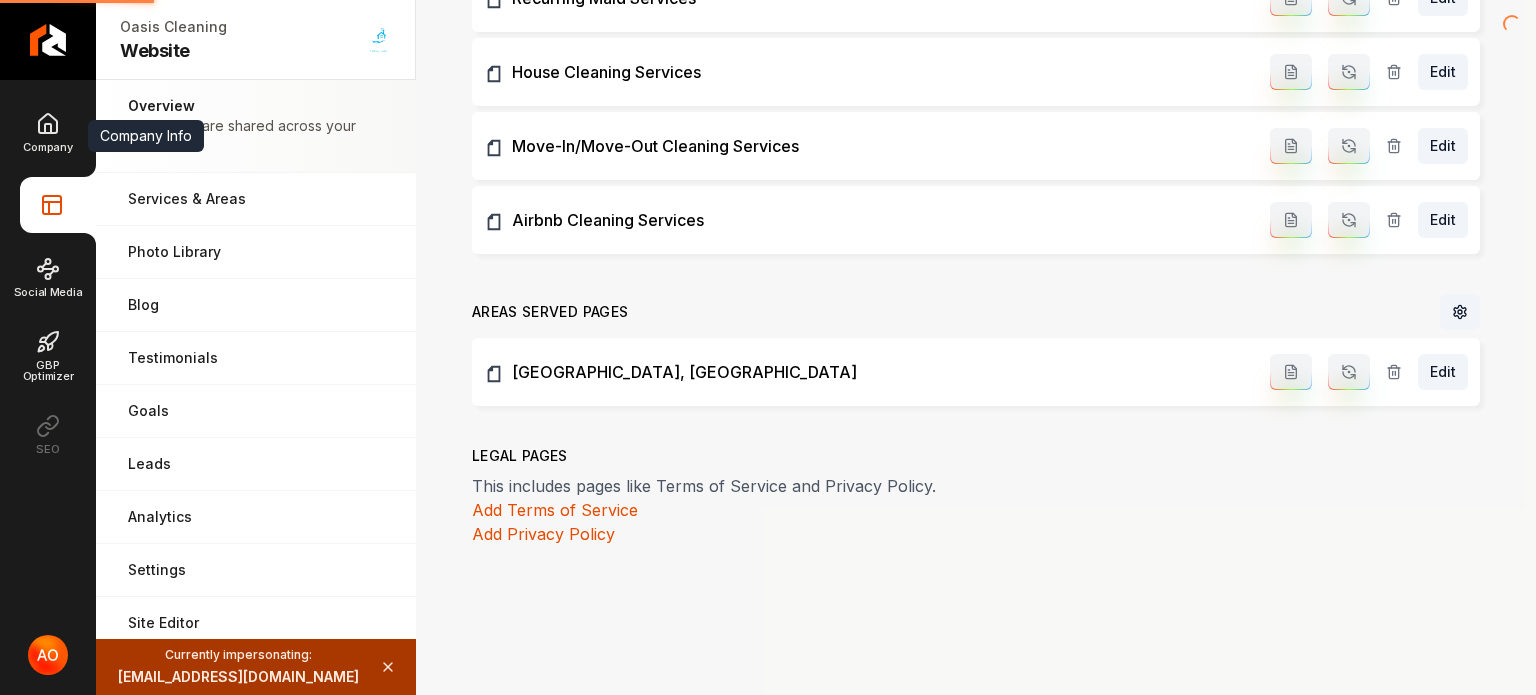 click on "Company Company Info   Company Info   Website Social Media GBP Optimizer SEO" at bounding box center [48, 283] 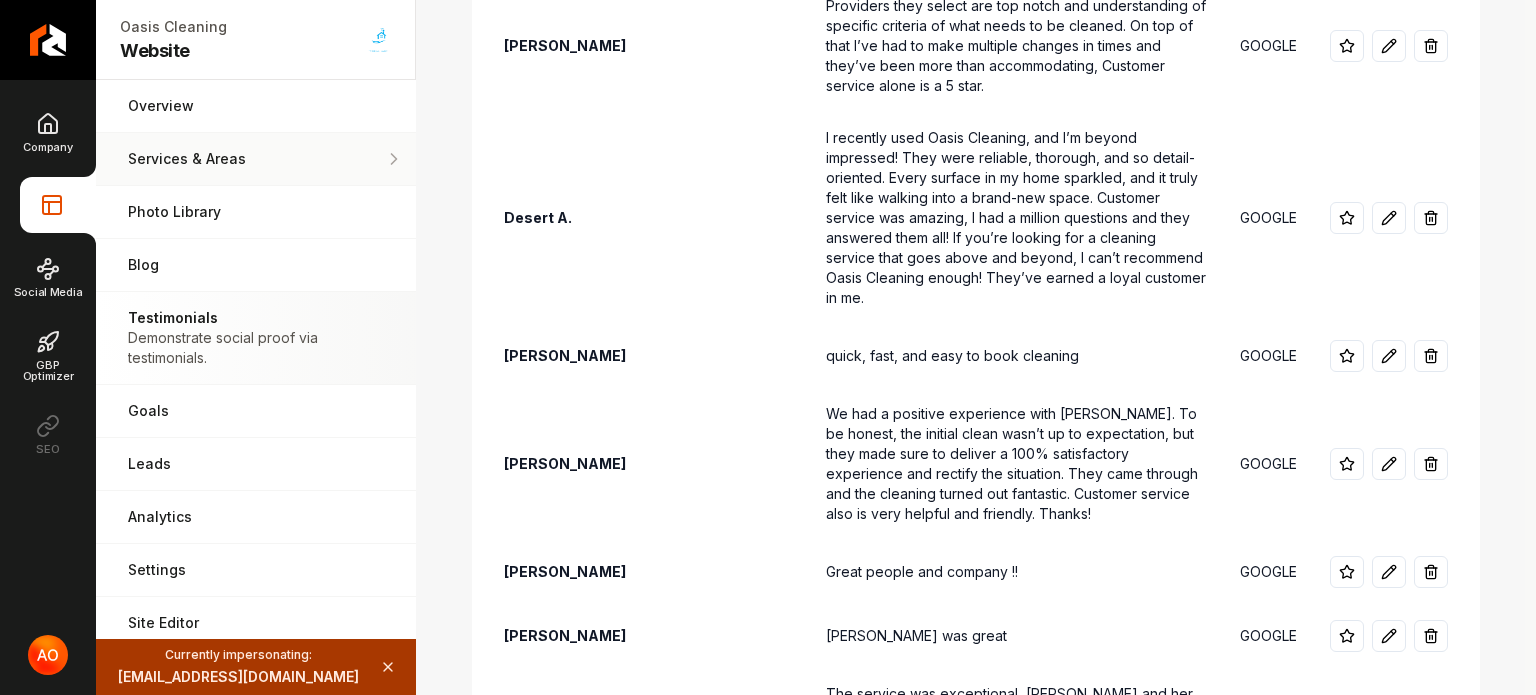 scroll, scrollTop: 1216, scrollLeft: 0, axis: vertical 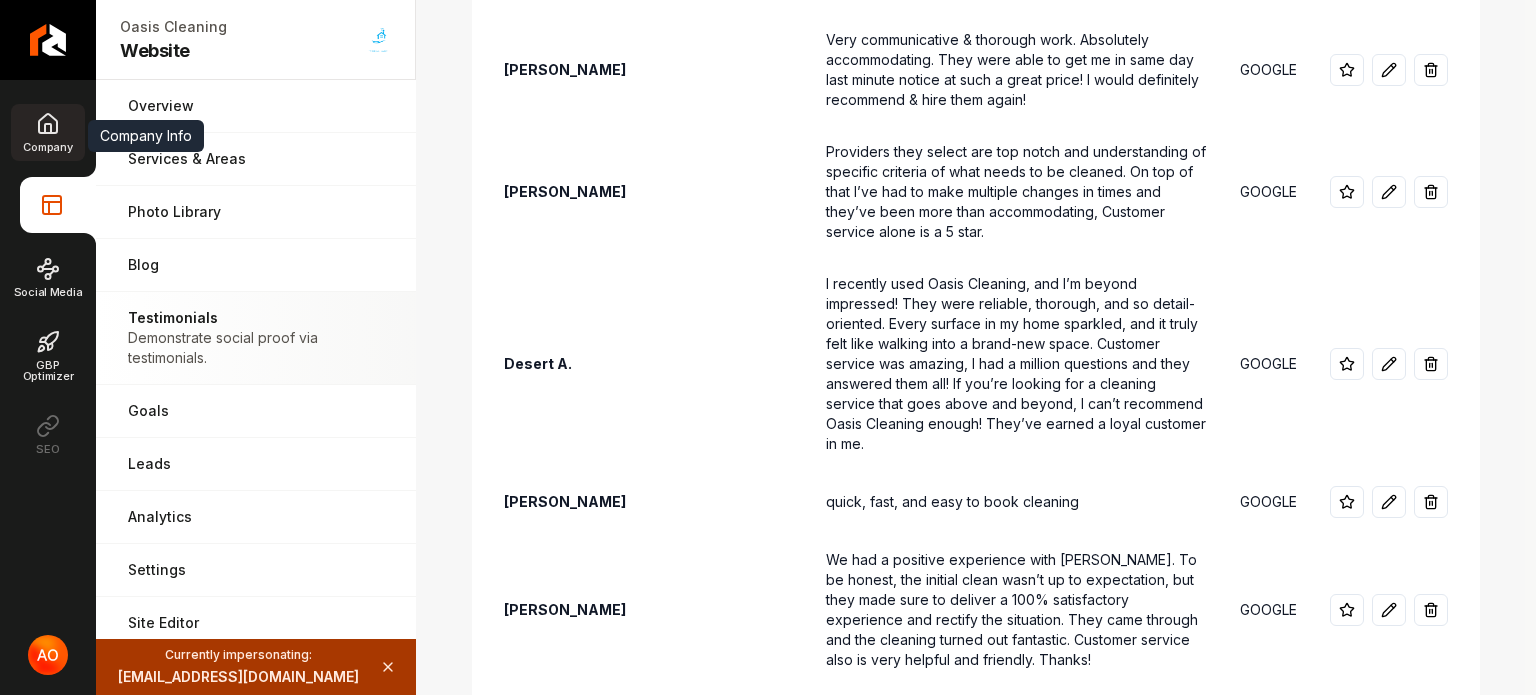 click on "Company" at bounding box center (47, 132) 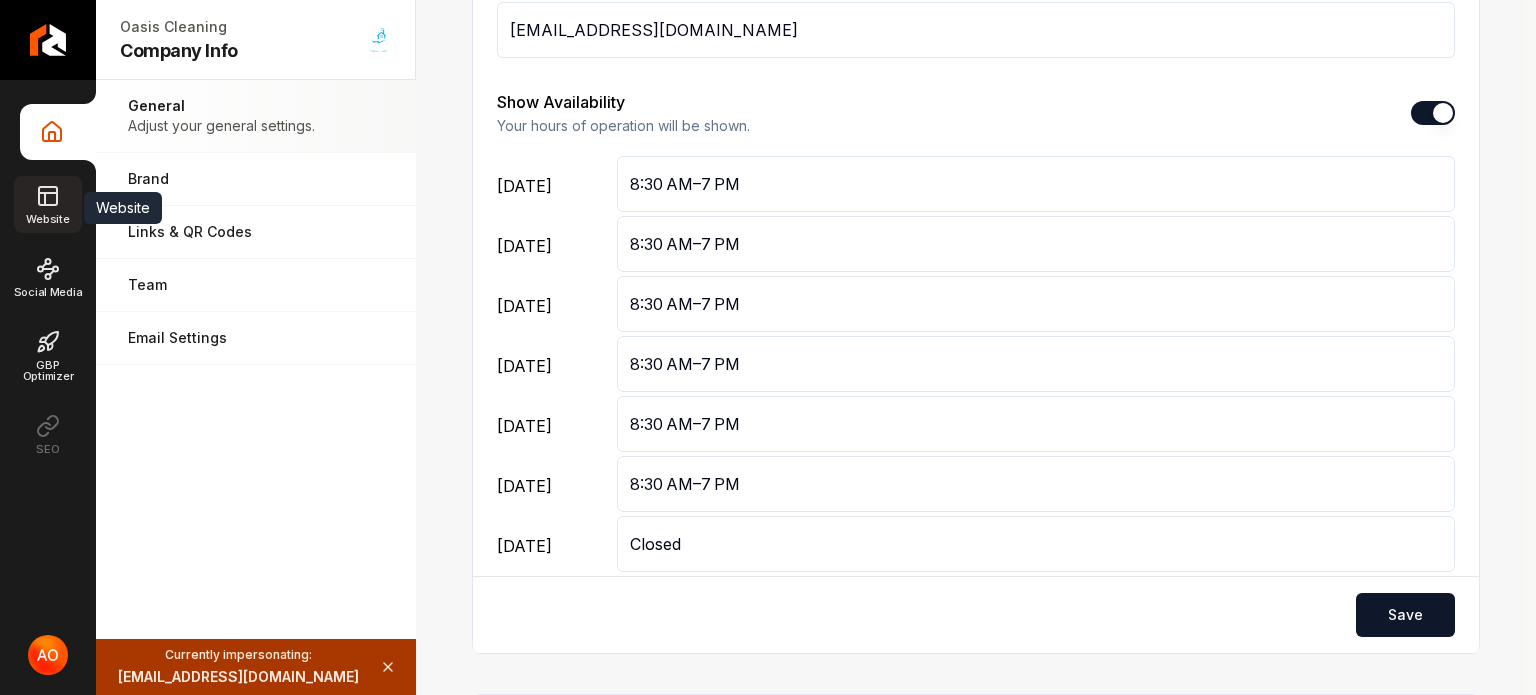 click on "Website" at bounding box center (47, 204) 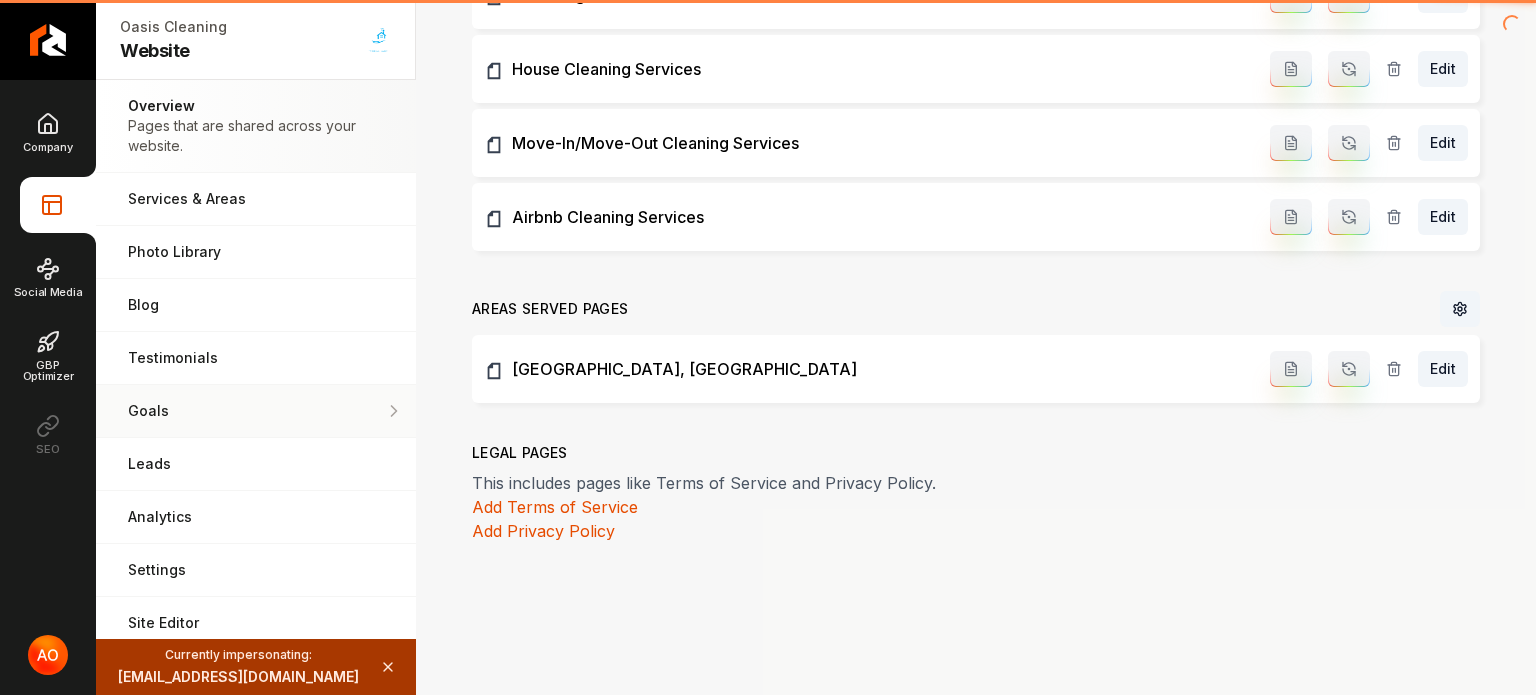scroll, scrollTop: 1064, scrollLeft: 0, axis: vertical 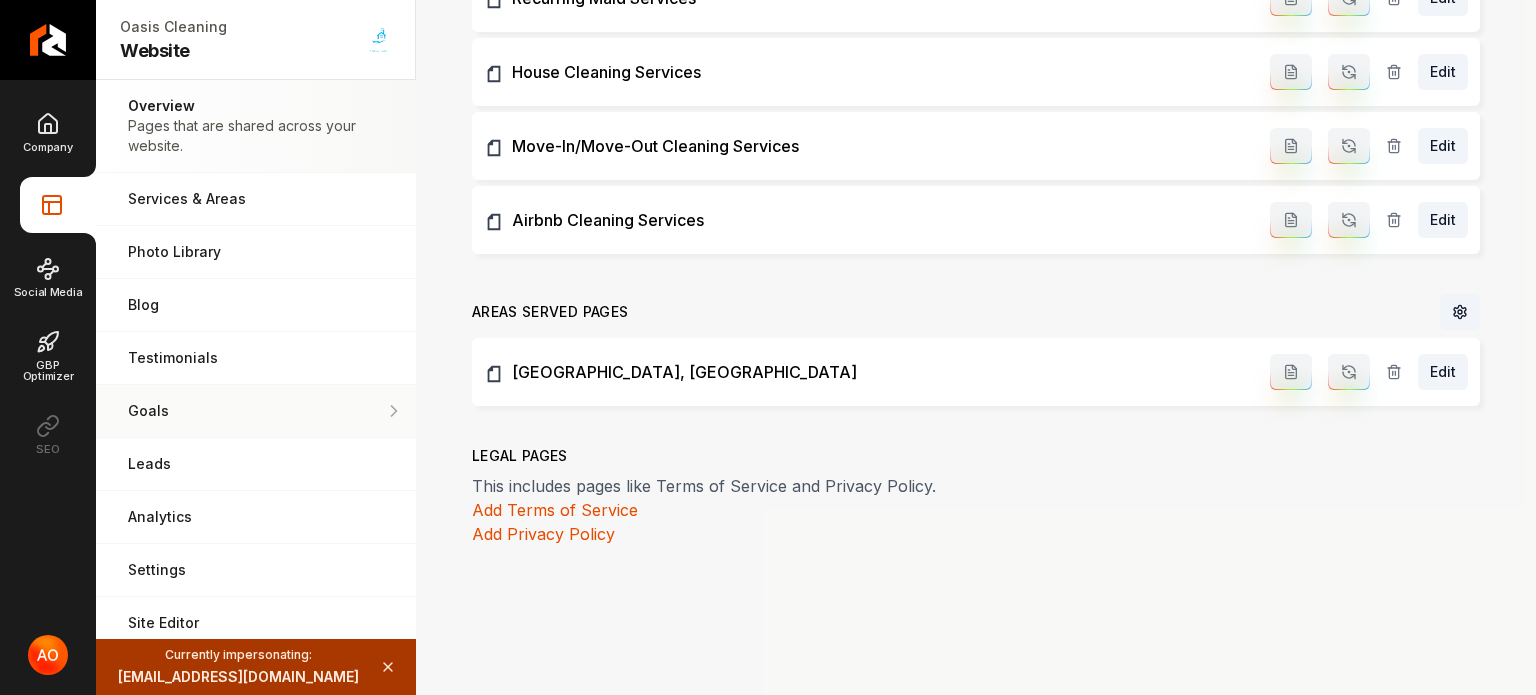 click on "Goals Set your goals and track your progress." at bounding box center [256, 411] 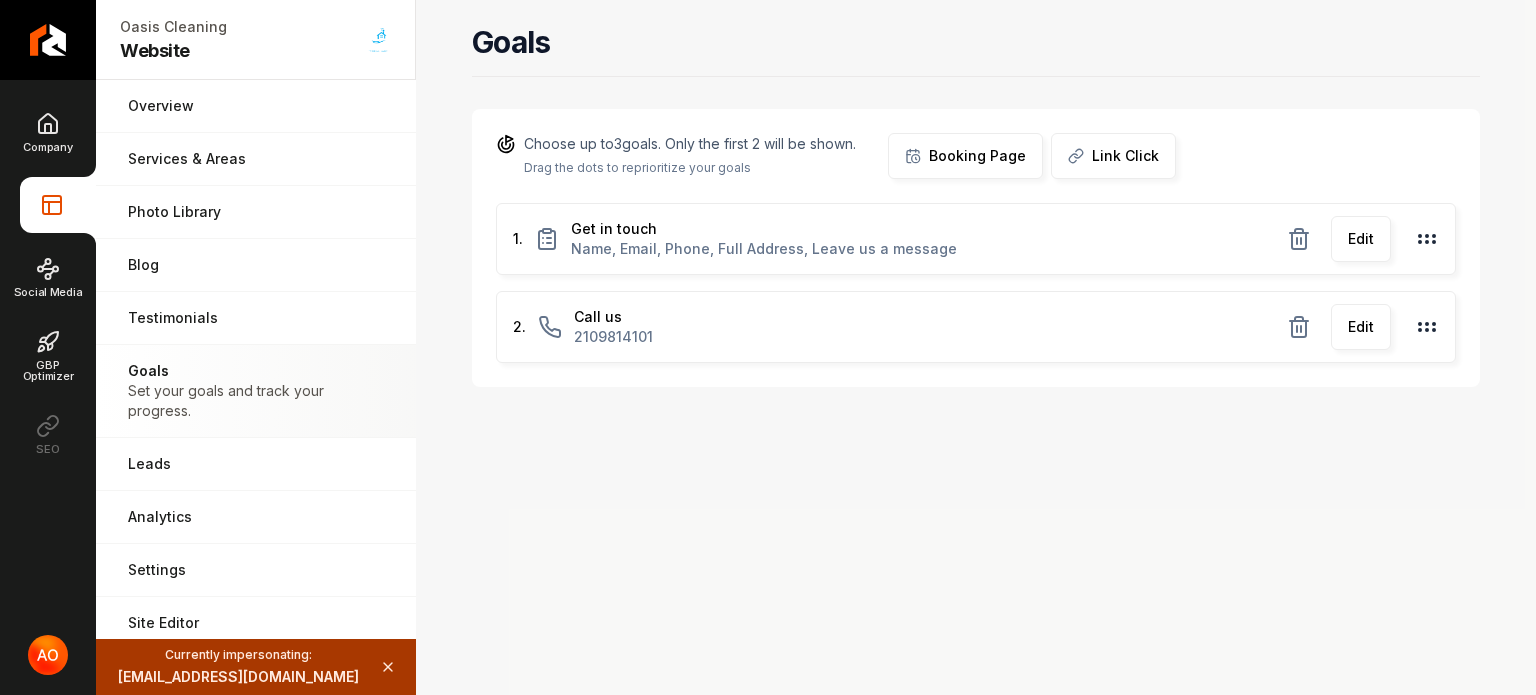 click on "Edit" at bounding box center [1361, 239] 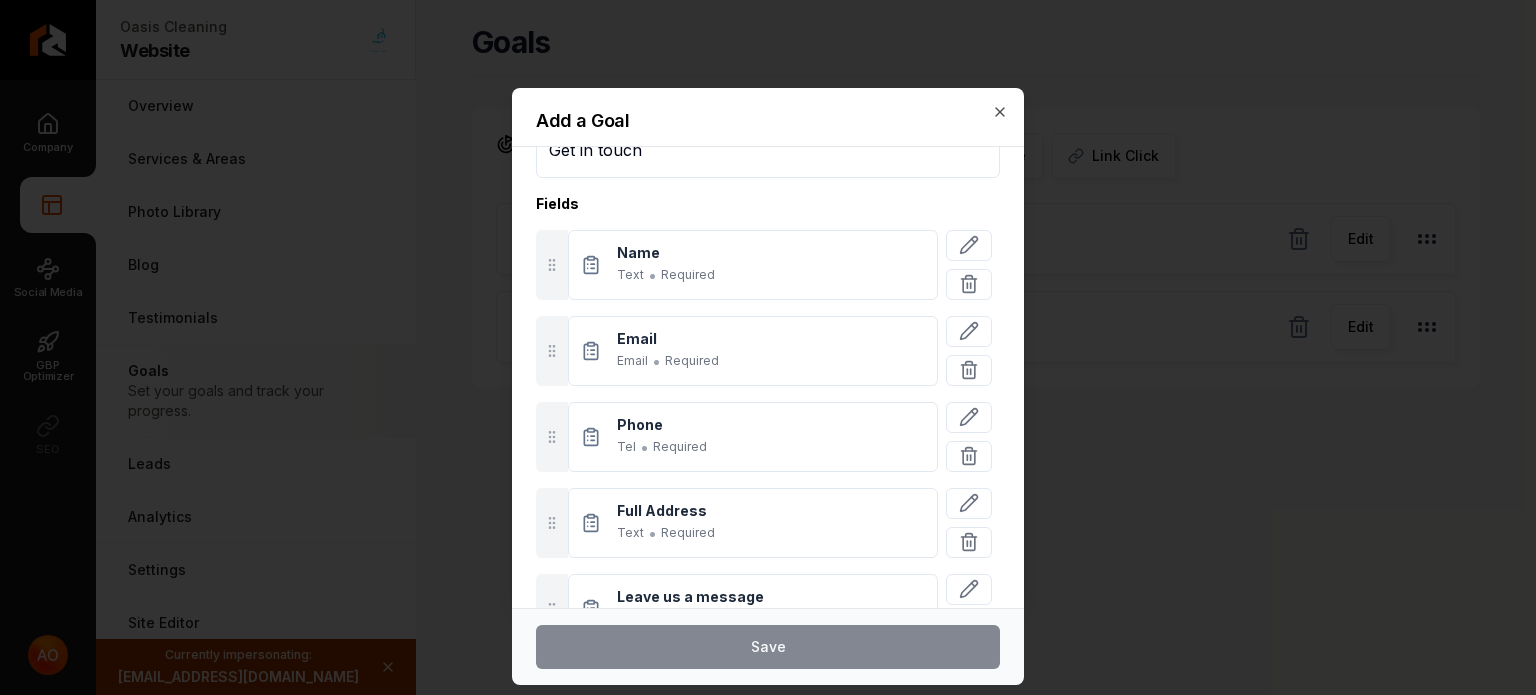 scroll, scrollTop: 178, scrollLeft: 0, axis: vertical 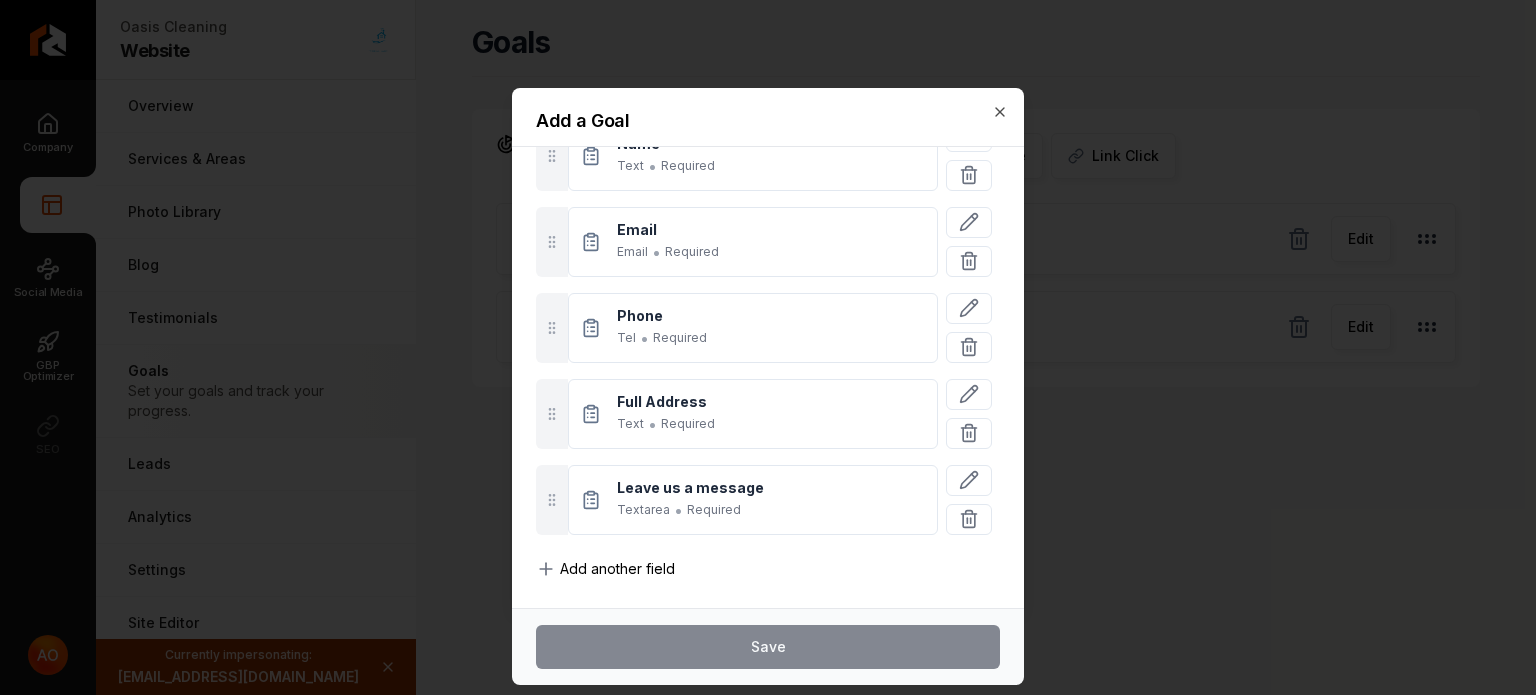 click on "Add another field" at bounding box center (617, 569) 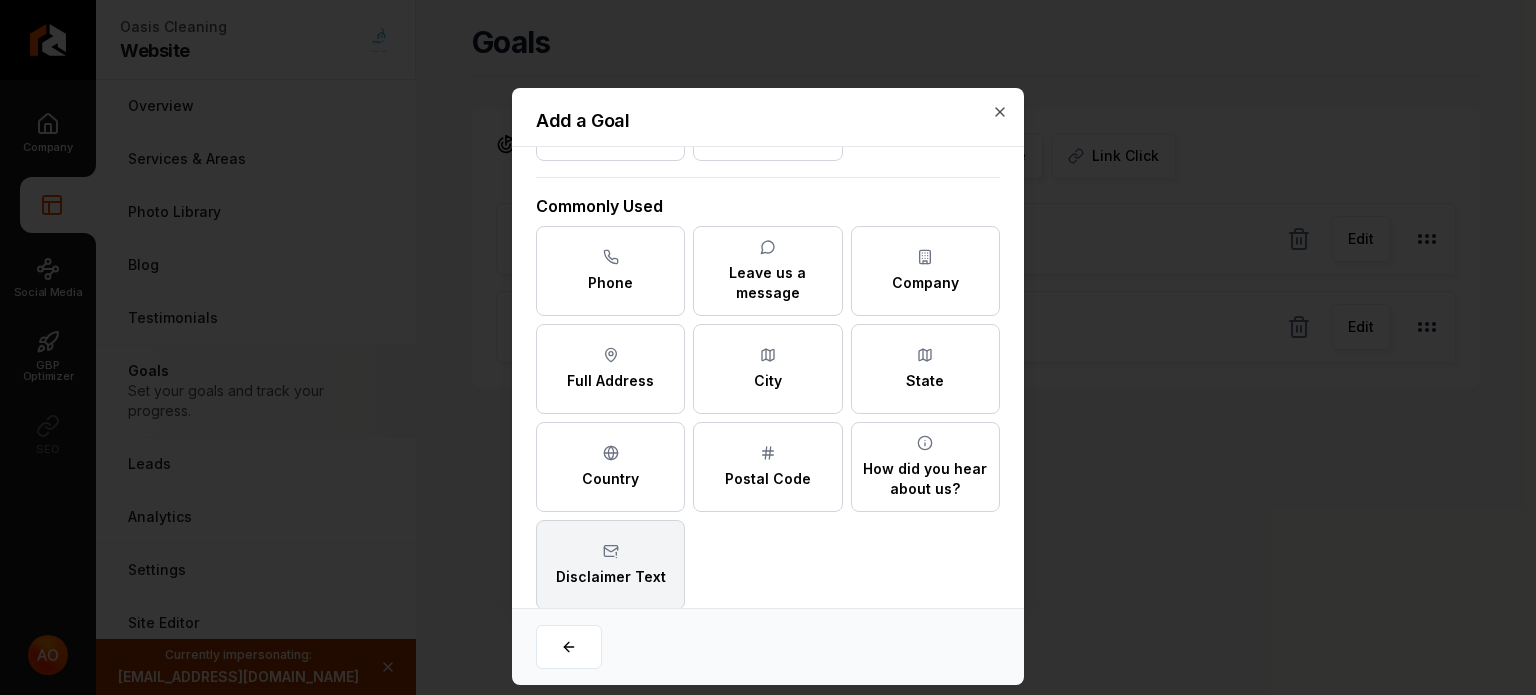 scroll, scrollTop: 243, scrollLeft: 0, axis: vertical 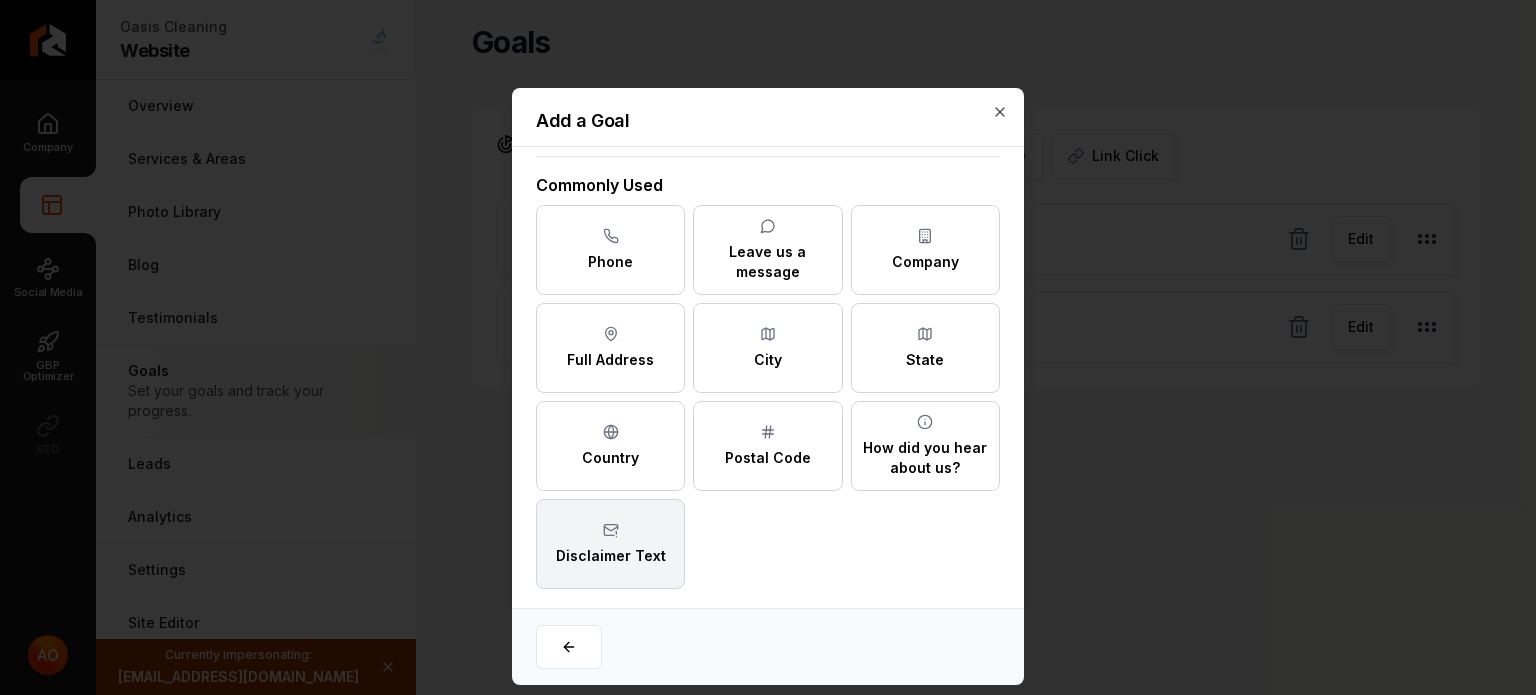 click on "Disclaimer Text" at bounding box center (610, 544) 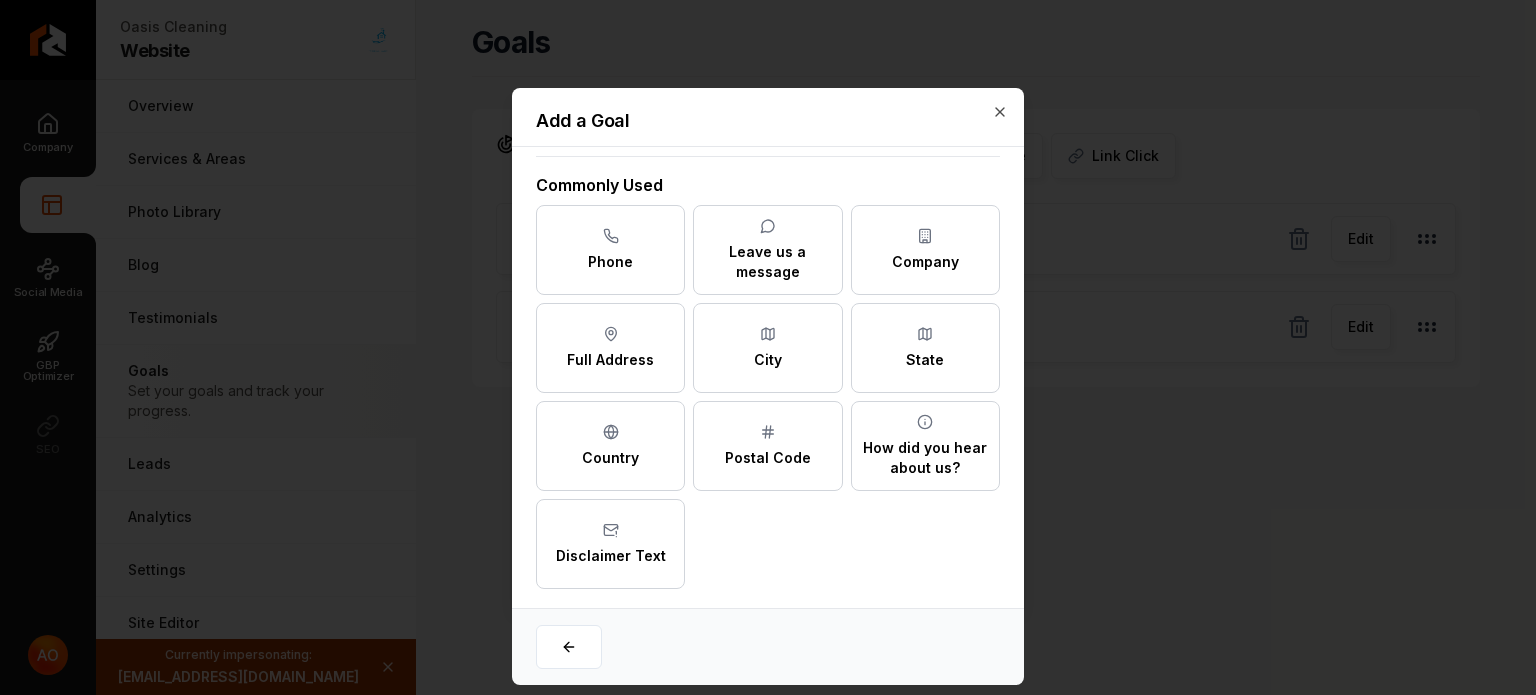 scroll, scrollTop: 0, scrollLeft: 0, axis: both 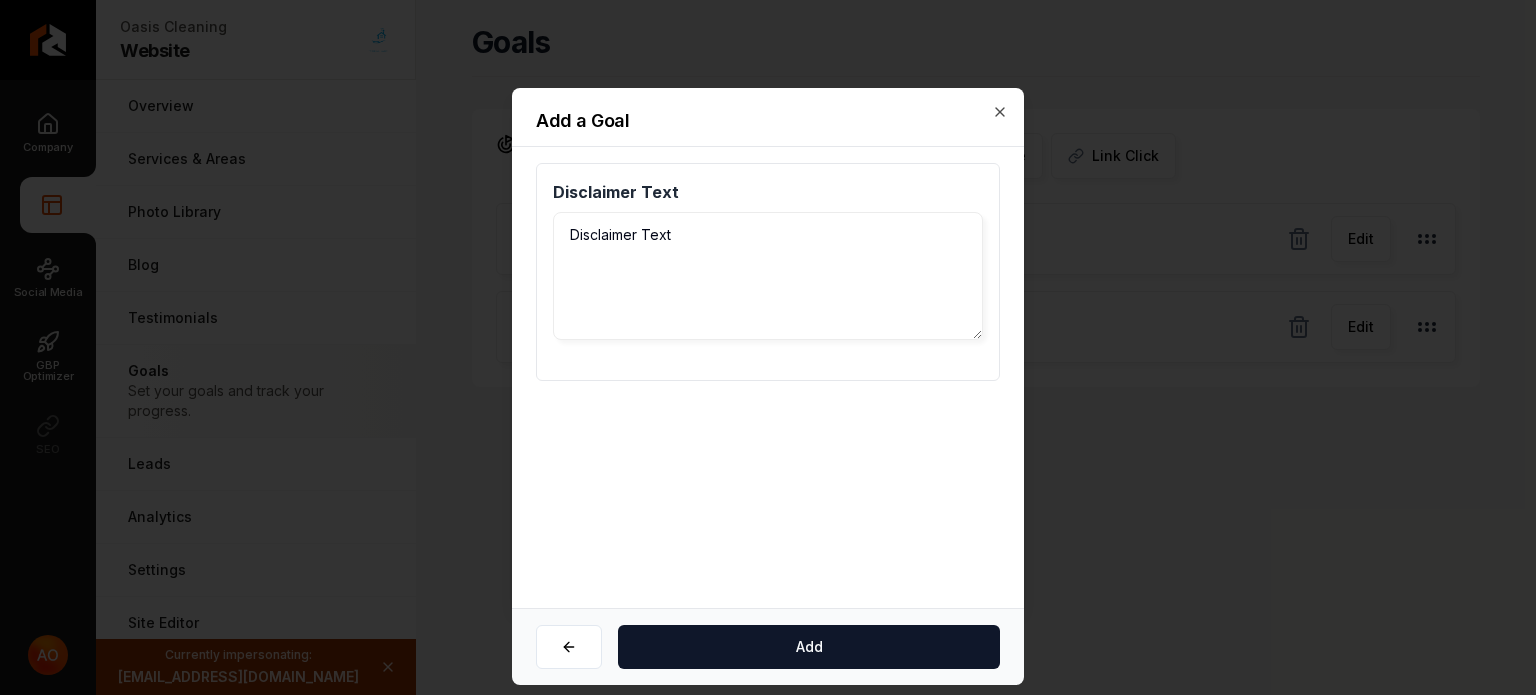 click on "Disclaimer Text" at bounding box center (768, 276) 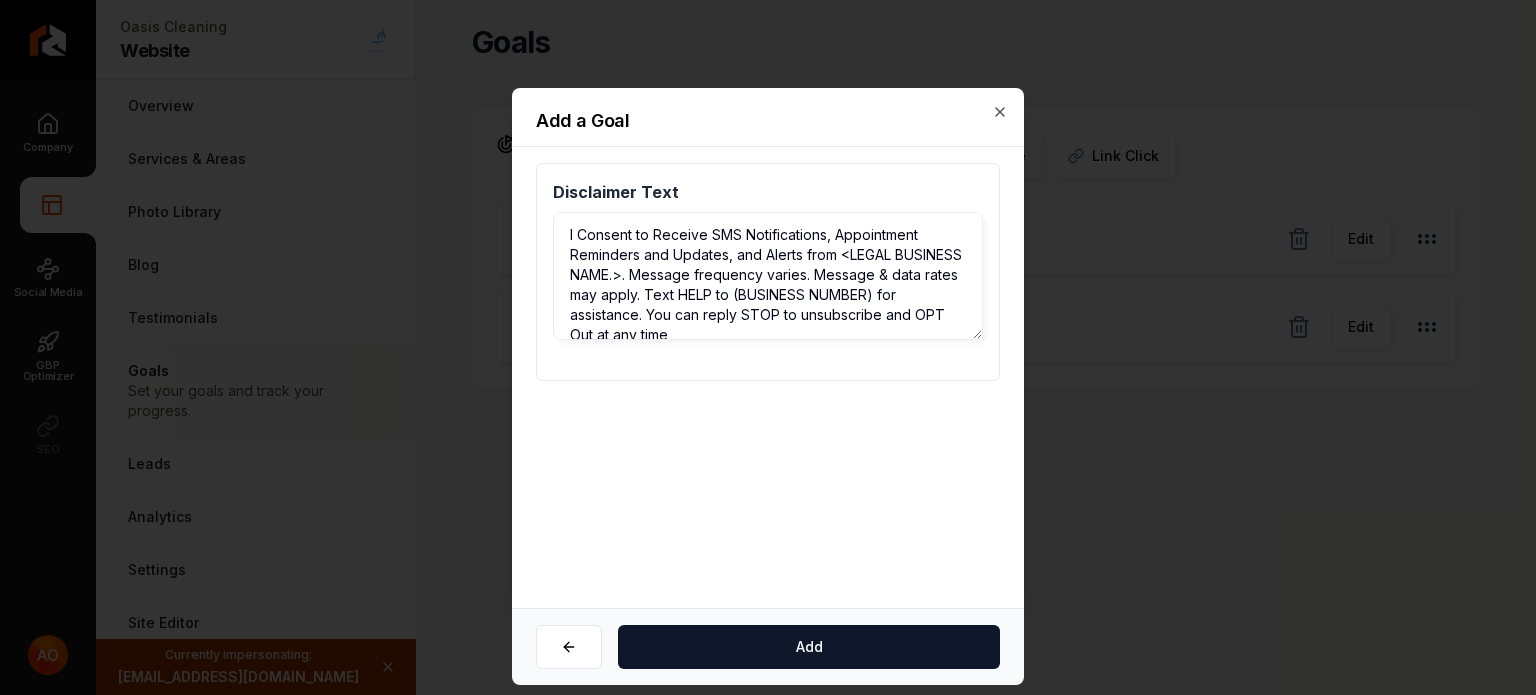 scroll, scrollTop: 4, scrollLeft: 0, axis: vertical 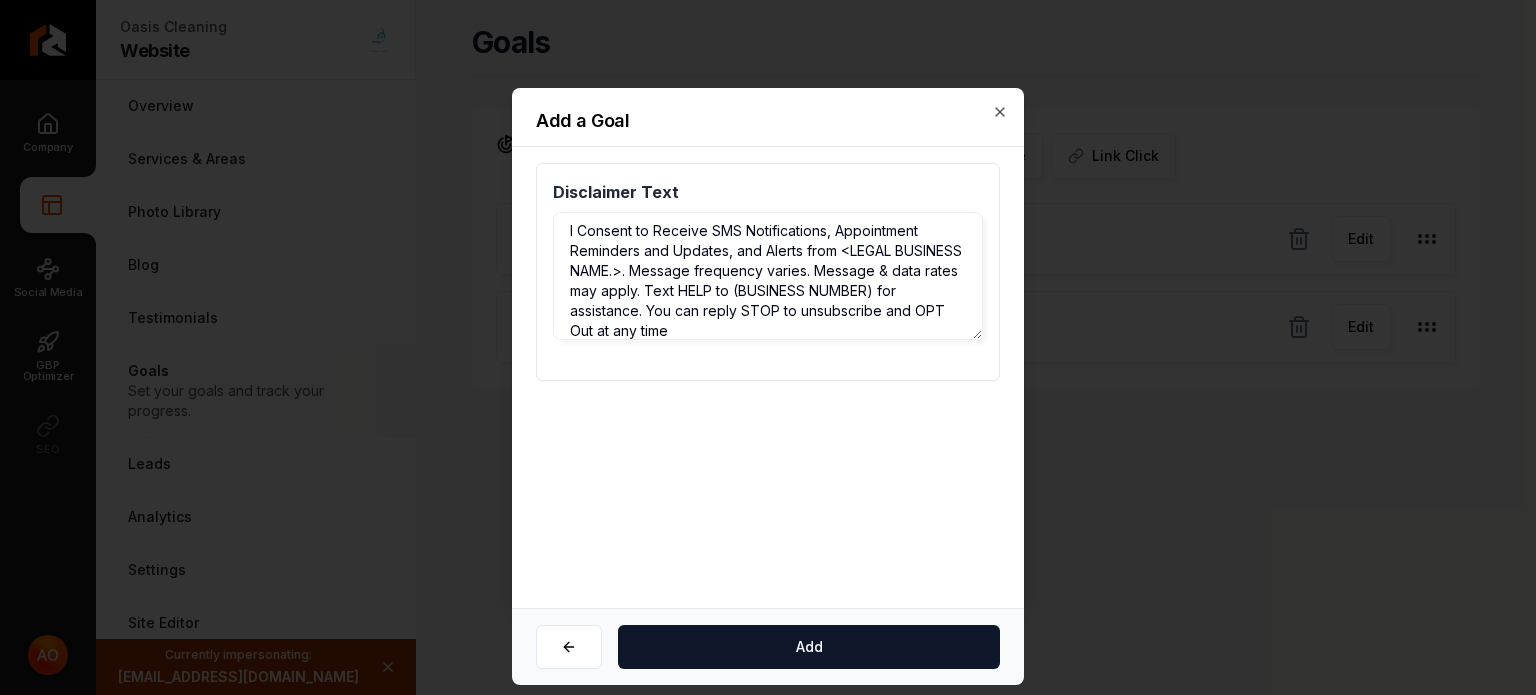 drag, startPoint x: 842, startPoint y: 244, endPoint x: 696, endPoint y: 273, distance: 148.85228 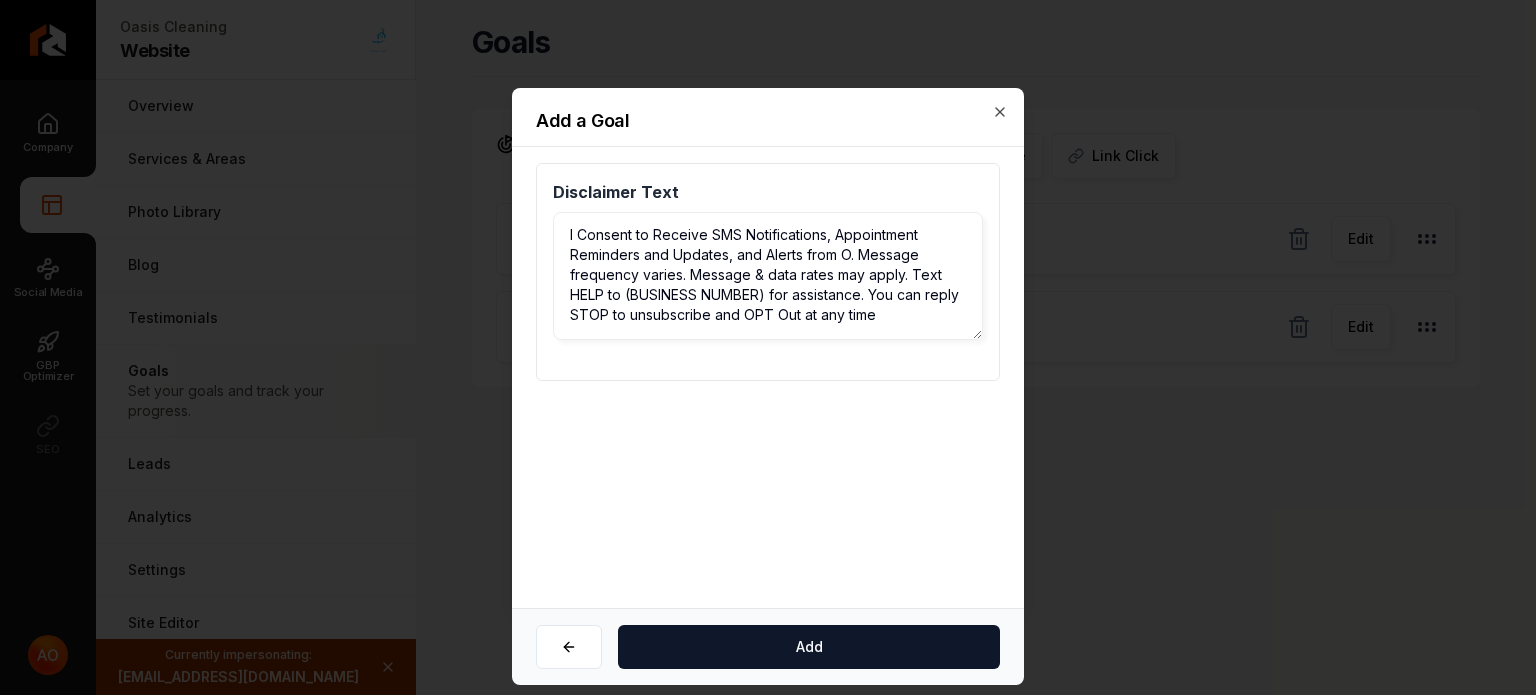 scroll, scrollTop: 0, scrollLeft: 0, axis: both 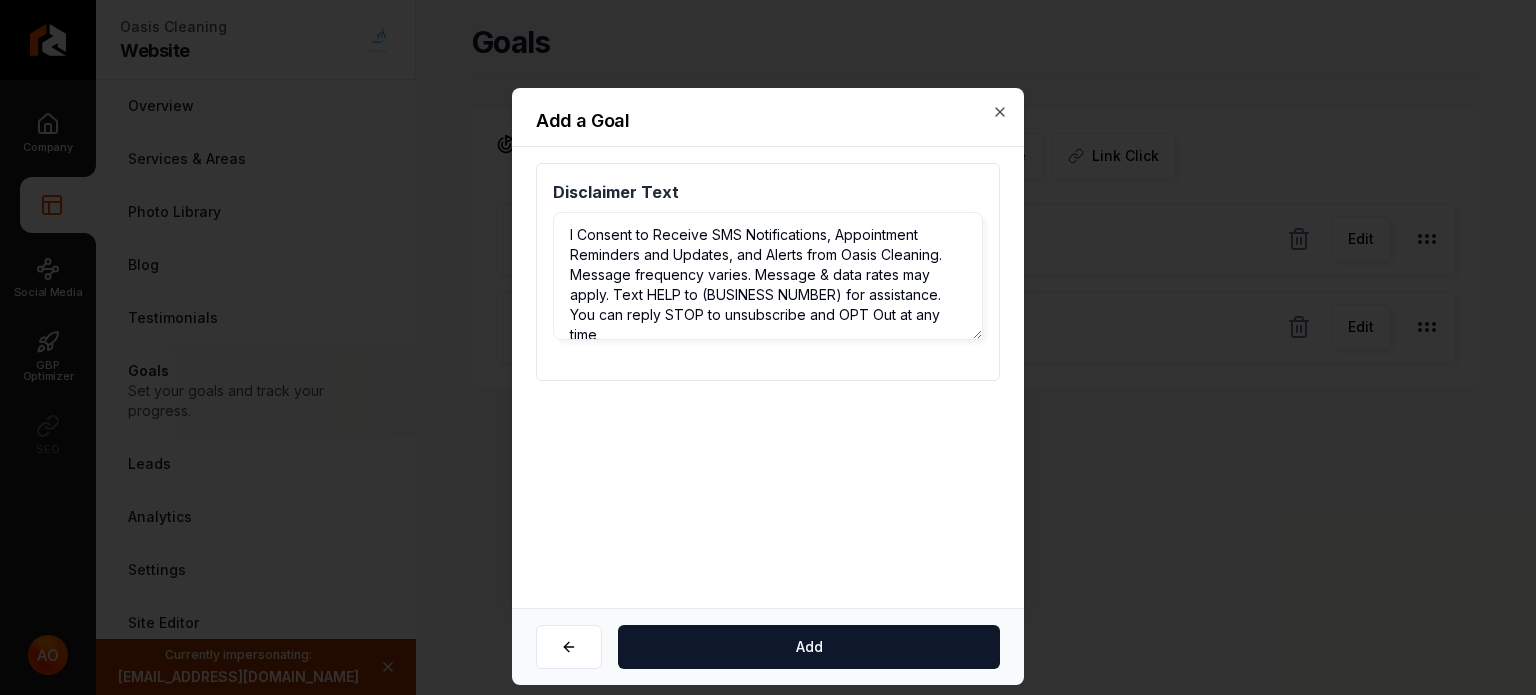 drag, startPoint x: 844, startPoint y: 289, endPoint x: 703, endPoint y: 299, distance: 141.35417 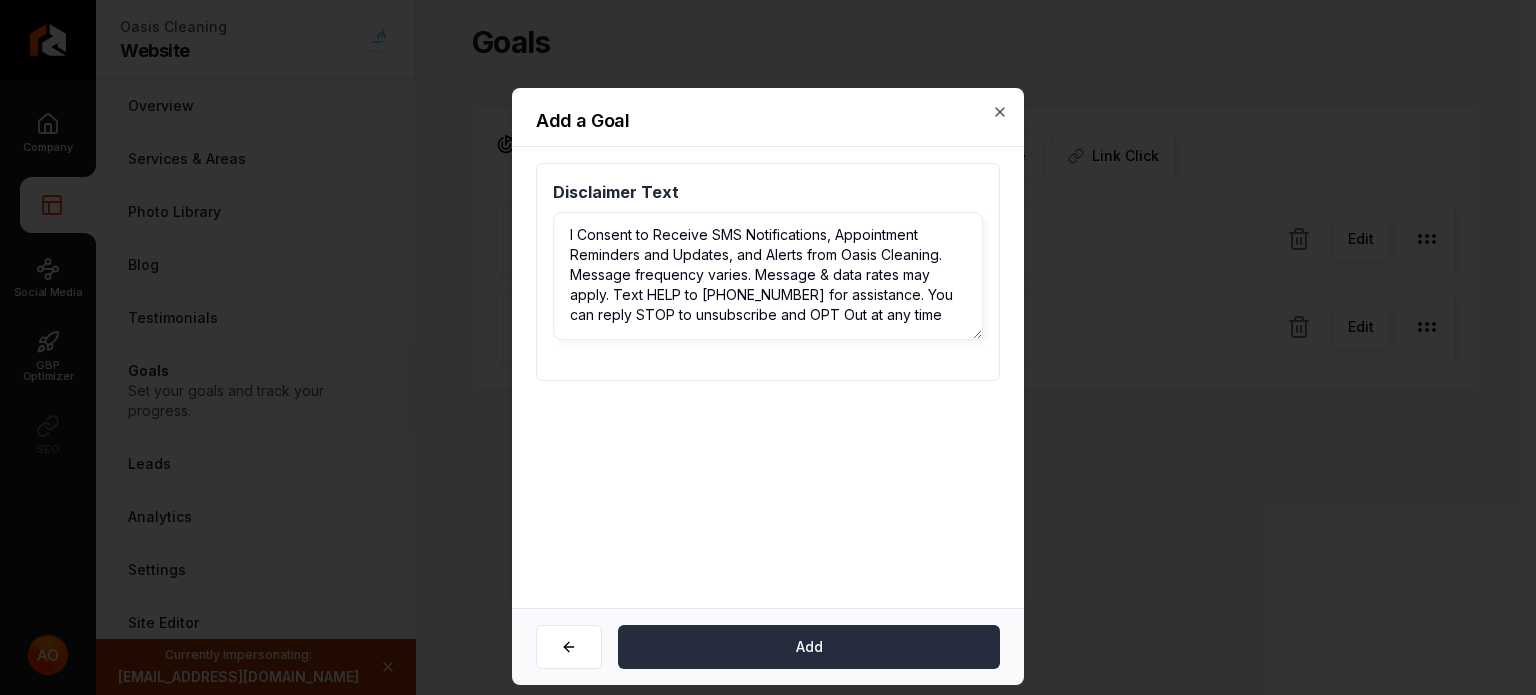 type on "I Consent to Receive SMS Notifications, Appointment Reminders and Updates, and Alerts from Oasis Cleaning. Message frequency varies. Message & data rates may apply. Text HELP to [PHONE_NUMBER] for assistance. You can reply STOP to unsubscribe and OPT Out at any time" 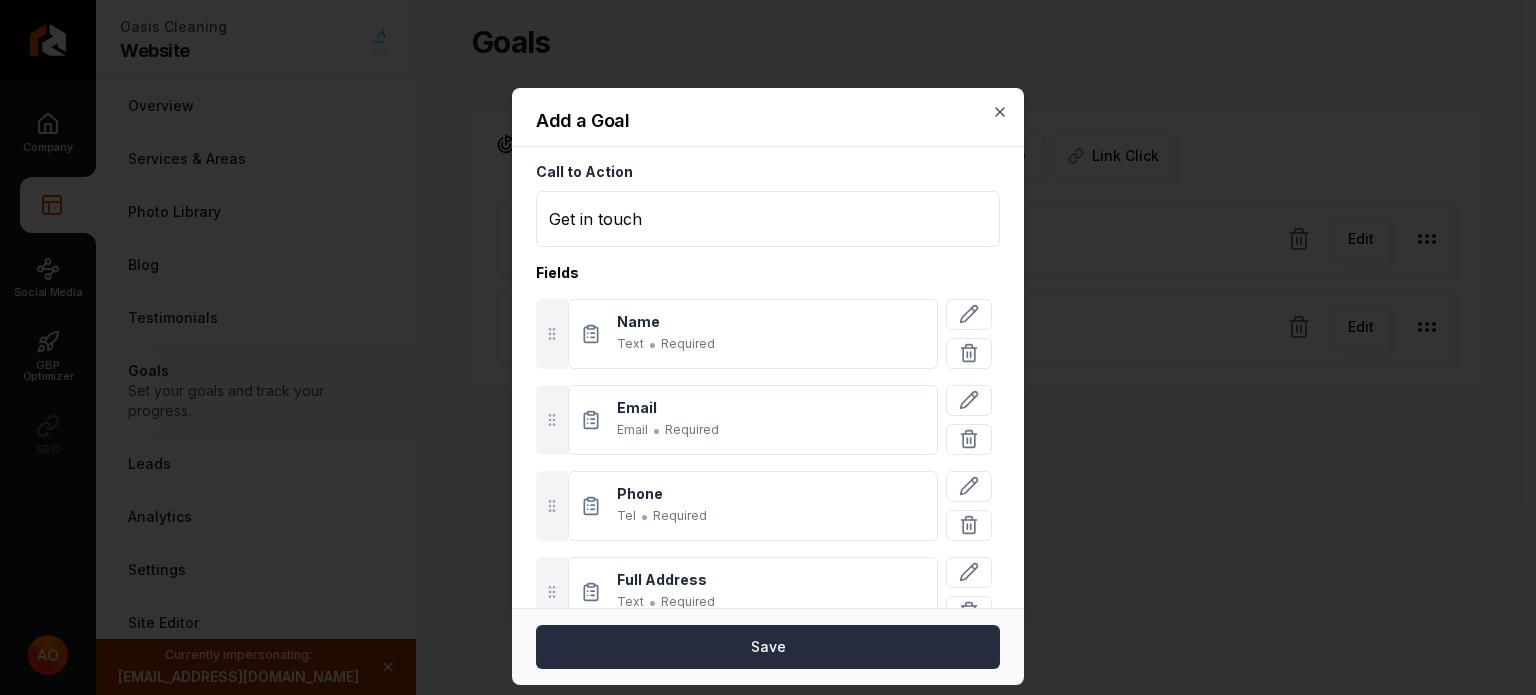 click on "Save" at bounding box center [768, 647] 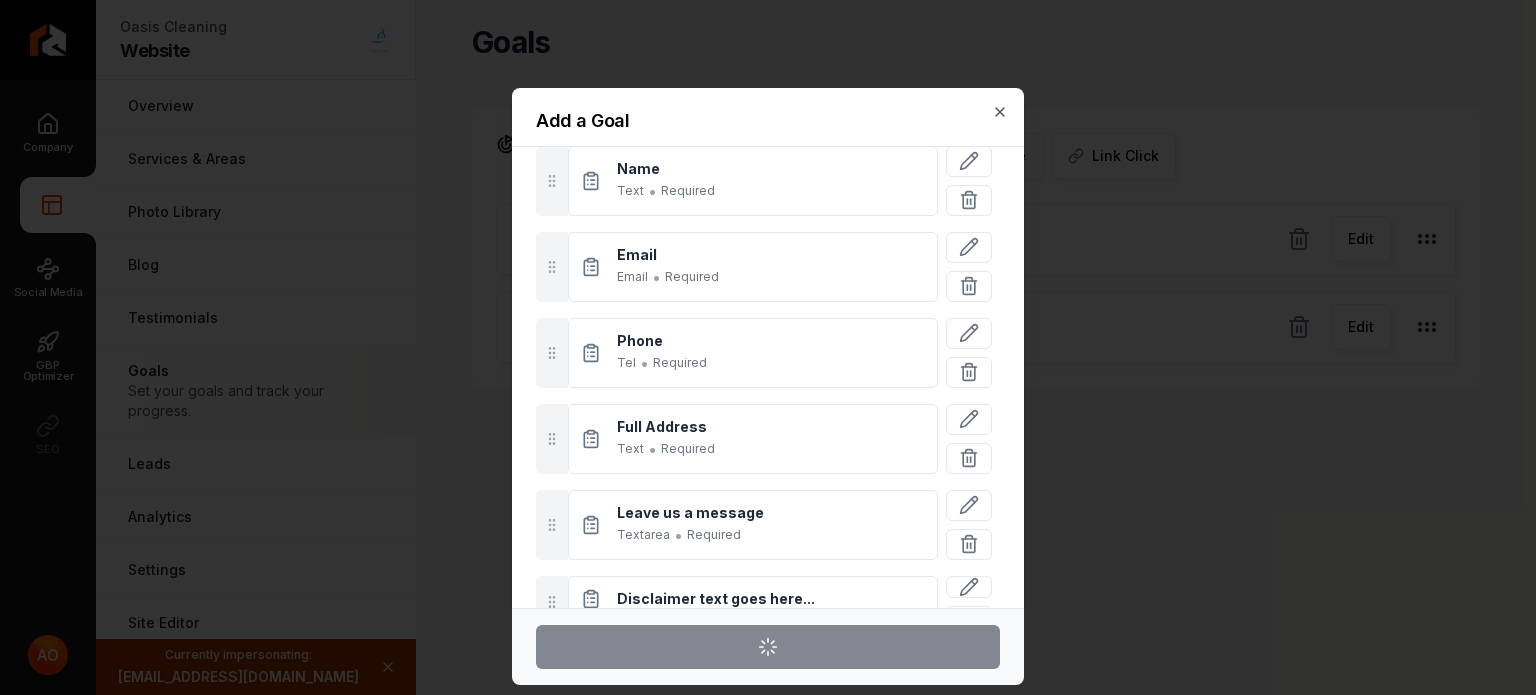 scroll, scrollTop: 245, scrollLeft: 0, axis: vertical 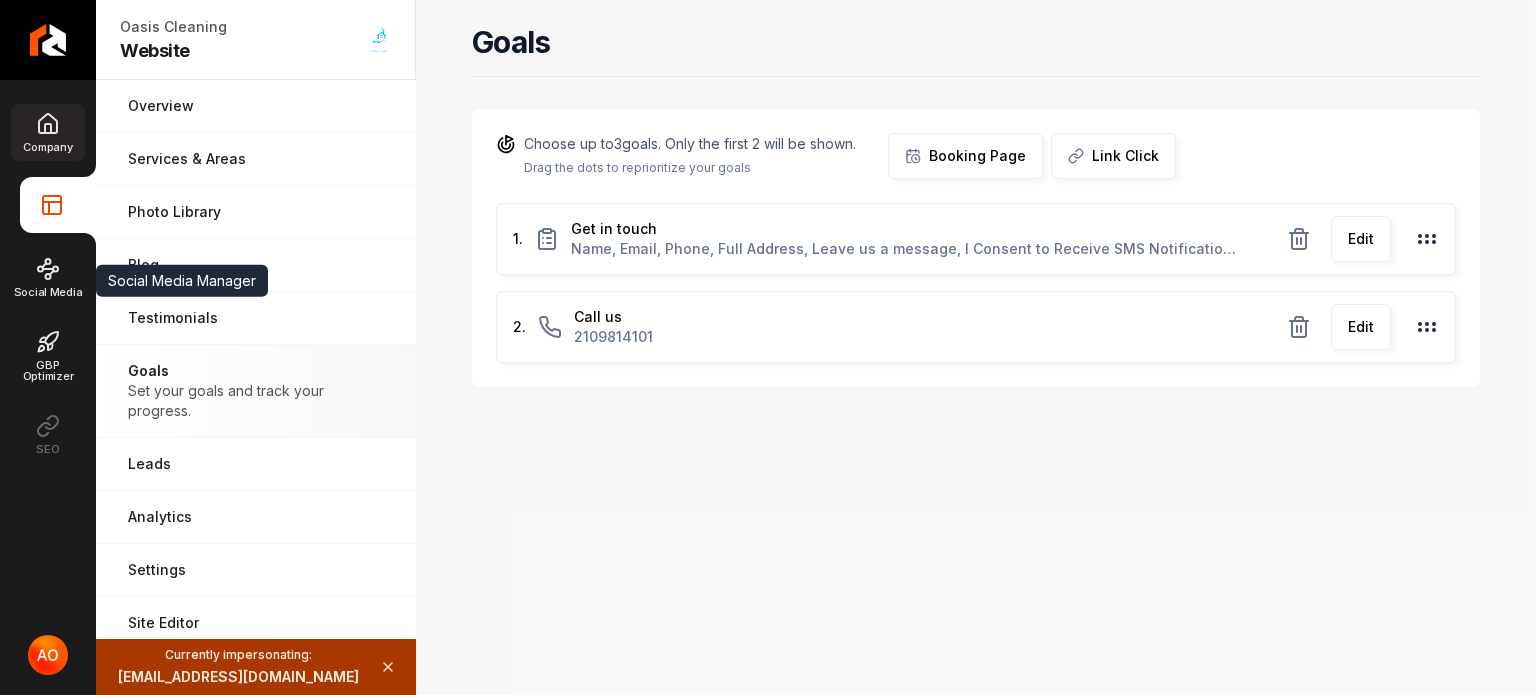 click 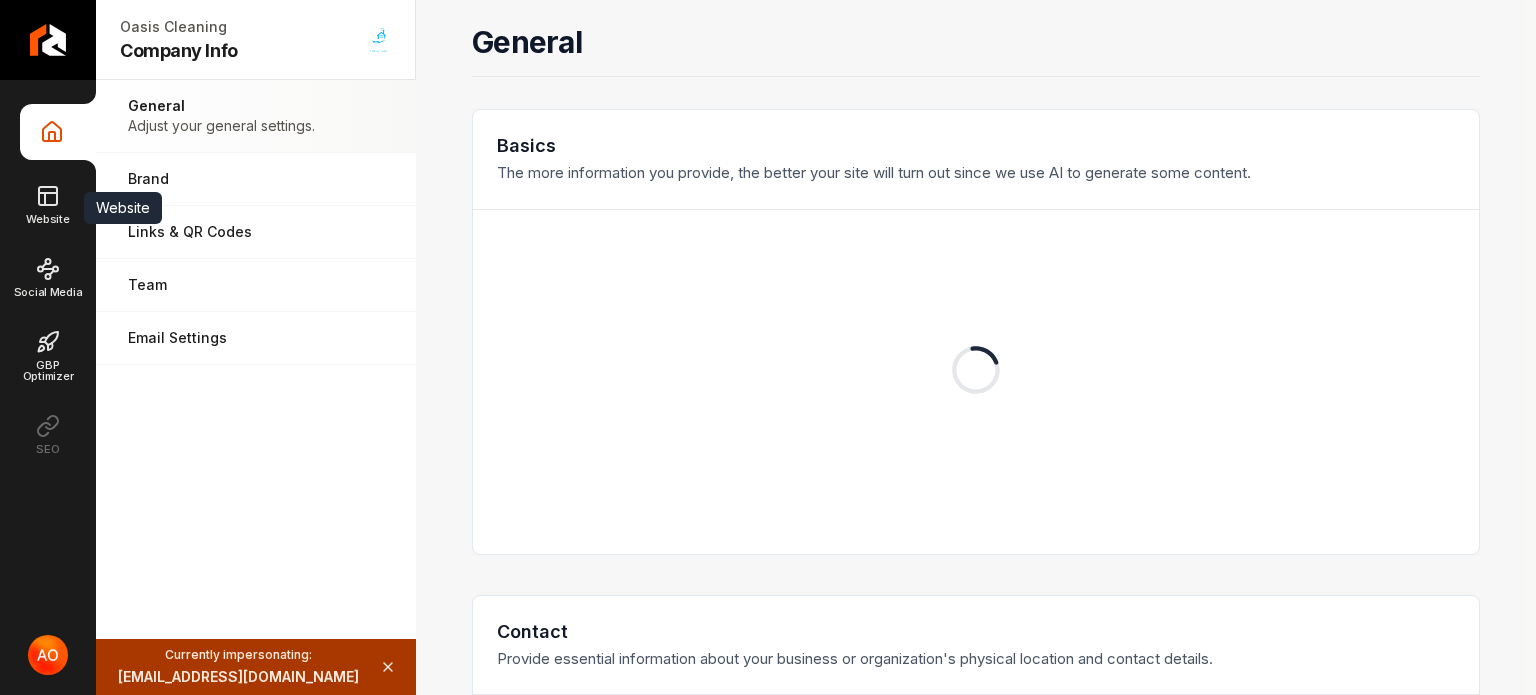 click on "Website" at bounding box center [47, 204] 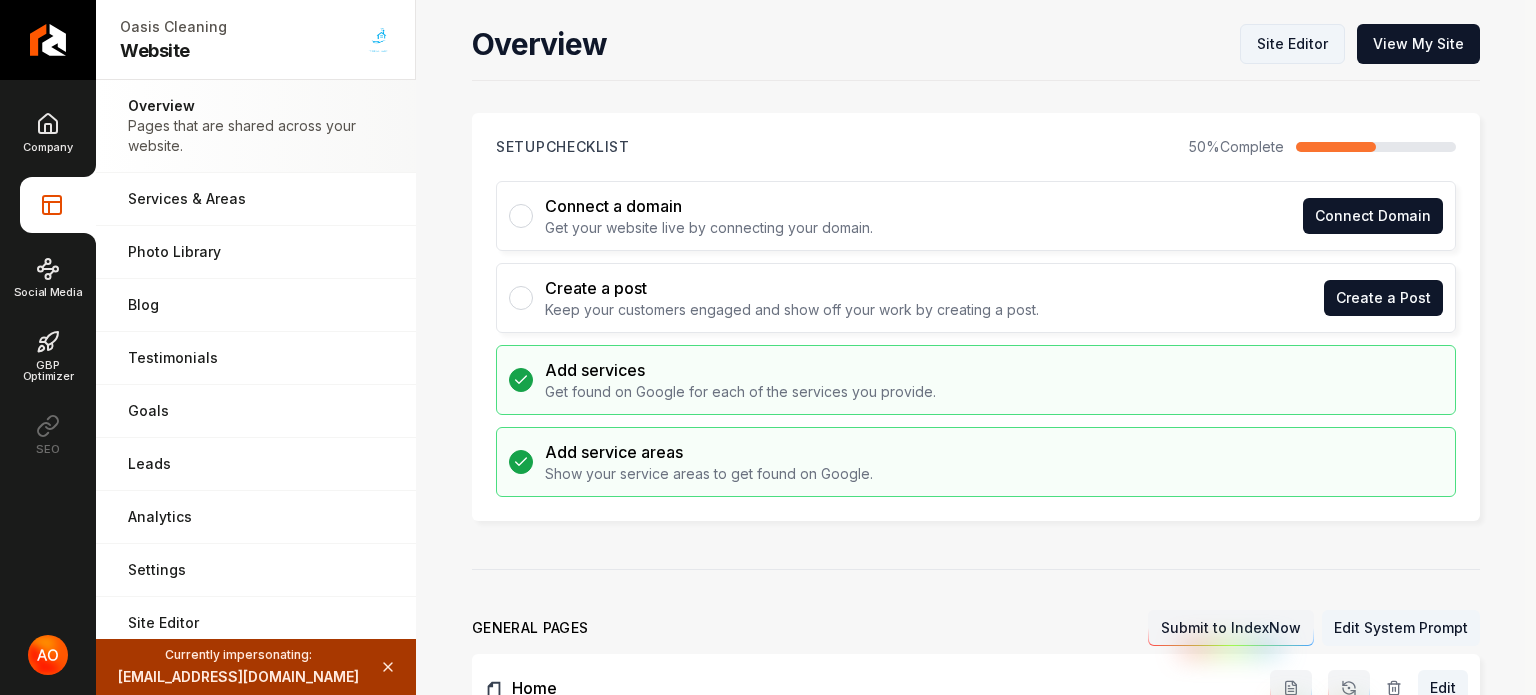 click on "Site Editor" at bounding box center [1292, 44] 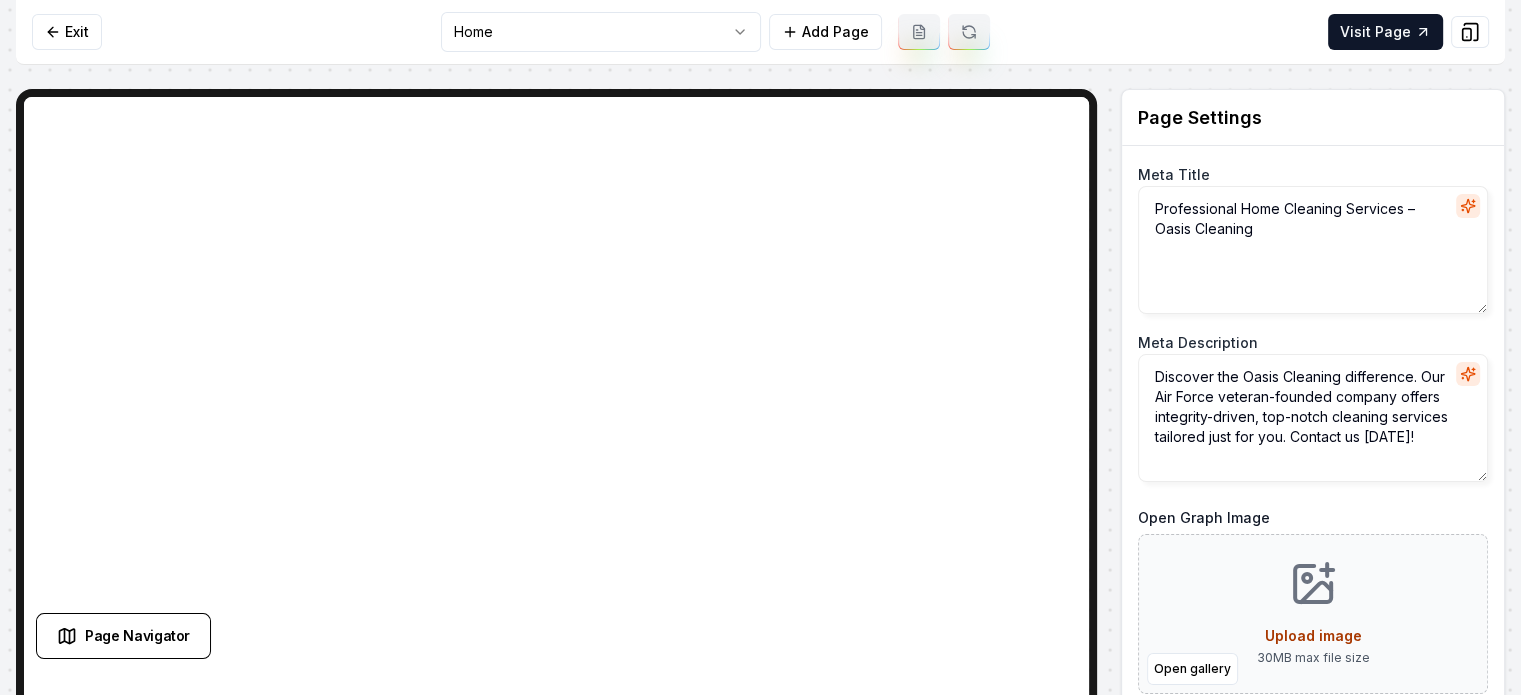 type on "Expert Cleaning Services | Veteran-Owned Oasis Cleaning" 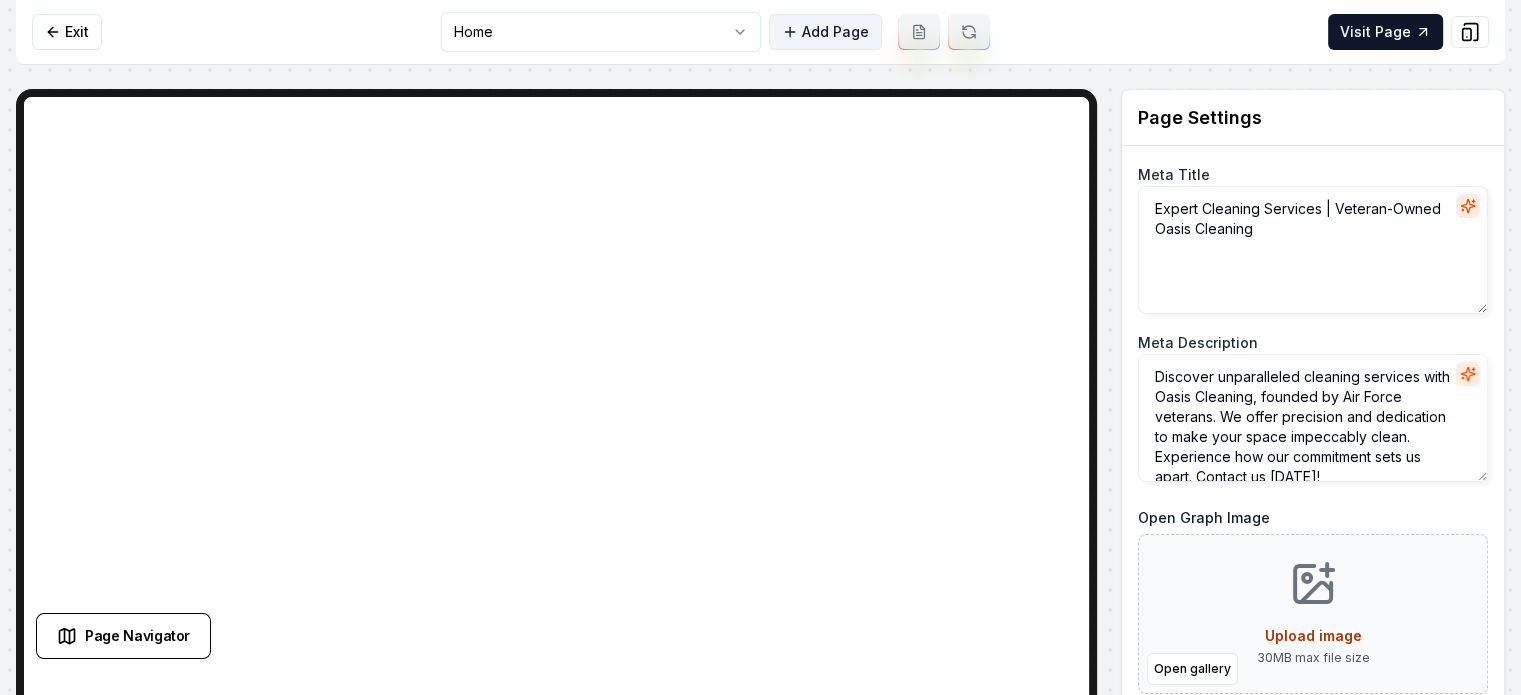 click on "Add Page" at bounding box center (825, 32) 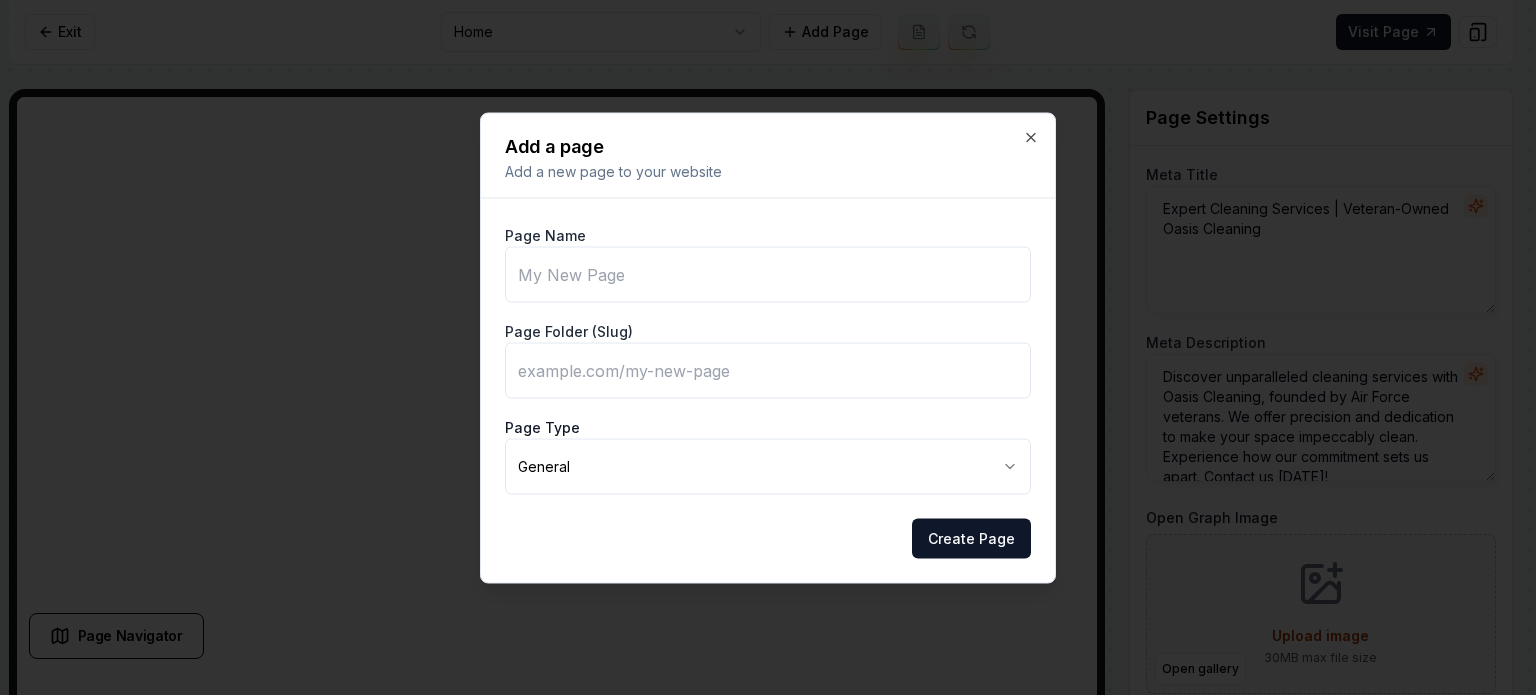 type on "C" 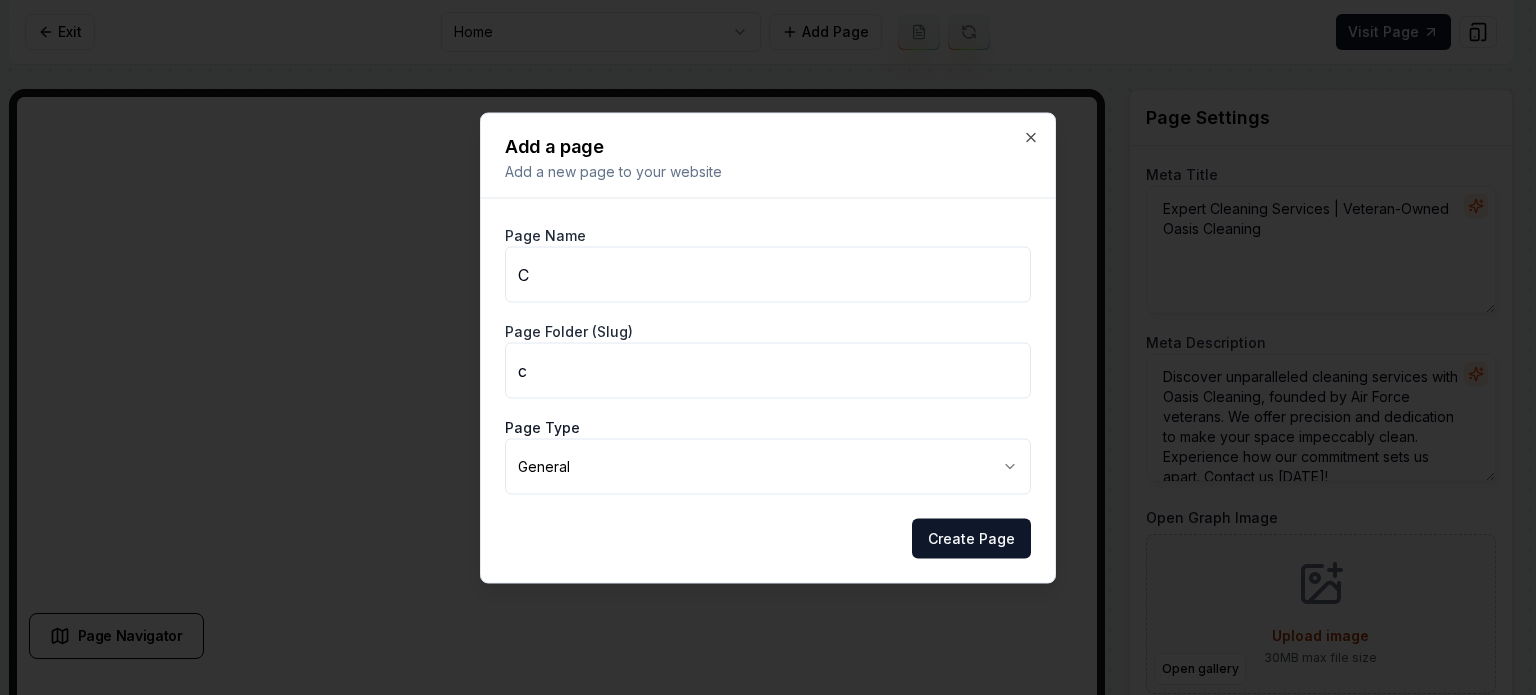 type on "Cl" 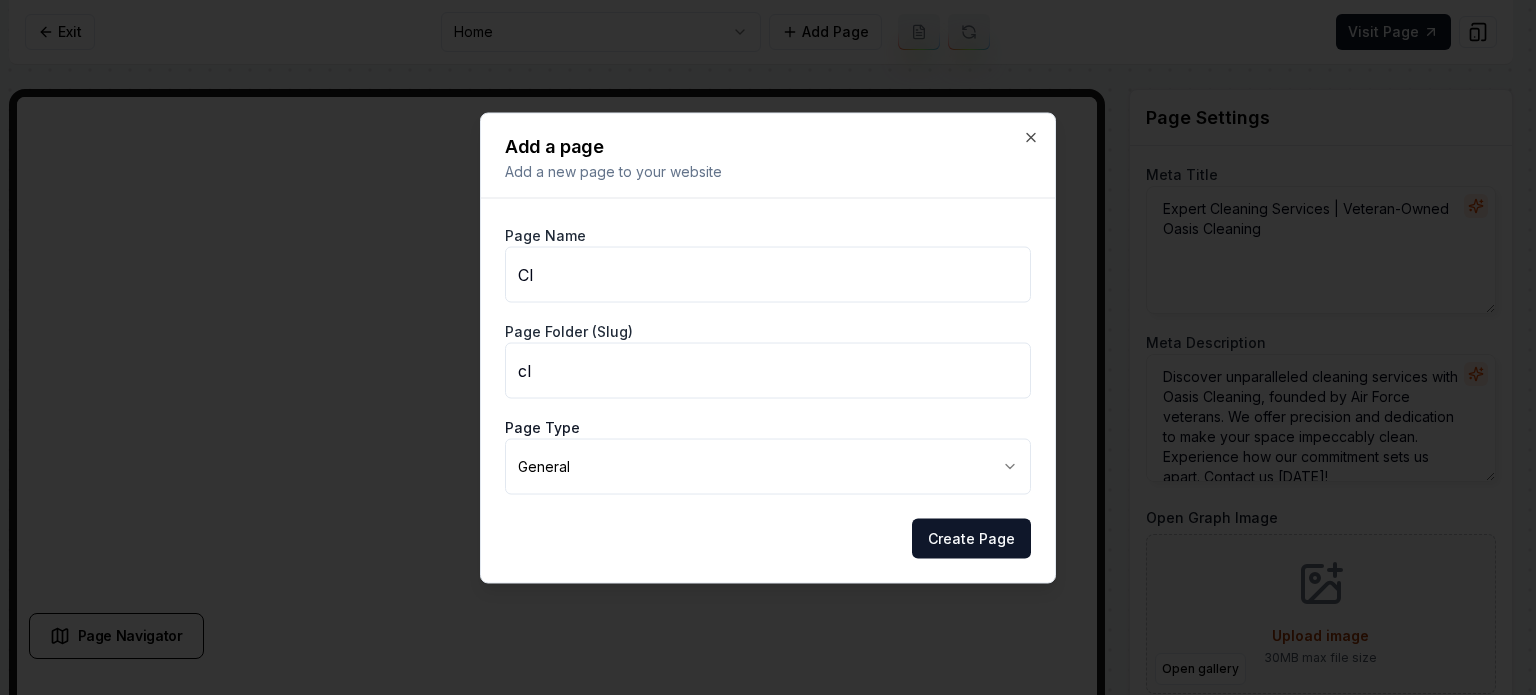 type on "Cle" 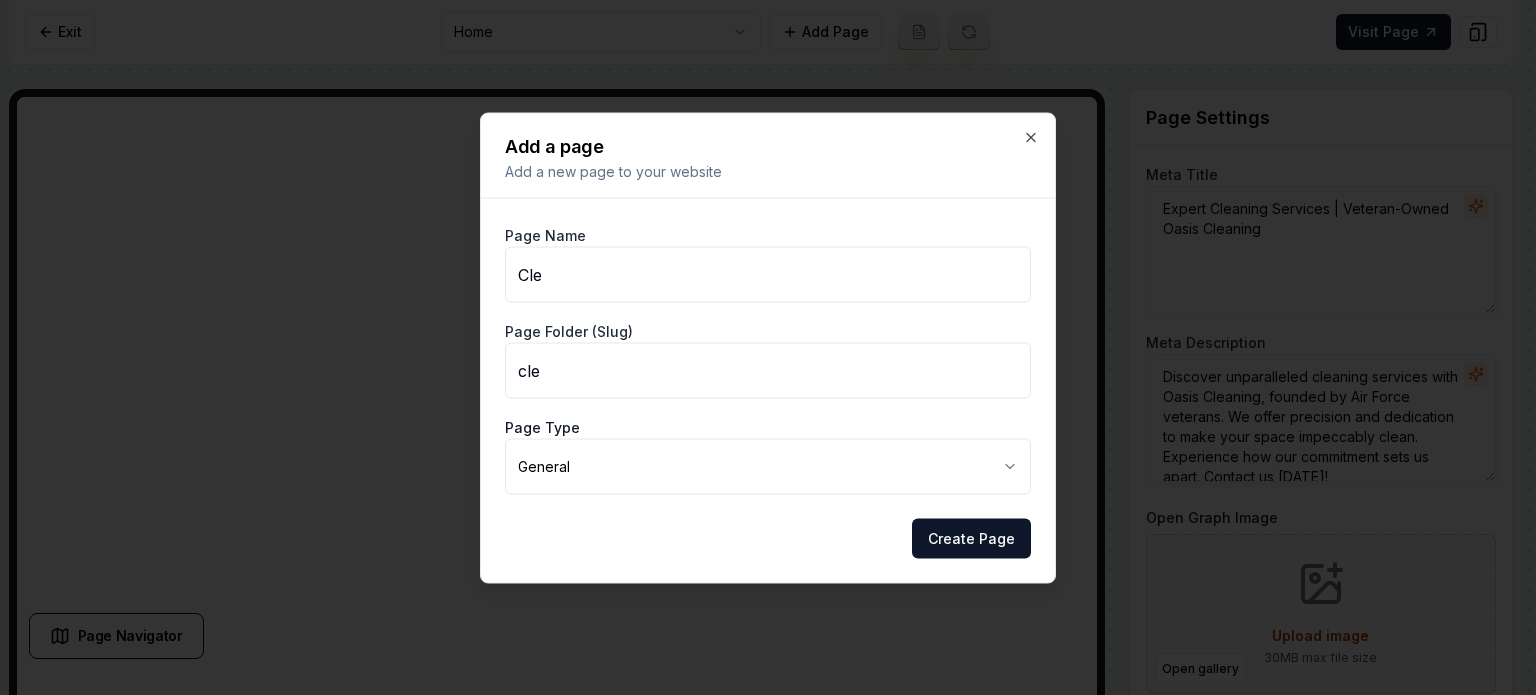 type on "Clea" 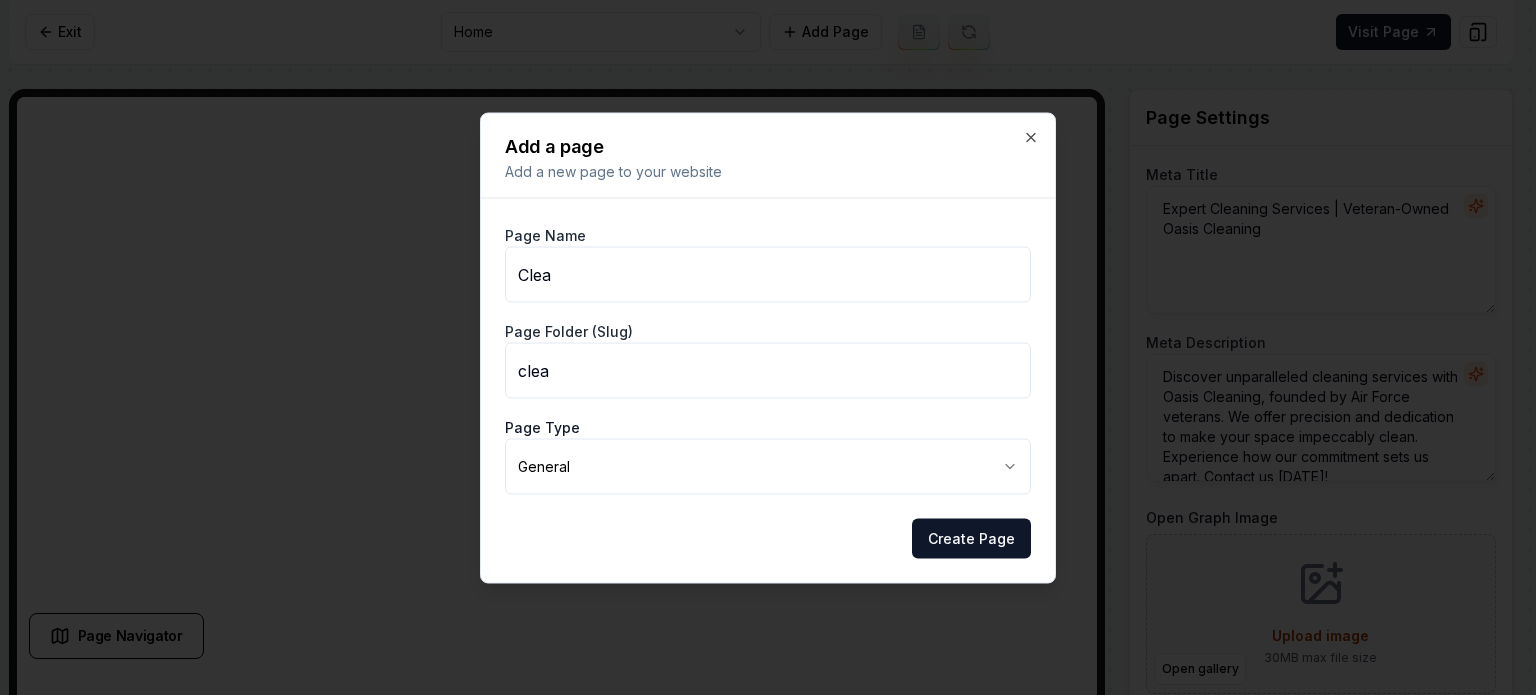 type on "Clean" 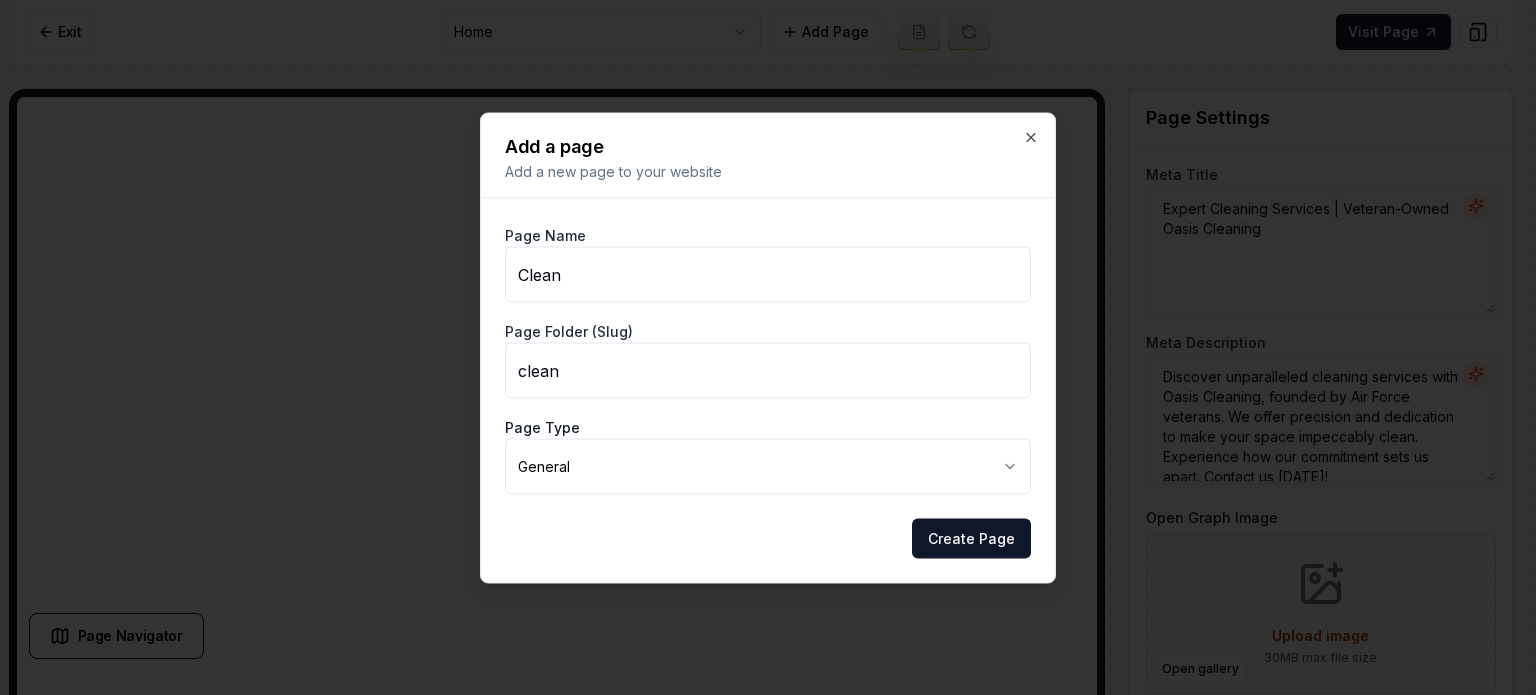 type on "Cleani" 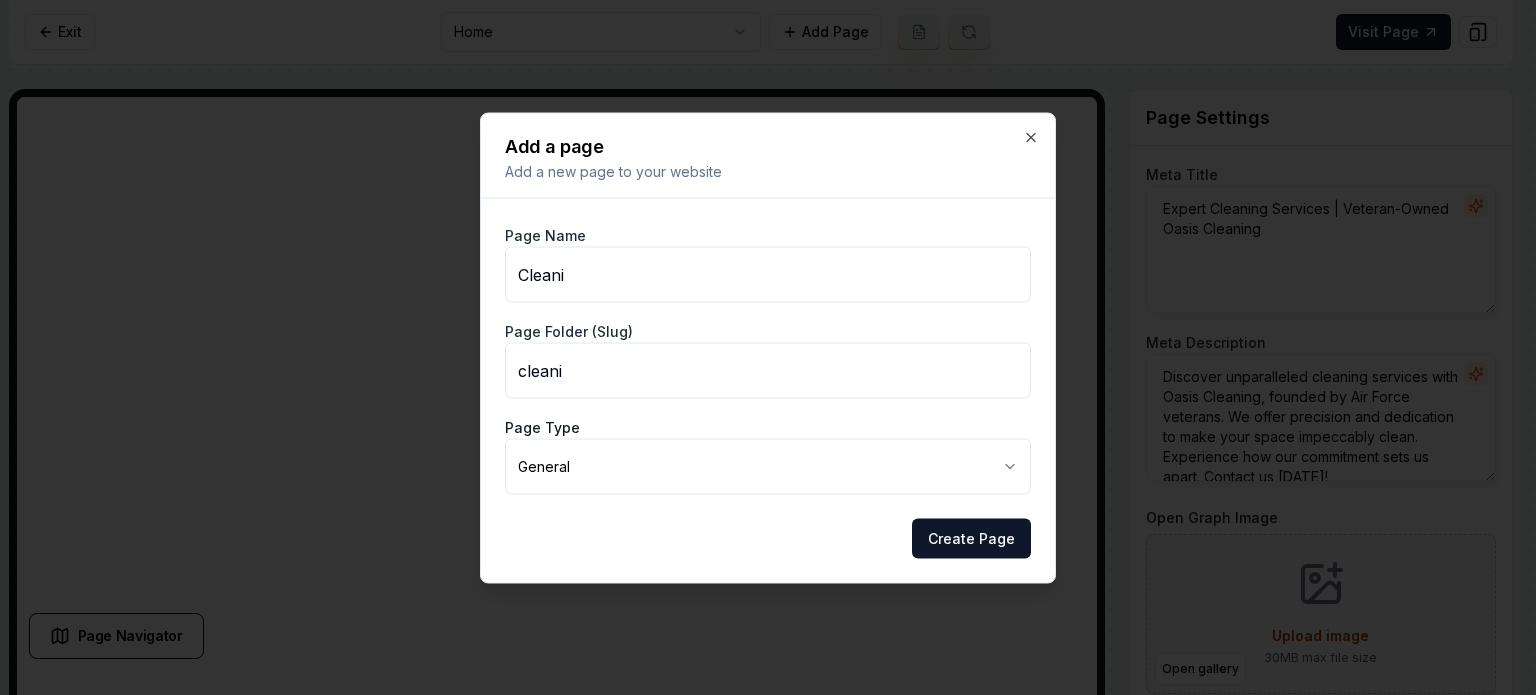 type on "Cleanin" 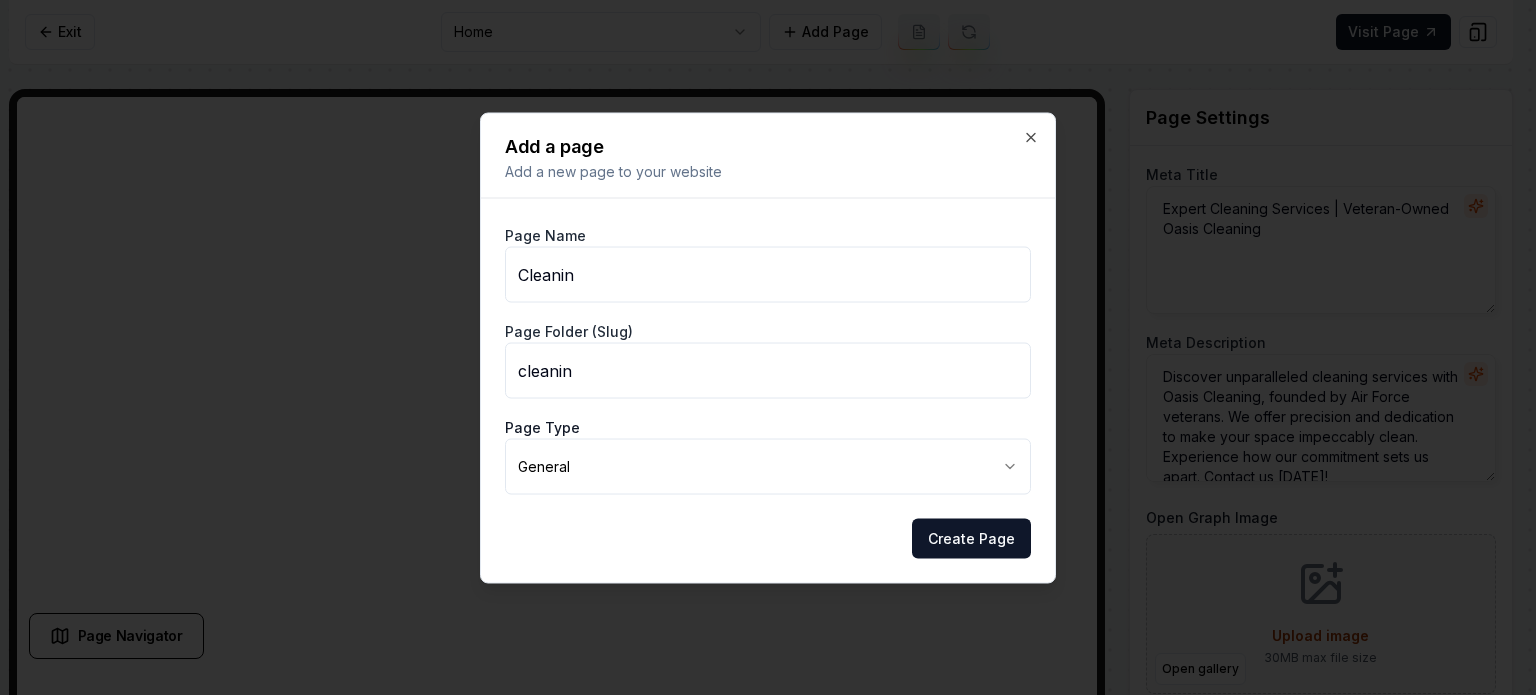 type on "Cleaning" 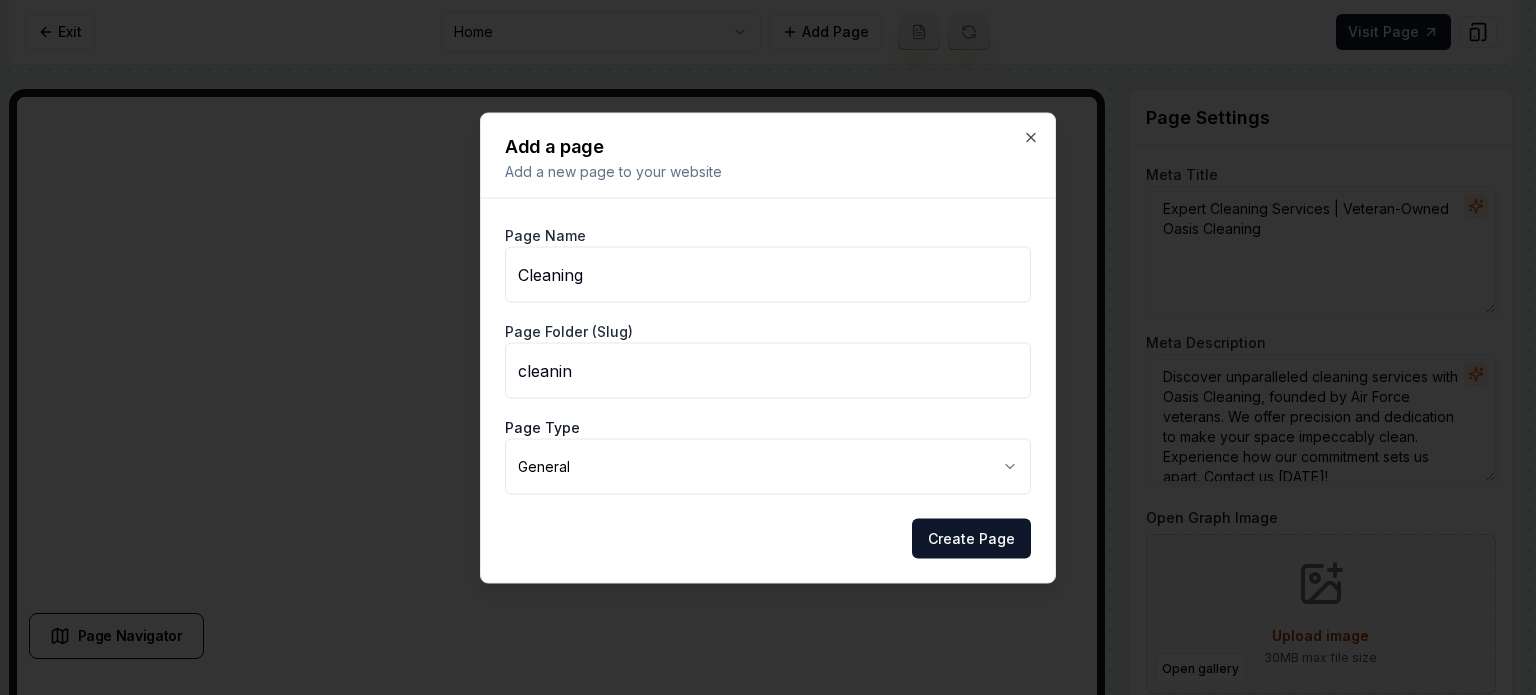 type on "cleaning" 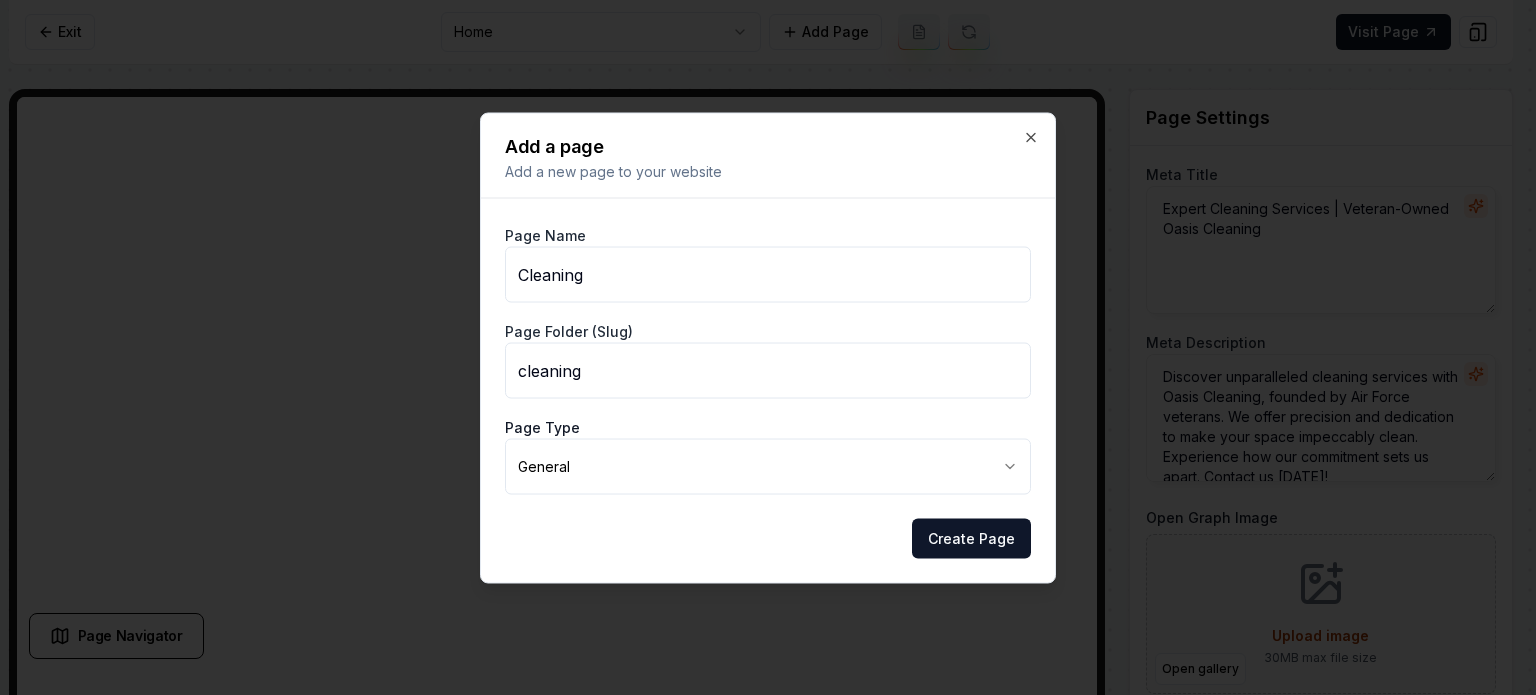 type on "Cleaning C" 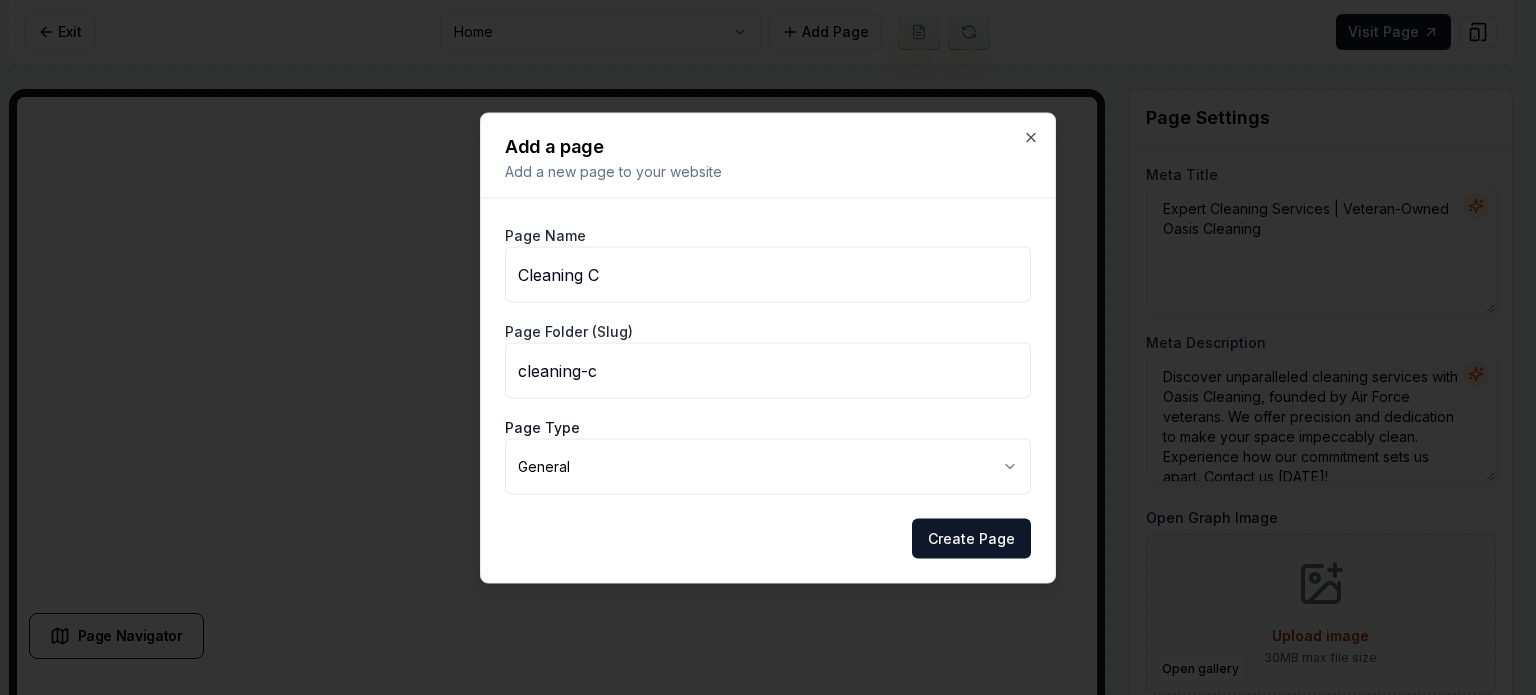 type on "Cleaning Checklist" 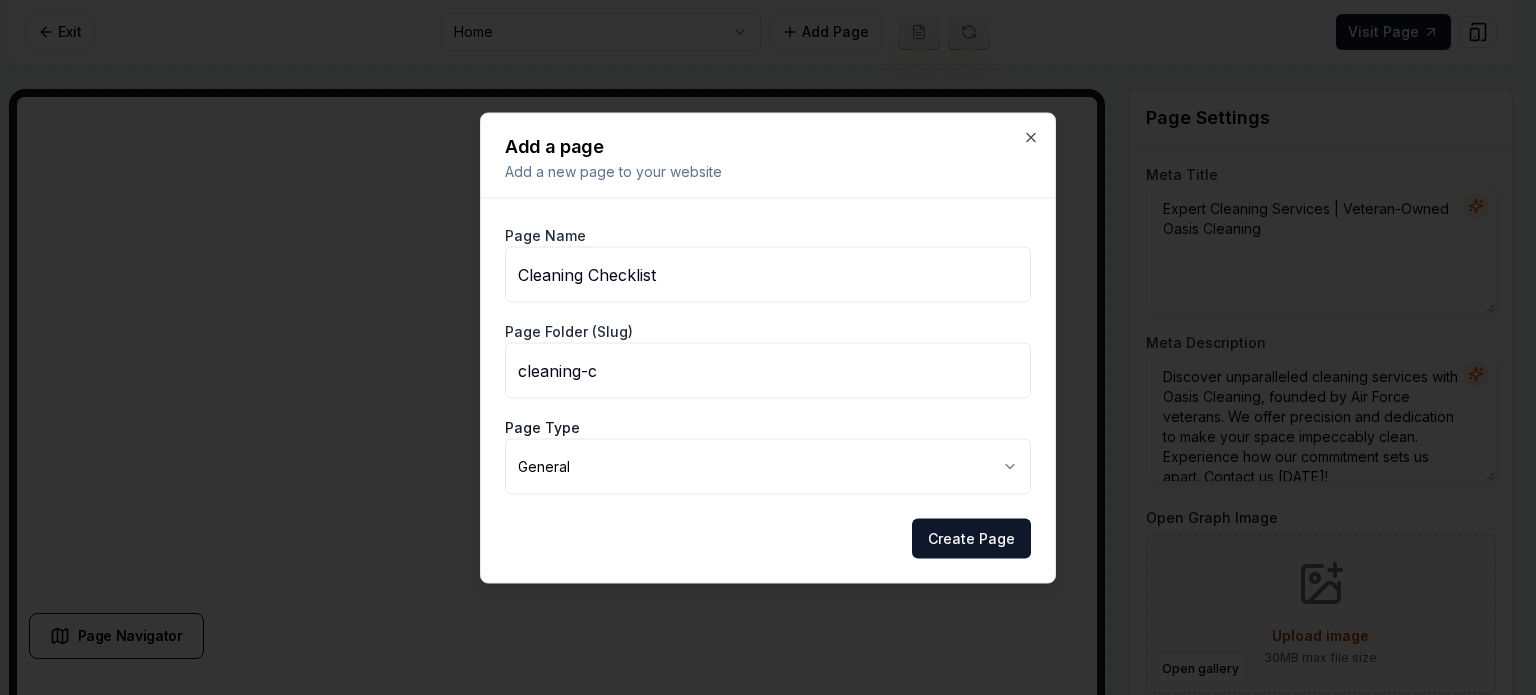 type on "cleaning-checklist" 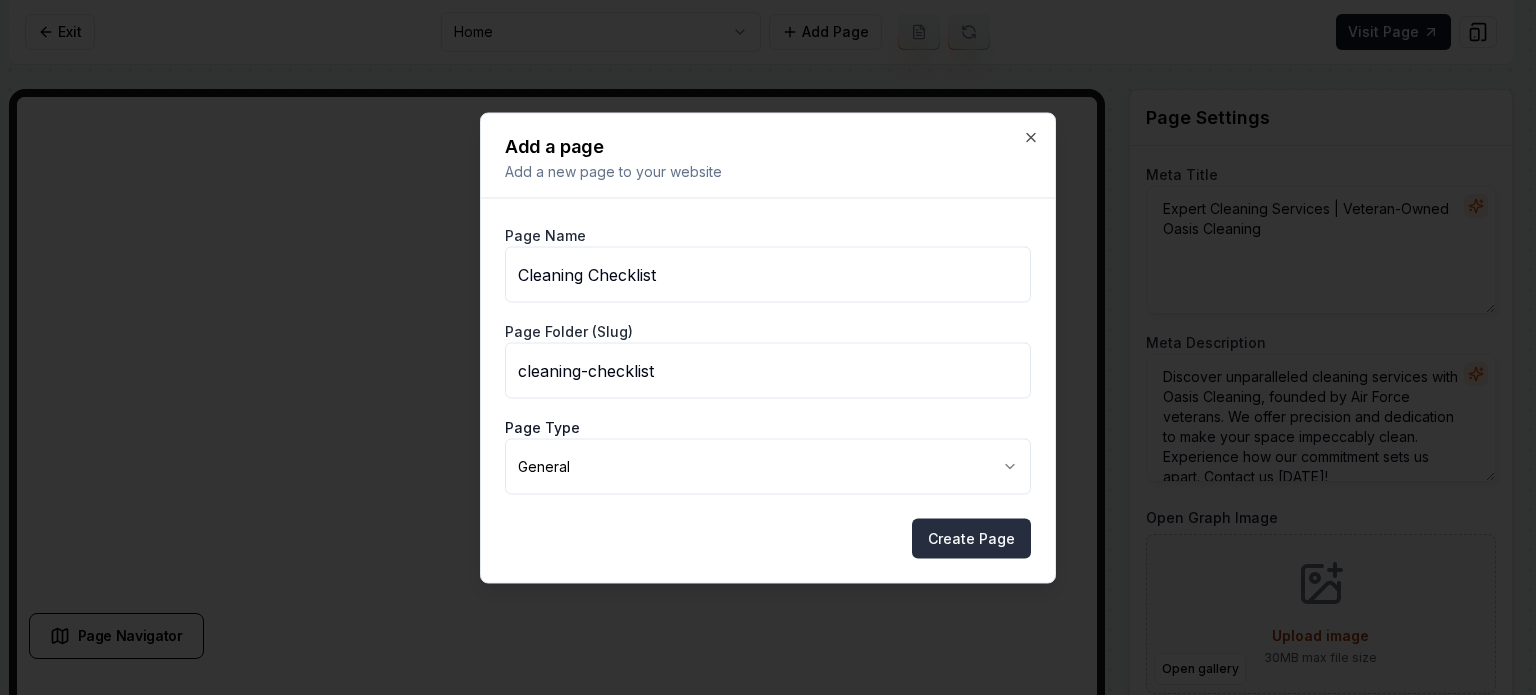 click on "Create Page" at bounding box center (971, 538) 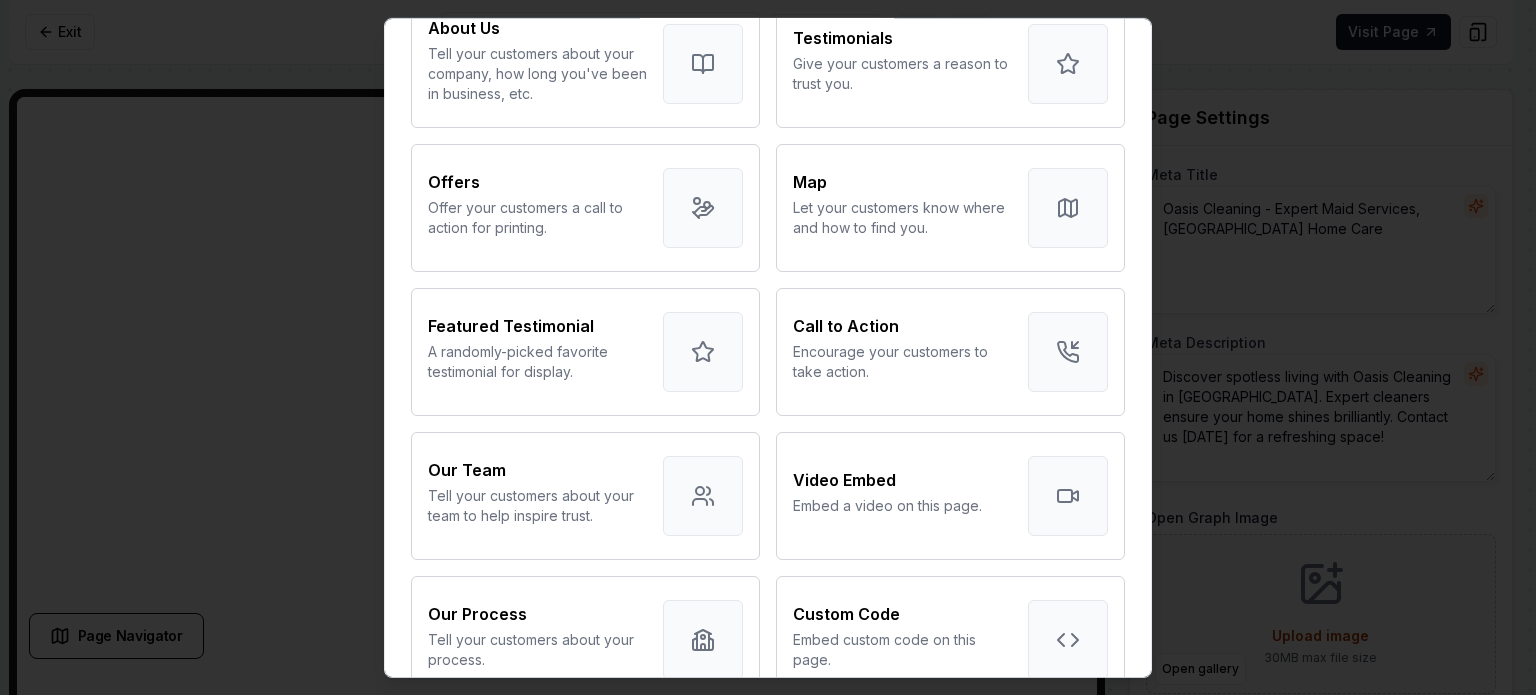 scroll, scrollTop: 300, scrollLeft: 0, axis: vertical 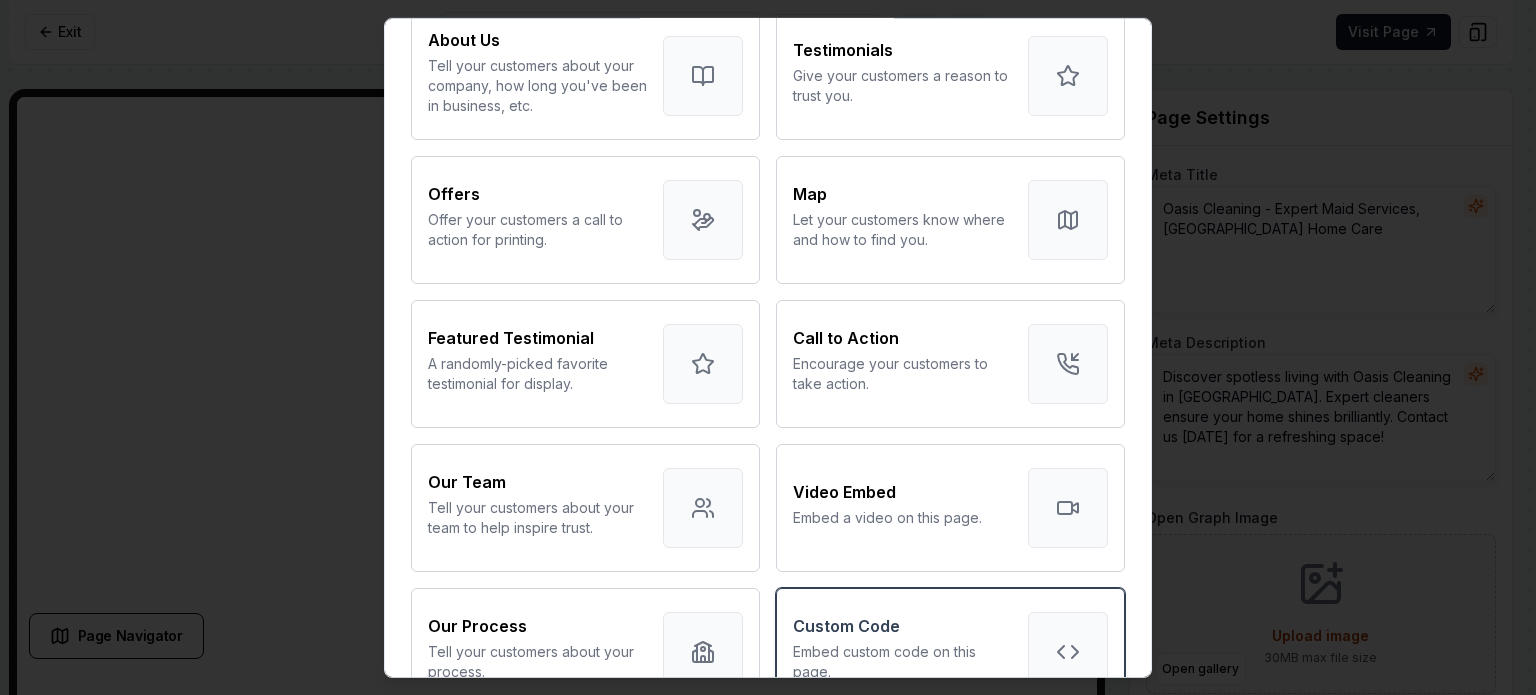 click on "Custom Code Embed custom code on this page." at bounding box center (950, 651) 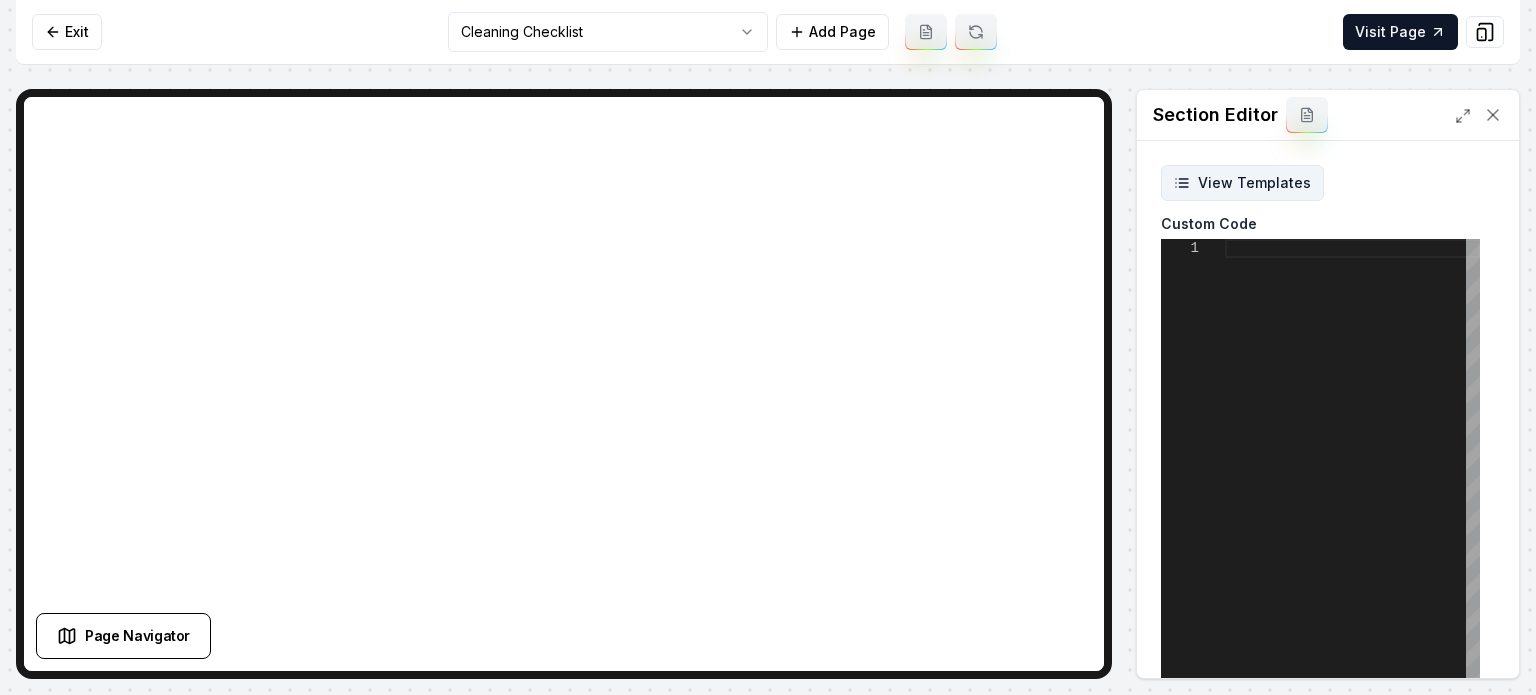 click on "View Templates" at bounding box center [1242, 183] 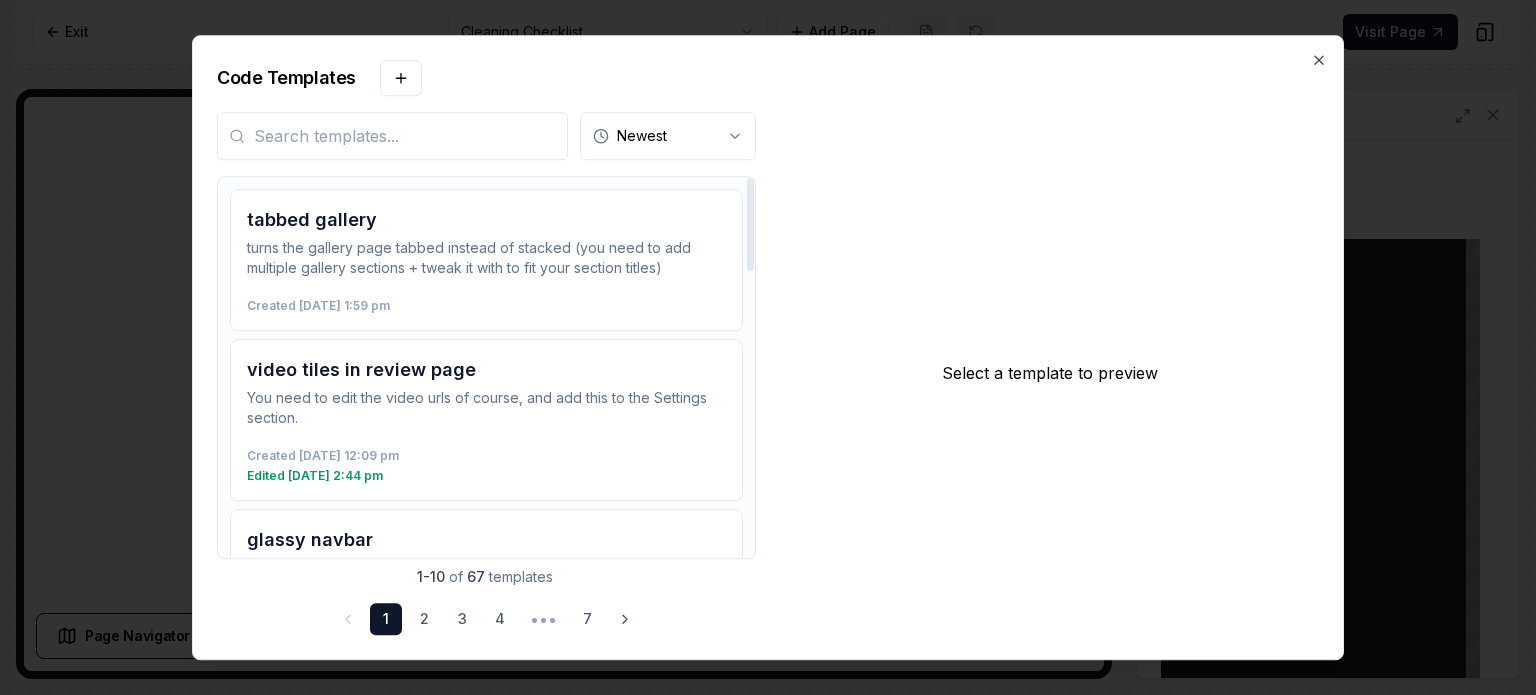 click at bounding box center (392, 136) 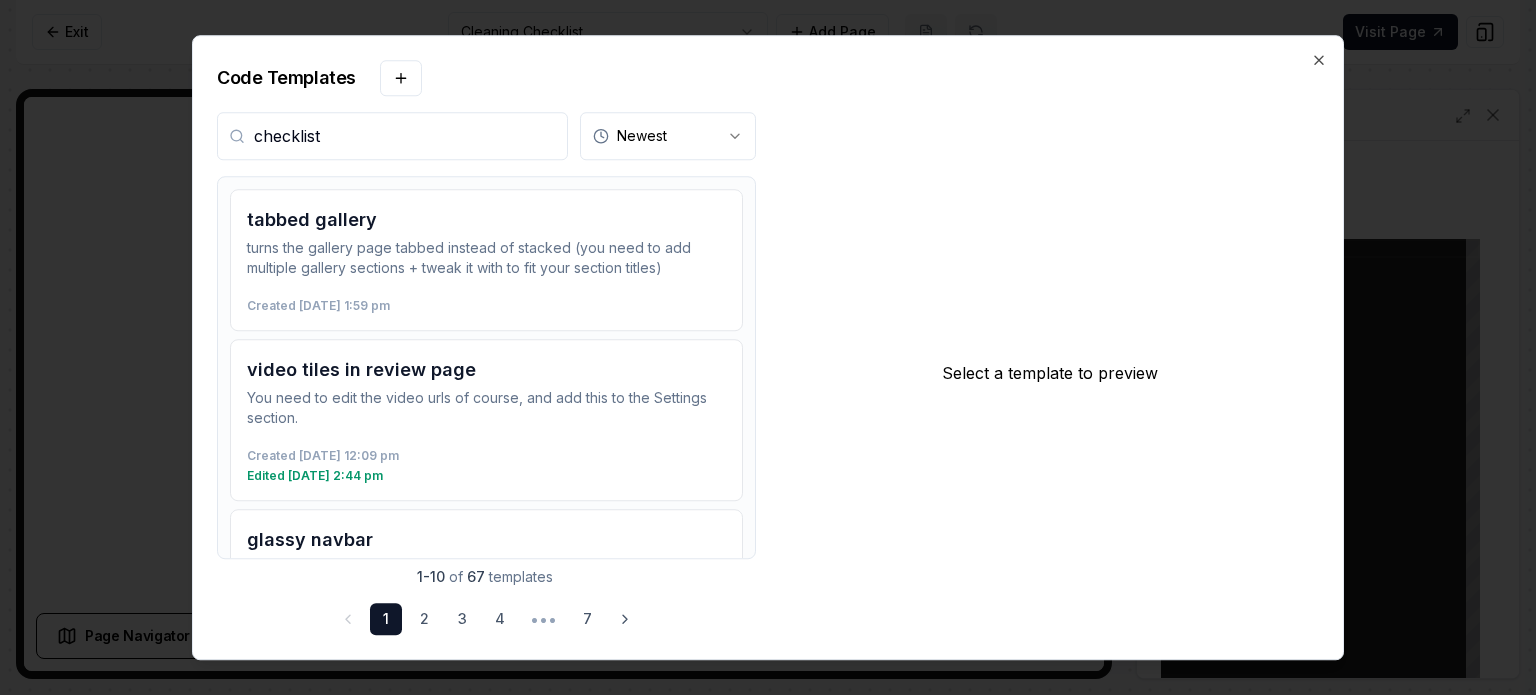 type on "checklist" 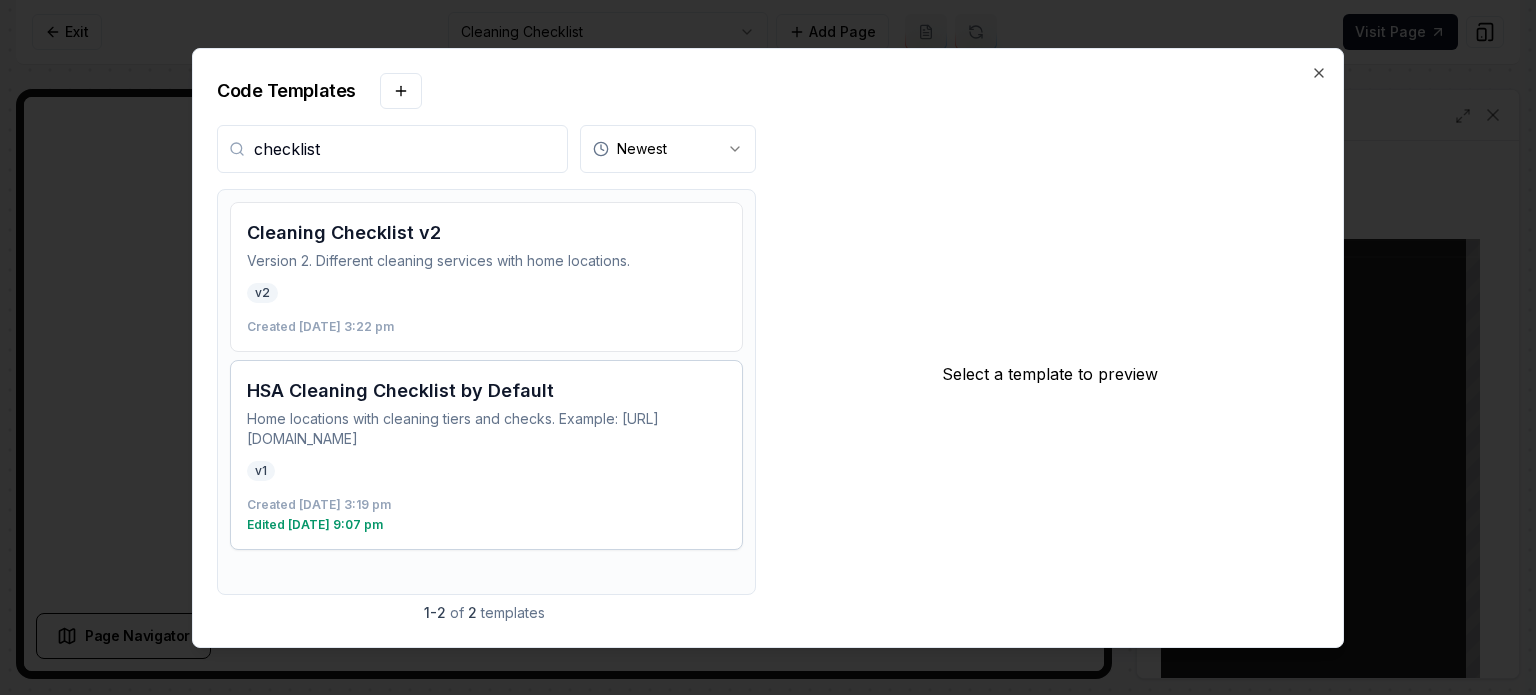 click on "Home locations with cleaning tiers and checks.
Example: [URL][DOMAIN_NAME]" at bounding box center (486, 429) 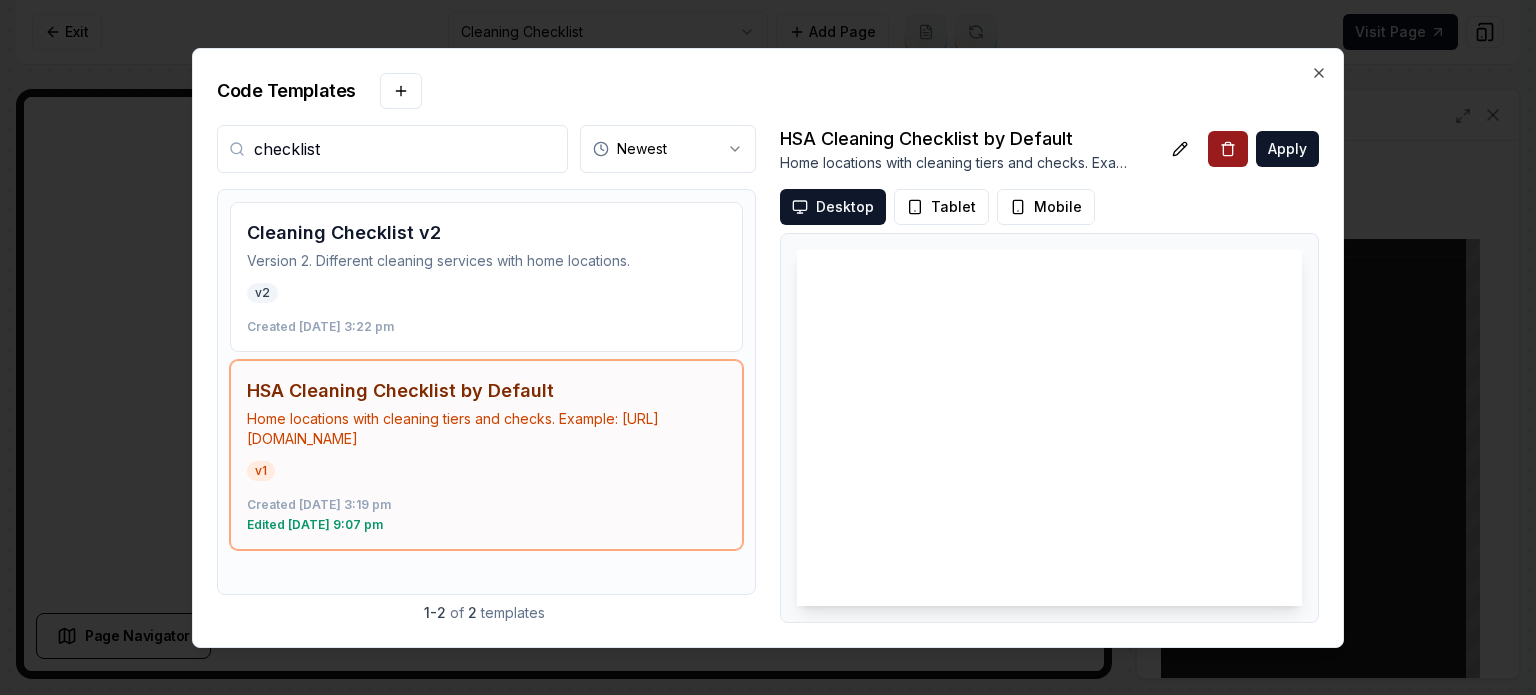 click on "Apply" at bounding box center (1287, 149) 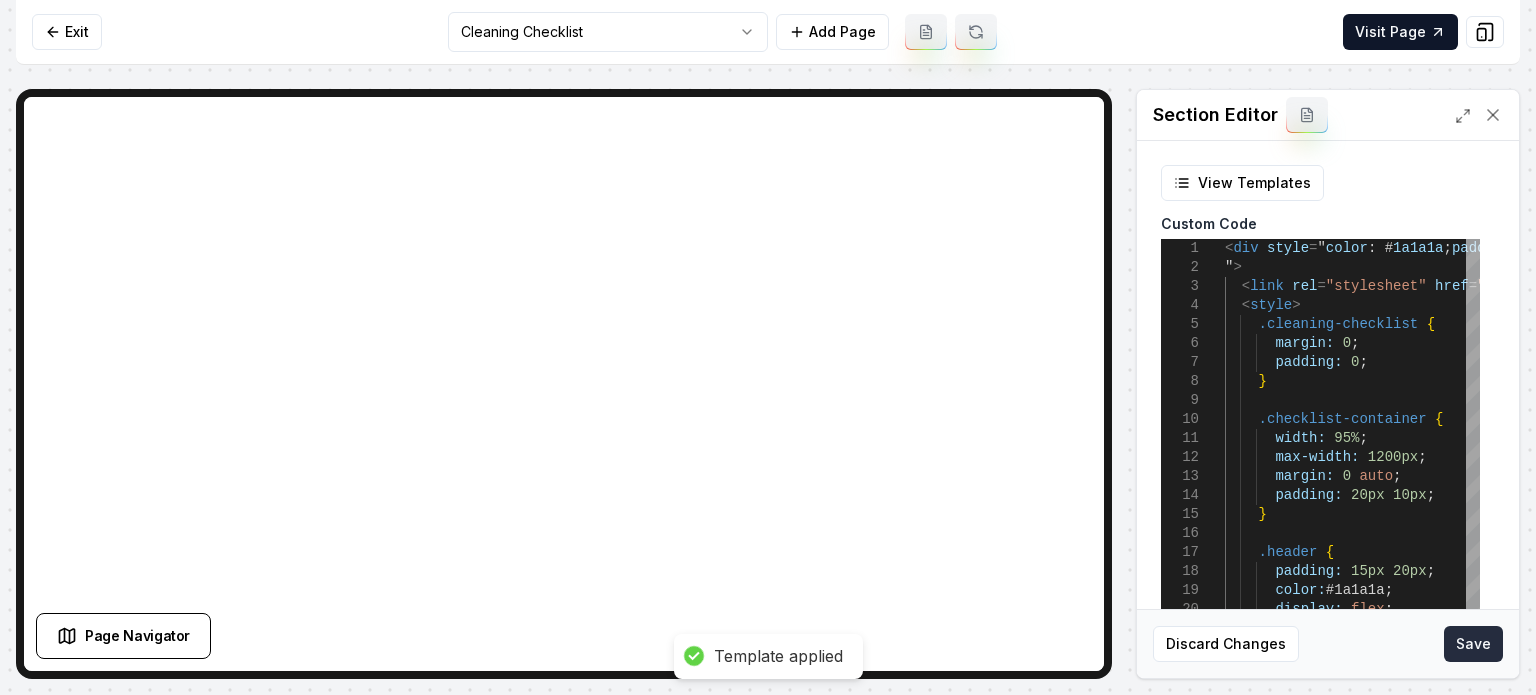 click on "Save" at bounding box center (1473, 644) 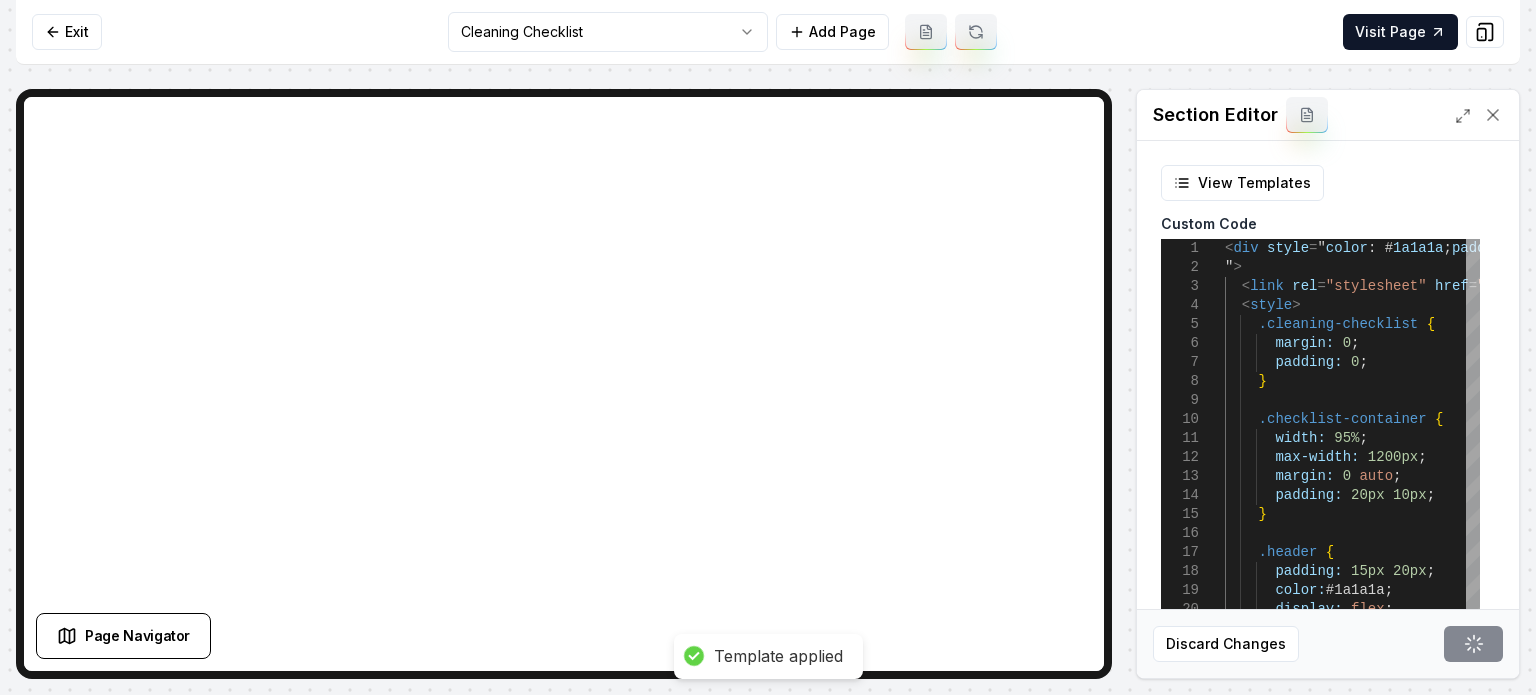 click on "Computer Required This feature is only available on a computer. Please switch to a computer to edit your site. Go back  Exit Cleaning Checklist Add Page Visit Page  Page Navigator Page Settings Section Editor View Templates Custom Code 1 2 3 4 5 6 7 8 9 10 11 12 13 14 15 16 17 18 19 20 21 22 23 24 25 26 27 < div   style = " color : # 1a1a1a ; padding :  4rem   0 ;  font-family :  var ( --font-pairing-secondary ) ,  ui-sans-serif ,  system-ui ,  sans-serif ,  'Apple Color Emoji' ,  'Segoe UI Emoji' ,  'Segoe UI Symbol' ,  '[PERSON_NAME] Color Emoji' ; " >    < link   rel = "stylesheet"   href = " [URL][DOMAIN_NAME] e/6.4.0/css/all.min.css " >    < style >      .cleaning-checklist   {        margin:   0 ;        padding:   0 ;      }      .checklist-container   {        width:   95% ;        max-width:   1200px ;        margin:   0   auto ;        padding:   20px   10px ;      }      .header   {" at bounding box center (768, 347) 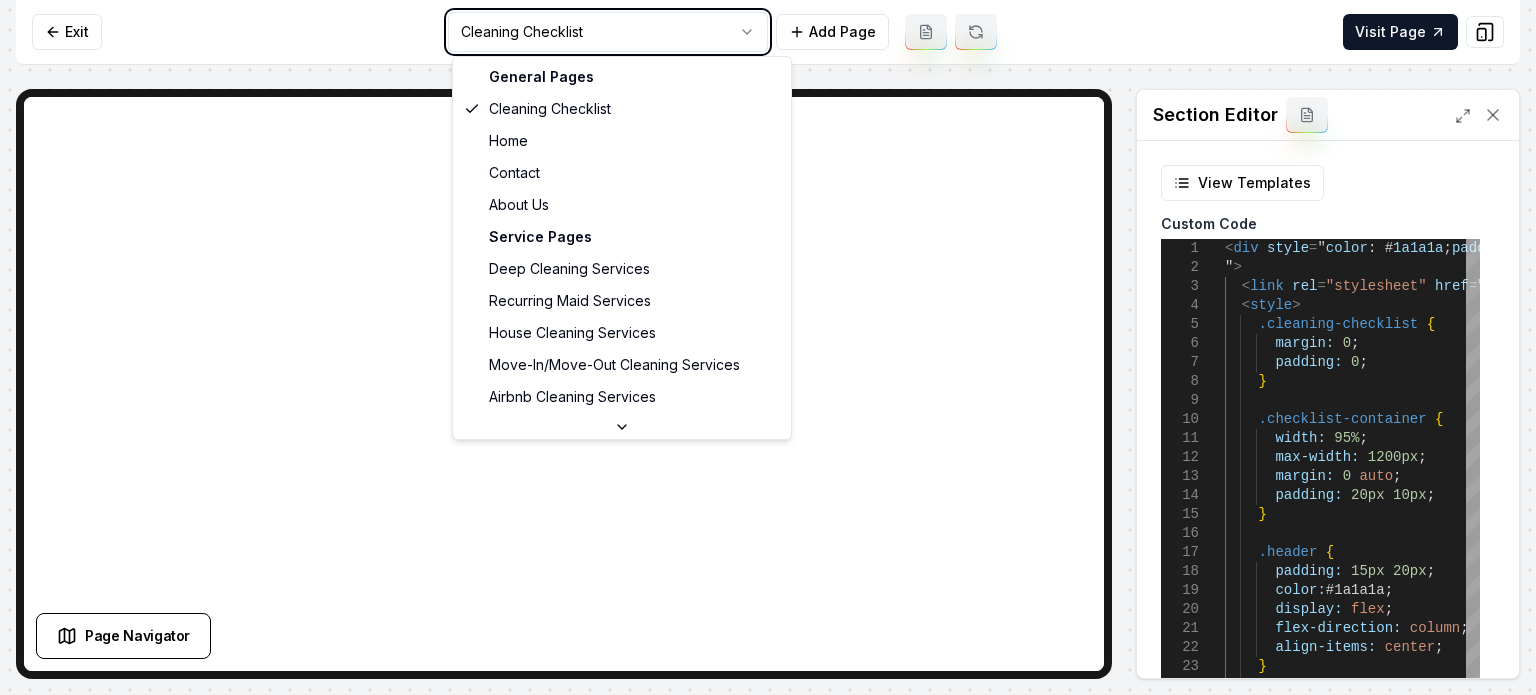click on "Computer Required This feature is only available on a computer. Please switch to a computer to edit your site. Go back  Exit Cleaning Checklist Add Page Visit Page  Page Navigator Page Settings Section Editor View Templates Custom Code 1 2 3 4 5 6 7 8 9 10 11 12 13 14 15 16 17 18 19 20 21 22 23 24 25 26 27 < div   style = " color : # 1a1a1a ; padding :  4rem   0 ;  font-family :  var ( --font-pairing-secondary ) ,  ui-sans-serif ,  system-ui ,  sans-serif ,  'Apple Color Emoji' ,  'Segoe UI Emoji' ,  'Segoe UI Symbol' ,  '[PERSON_NAME] Color Emoji' ; " >    < link   rel = "stylesheet"   href = " [URL][DOMAIN_NAME] e/6.4.0/css/all.min.css " >    < style >      .cleaning-checklist   {        margin:   0 ;        padding:   0 ;      }      .checklist-container   {        width:   95% ;        max-width:   1200px ;        margin:   0   auto ;        padding:   20px   10px ;      }      .header   {" at bounding box center (768, 347) 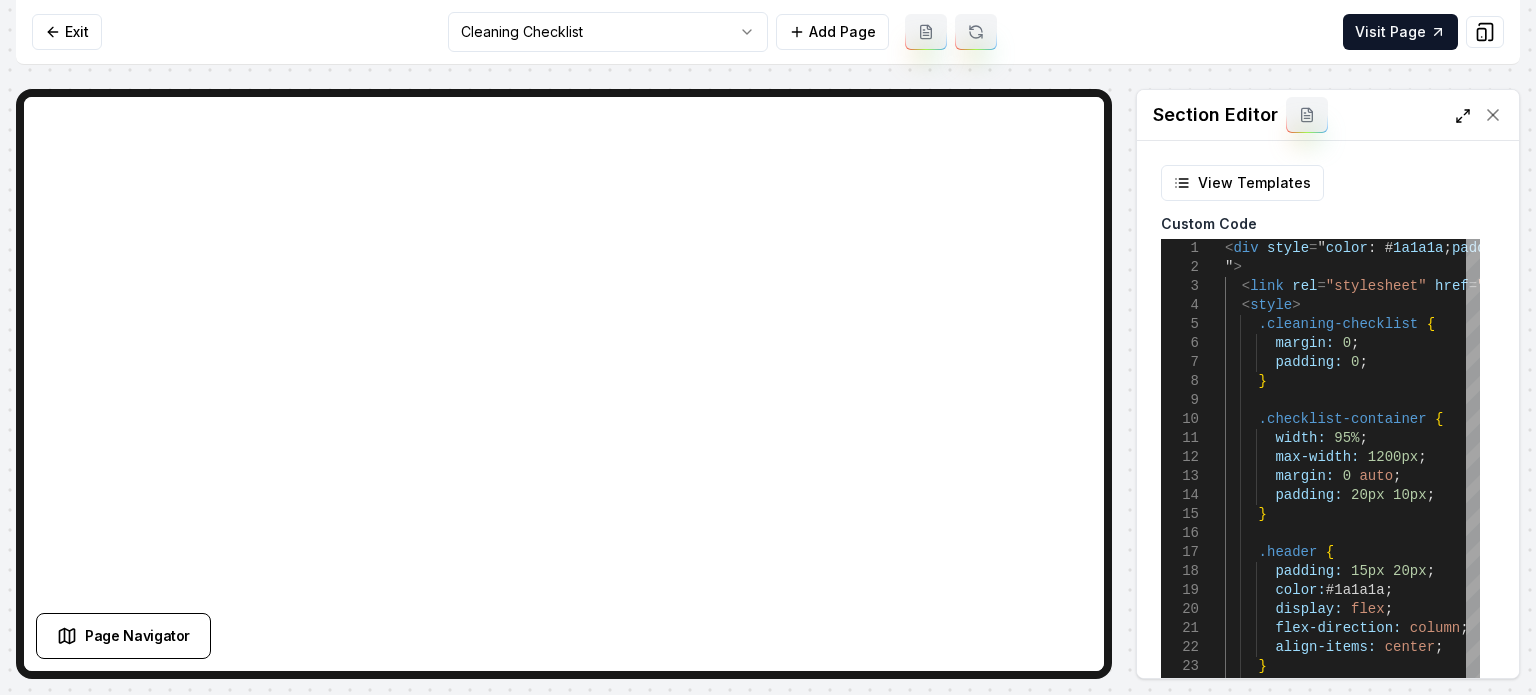 click 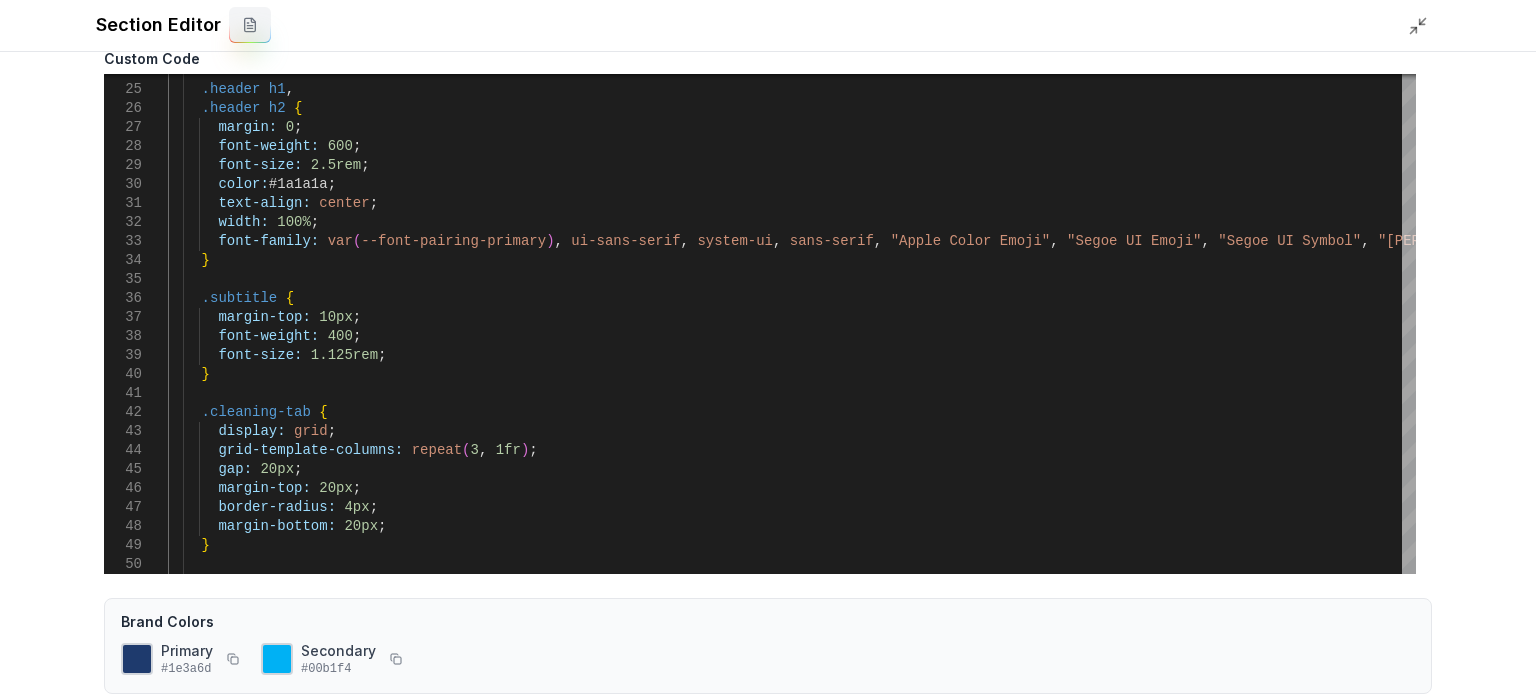 scroll, scrollTop: 145, scrollLeft: 0, axis: vertical 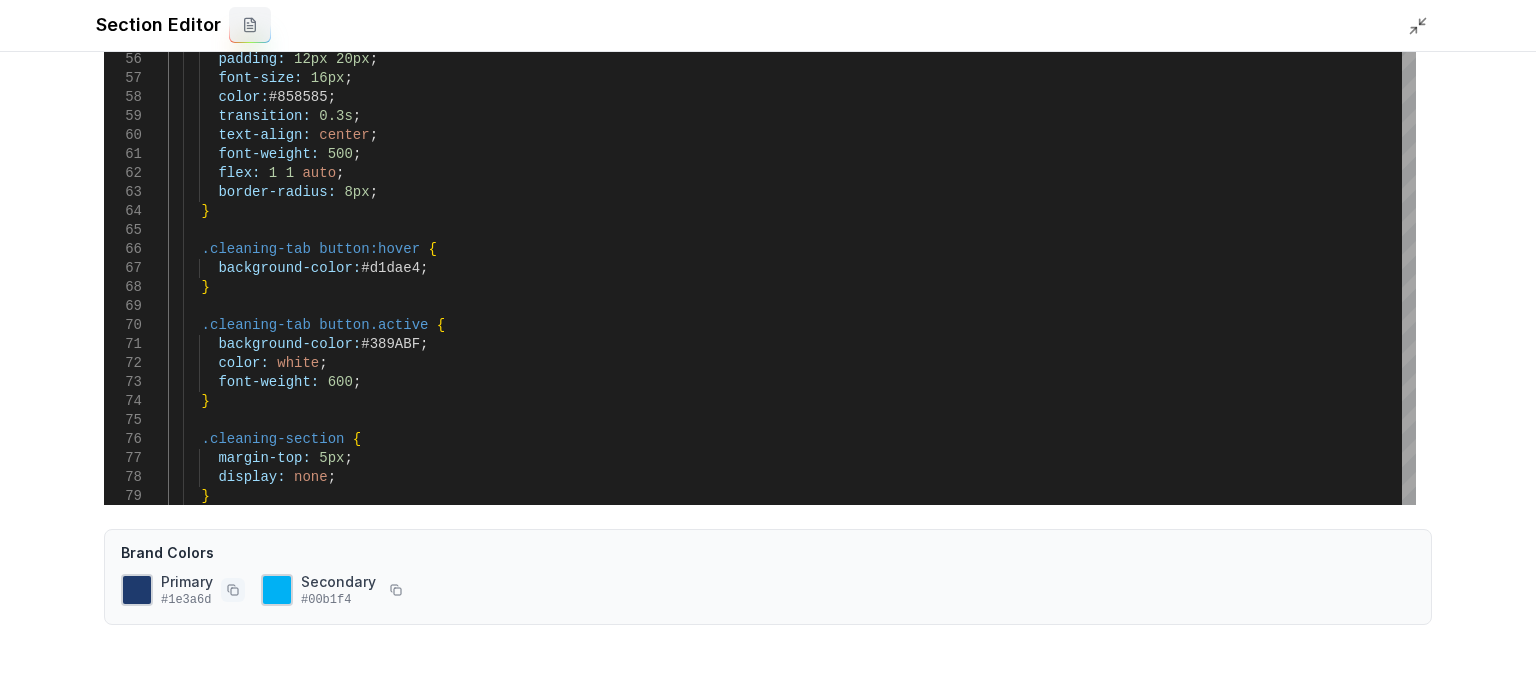 click 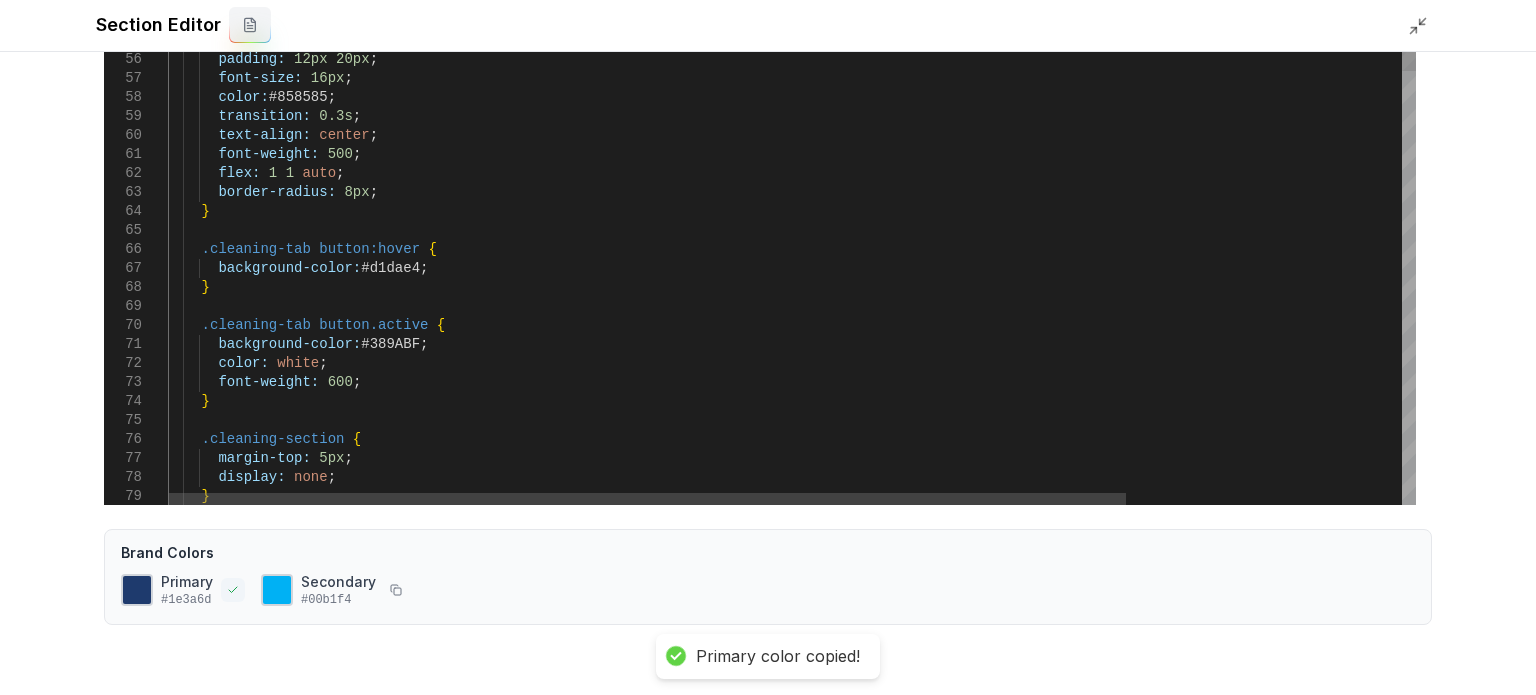 scroll, scrollTop: 0, scrollLeft: 44, axis: horizontal 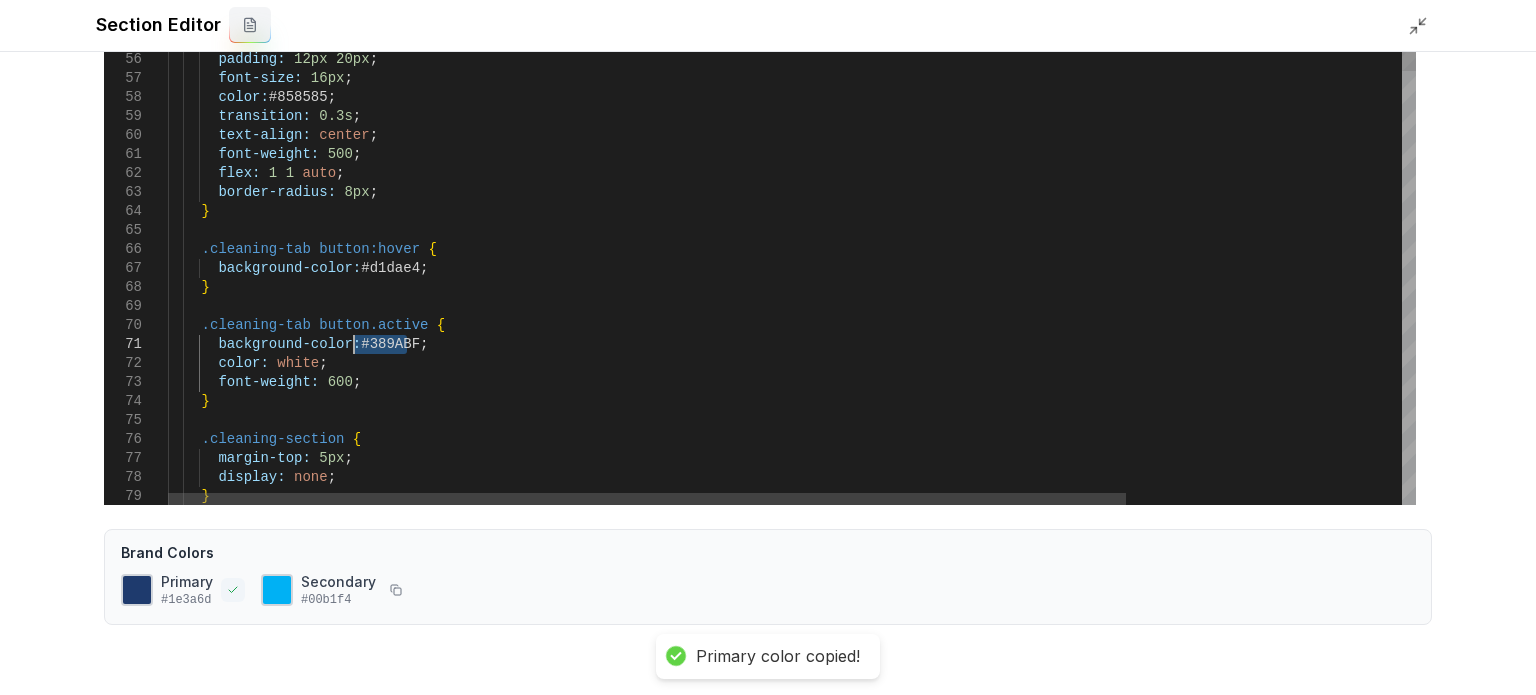 drag, startPoint x: 375, startPoint y: 338, endPoint x: 355, endPoint y: 339, distance: 20.024984 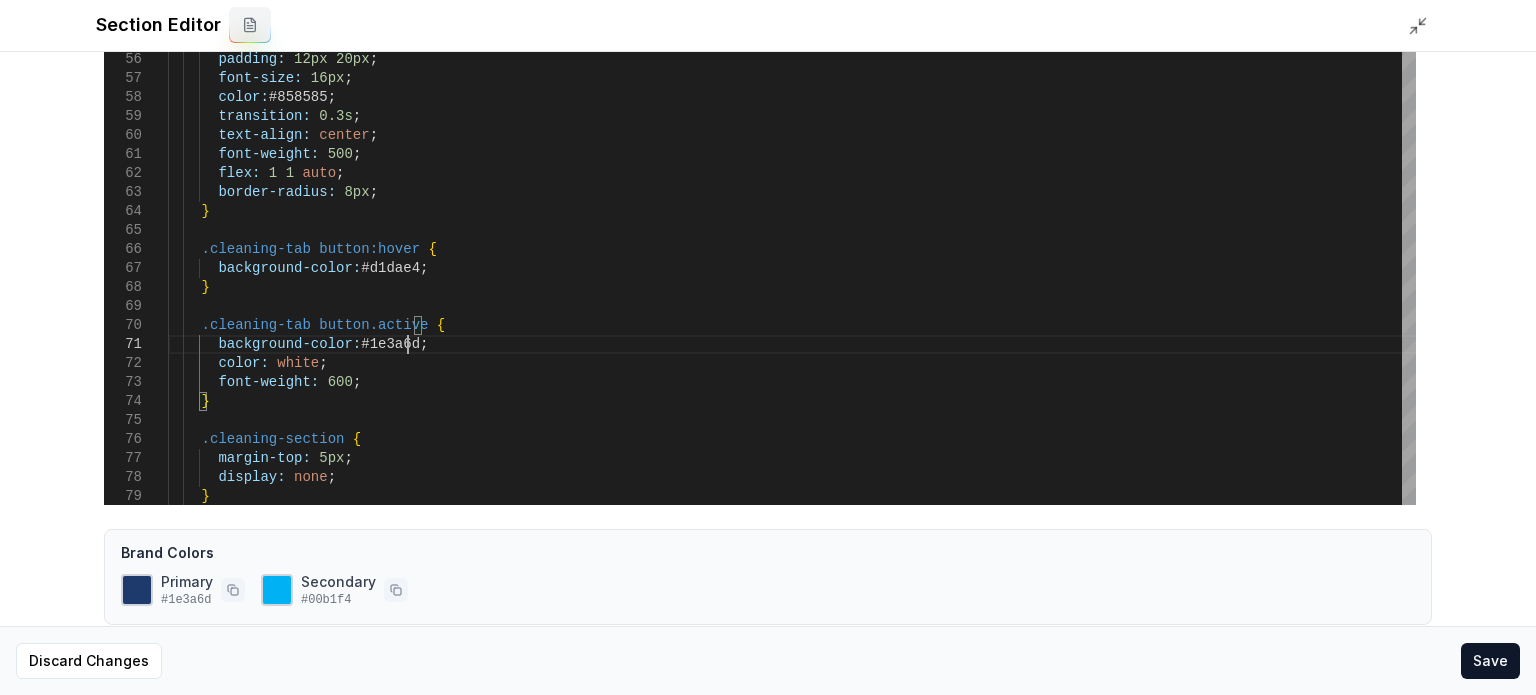 click at bounding box center (396, 590) 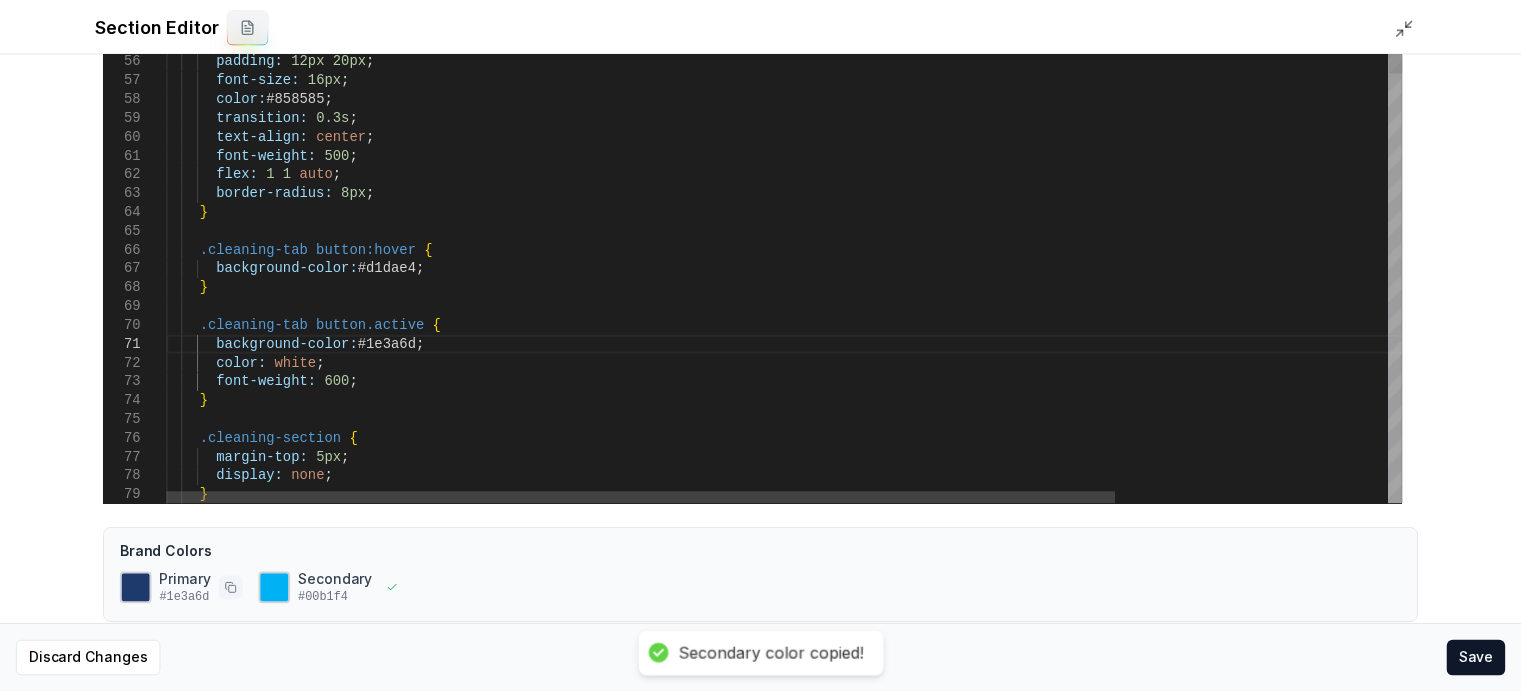 scroll, scrollTop: 0, scrollLeft: 238, axis: horizontal 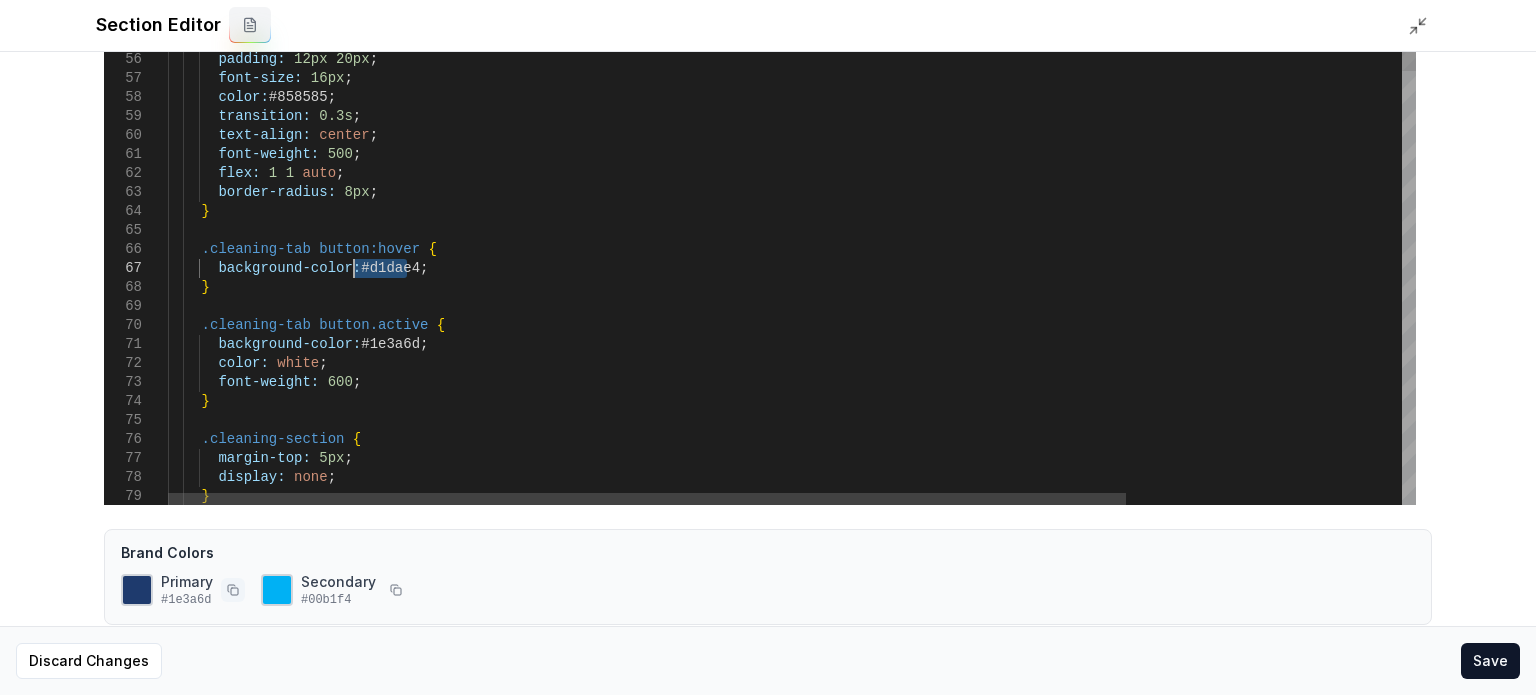 drag, startPoint x: 405, startPoint y: 268, endPoint x: 352, endPoint y: 271, distance: 53.08484 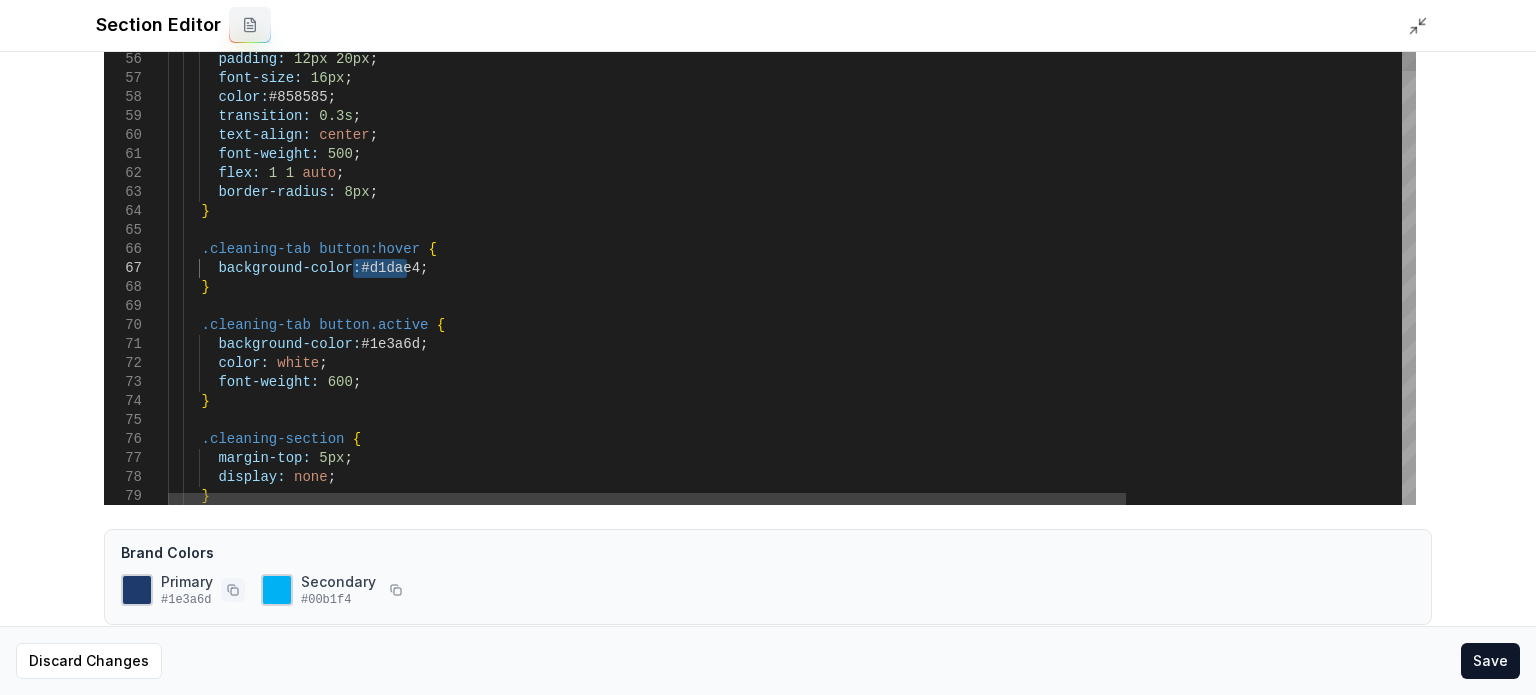 type on "**********" 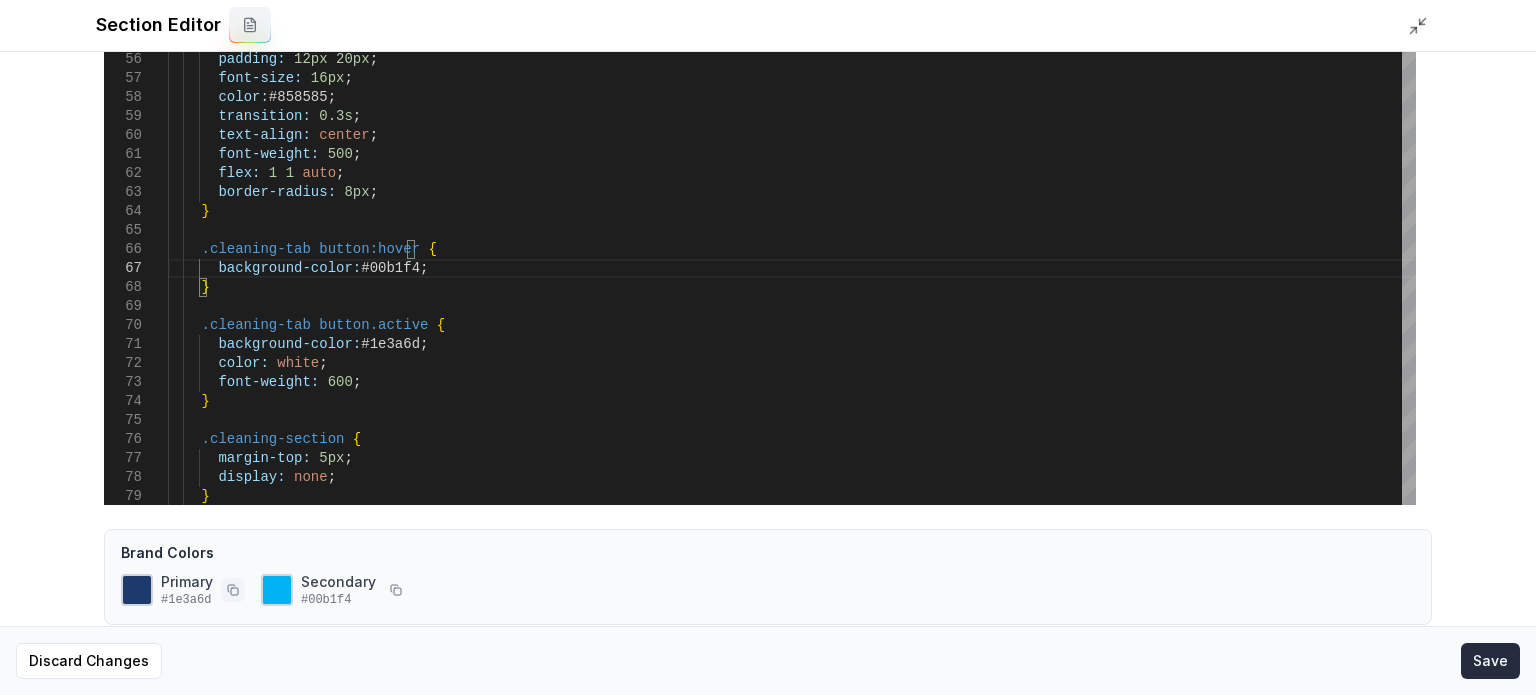 click on "Save" at bounding box center (1490, 661) 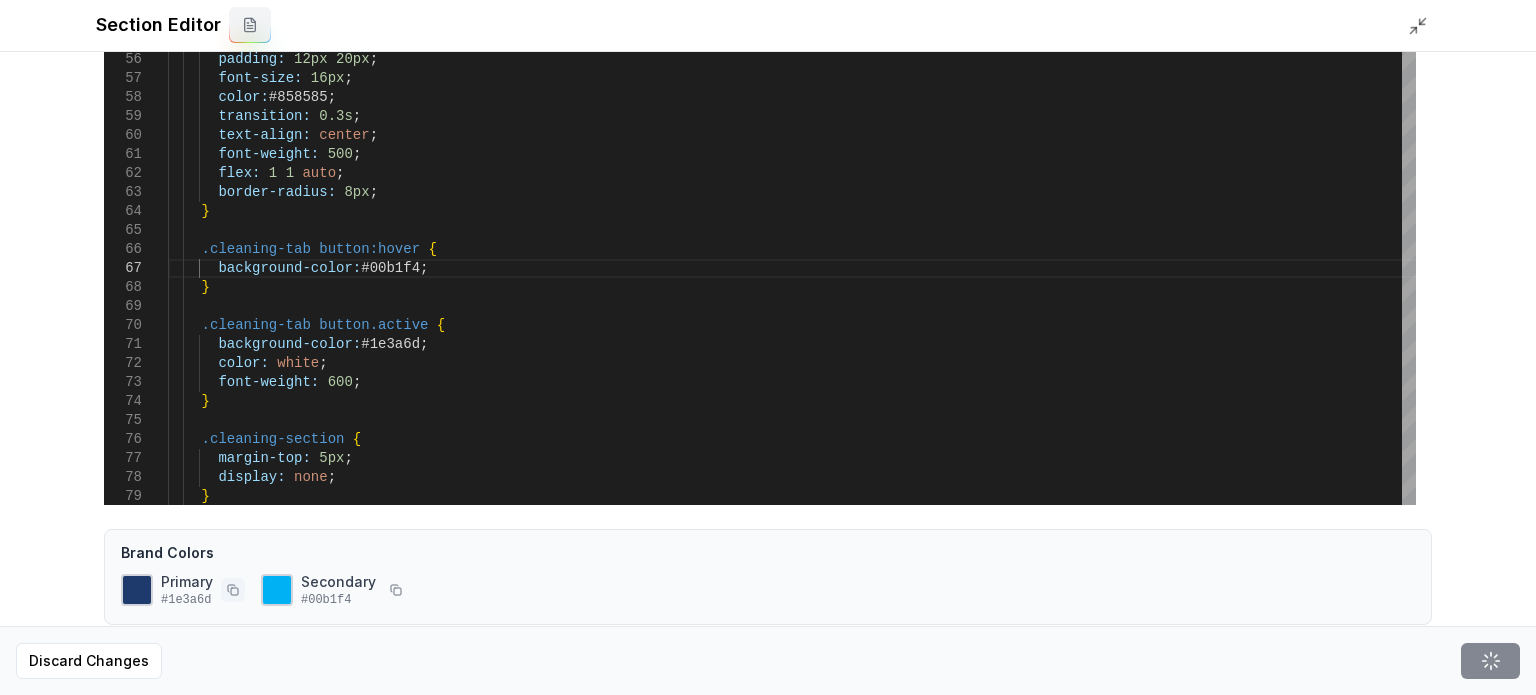 click at bounding box center [1424, 25] 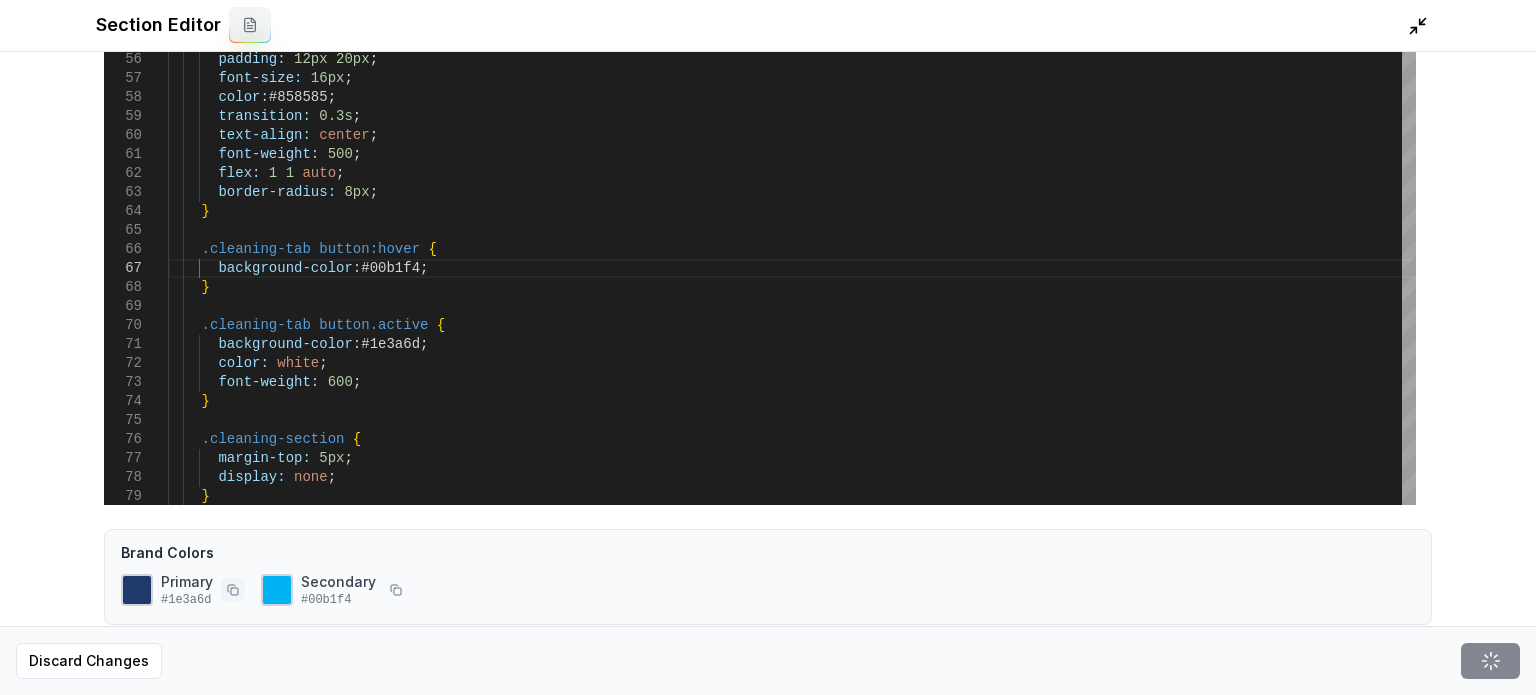 click 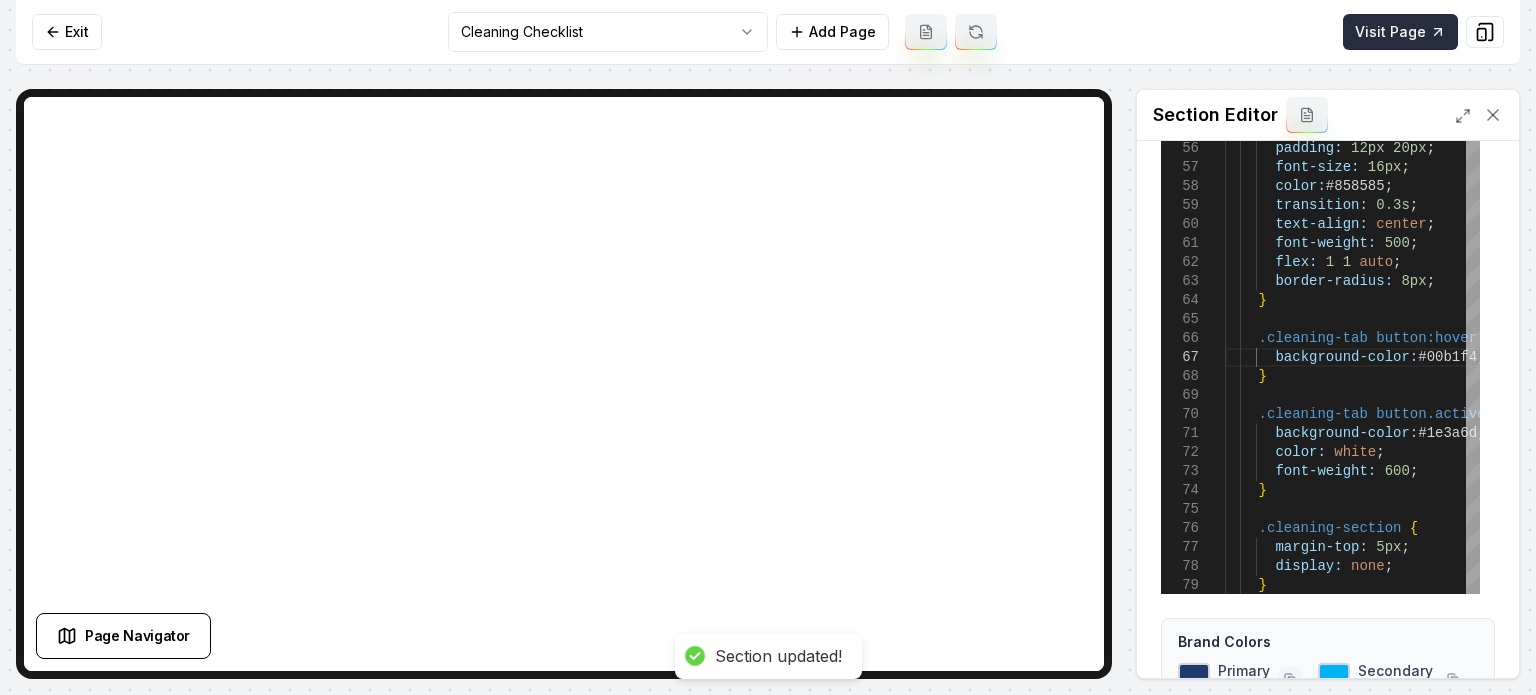 click on "Visit Page" at bounding box center (1400, 32) 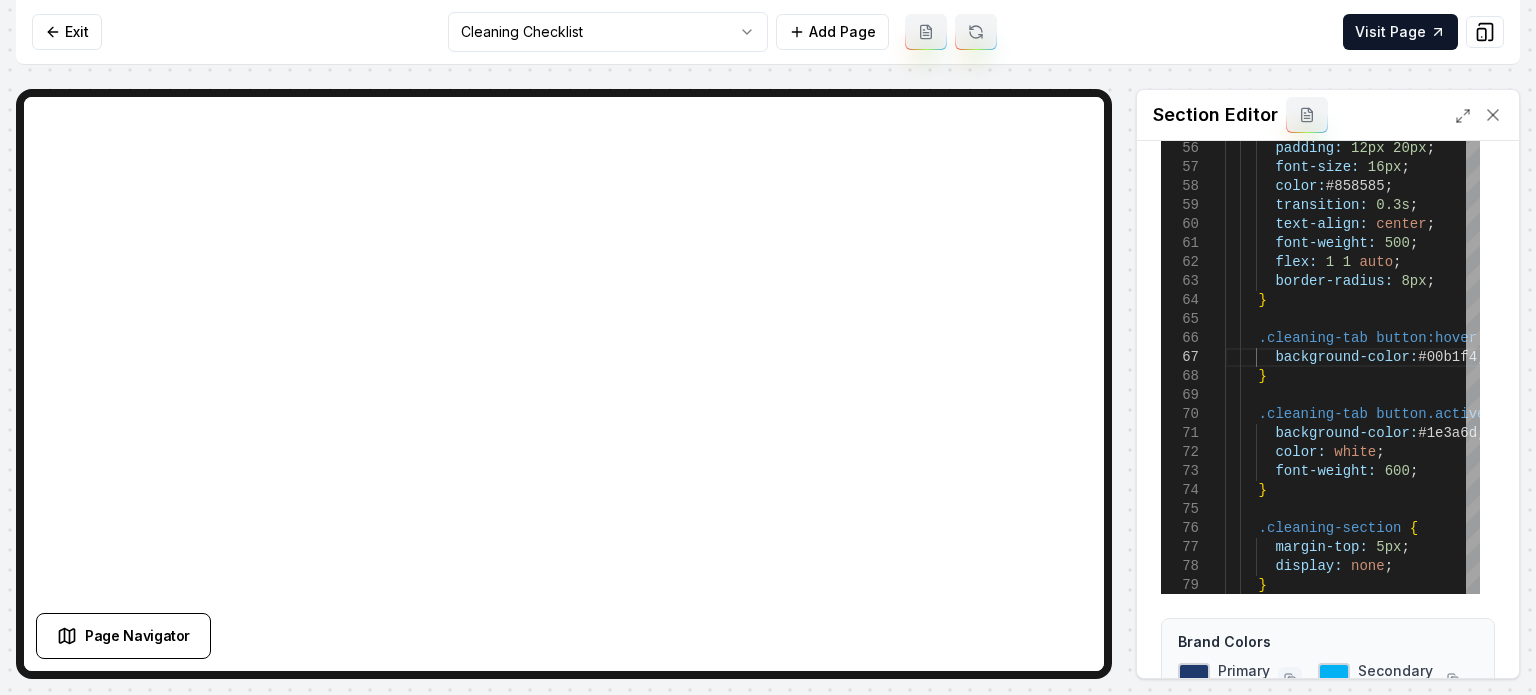 click on "Computer Required This feature is only available on a computer. Please switch to a computer to edit your site. Go back  Exit Cleaning Checklist Add Page Visit Page  Page Navigator Page Settings Section Editor View Templates Custom Code 79 77 78 74 75 76 72 73 69 70 71 66 67 68 64 65 61 62 63 58 59 60 56 57 53 54 55      }        margin-top:   5px ;        display:   none ;      }      .cleaning-section   {        color:   white ;        font-weight:   600 ;      .cleaning-tab   button.active   {        background-color:  #1e3a6d ;      .cleaning-tab   button:hover   {        background-color:  #00b1f4 ;      }      }        font-weight:   500 ;        flex:   1   1   auto ;        border-radius:   8px ;        color:  #858585 ;        transition:   0.3s ;        text-align:   center ;        padding:   12px   20px ;        font-size:   16px ;        border:   none ;   ;" at bounding box center [768, 347] 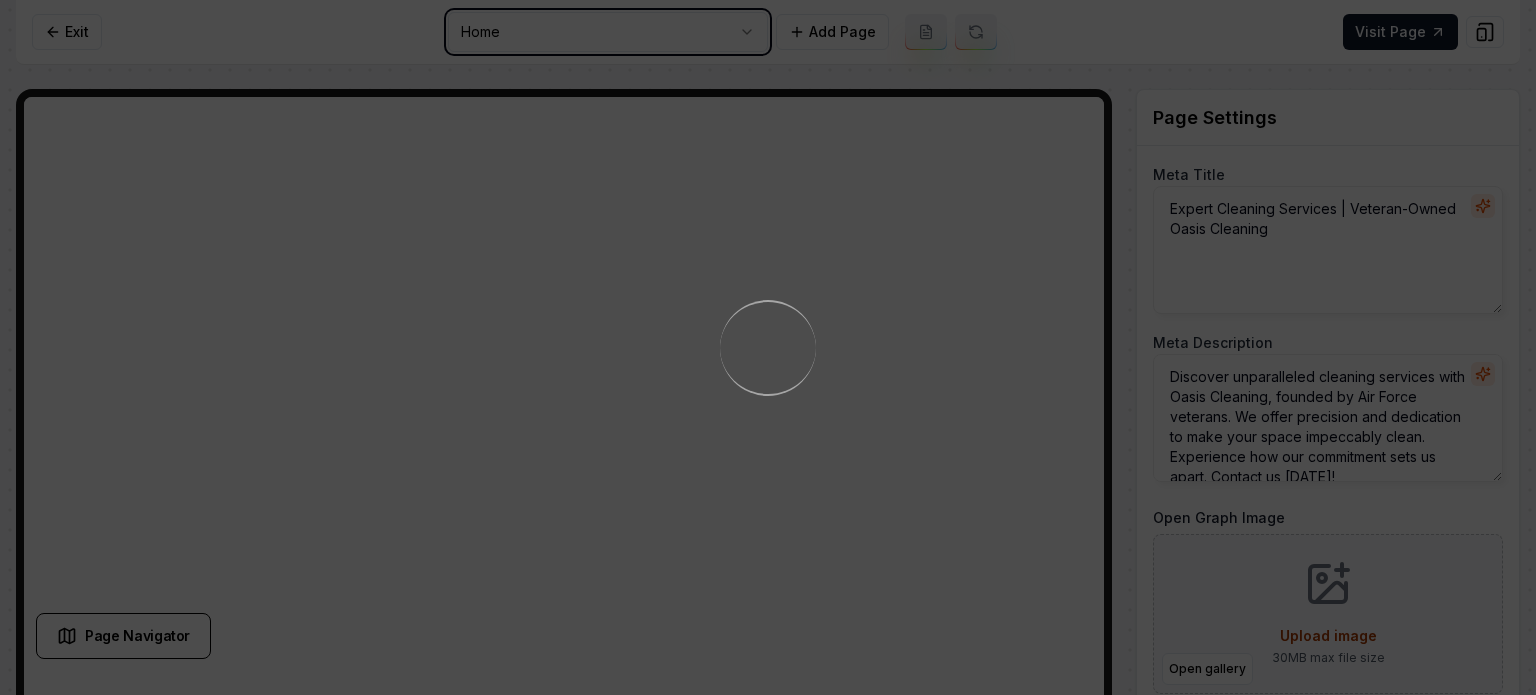 scroll, scrollTop: 0, scrollLeft: 0, axis: both 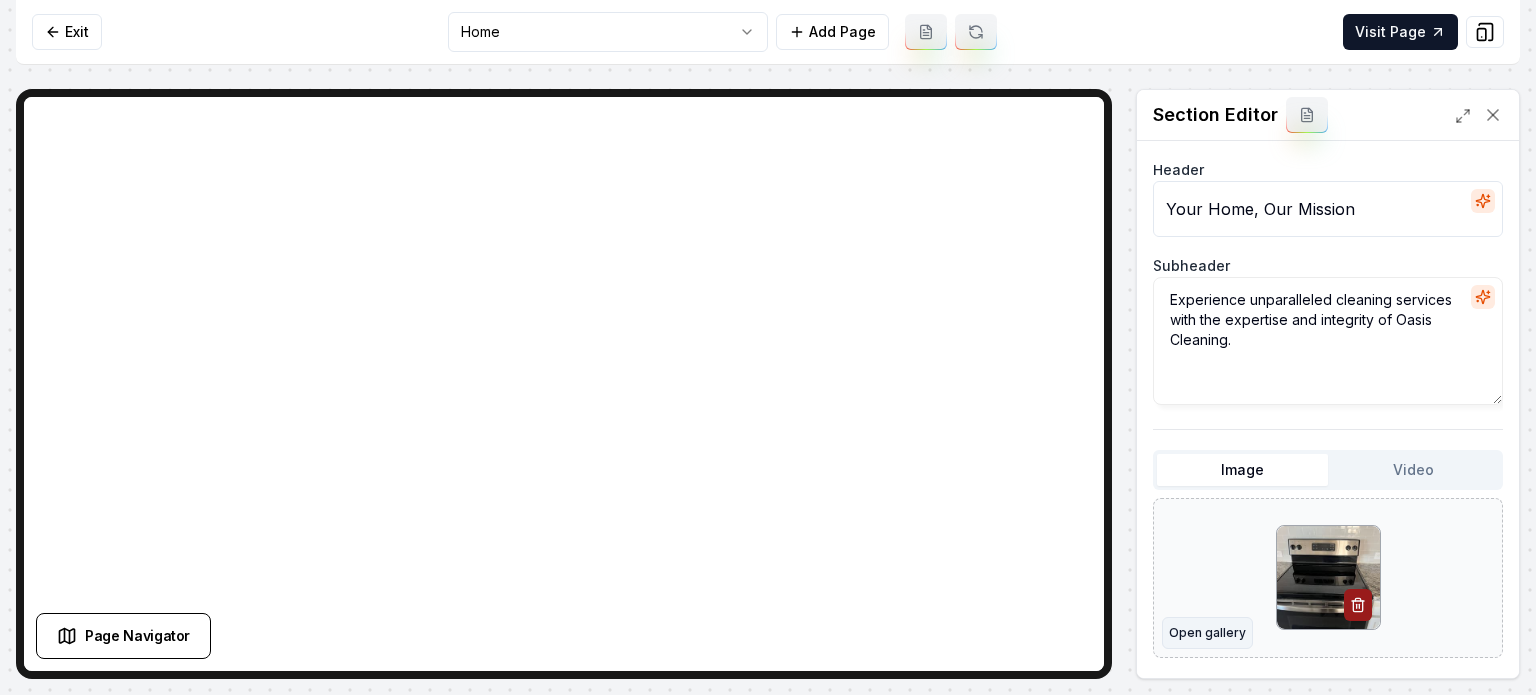 click on "Open gallery" at bounding box center (1207, 633) 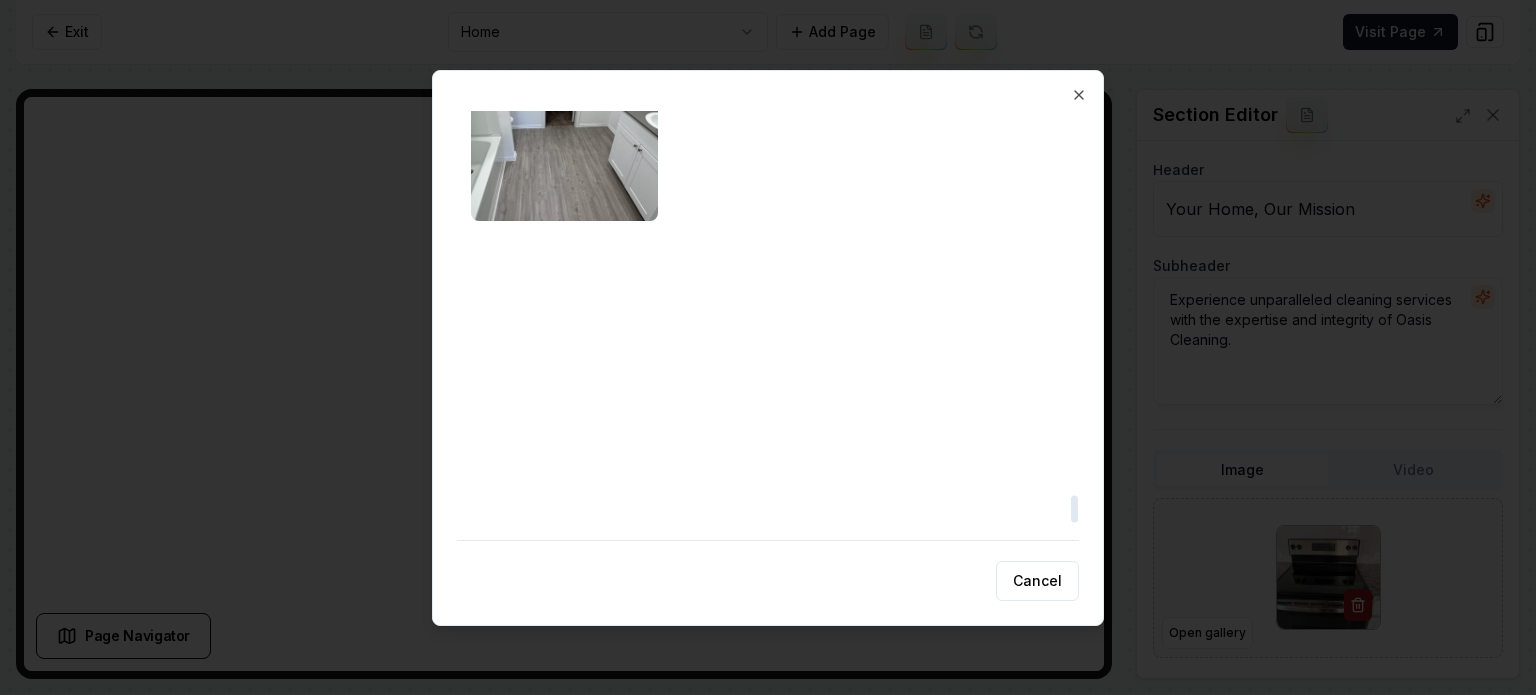 scroll, scrollTop: 5900, scrollLeft: 0, axis: vertical 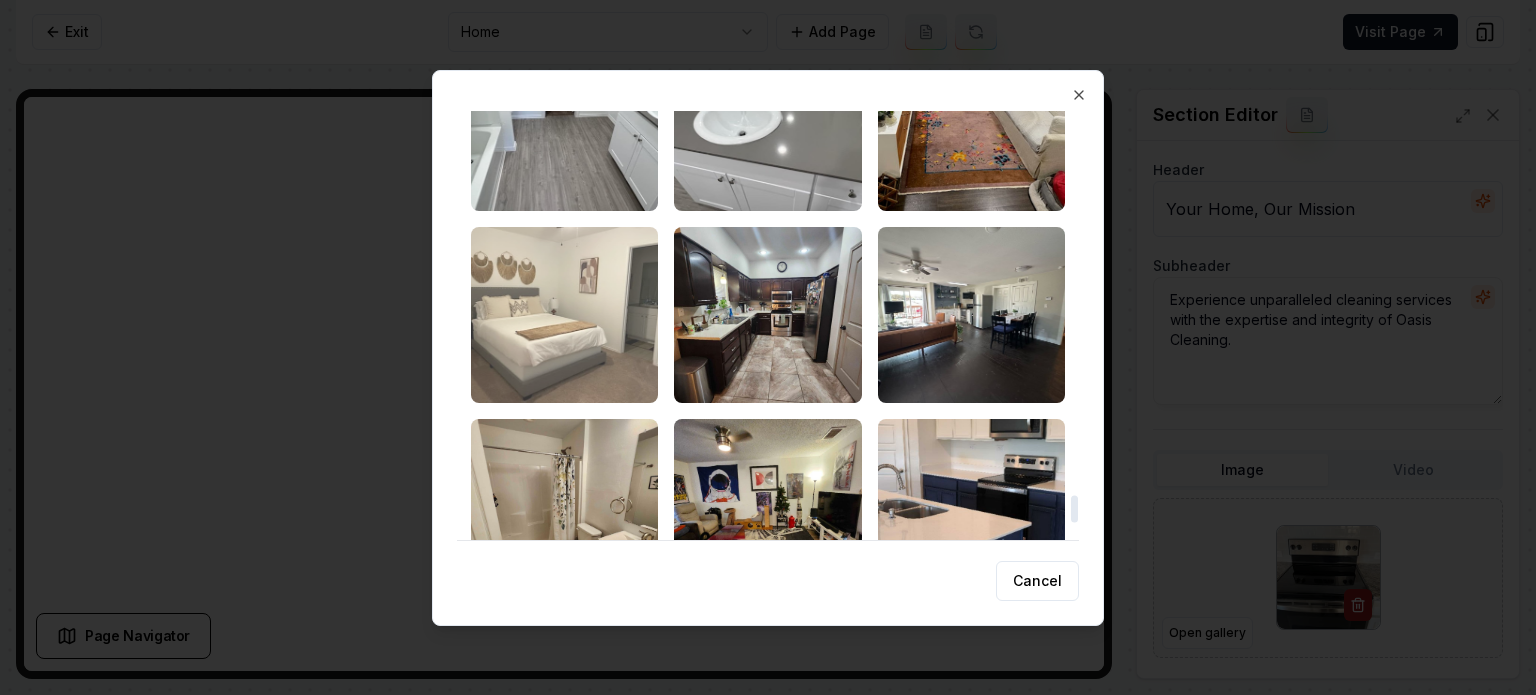 click at bounding box center (564, 315) 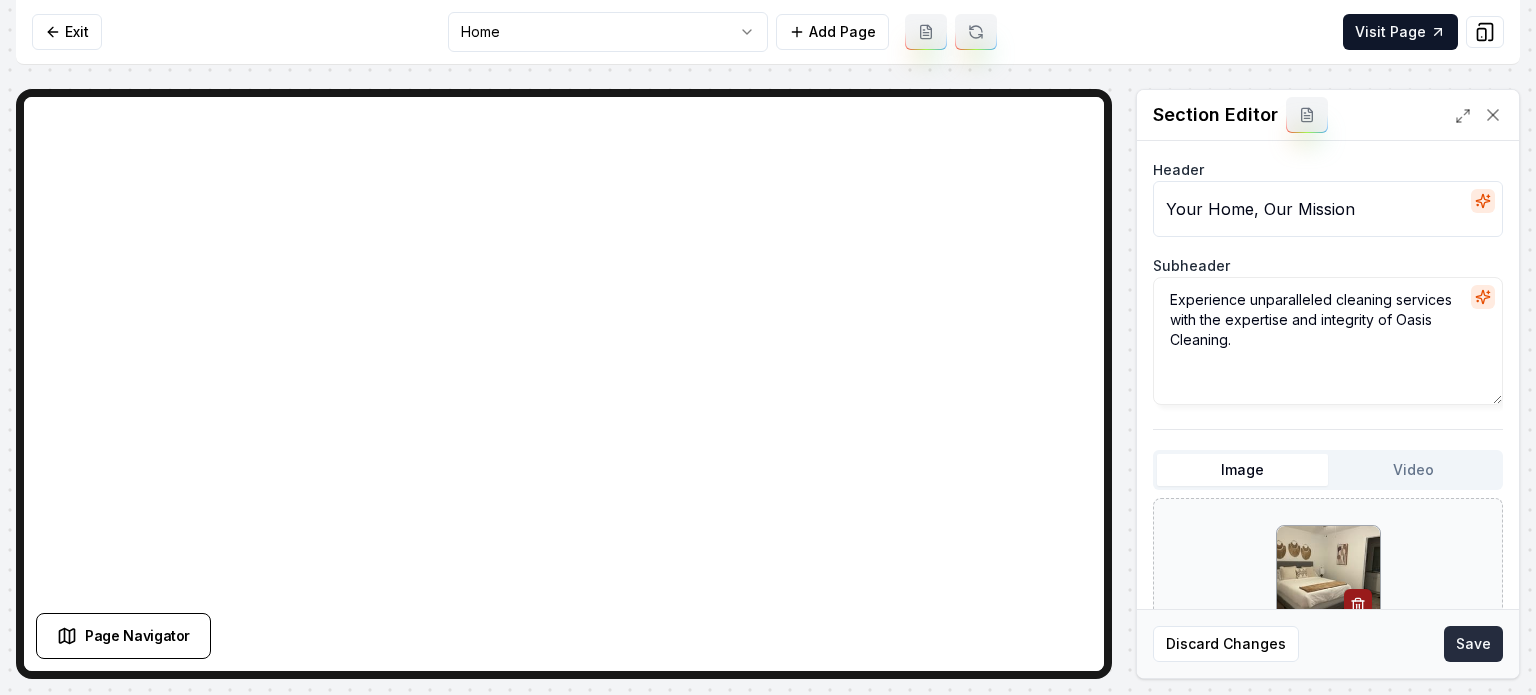 click on "Save" at bounding box center (1473, 644) 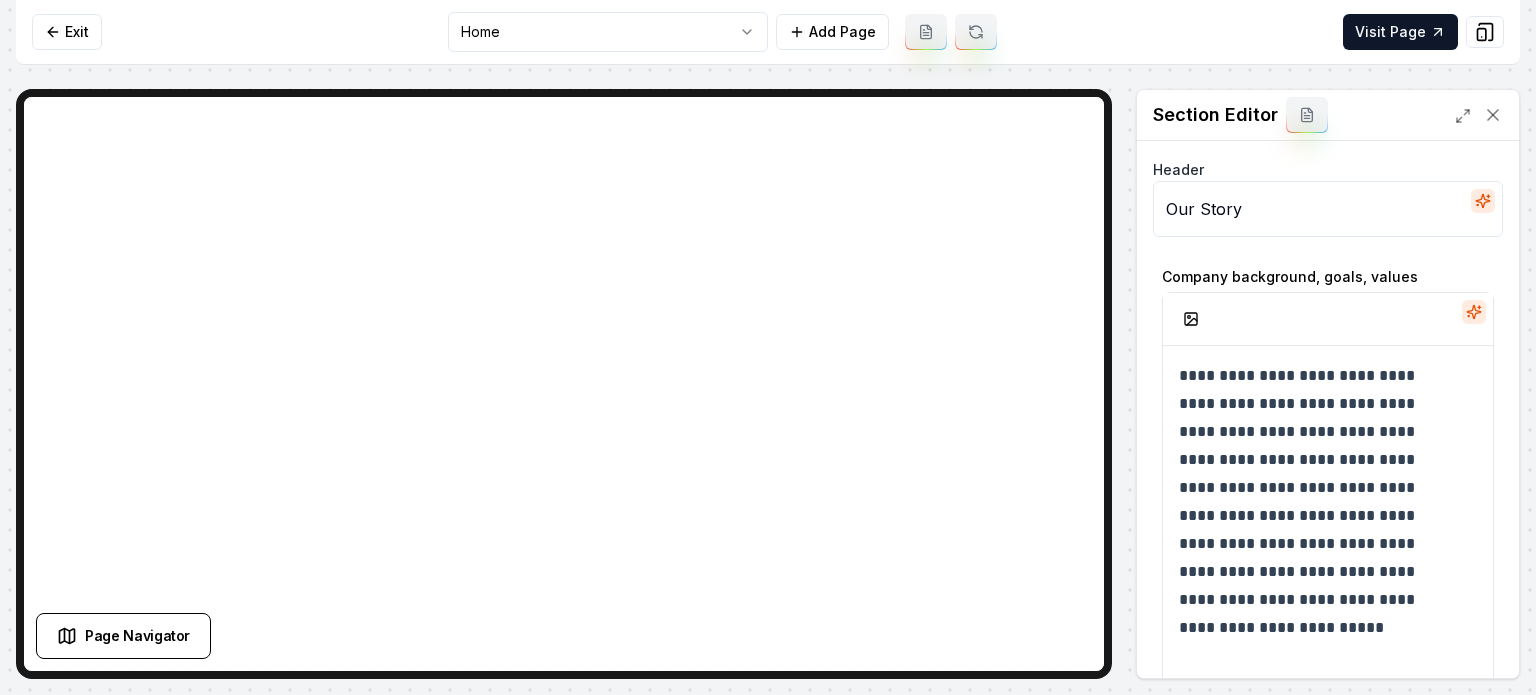 scroll, scrollTop: 33, scrollLeft: 0, axis: vertical 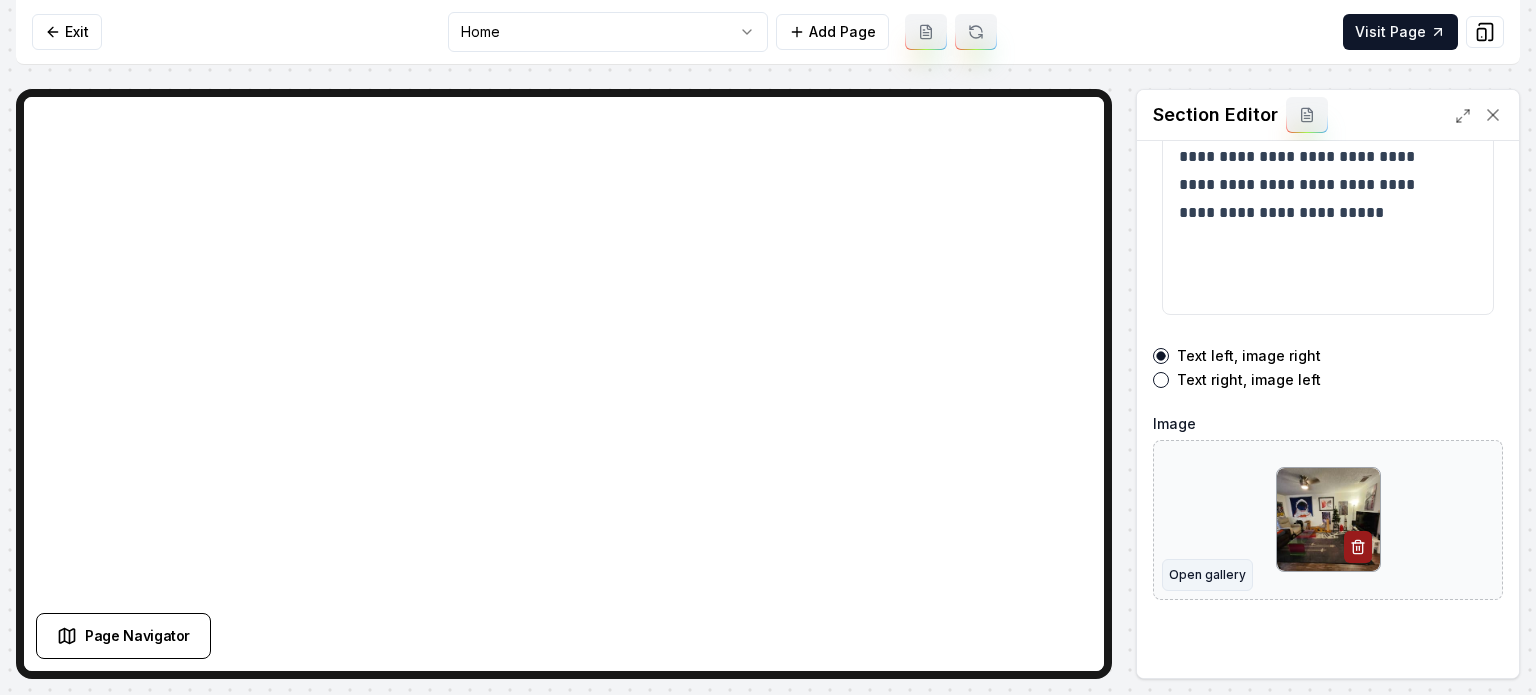 click on "Open gallery" at bounding box center (1207, 575) 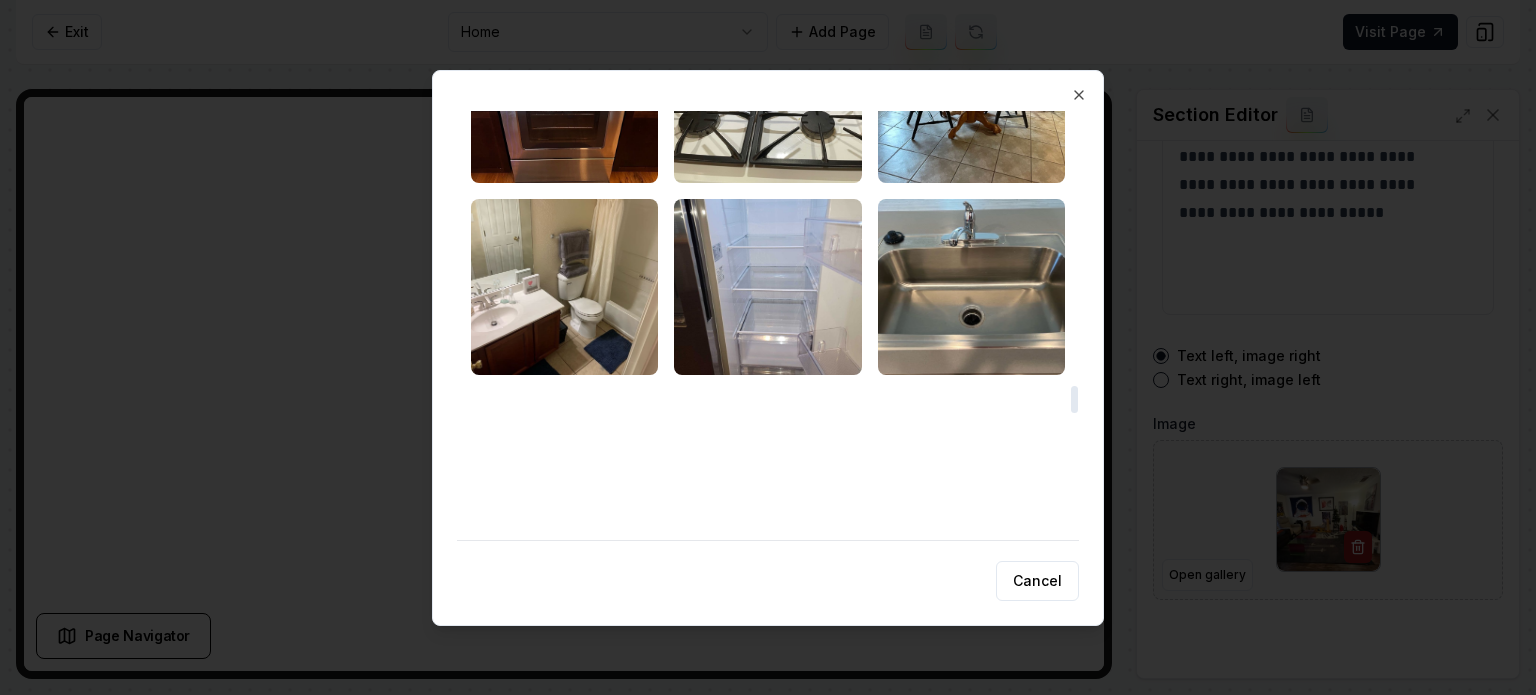 scroll, scrollTop: 4400, scrollLeft: 0, axis: vertical 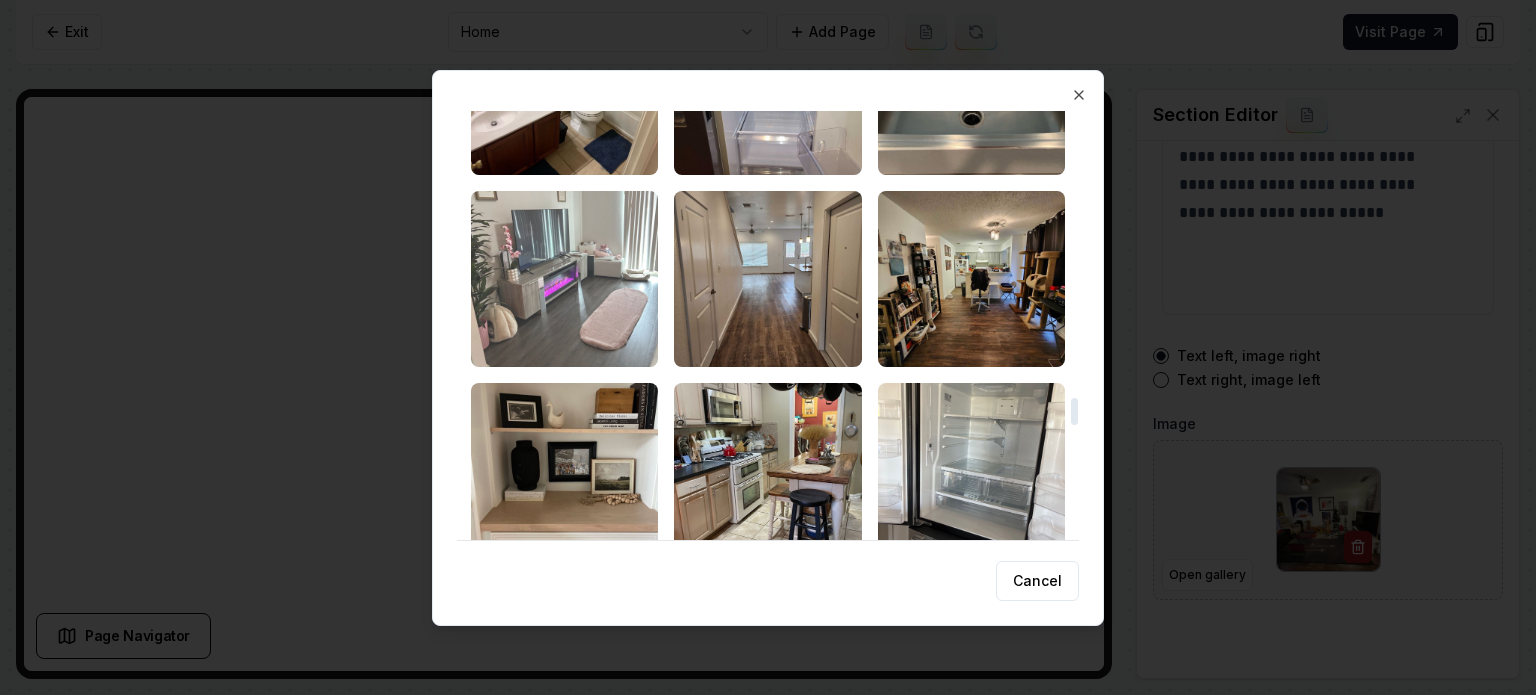 click at bounding box center [564, 279] 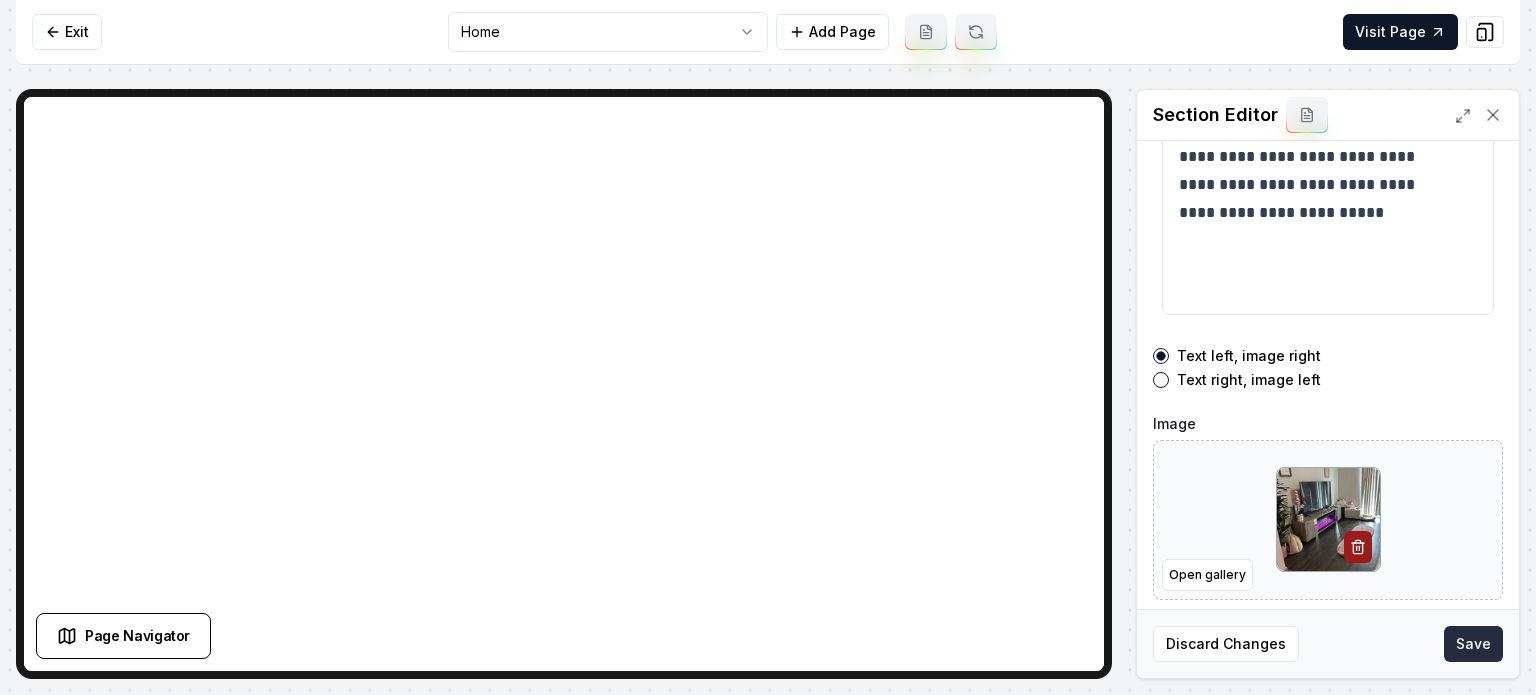click on "Save" at bounding box center (1473, 644) 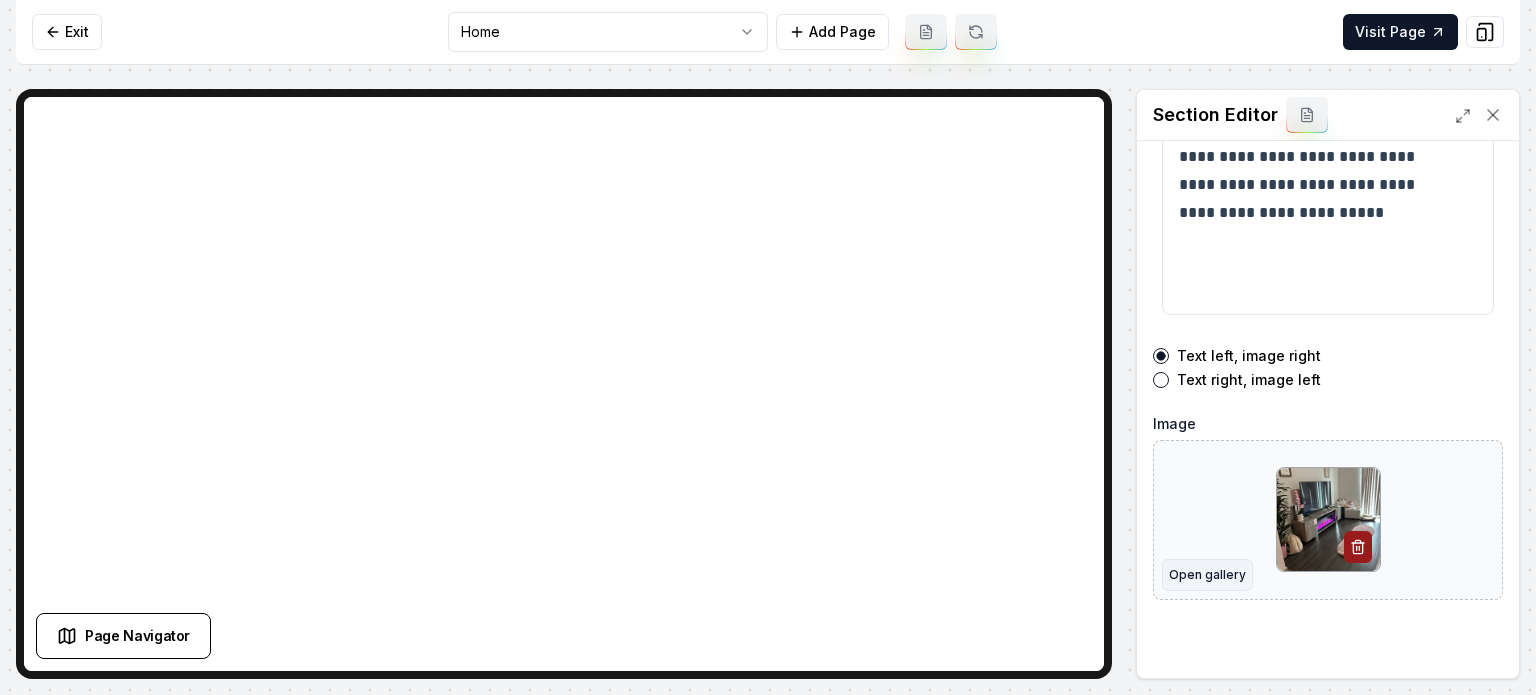click on "Open gallery" at bounding box center (1207, 575) 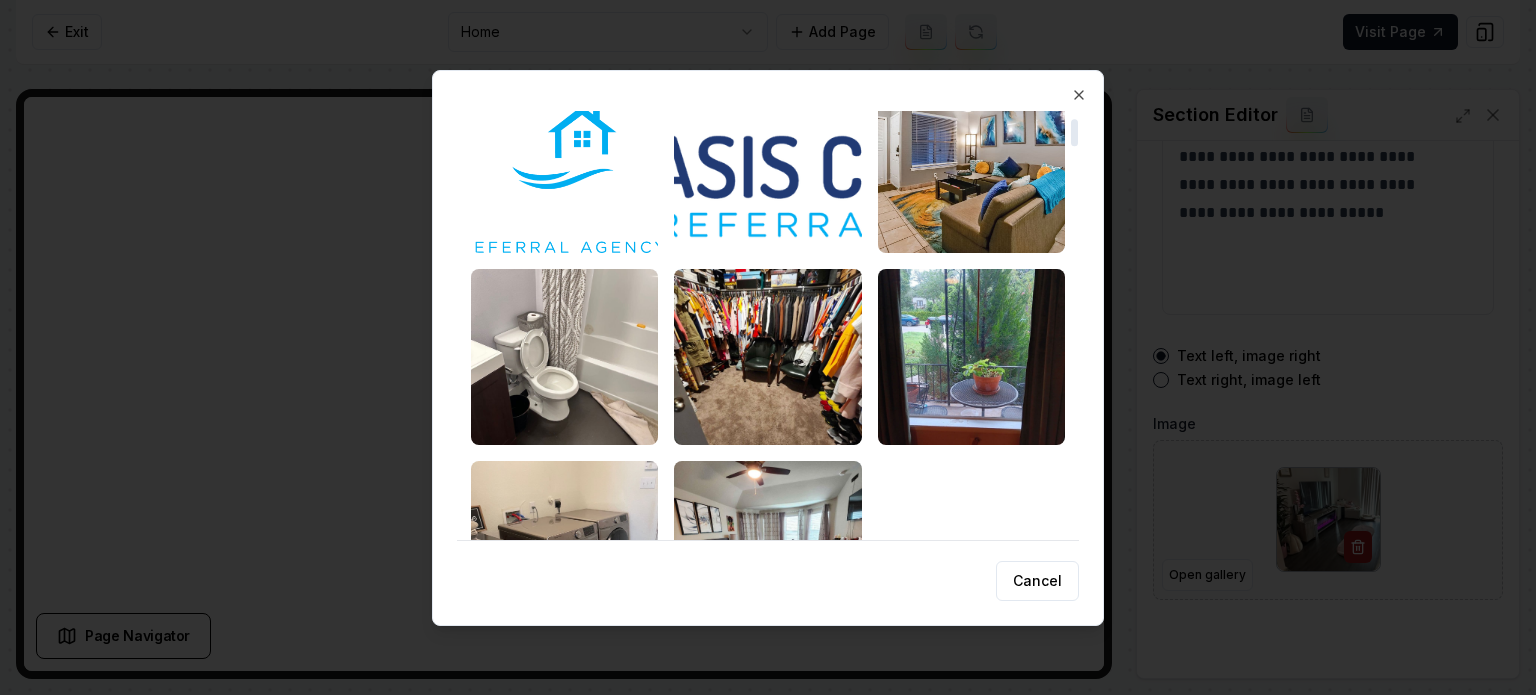 scroll, scrollTop: 110, scrollLeft: 0, axis: vertical 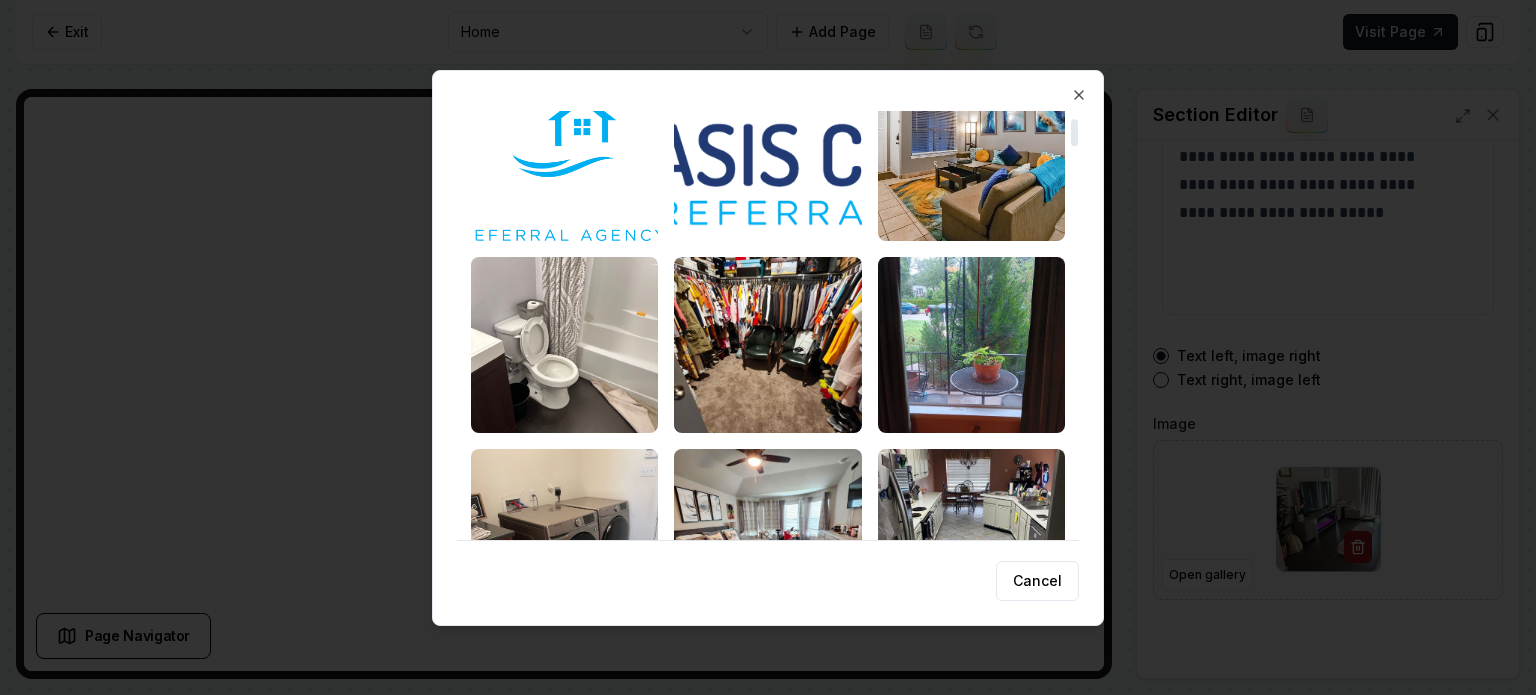 click at bounding box center [1074, 133] 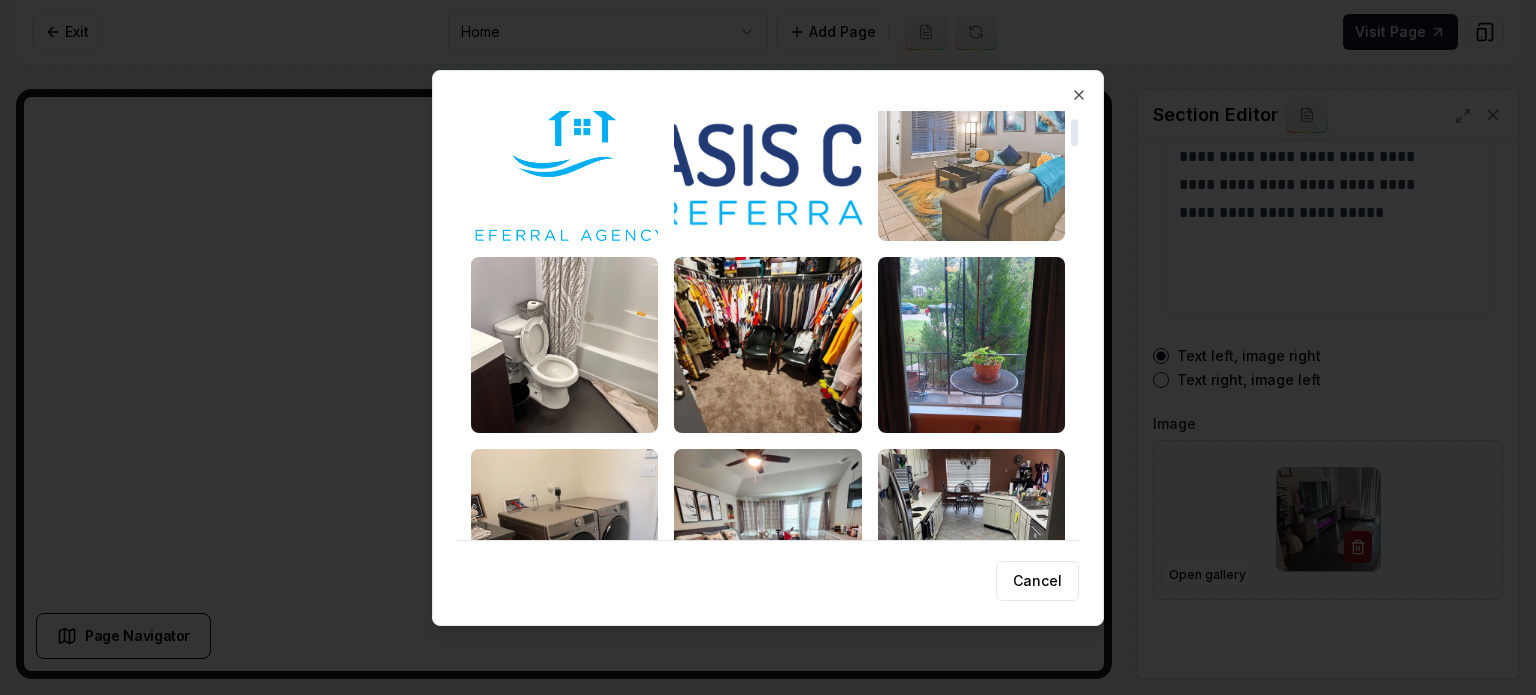 click at bounding box center [971, 153] 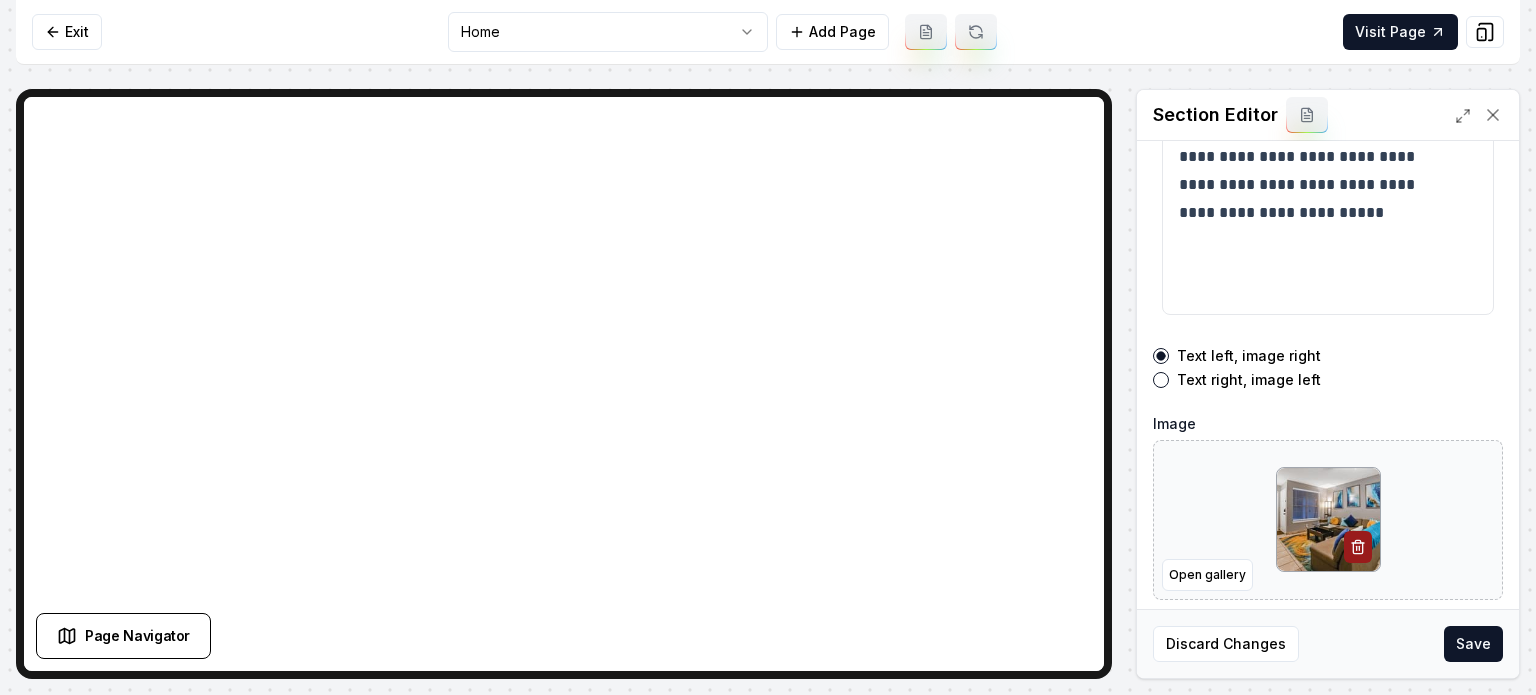 click on "Save" at bounding box center [1473, 644] 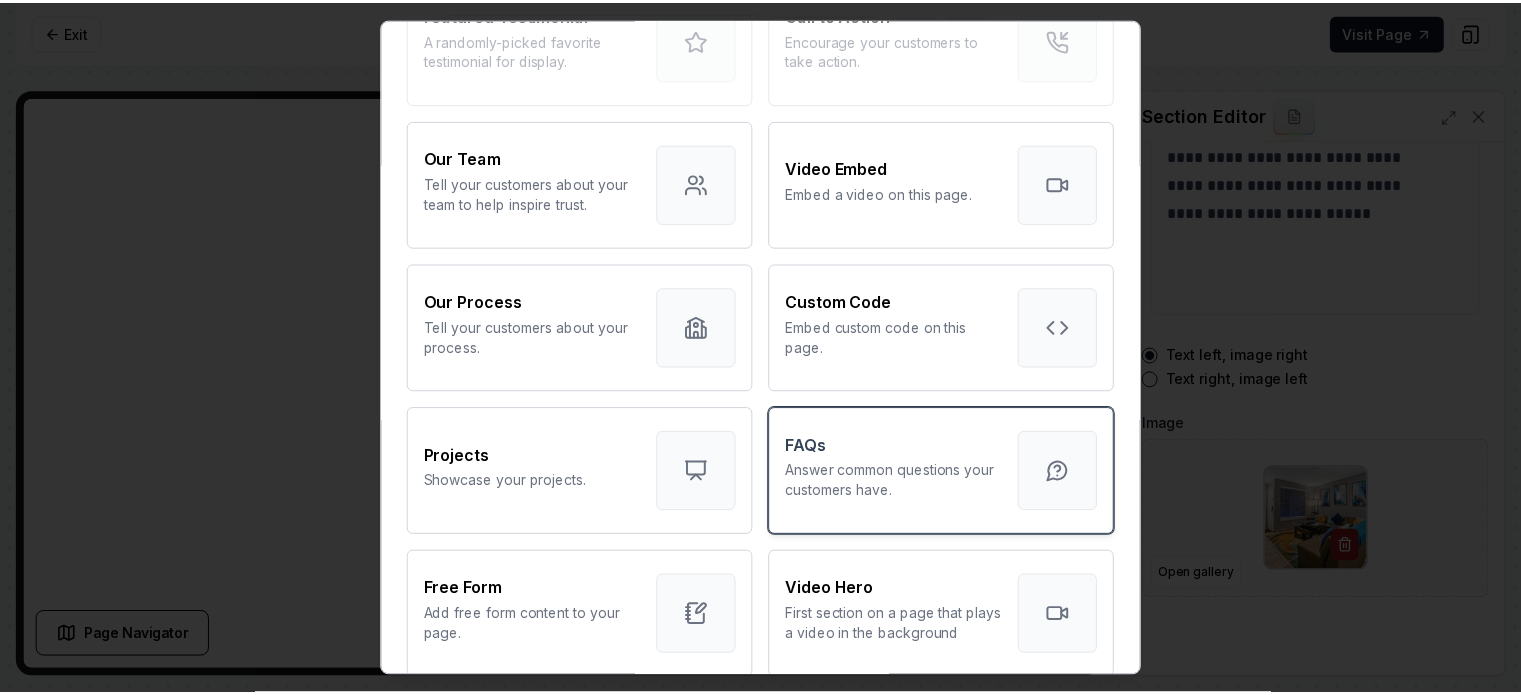 scroll, scrollTop: 524, scrollLeft: 0, axis: vertical 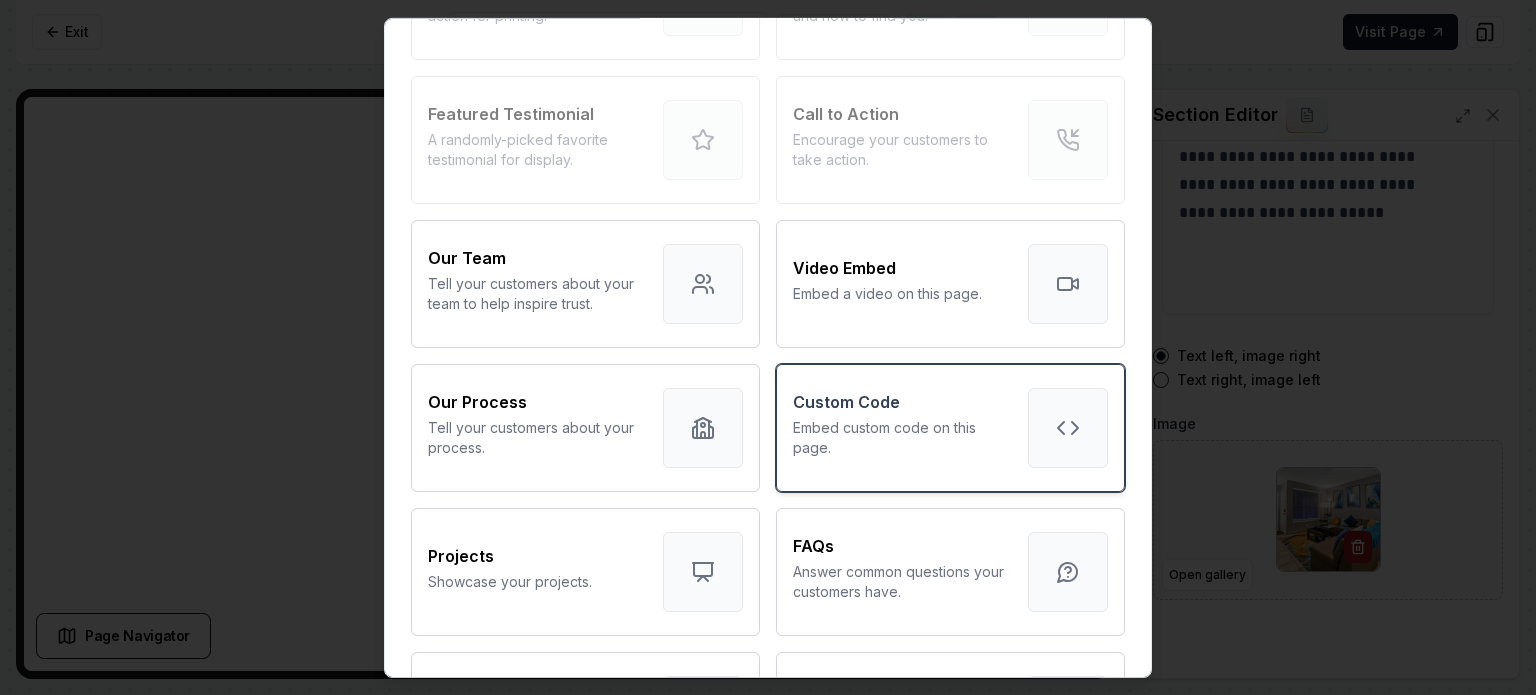 click on "Custom Code" at bounding box center (846, 401) 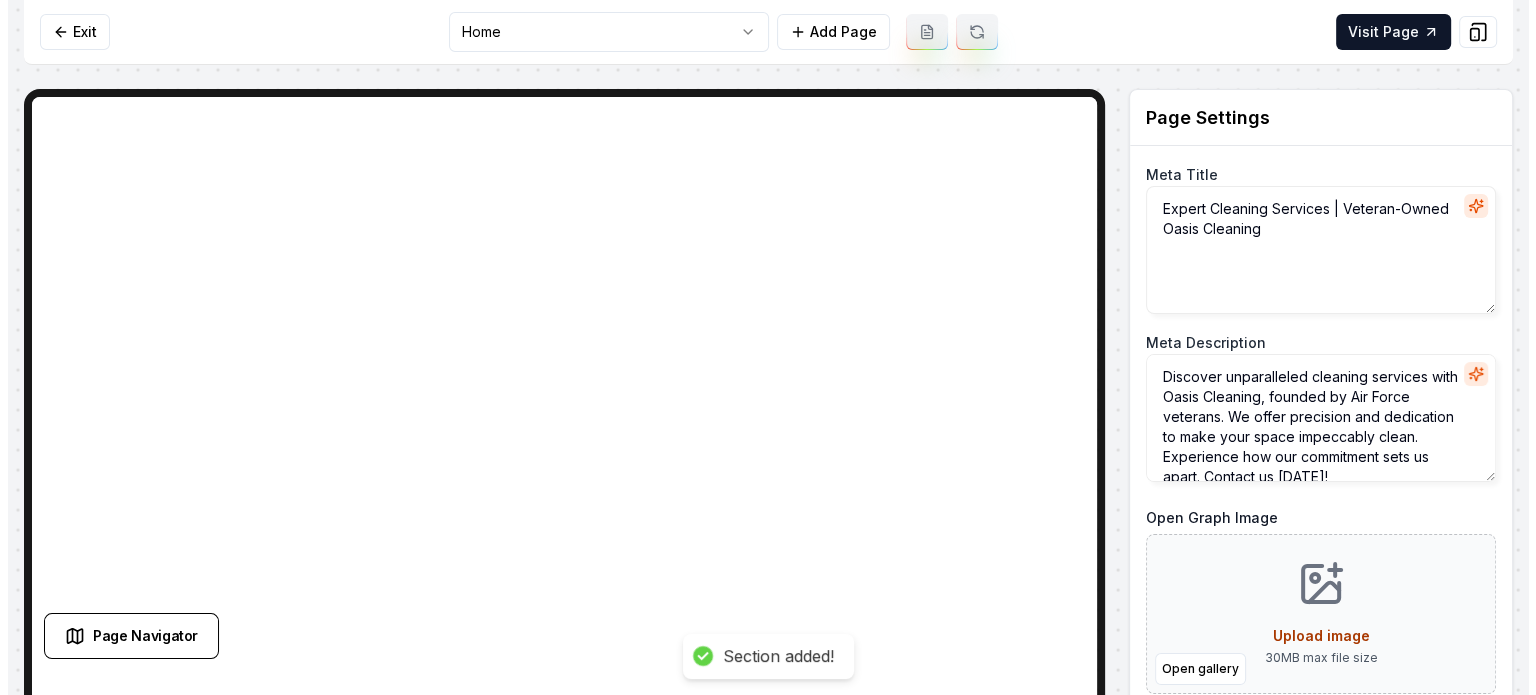 scroll, scrollTop: 0, scrollLeft: 0, axis: both 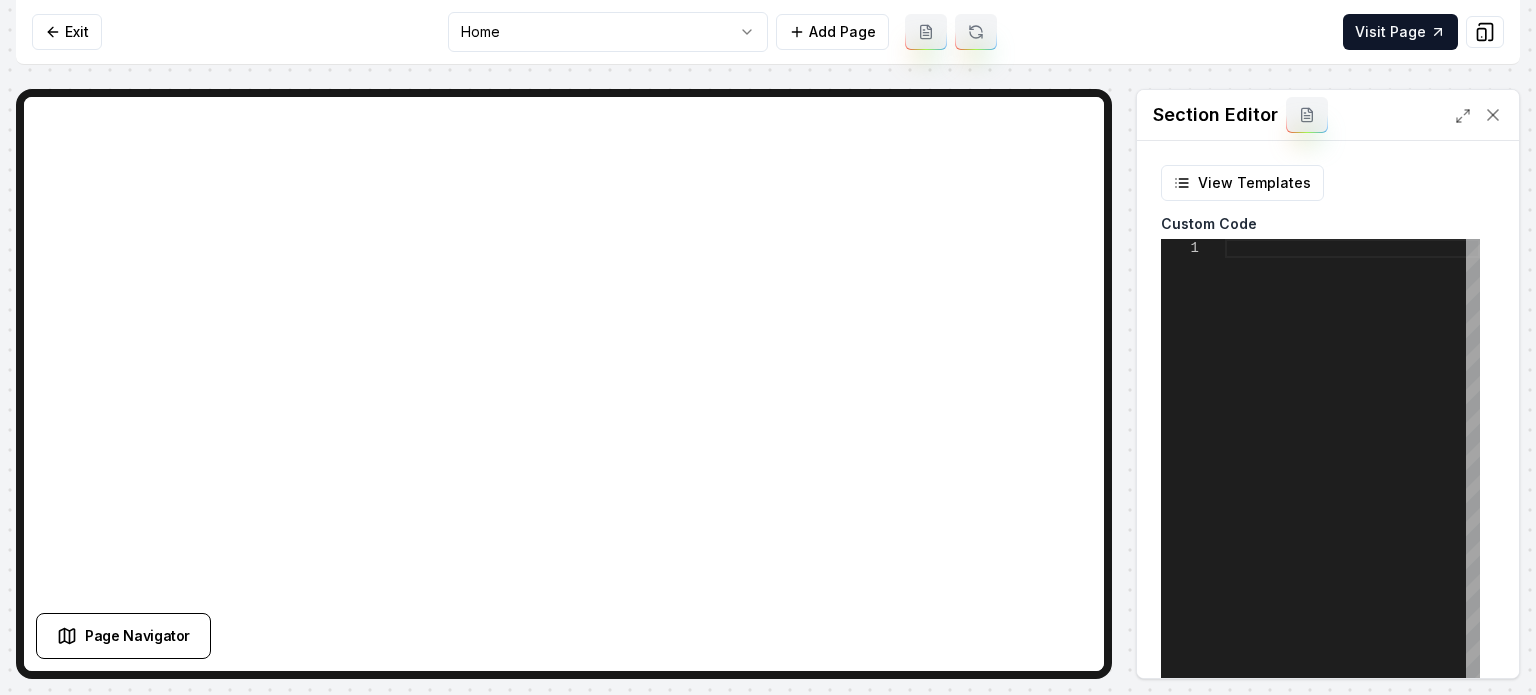 click 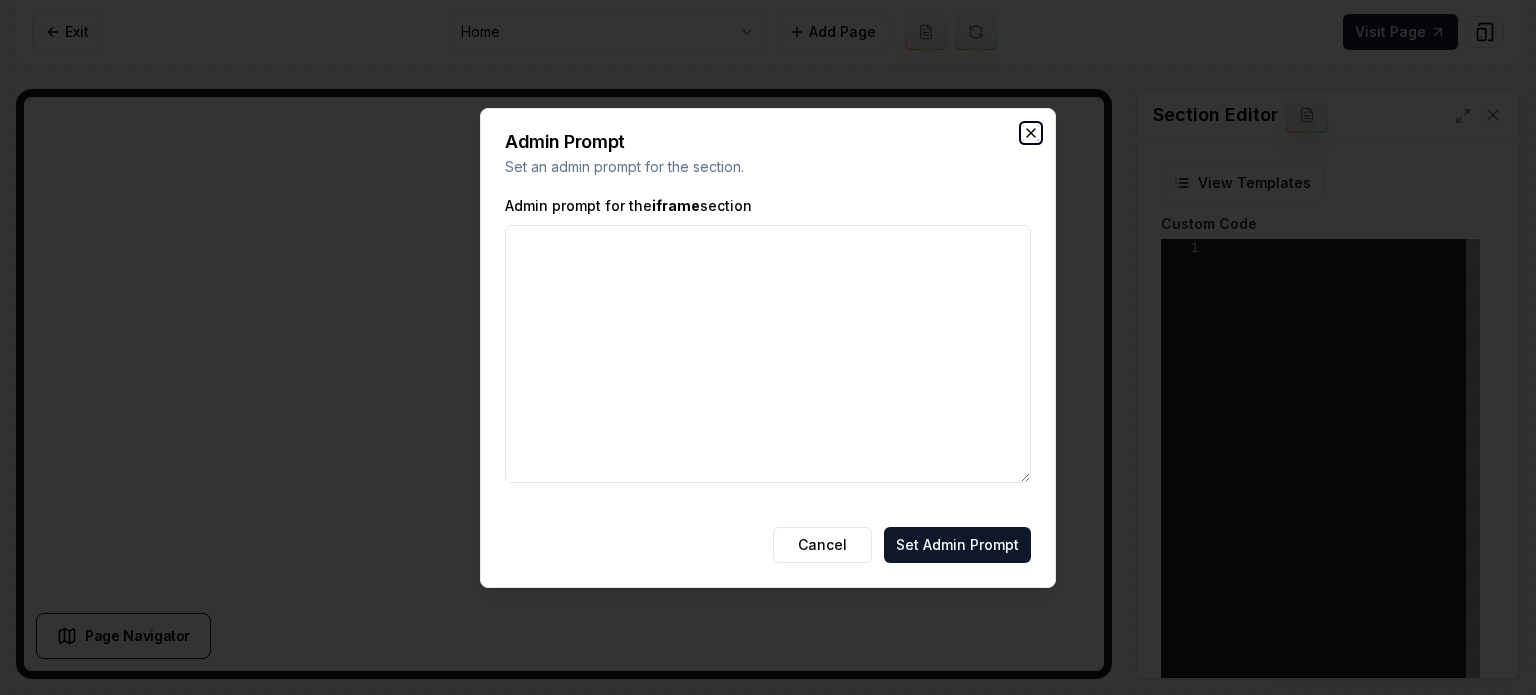 click 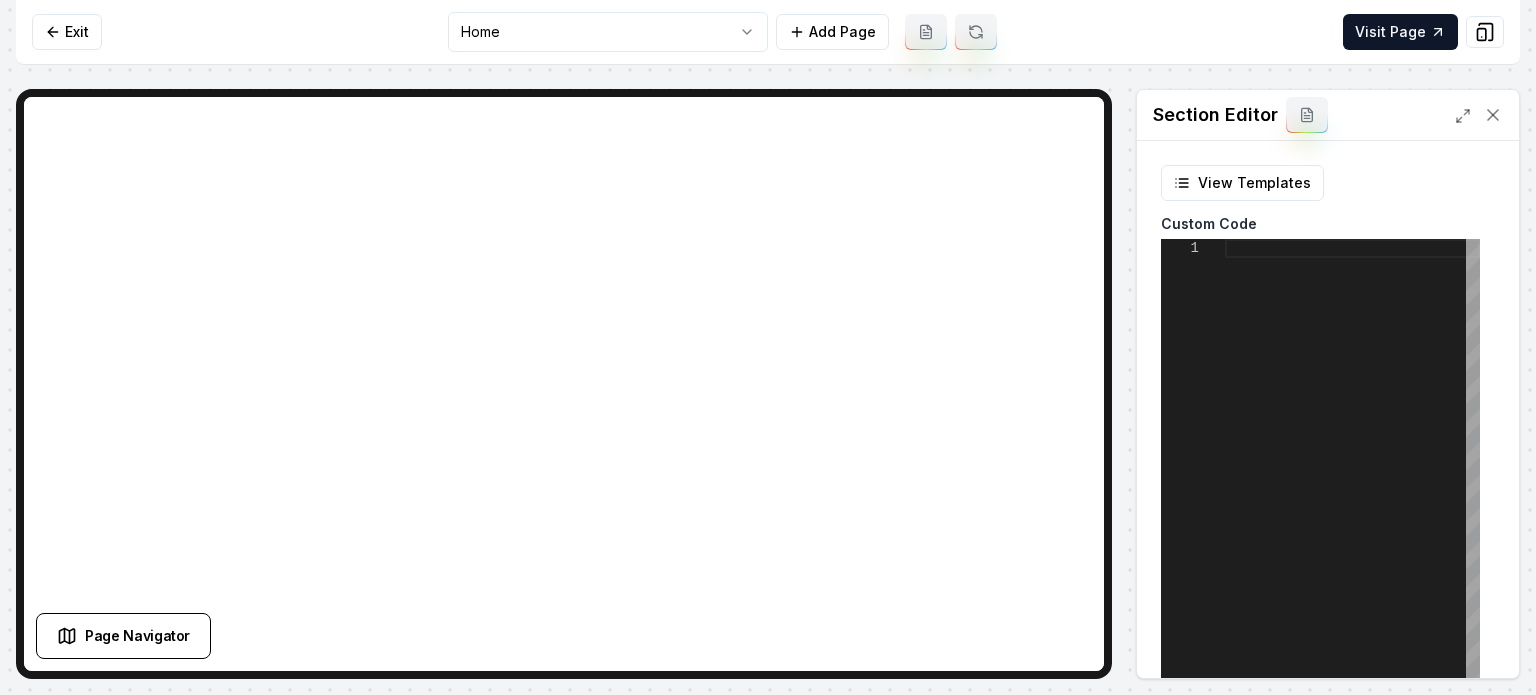 click at bounding box center [1307, 115] 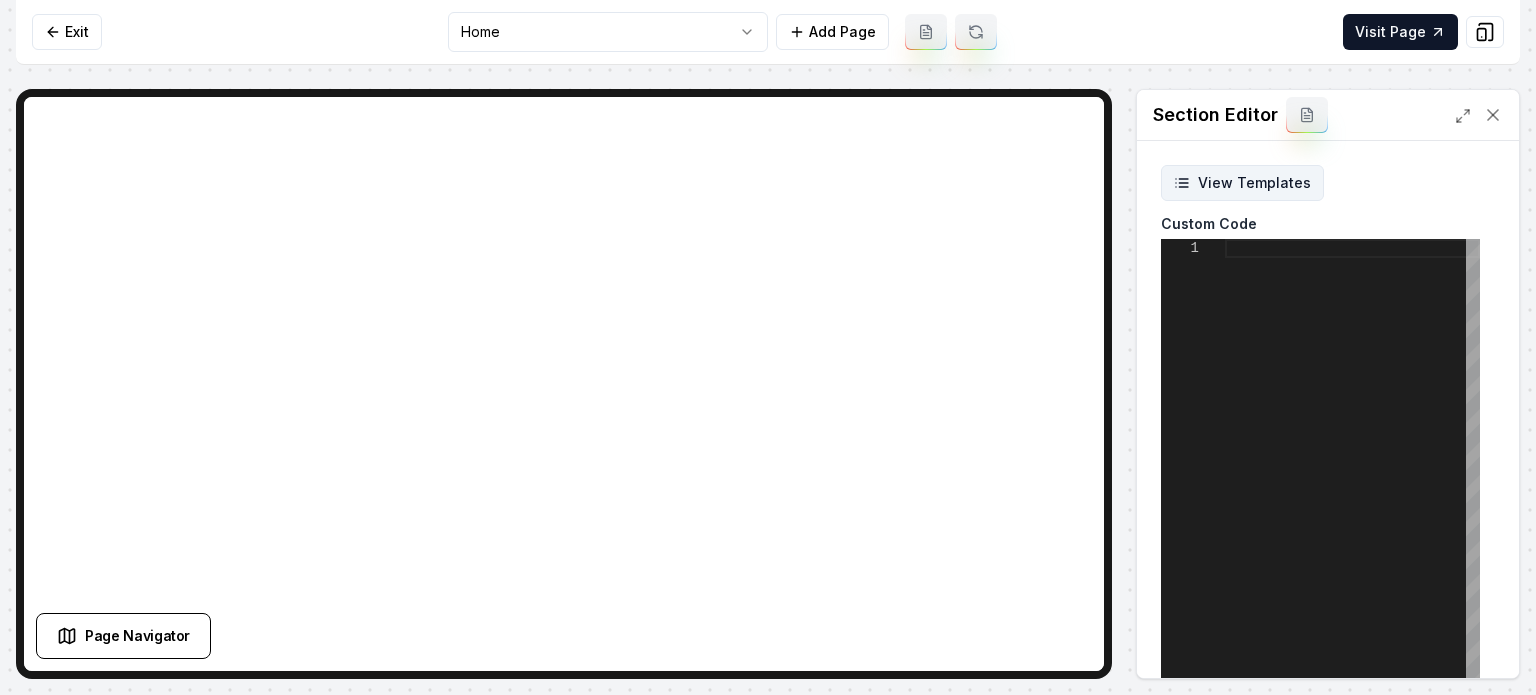 click on "View Templates" at bounding box center (1242, 183) 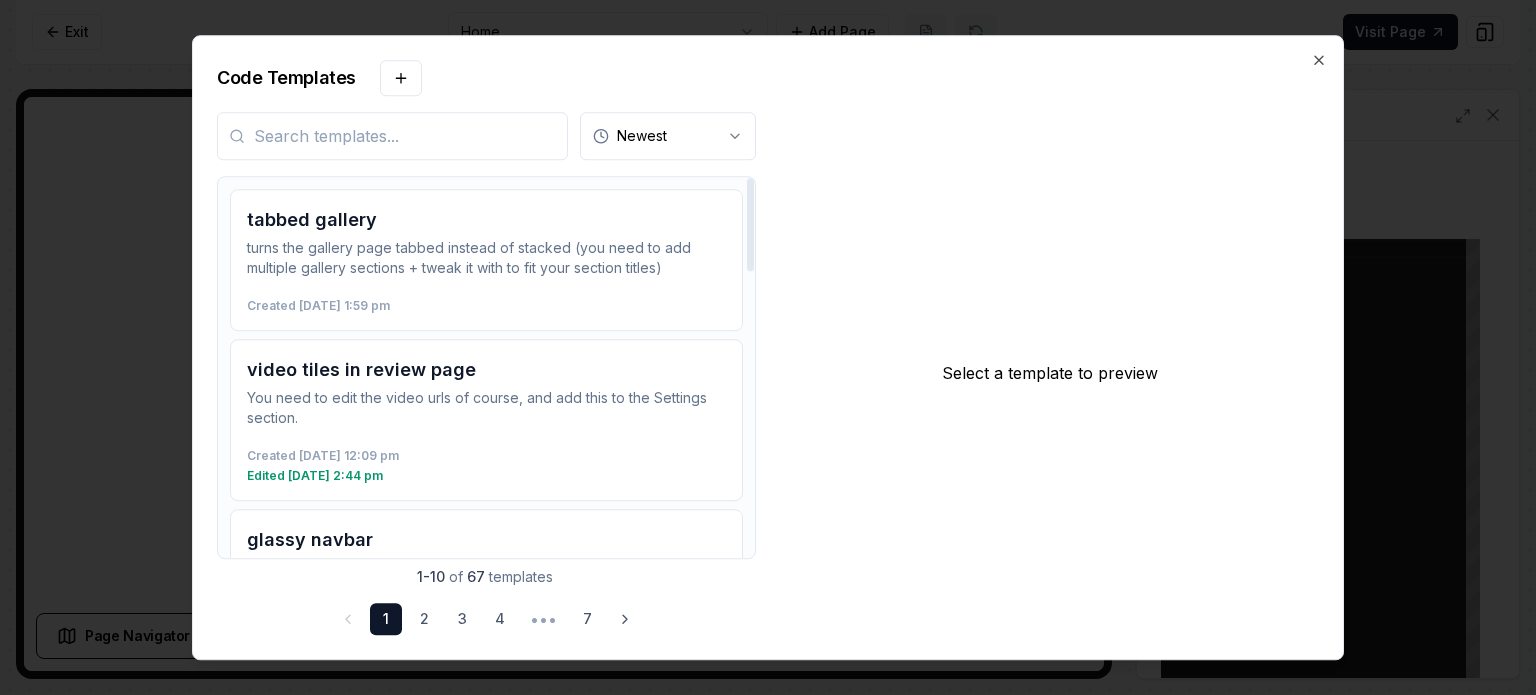 click at bounding box center [392, 136] 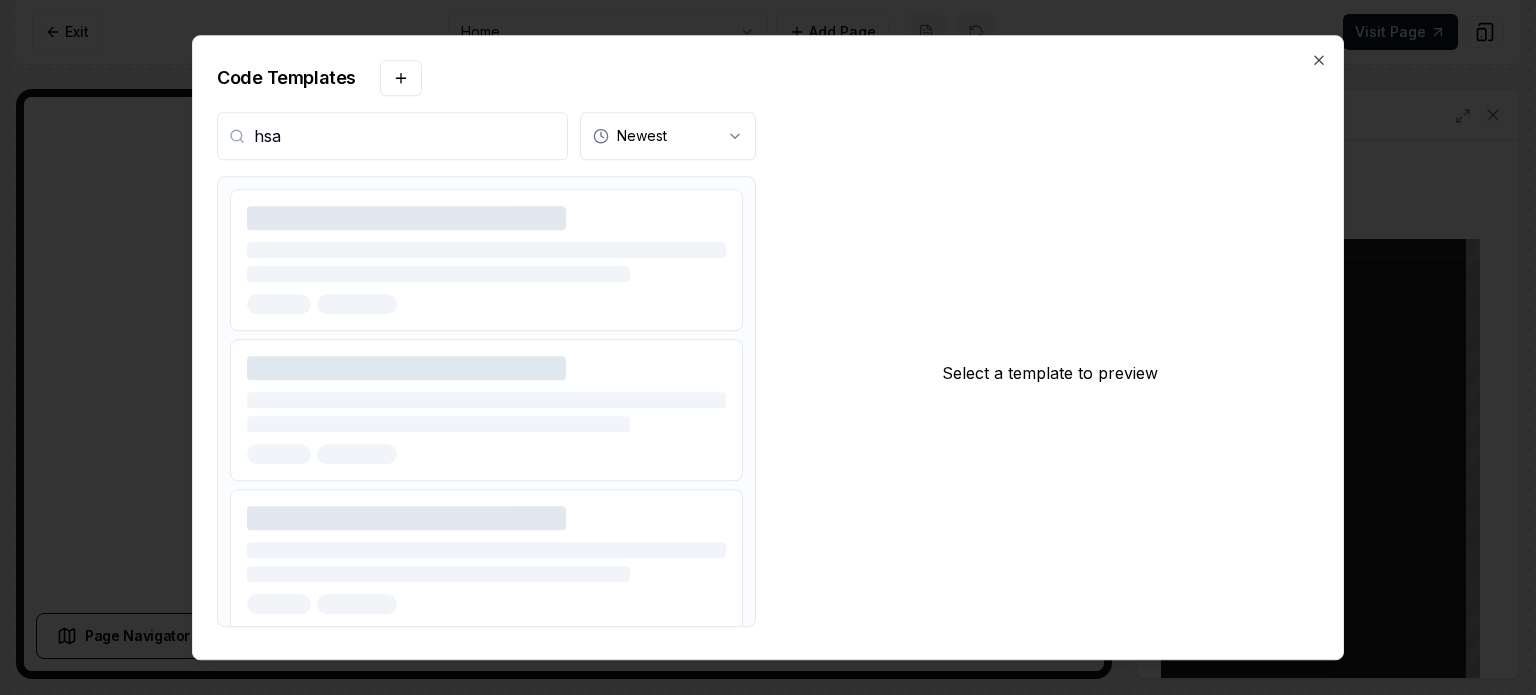 type on "hsa" 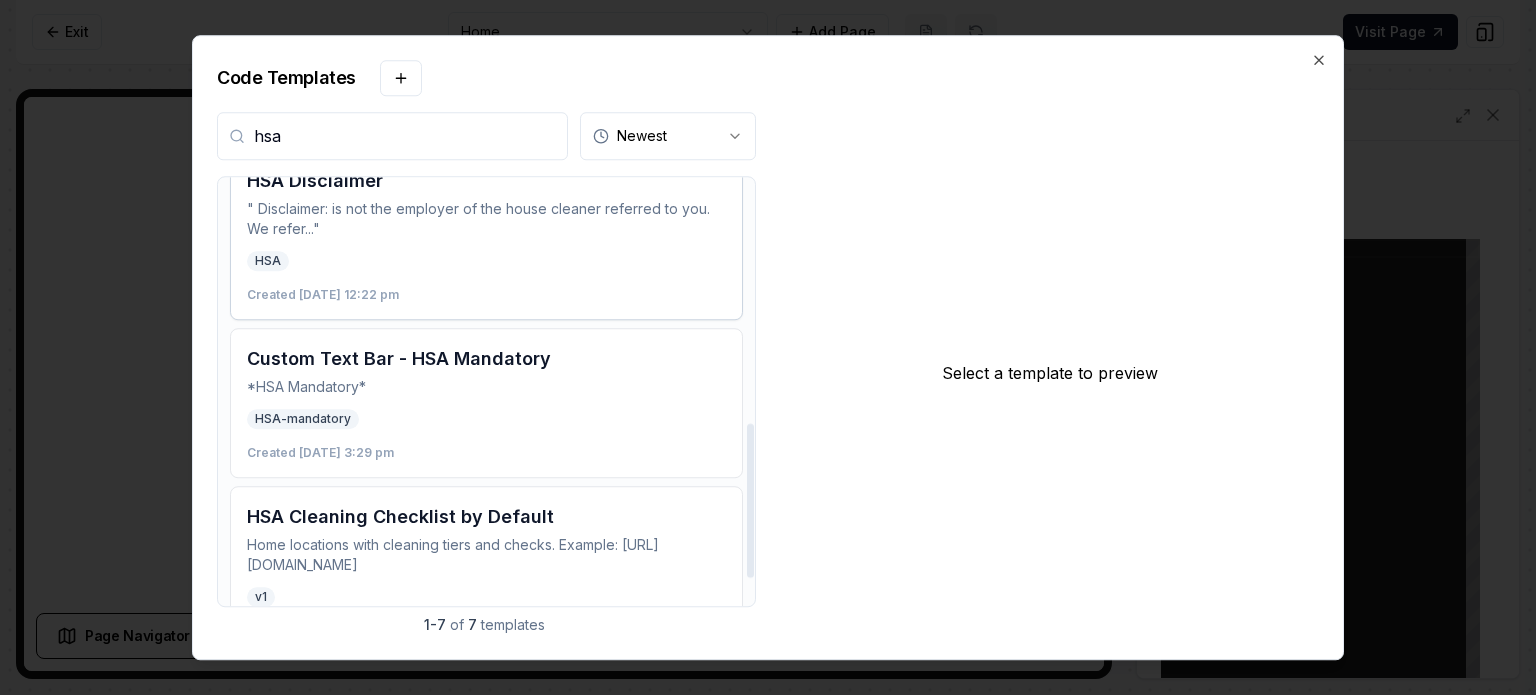 scroll, scrollTop: 660, scrollLeft: 0, axis: vertical 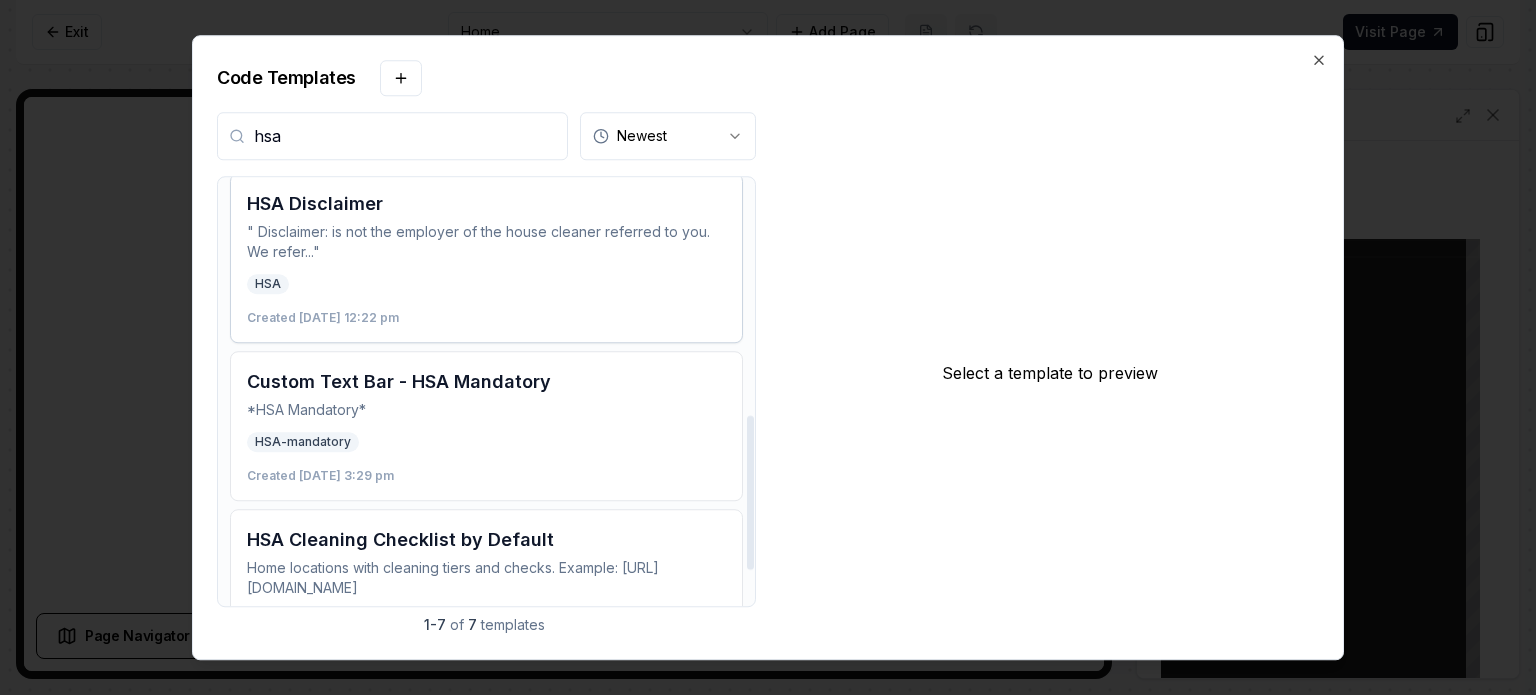click on "HSA" at bounding box center (486, 284) 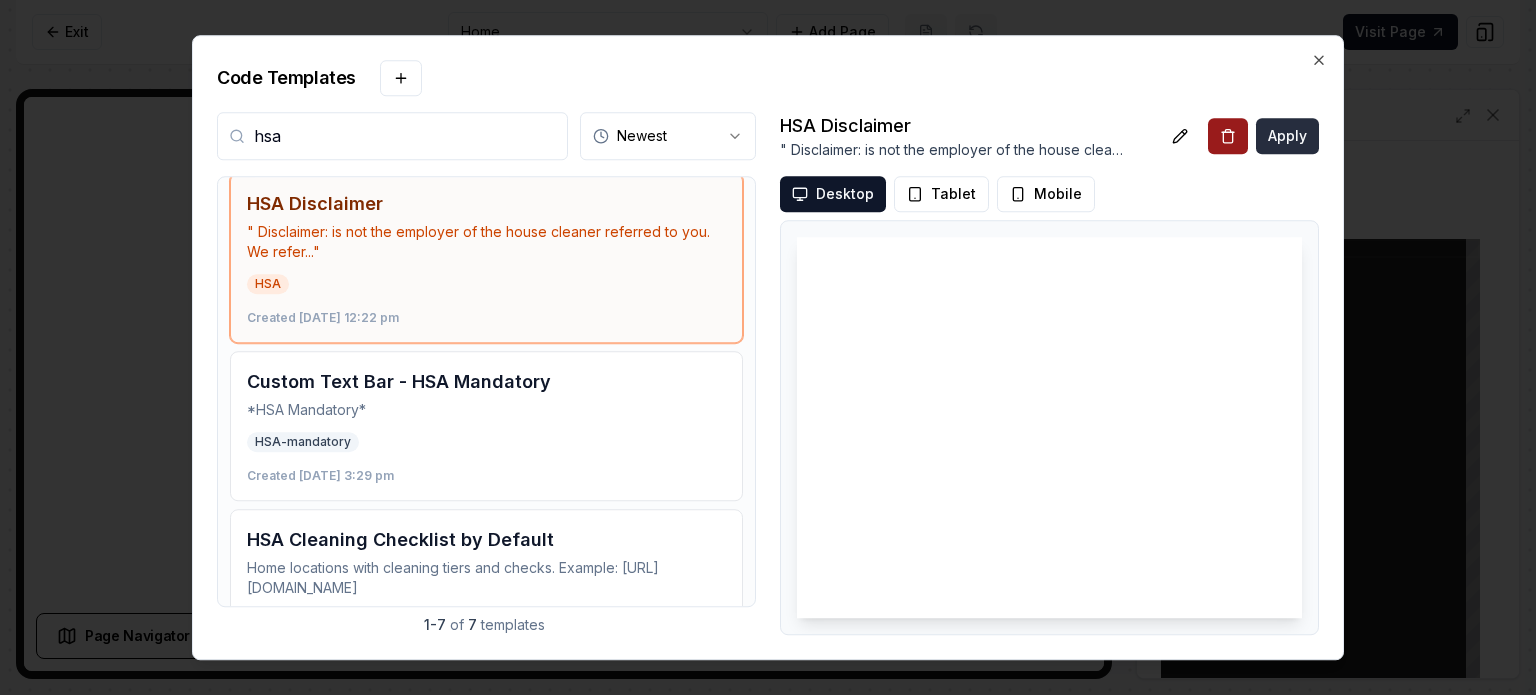 click on "Apply" at bounding box center [1287, 136] 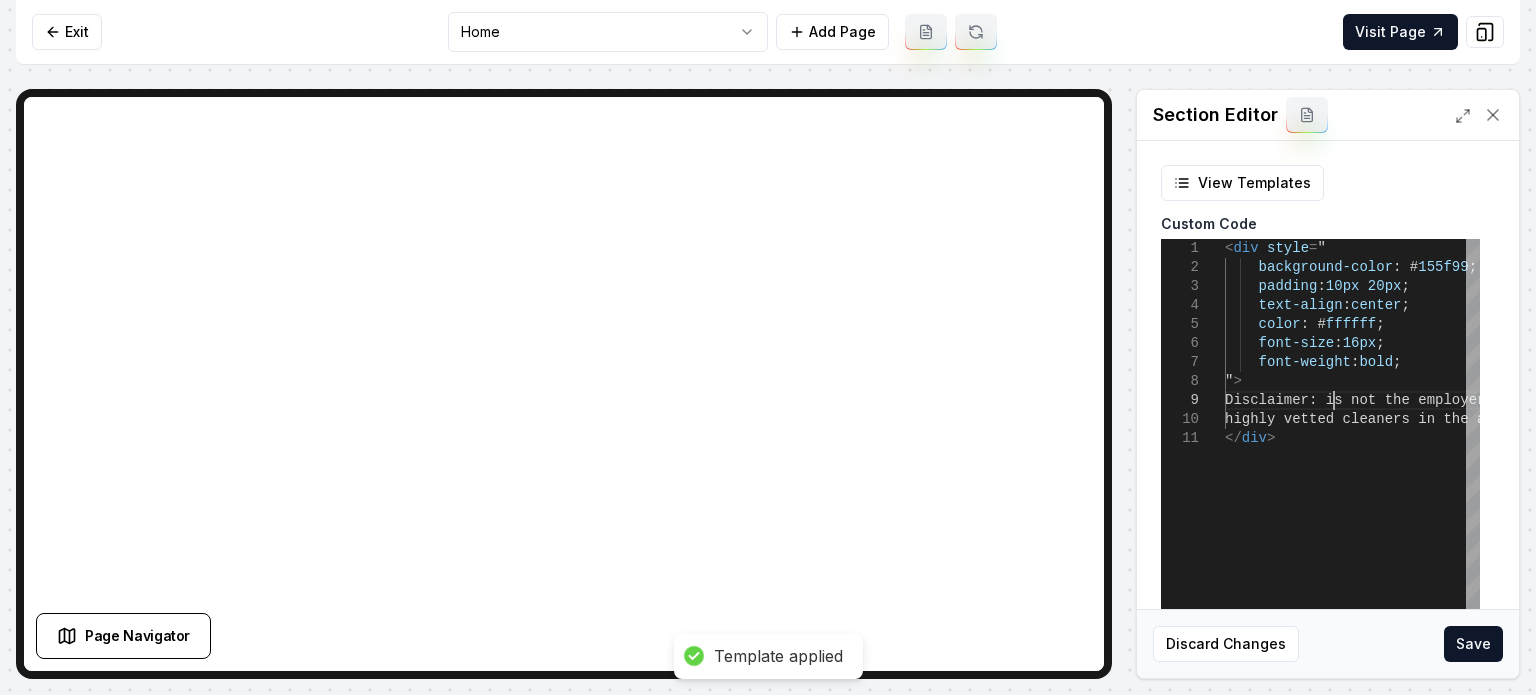 click on "< div   style = "      background-color : # 155f99 ;      padding :  10px   20px ;      text-align :  center ;      color : # ffffff ;      font-size :  16px ;      font-weight :  bold ;   " >   Disclaimer: is not the employer of the house cle aner referred to you. We refer   highly vetted cleaners in the area to our custom ers. </ div >" at bounding box center (1555, 489) 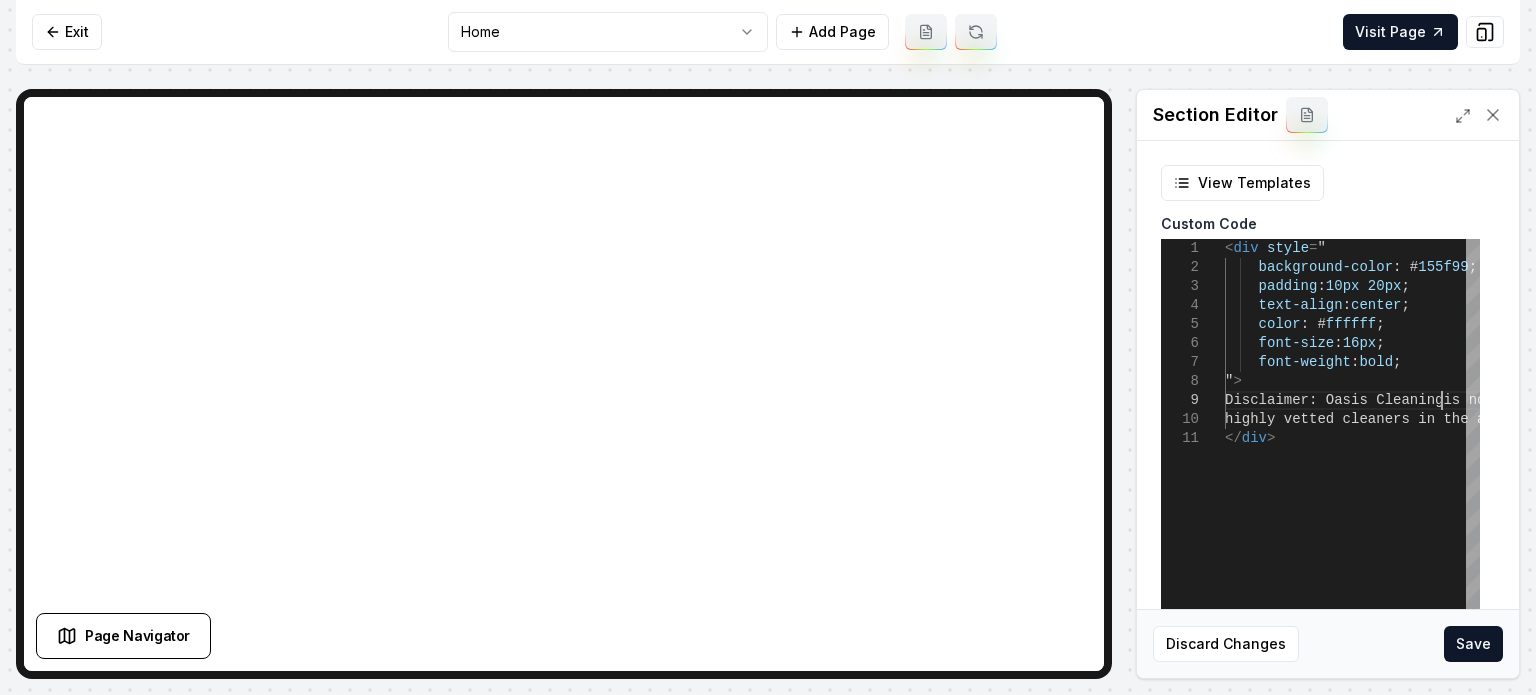 scroll, scrollTop: 152, scrollLeft: 222, axis: both 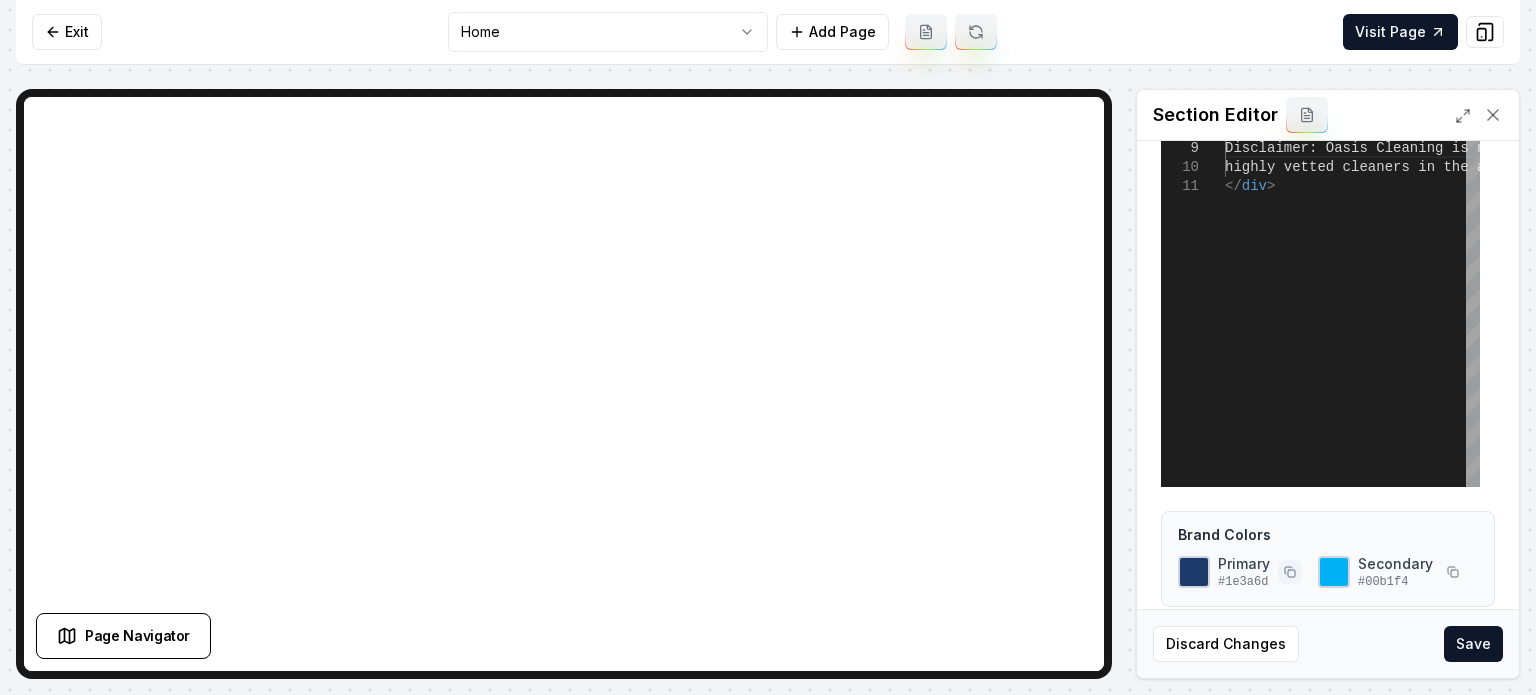 click 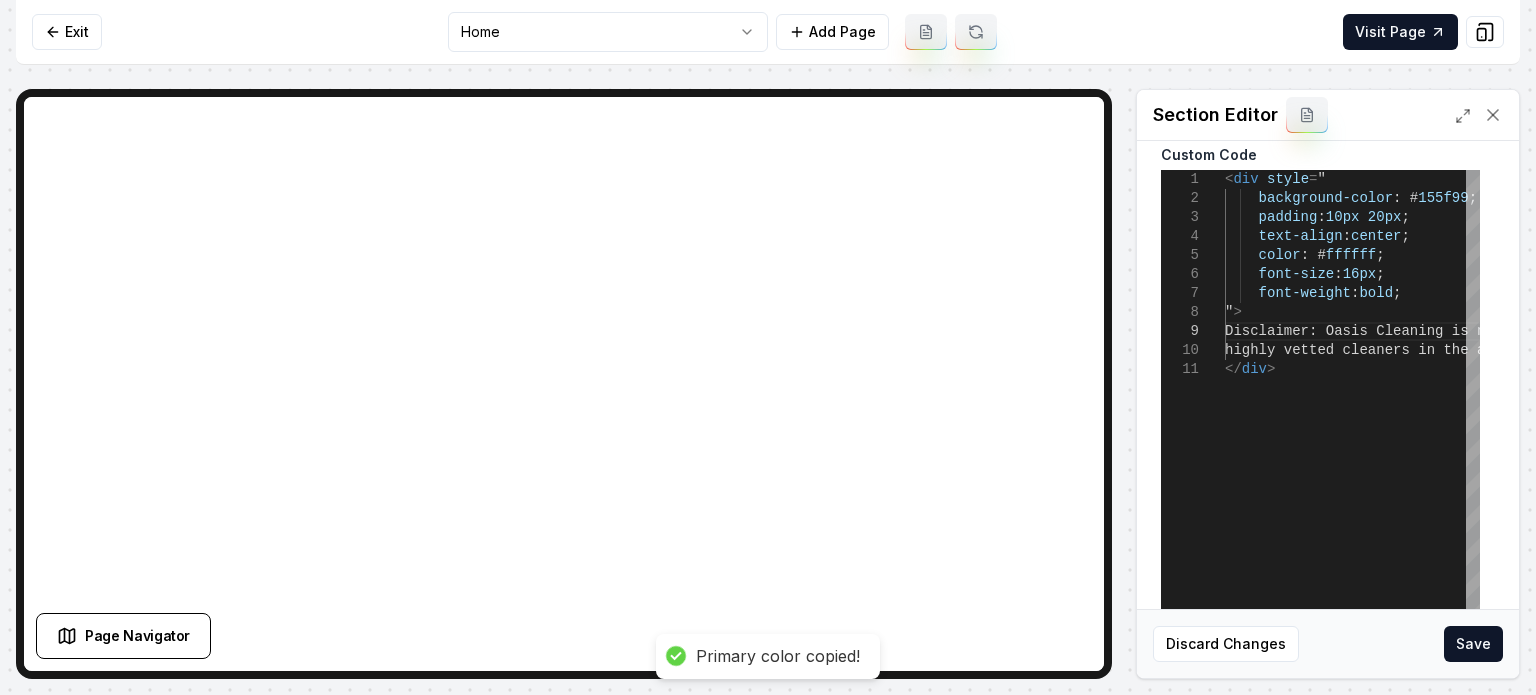 scroll, scrollTop: 0, scrollLeft: 0, axis: both 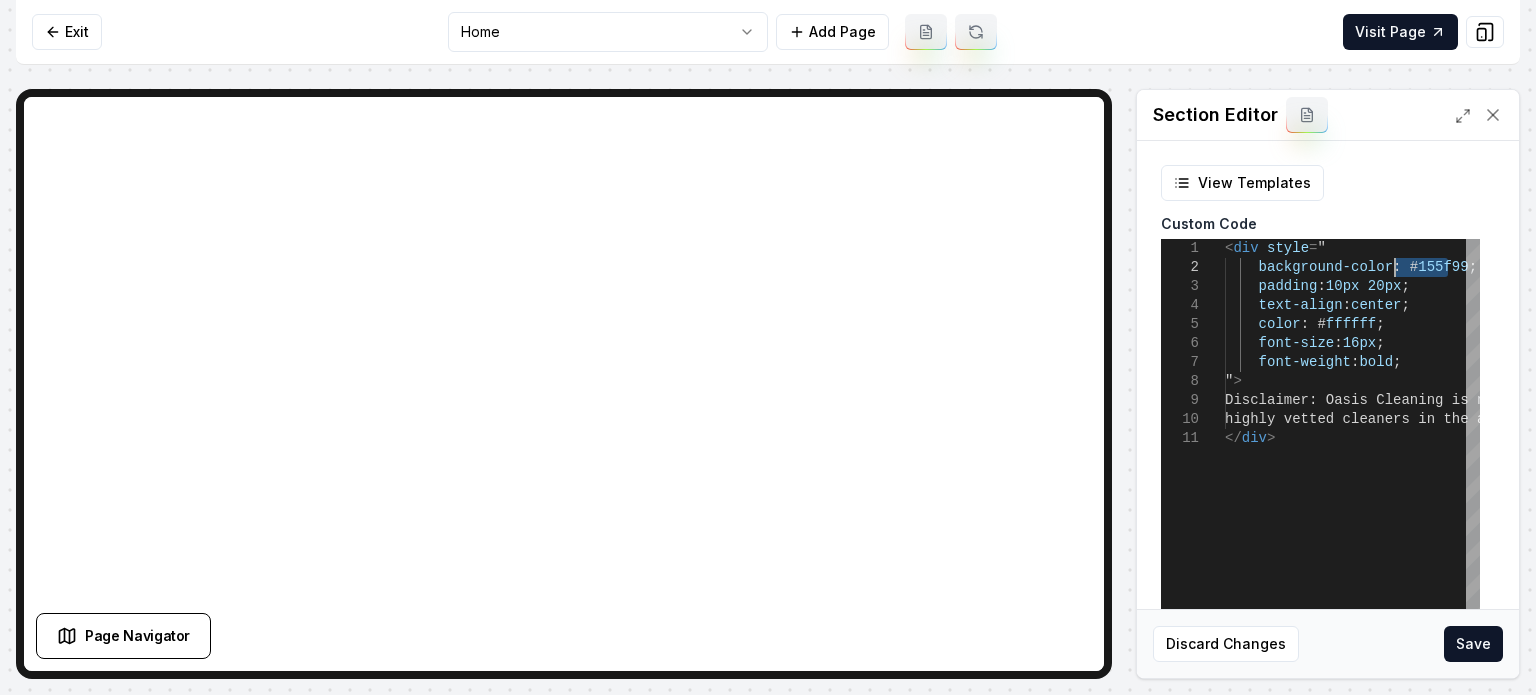 drag, startPoint x: 1445, startPoint y: 270, endPoint x: 1393, endPoint y: 269, distance: 52.009613 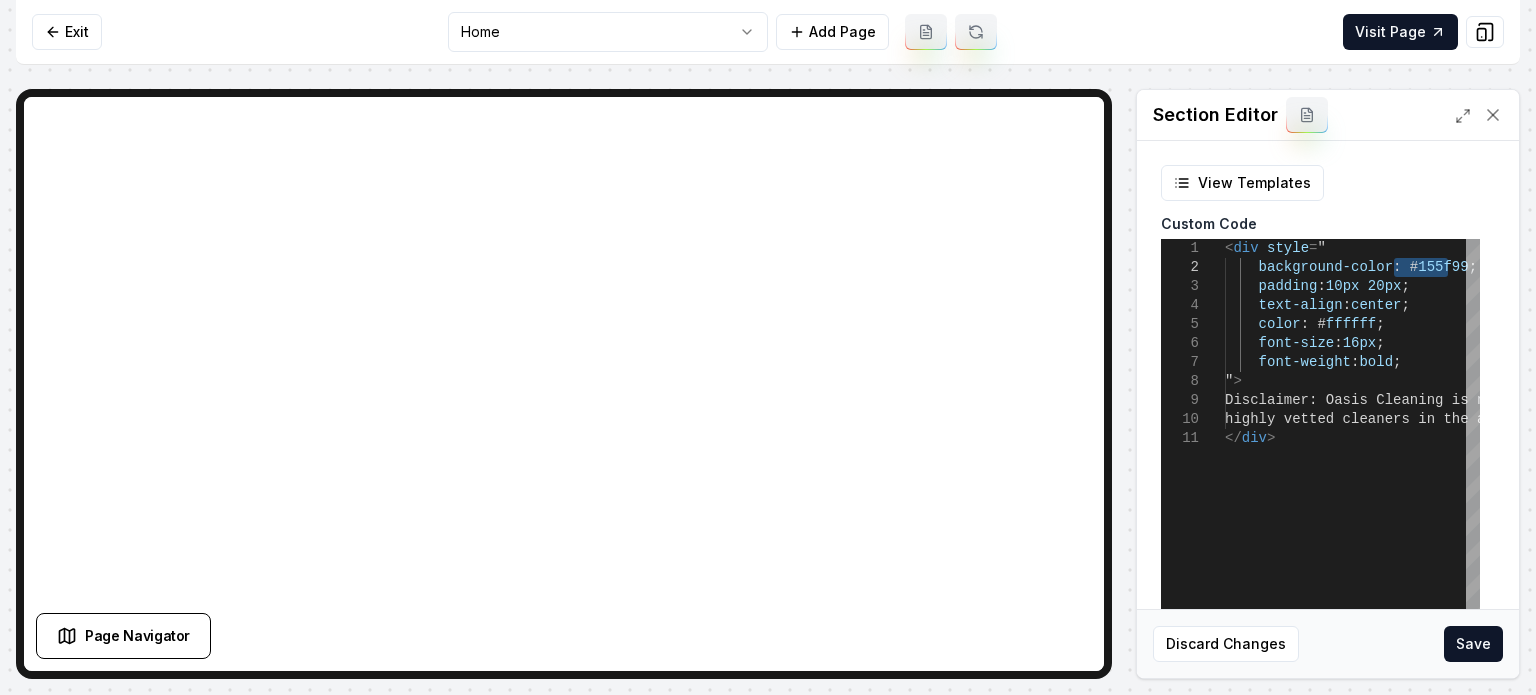 type on "**********" 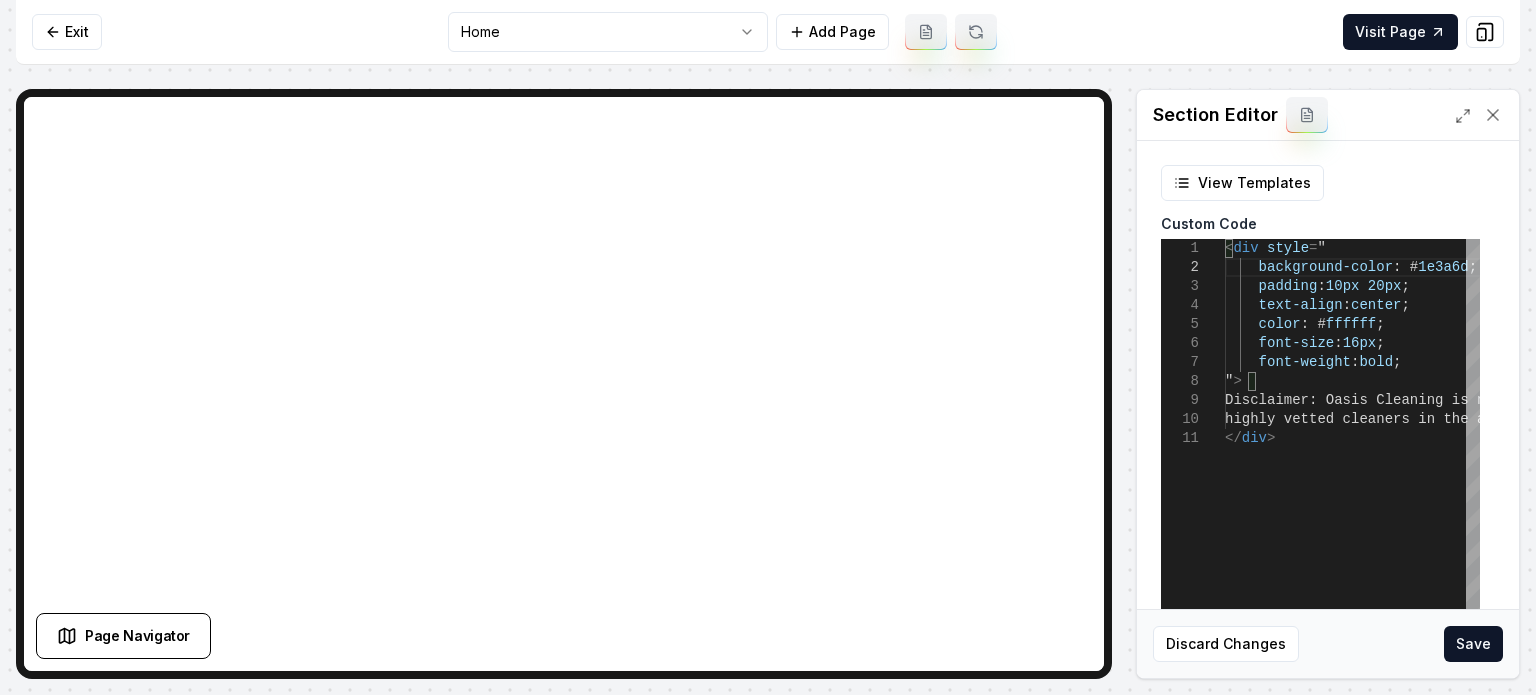 click on "Discard Changes Save" at bounding box center (1328, 643) 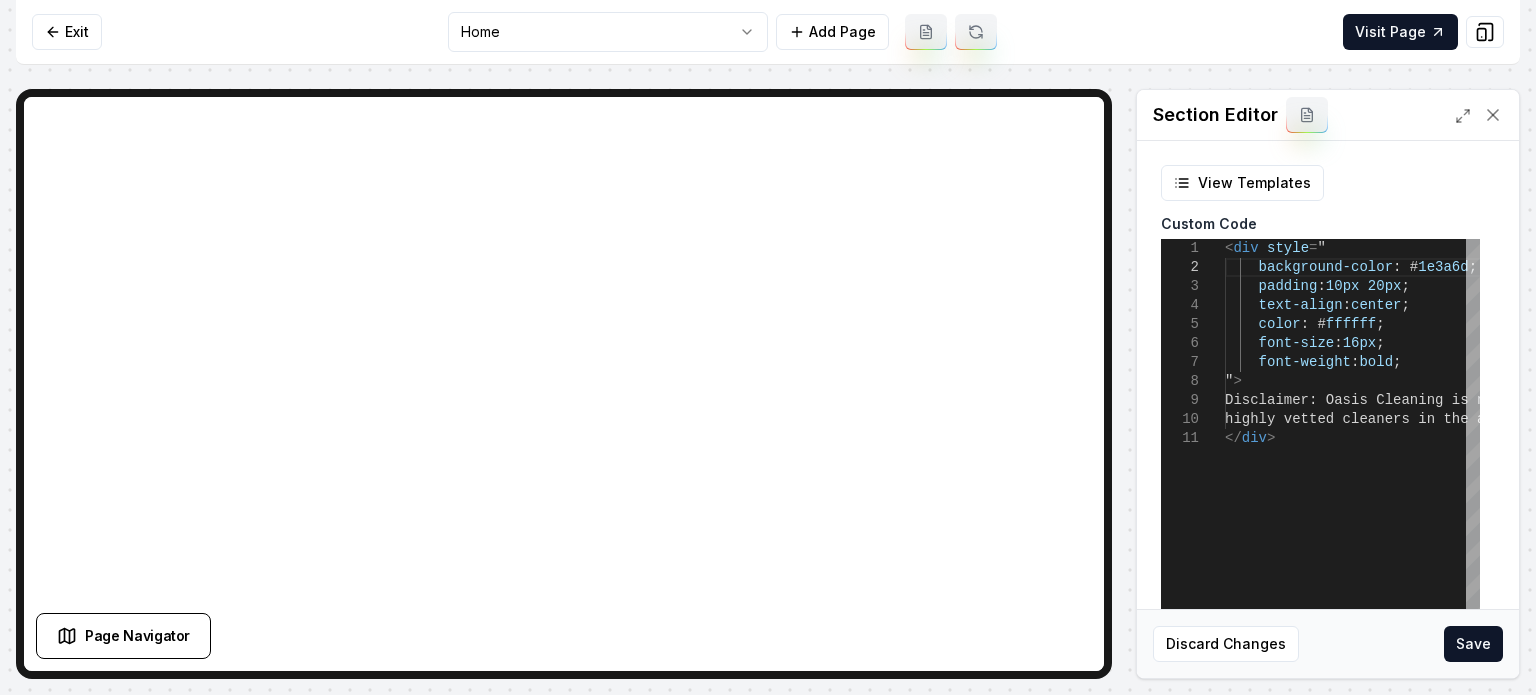 click on "Save" at bounding box center [1473, 644] 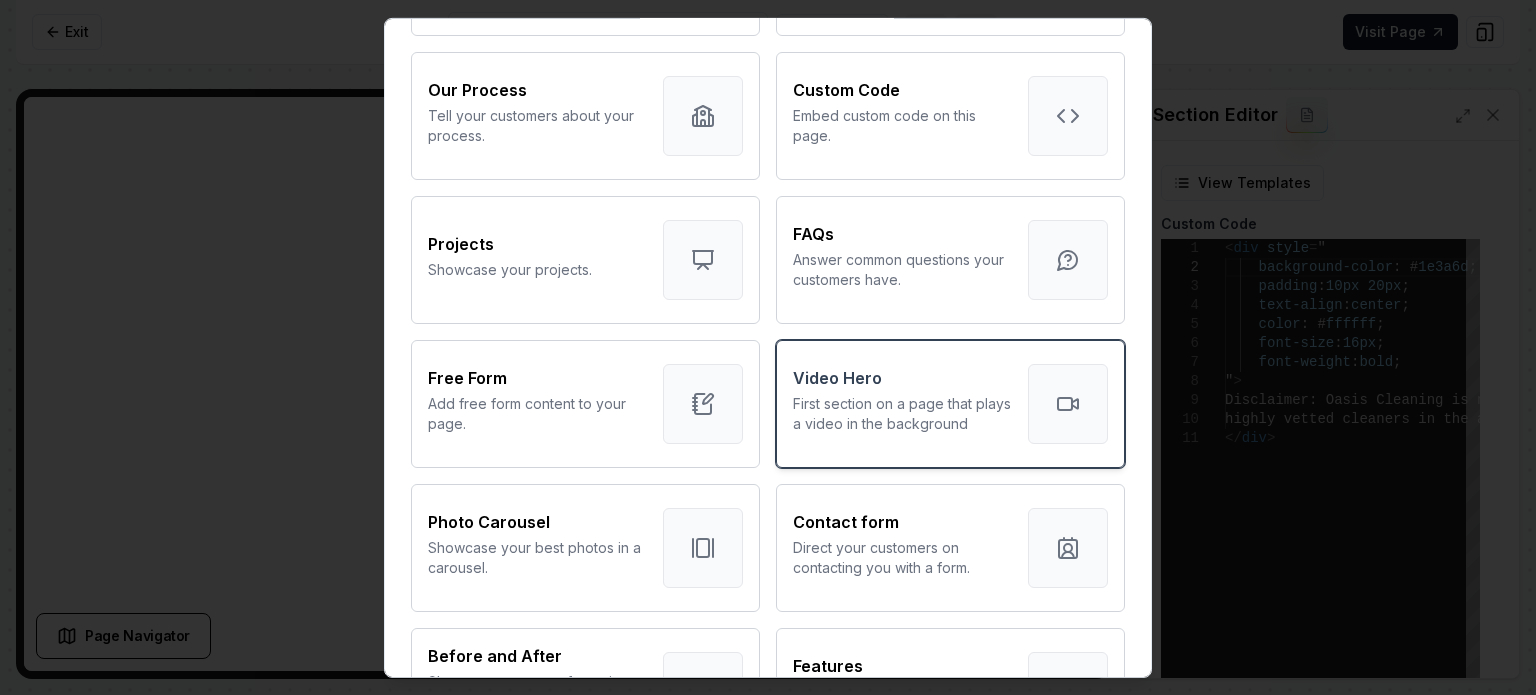 scroll, scrollTop: 824, scrollLeft: 0, axis: vertical 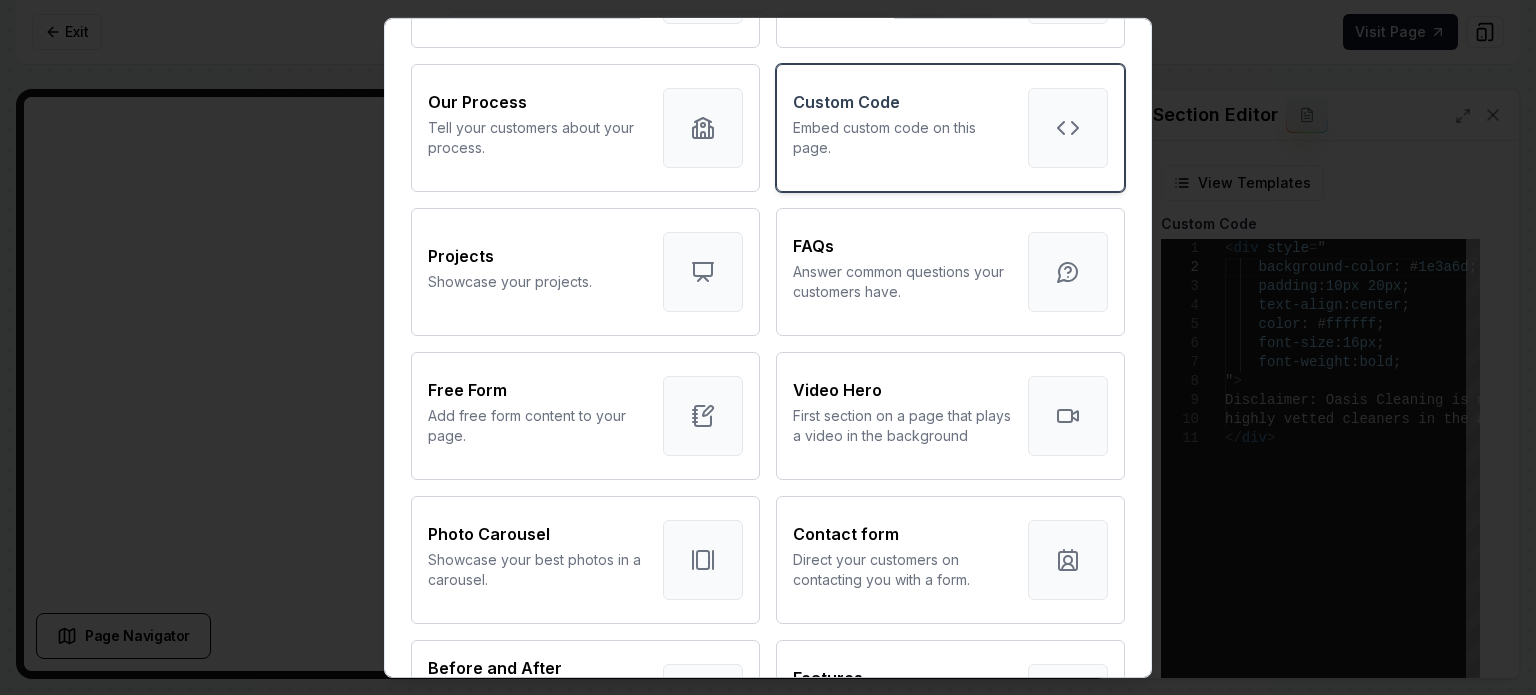 click on "Custom Code Embed custom code on this page." at bounding box center [902, 127] 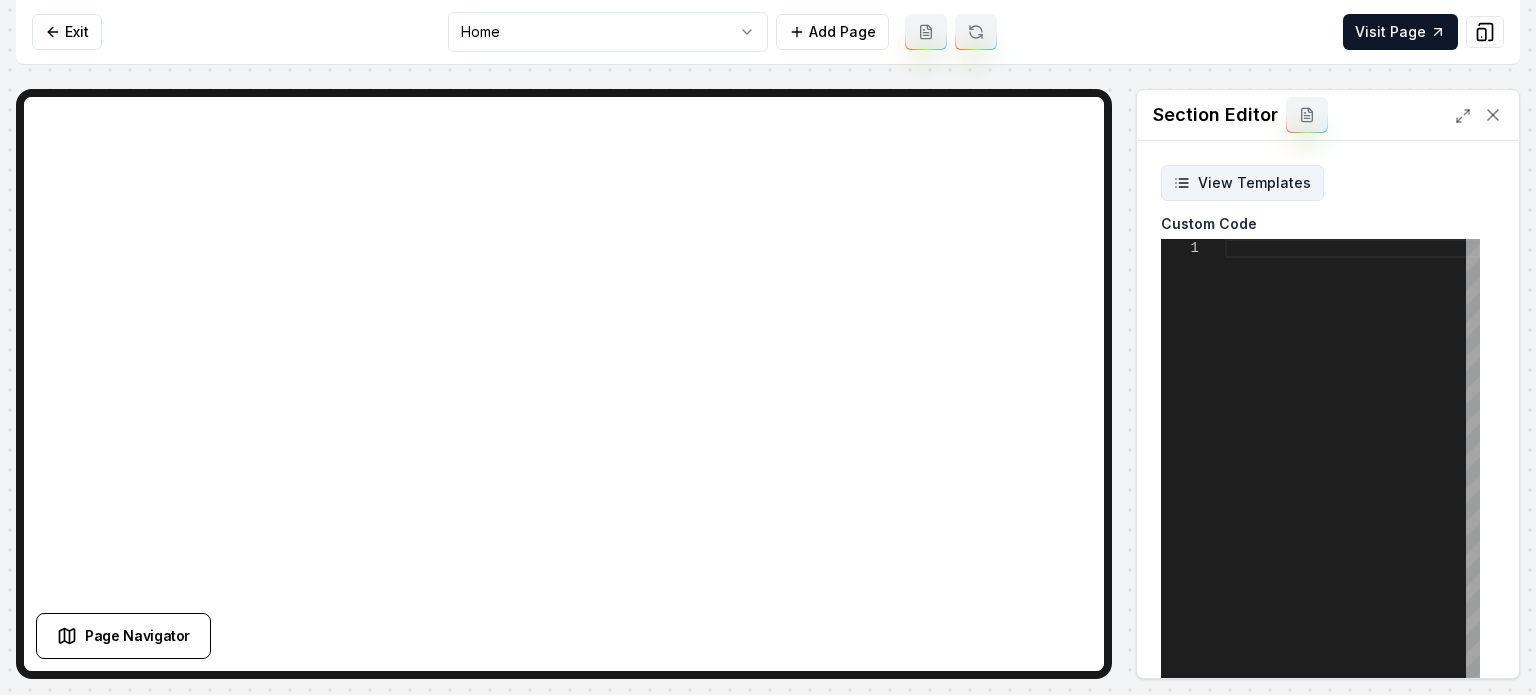 click on "View Templates" at bounding box center [1242, 183] 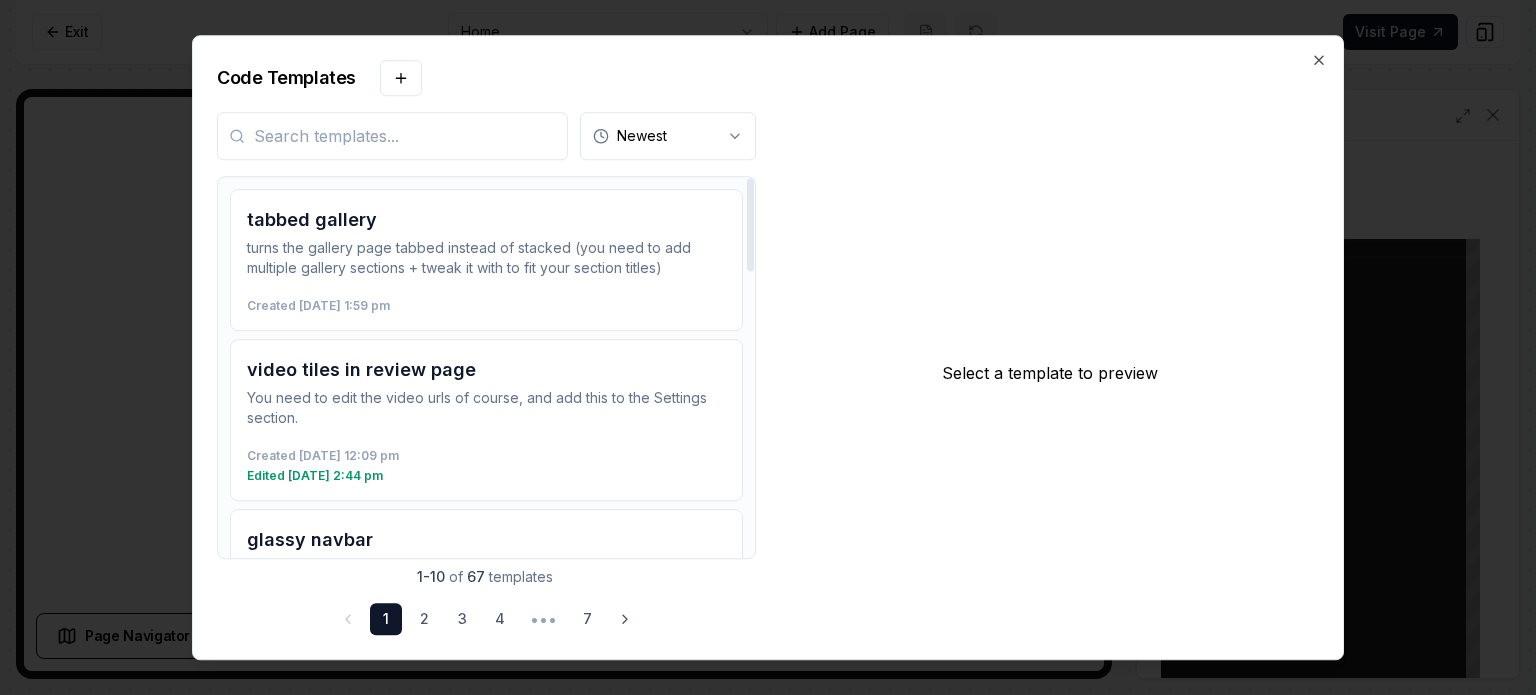 click at bounding box center (392, 136) 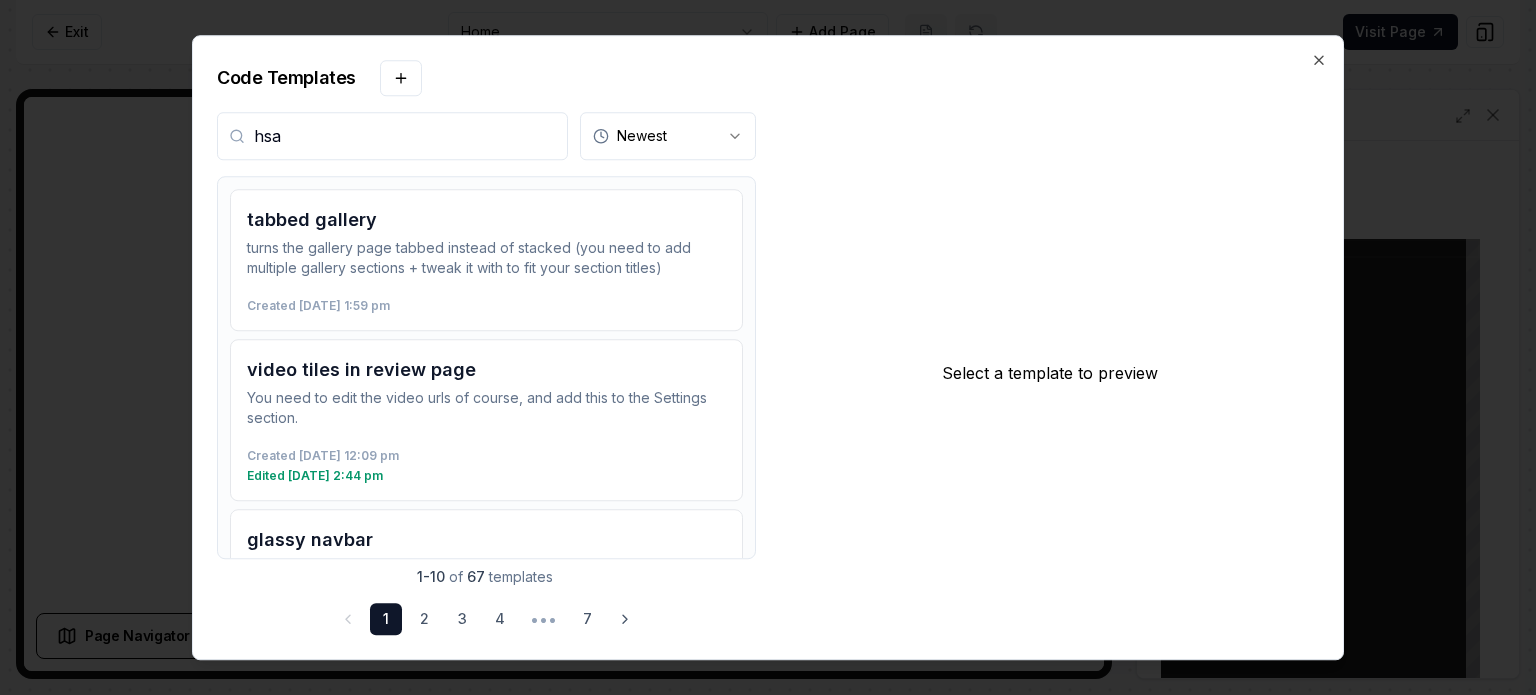 type on "hsa" 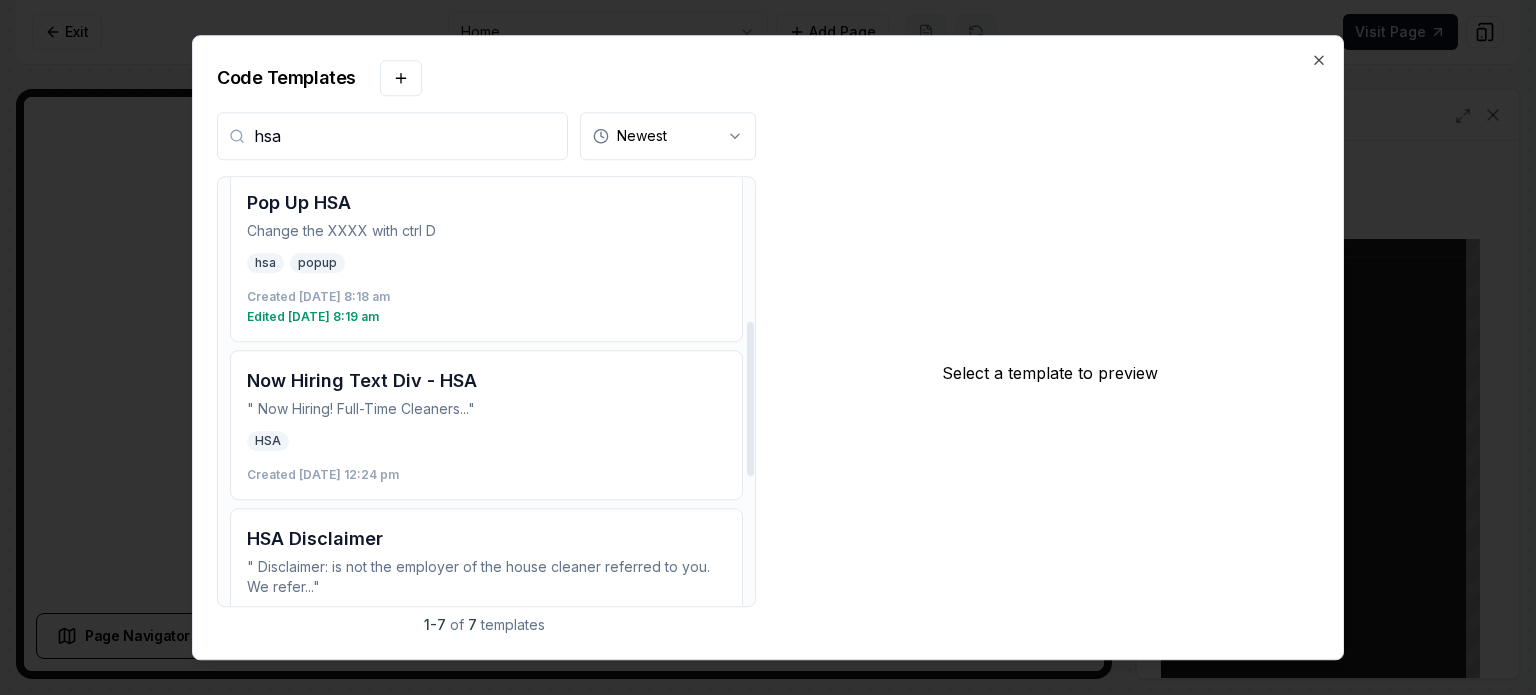 scroll, scrollTop: 400, scrollLeft: 0, axis: vertical 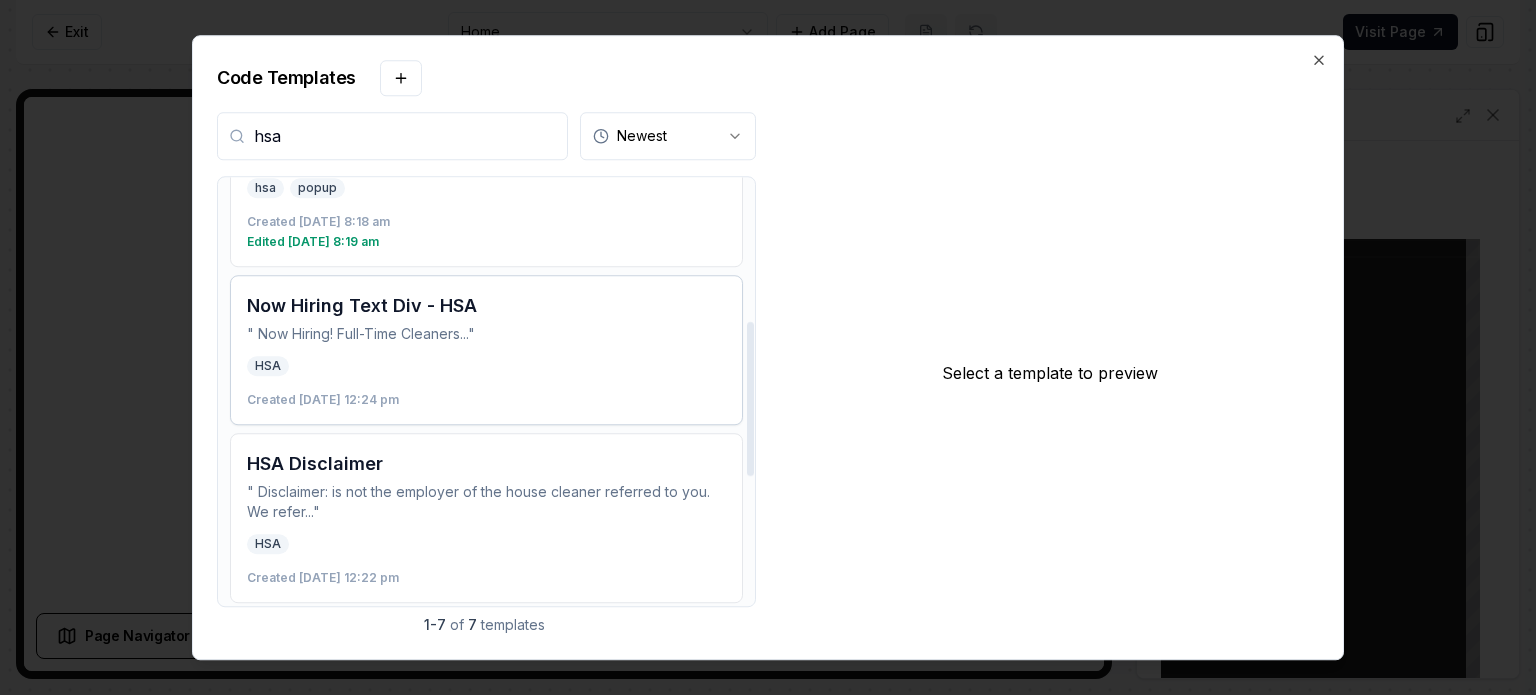 click on "HSA" at bounding box center (486, 366) 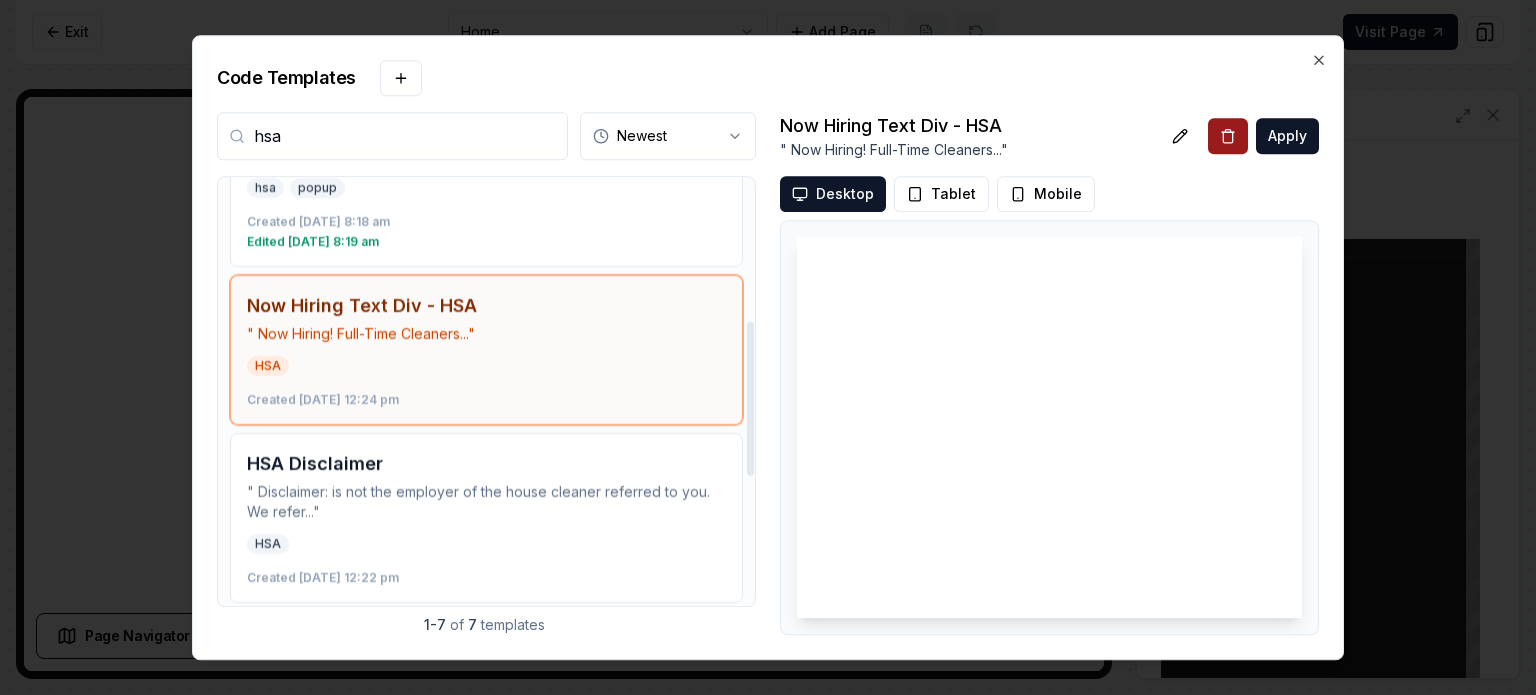 click on "Apply" at bounding box center (1287, 136) 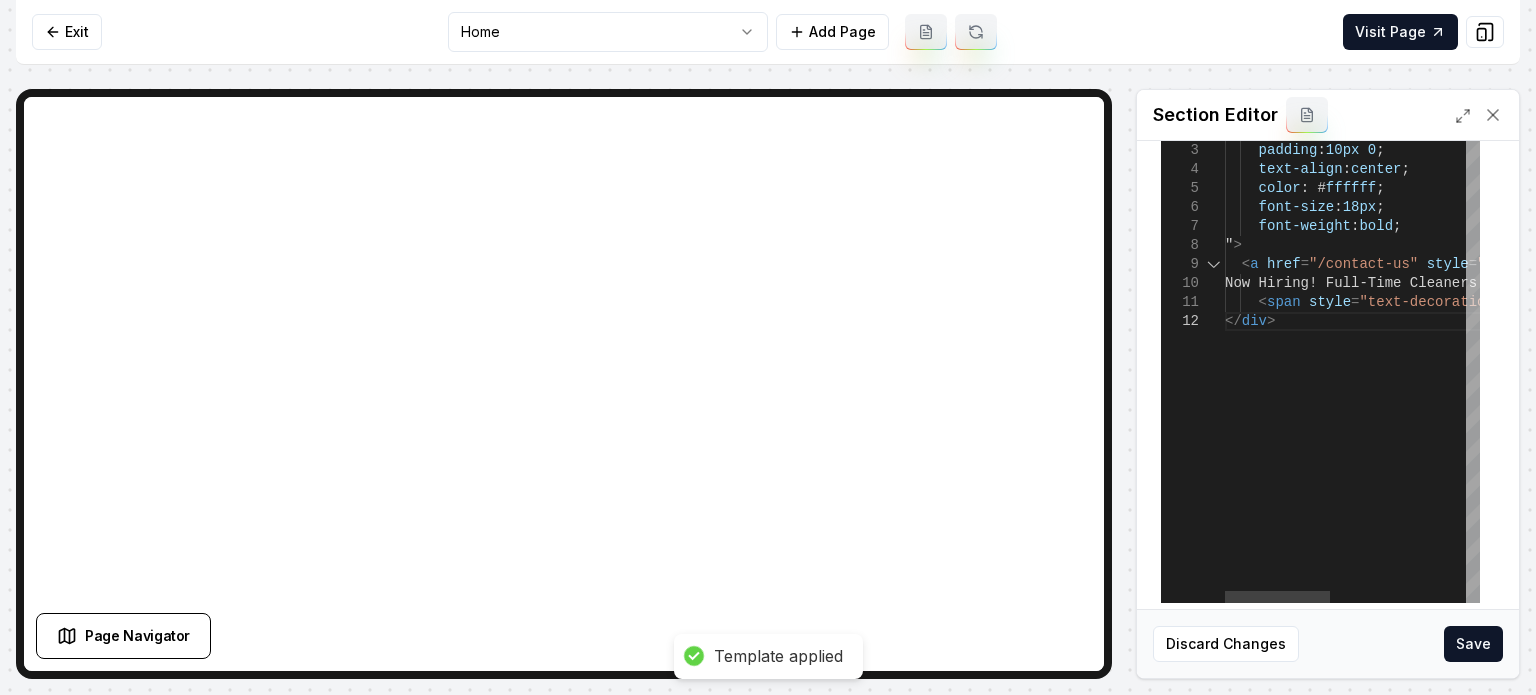 scroll, scrollTop: 252, scrollLeft: 0, axis: vertical 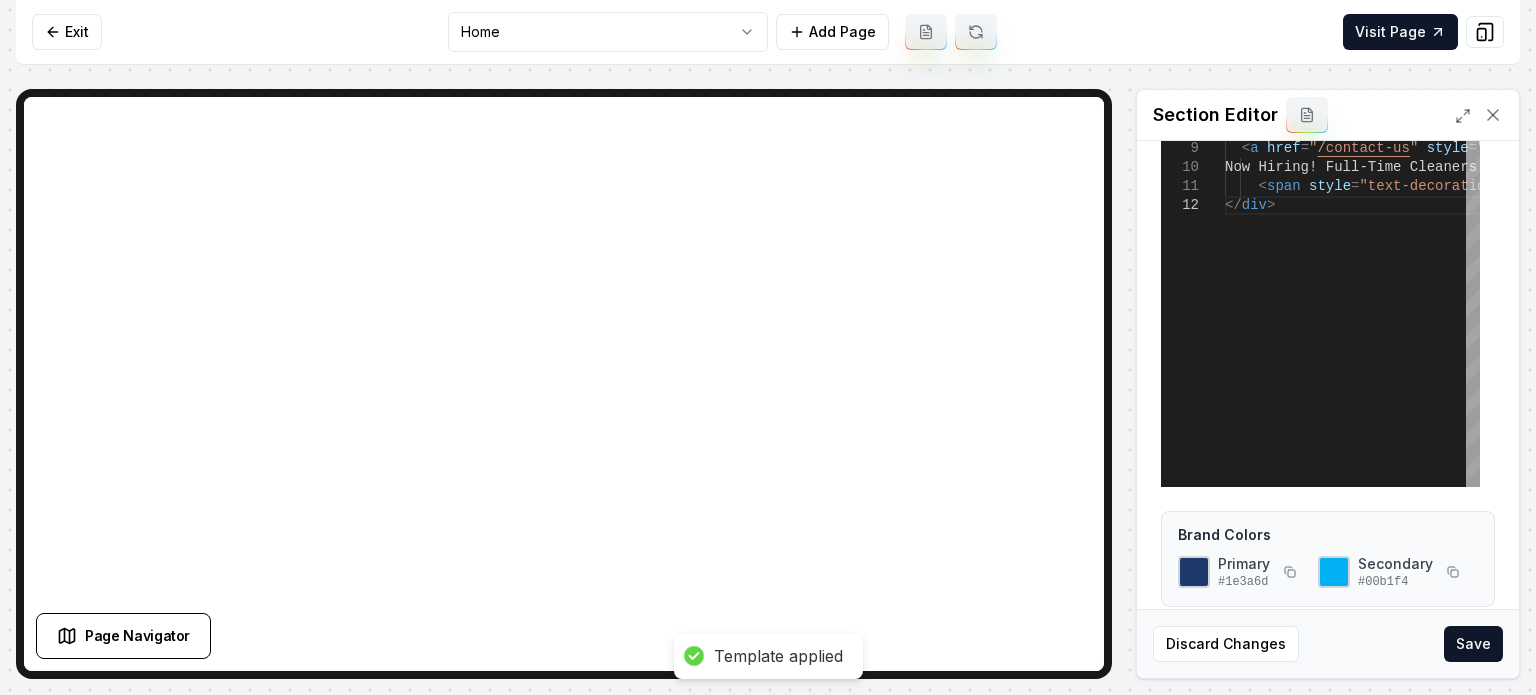 drag, startPoint x: 1443, startPoint y: 570, endPoint x: 1441, endPoint y: 528, distance: 42.047592 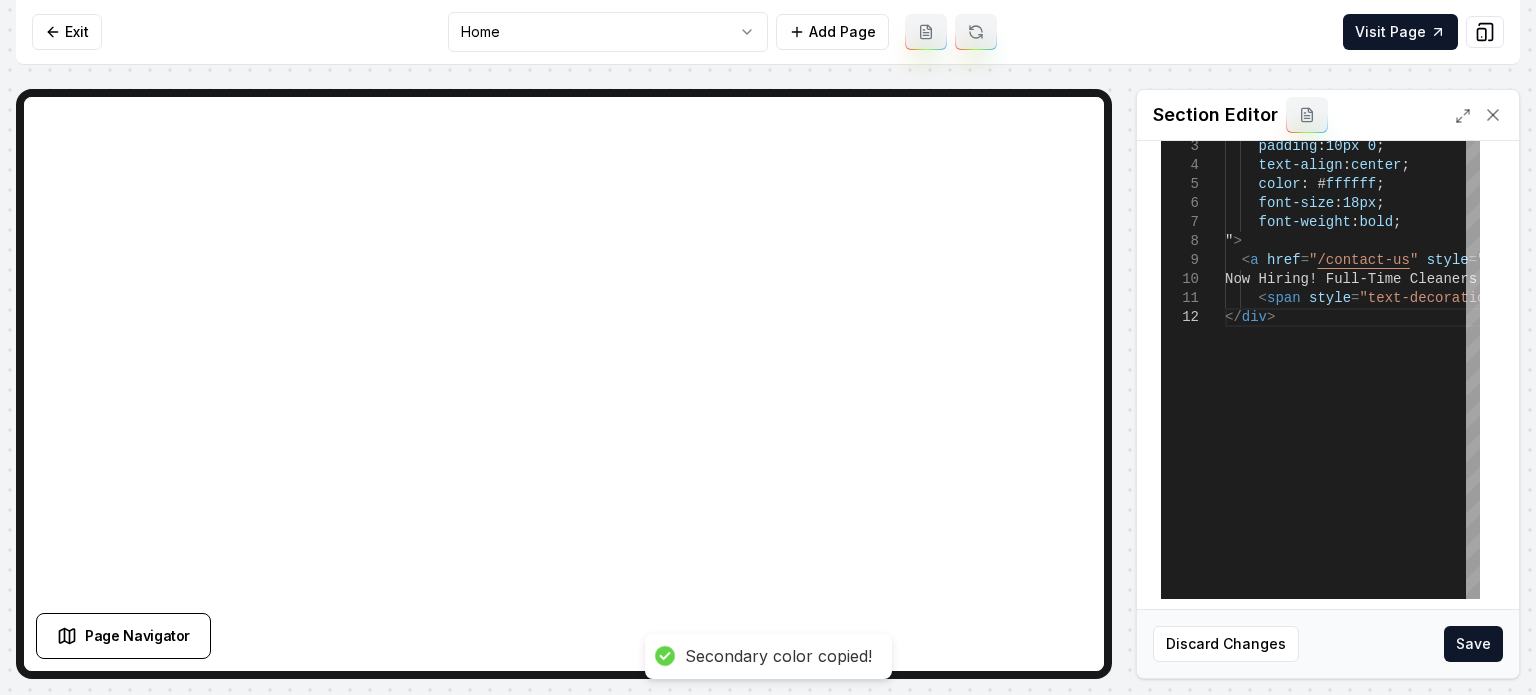 scroll, scrollTop: 0, scrollLeft: 0, axis: both 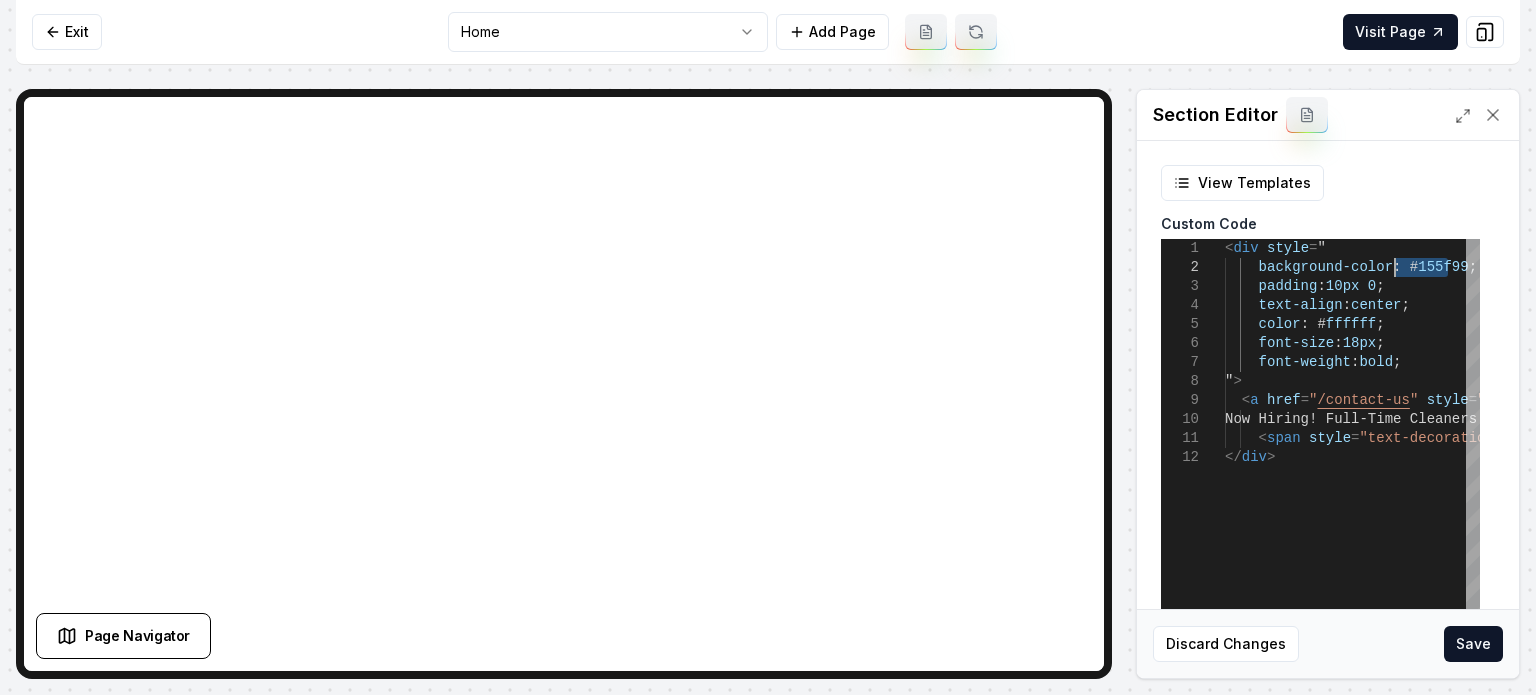 drag, startPoint x: 1447, startPoint y: 262, endPoint x: 1394, endPoint y: 260, distance: 53.037724 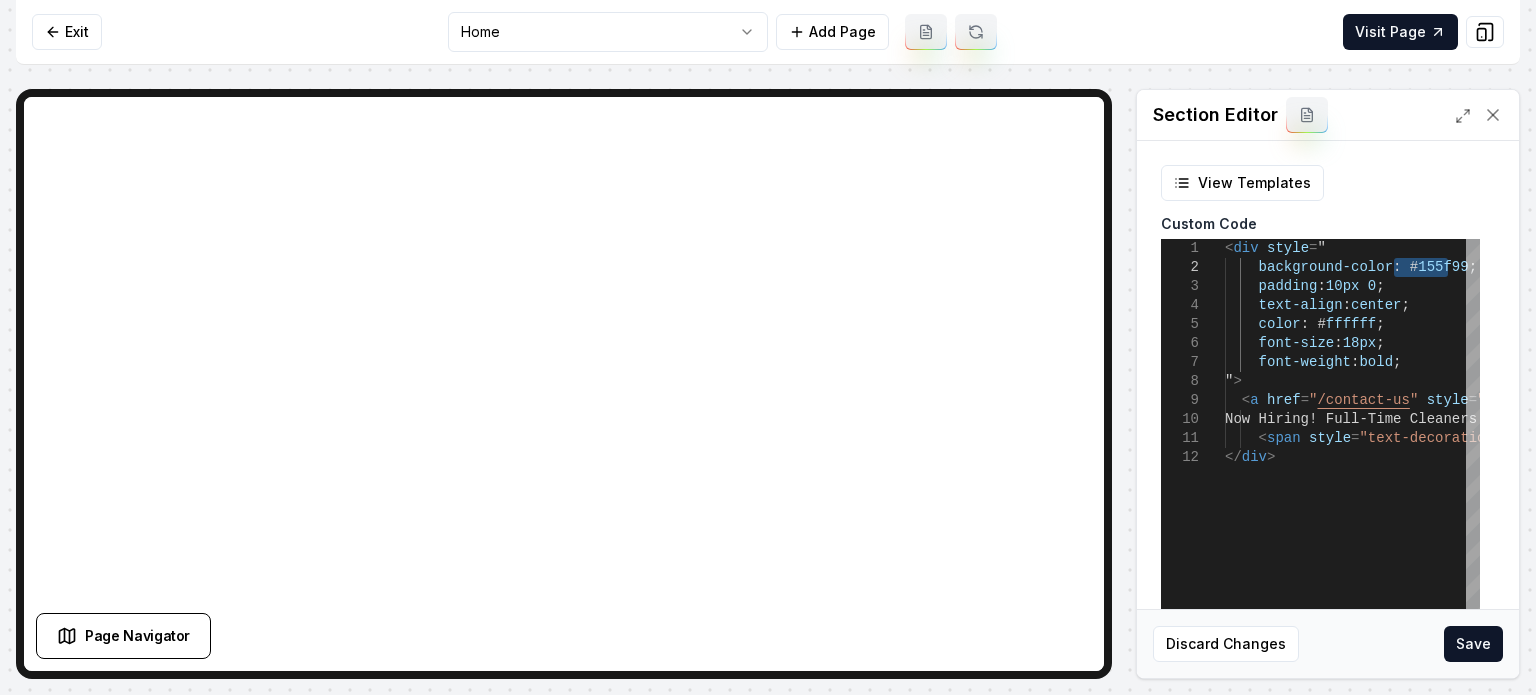 type on "**********" 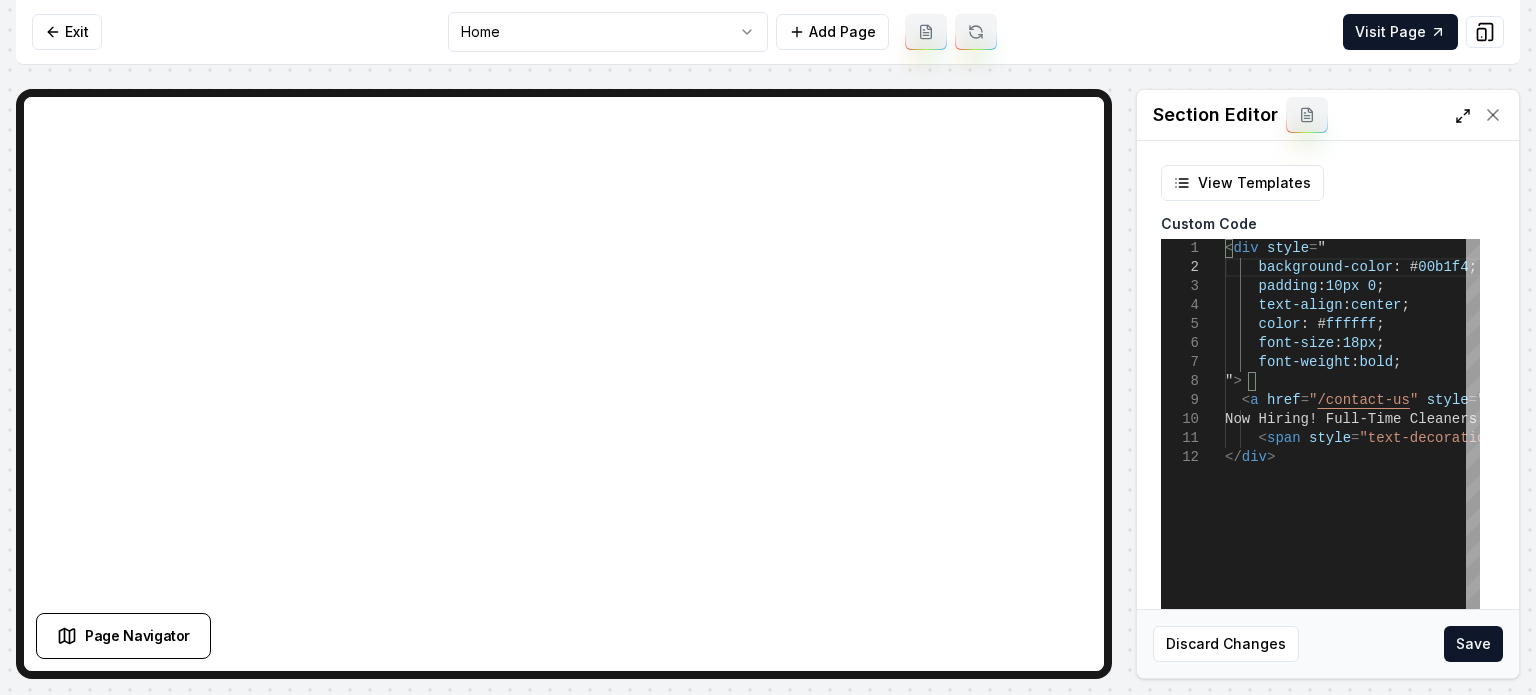 click 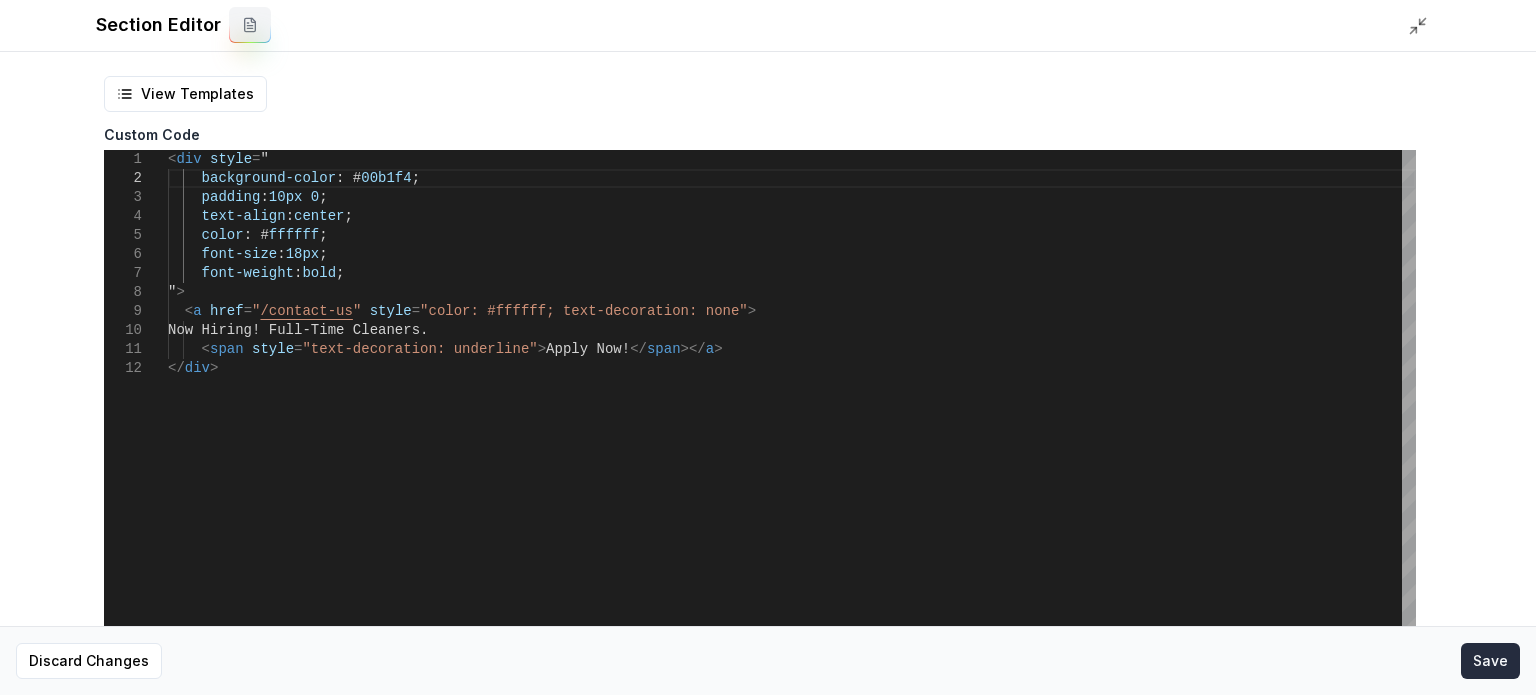 click on "Save" at bounding box center (1490, 661) 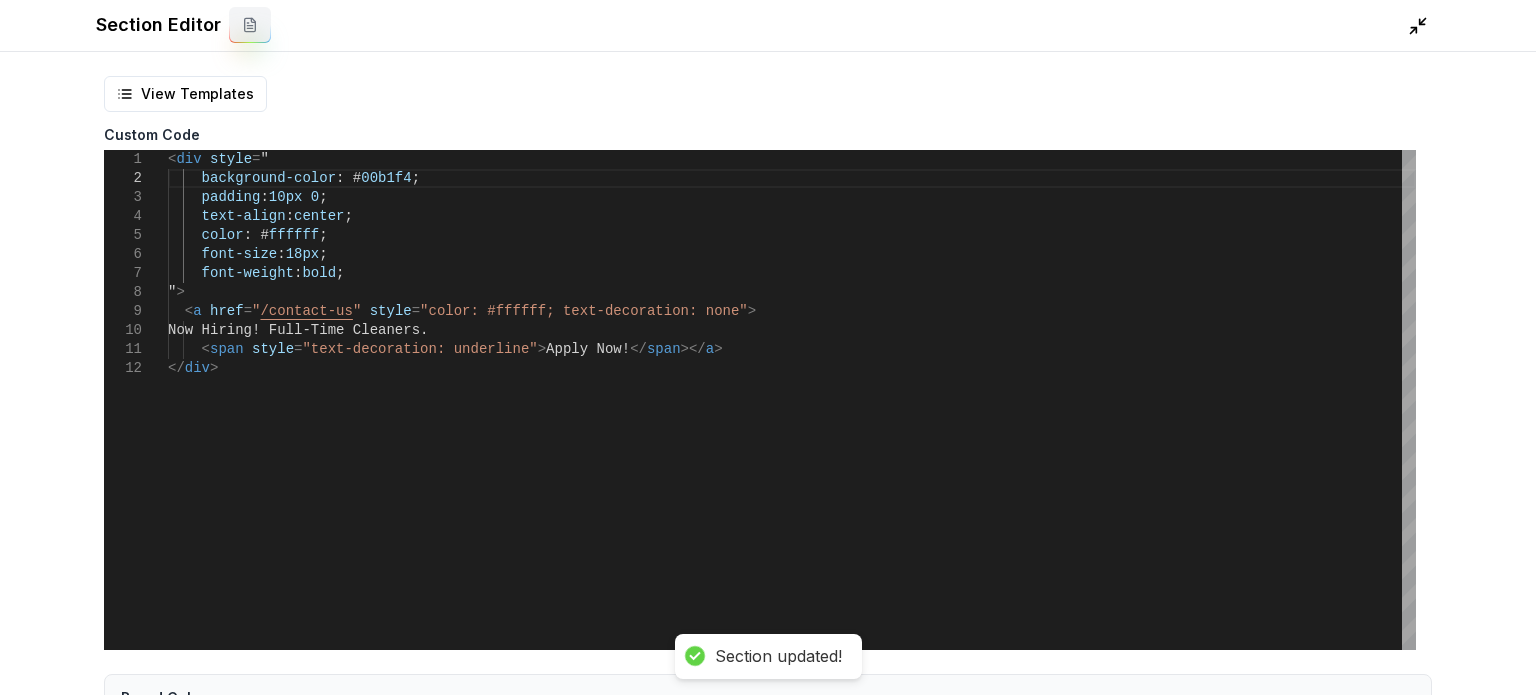 click 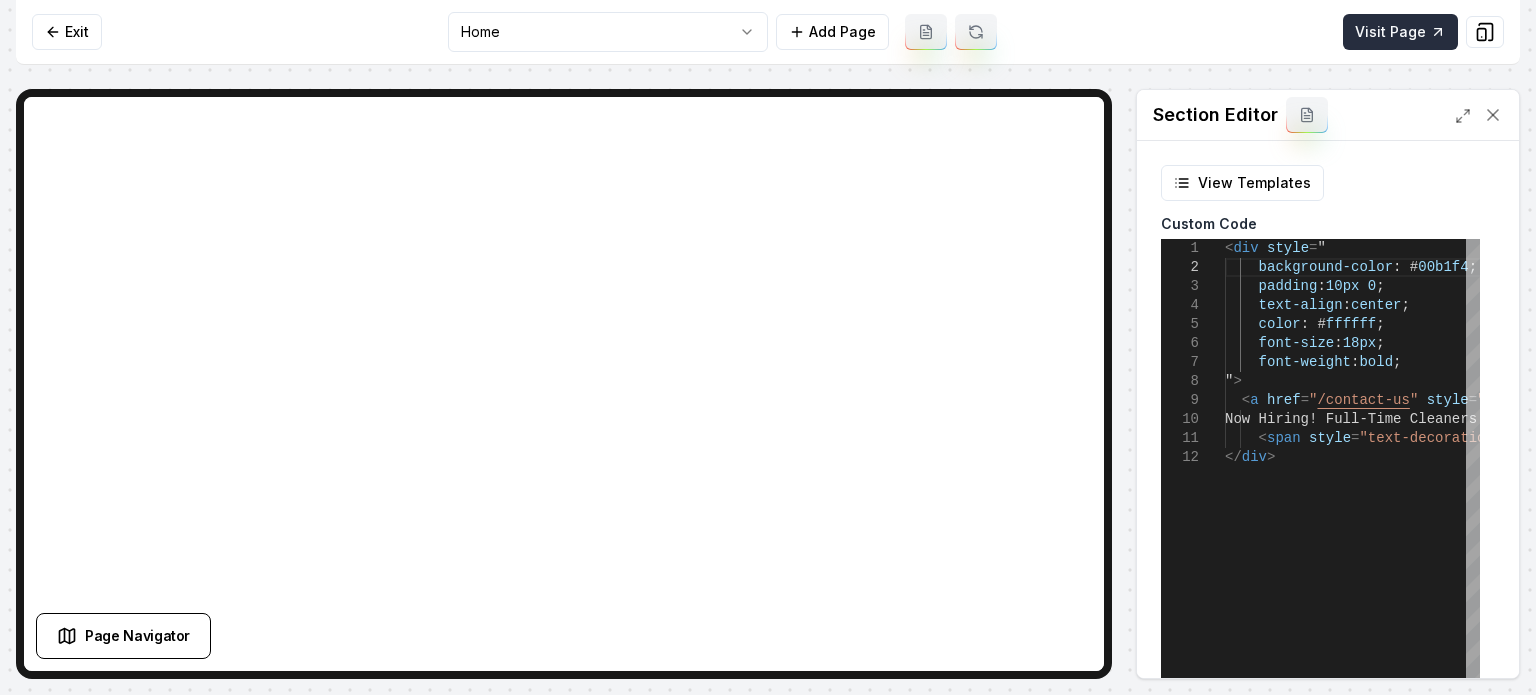 click on "Visit Page" at bounding box center [1400, 32] 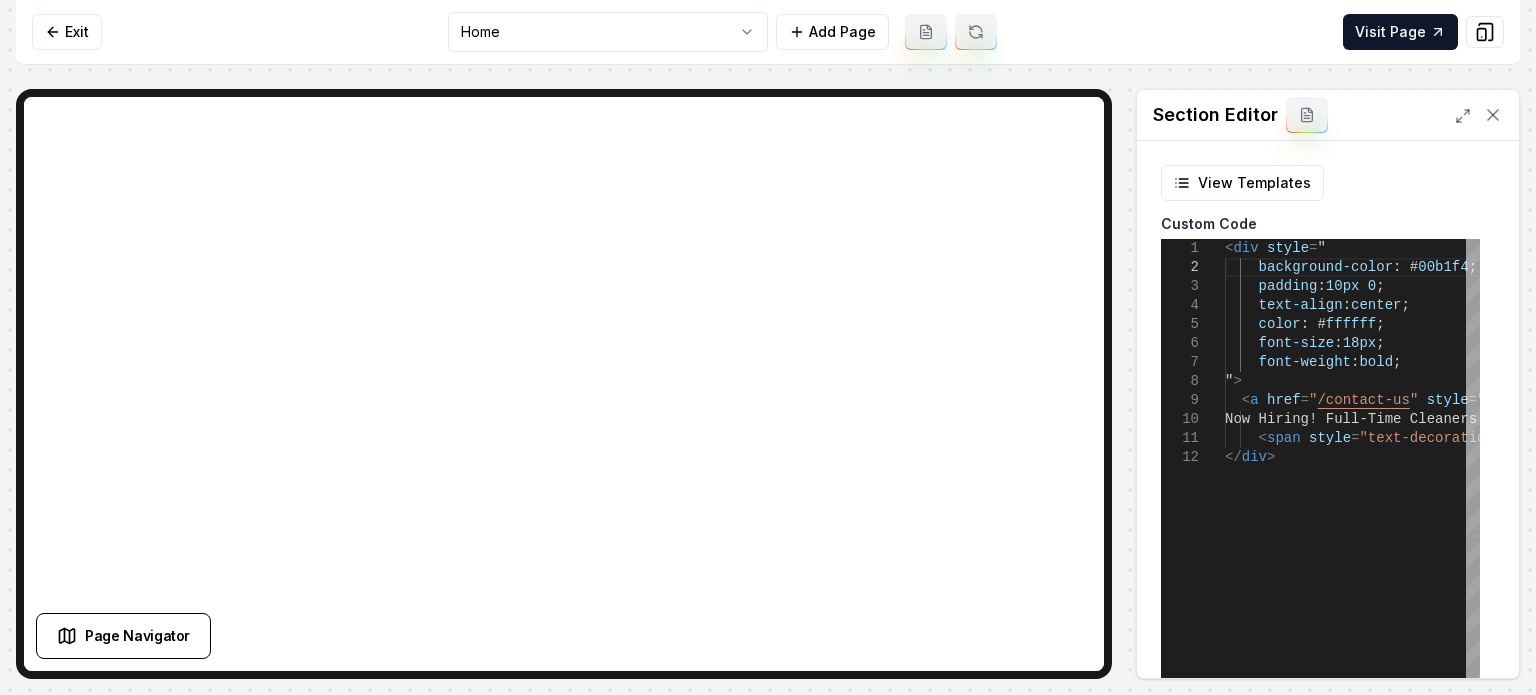 click on "**********" at bounding box center [768, 347] 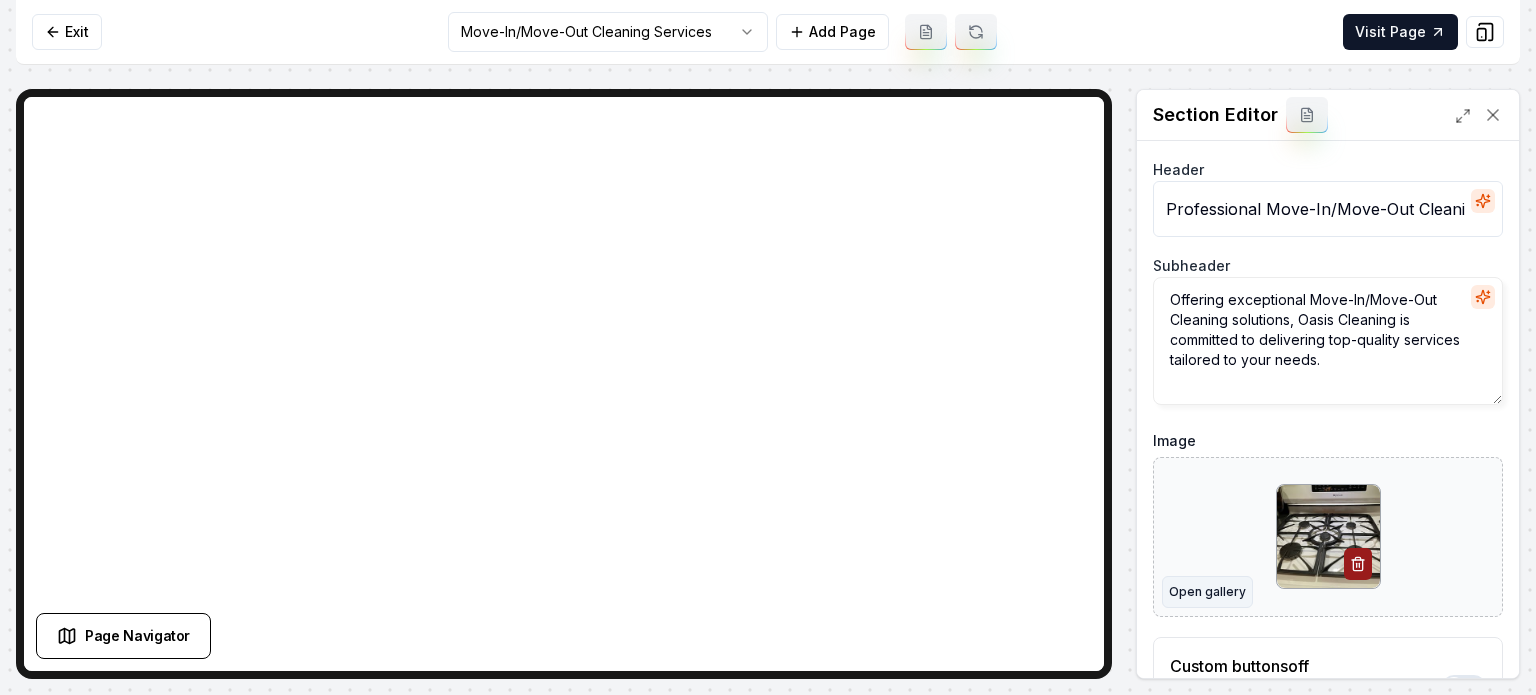 click on "Open gallery" at bounding box center [1207, 592] 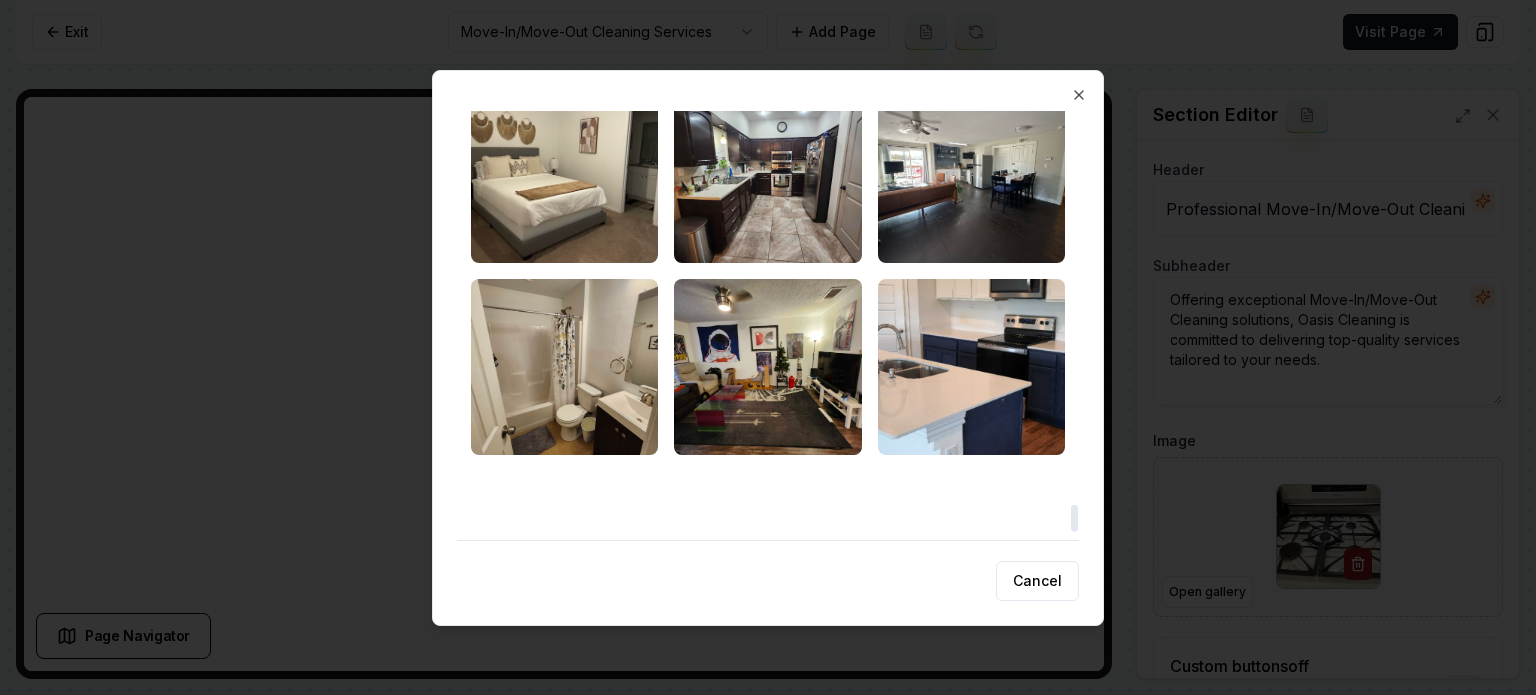 drag, startPoint x: 1076, startPoint y: 168, endPoint x: 1067, endPoint y: 514, distance: 346.11703 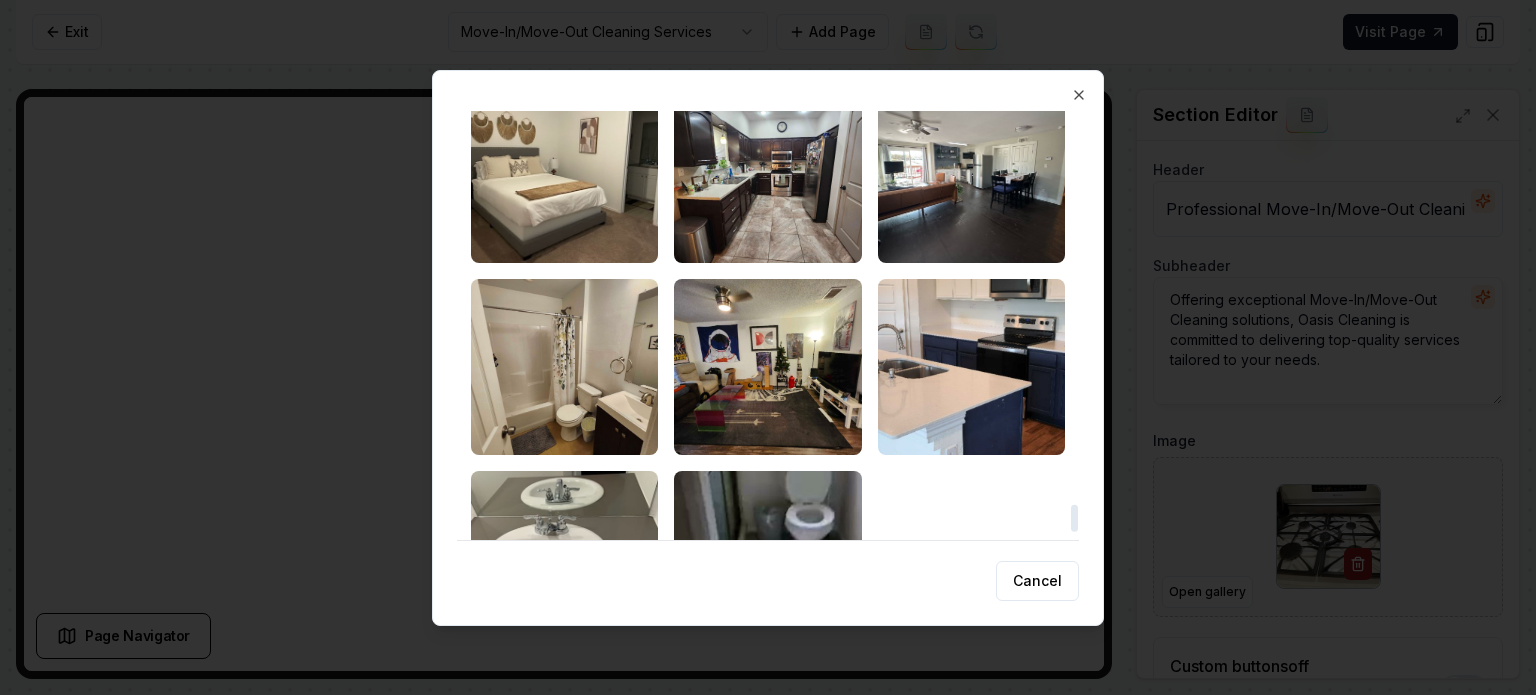 click at bounding box center [1074, 518] 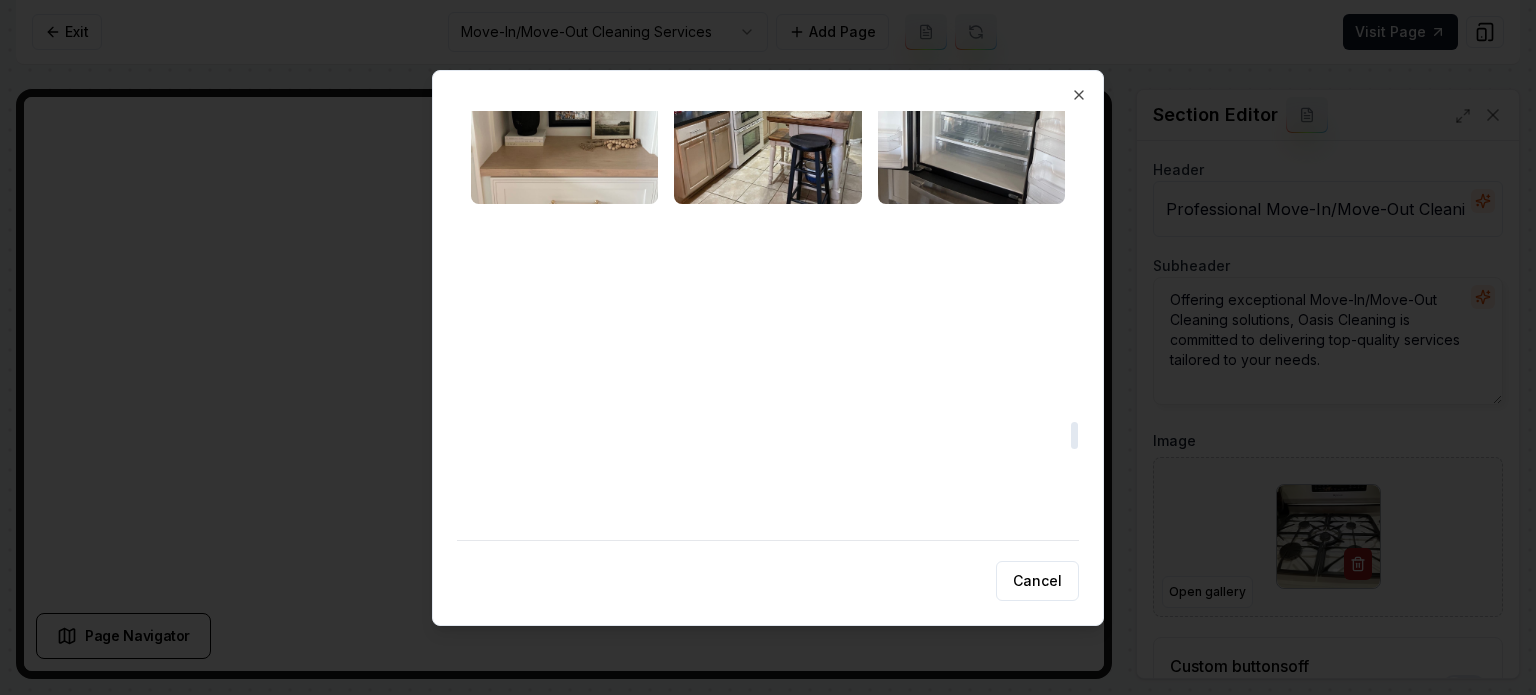 scroll, scrollTop: 4728, scrollLeft: 0, axis: vertical 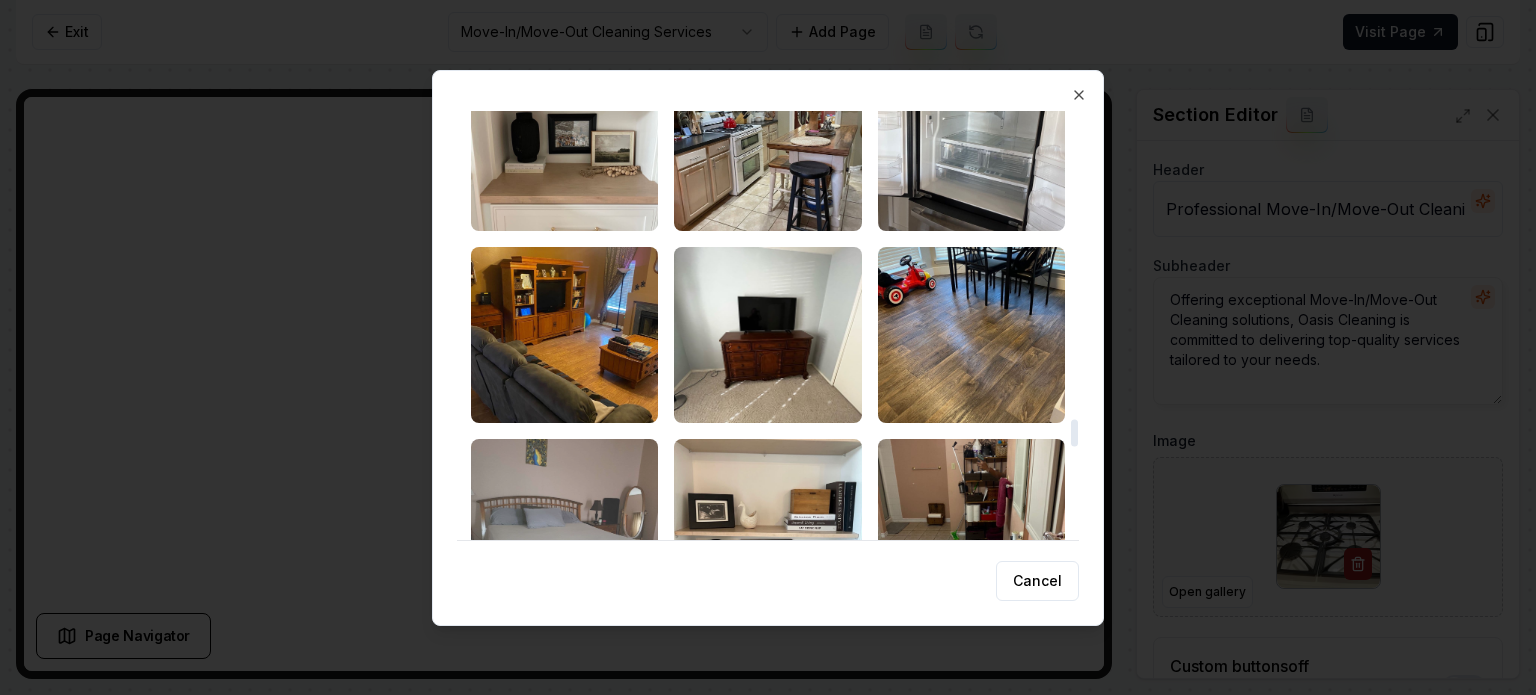 click at bounding box center [564, 527] 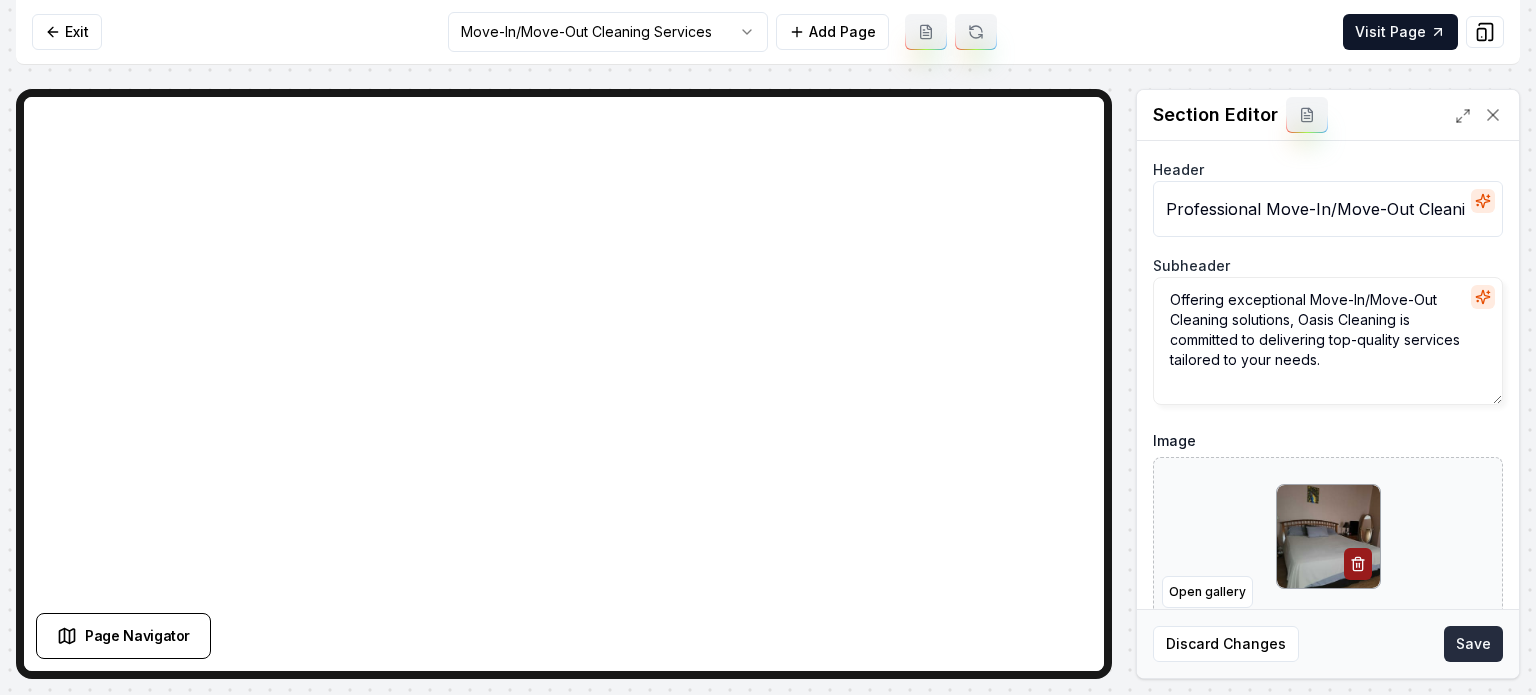 click on "Save" at bounding box center (1473, 644) 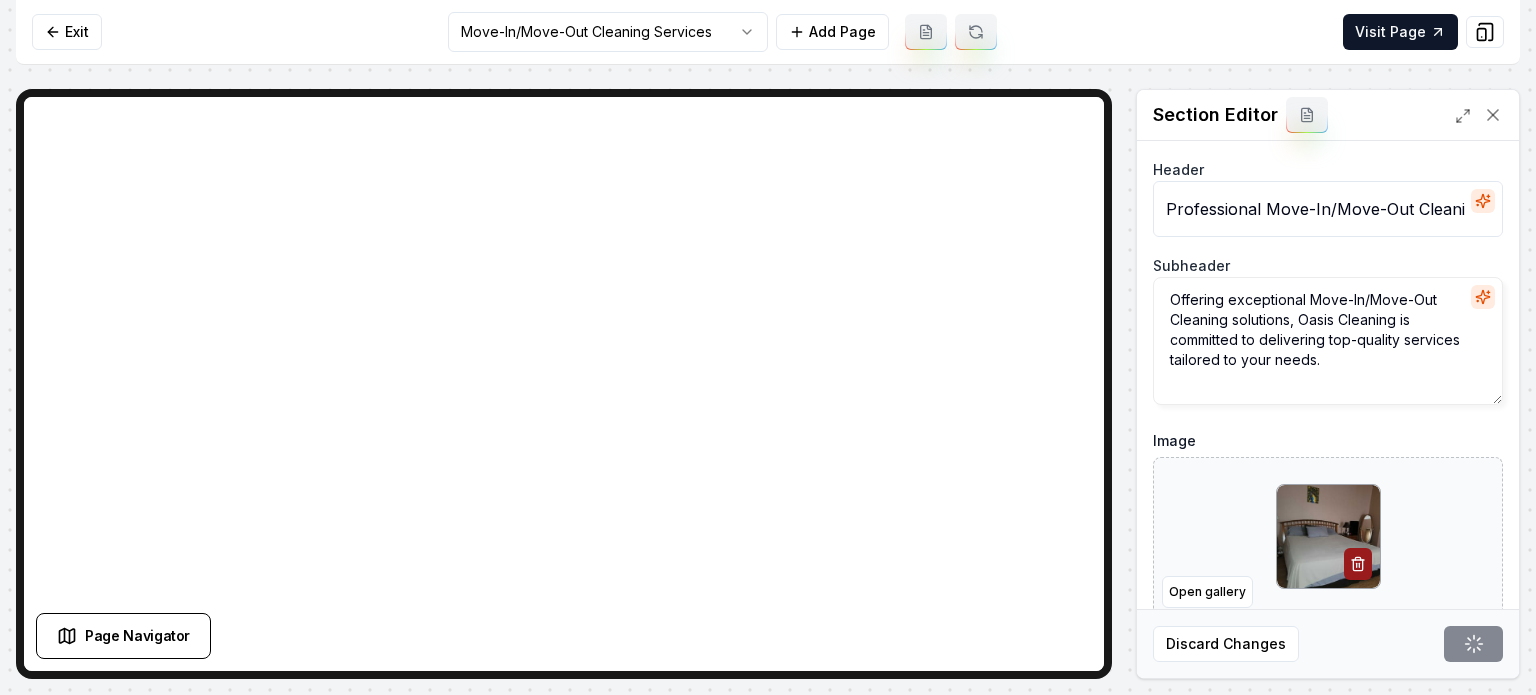 click on "Computer Required This feature is only available on a computer. Please switch to a computer to edit your site. Go back  Exit Move-In/Move-Out Cleaning Services Add Page Visit Page  Page Navigator Page Settings Section Editor Header Professional Move-In/Move-Out Cleaning Services Subheader Offering exceptional Move-In/Move-Out Cleaning solutions, Oasis Cleaning is committed to delivering top-quality services tailored to your needs. Image Open gallery Custom buttons  off Your buttons will be based on the goals you set up. Discard Changes Save /dashboard/sites/3bbcefb9-ce20-40a7-a032-12774b341859/pages/408ea4dd-2f2c-4044-9bf4-5ef9d5553c49 Signed in as [PERSON_NAME] Sign out Made 4 formatting edits between lines 1 and 14 Cursor added: line 71 column 32" at bounding box center (768, 347) 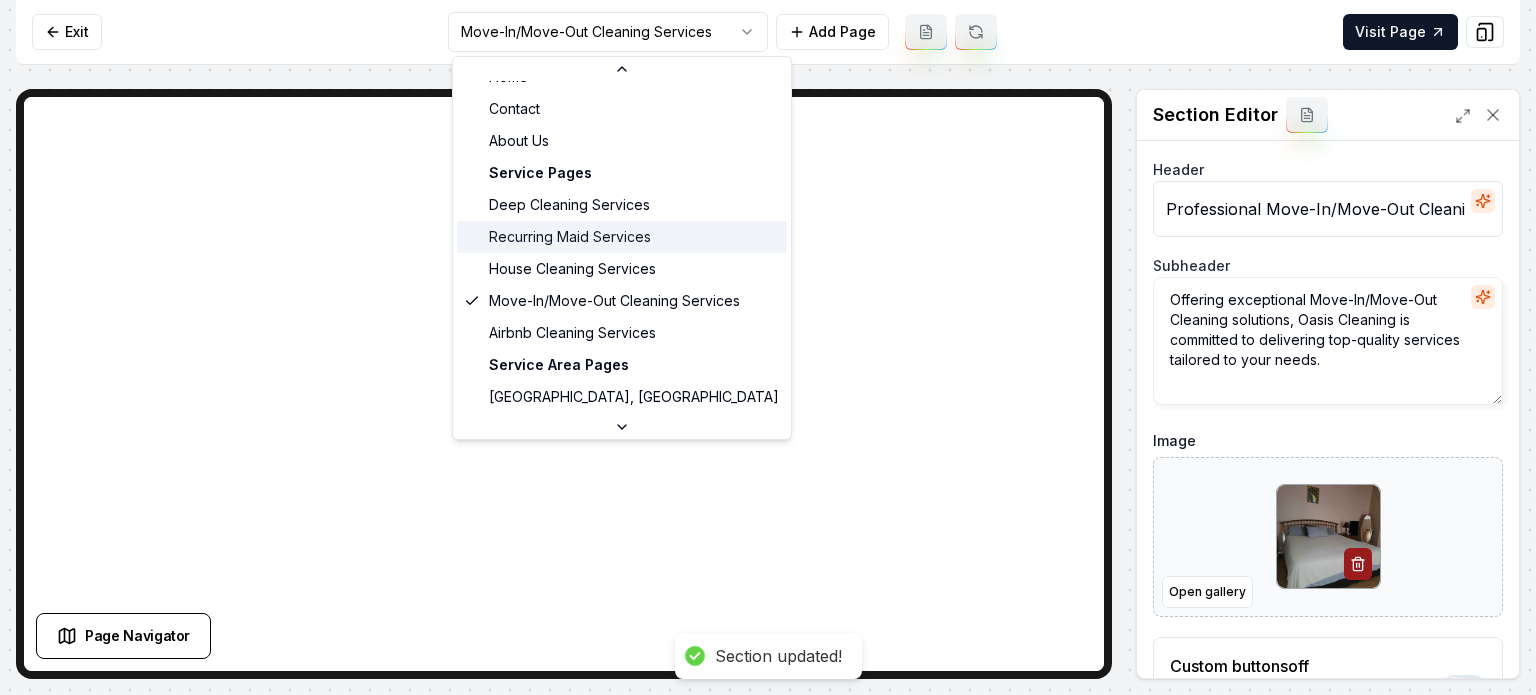 scroll, scrollTop: 65, scrollLeft: 0, axis: vertical 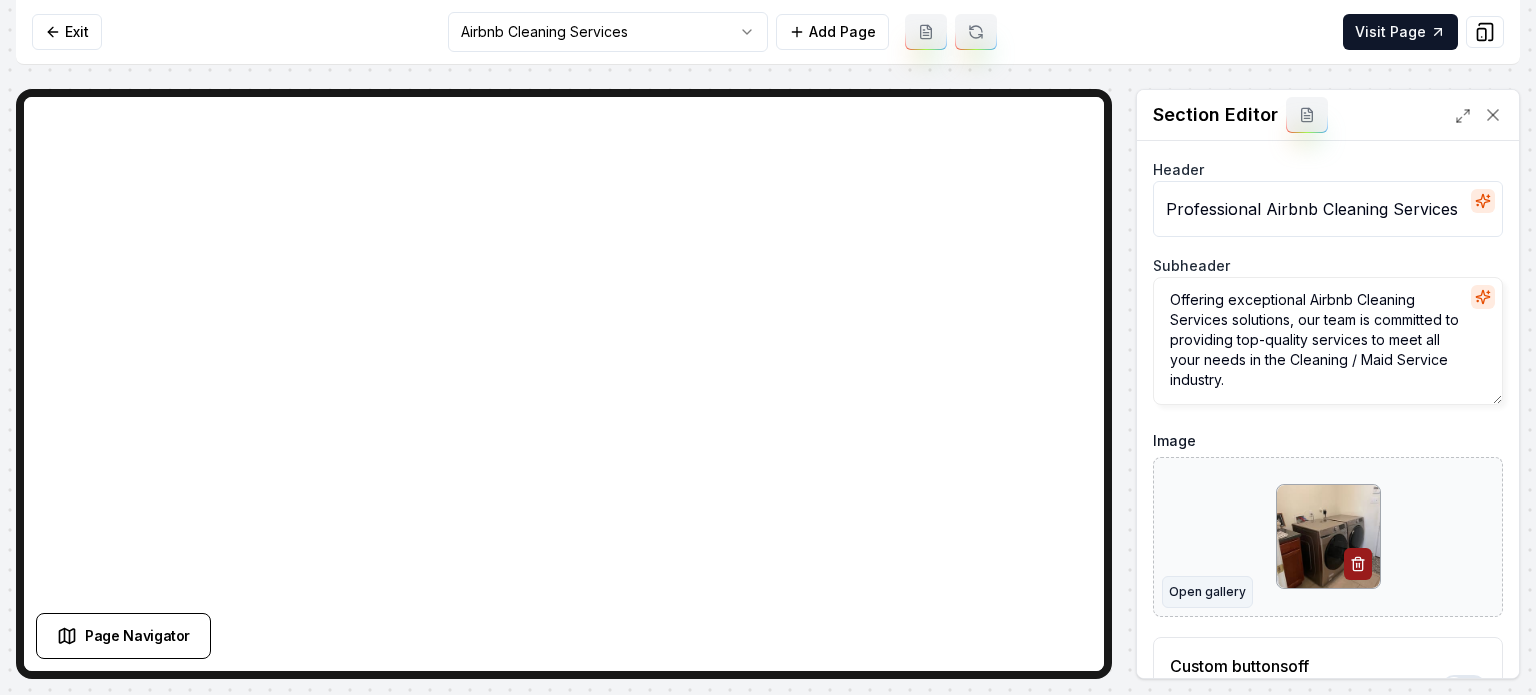 click on "Open gallery" at bounding box center [1207, 592] 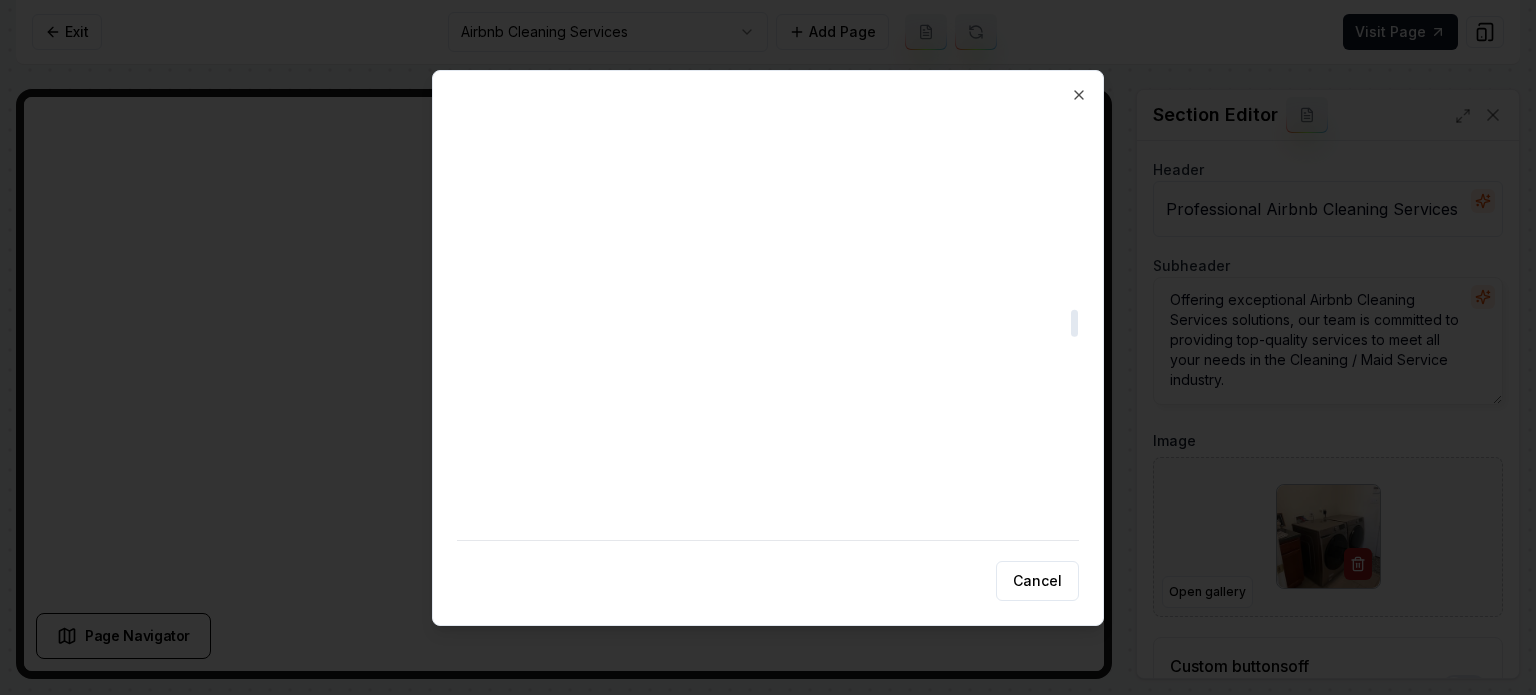 scroll, scrollTop: 3200, scrollLeft: 0, axis: vertical 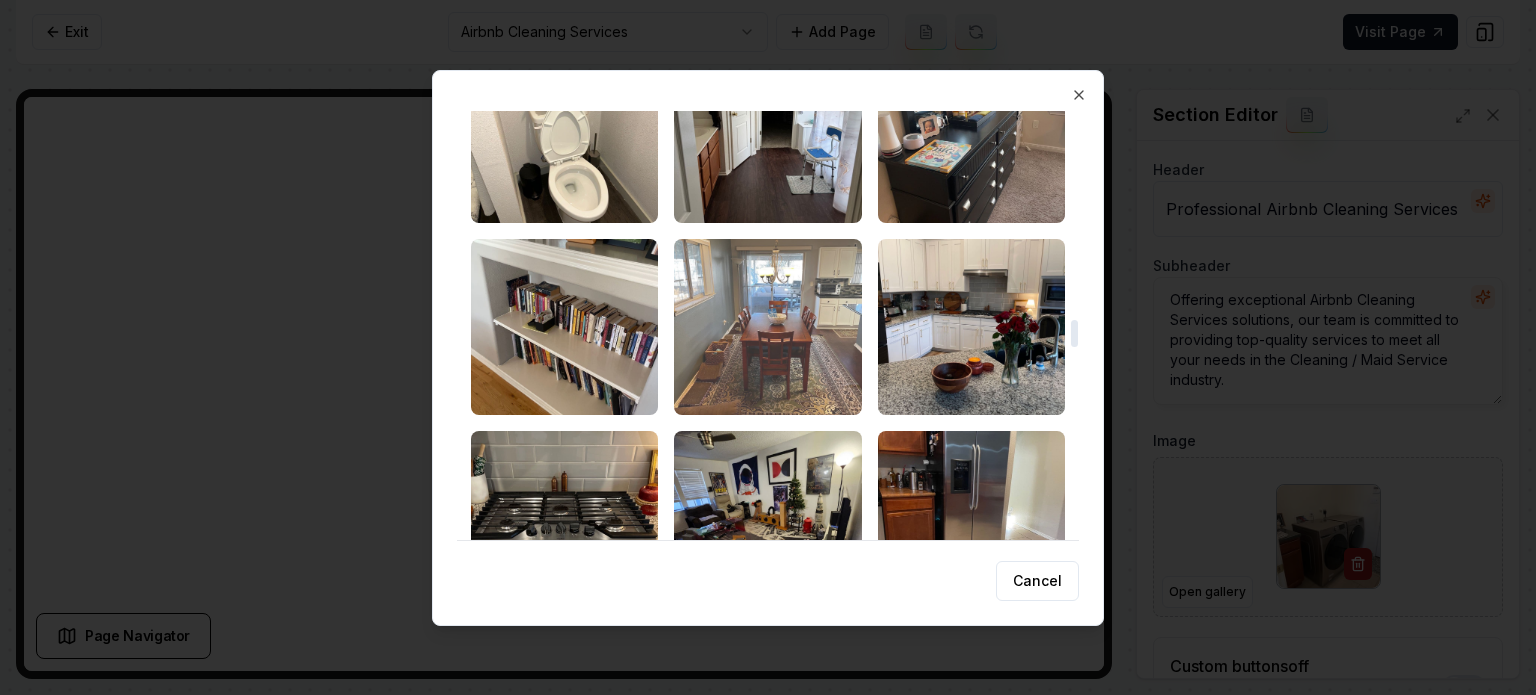 click at bounding box center (767, 327) 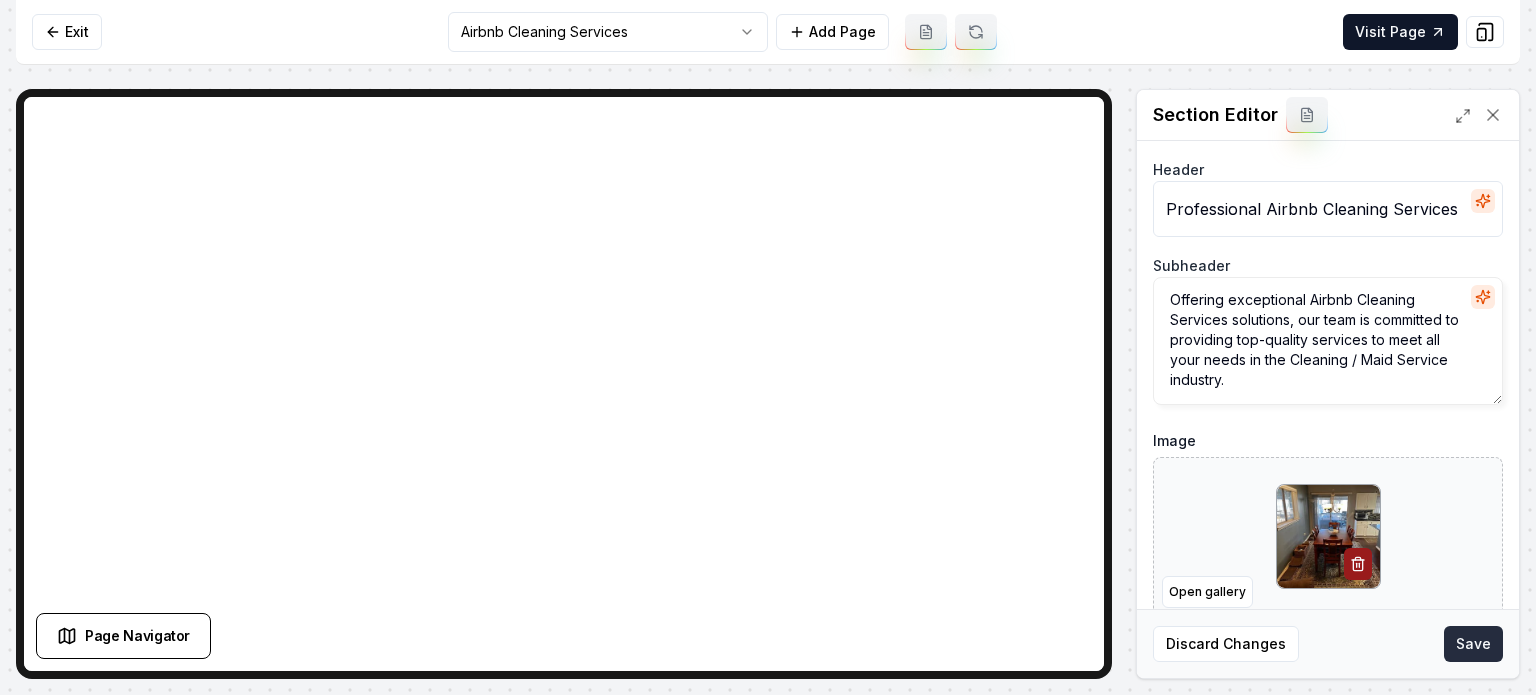 click on "Save" at bounding box center [1473, 644] 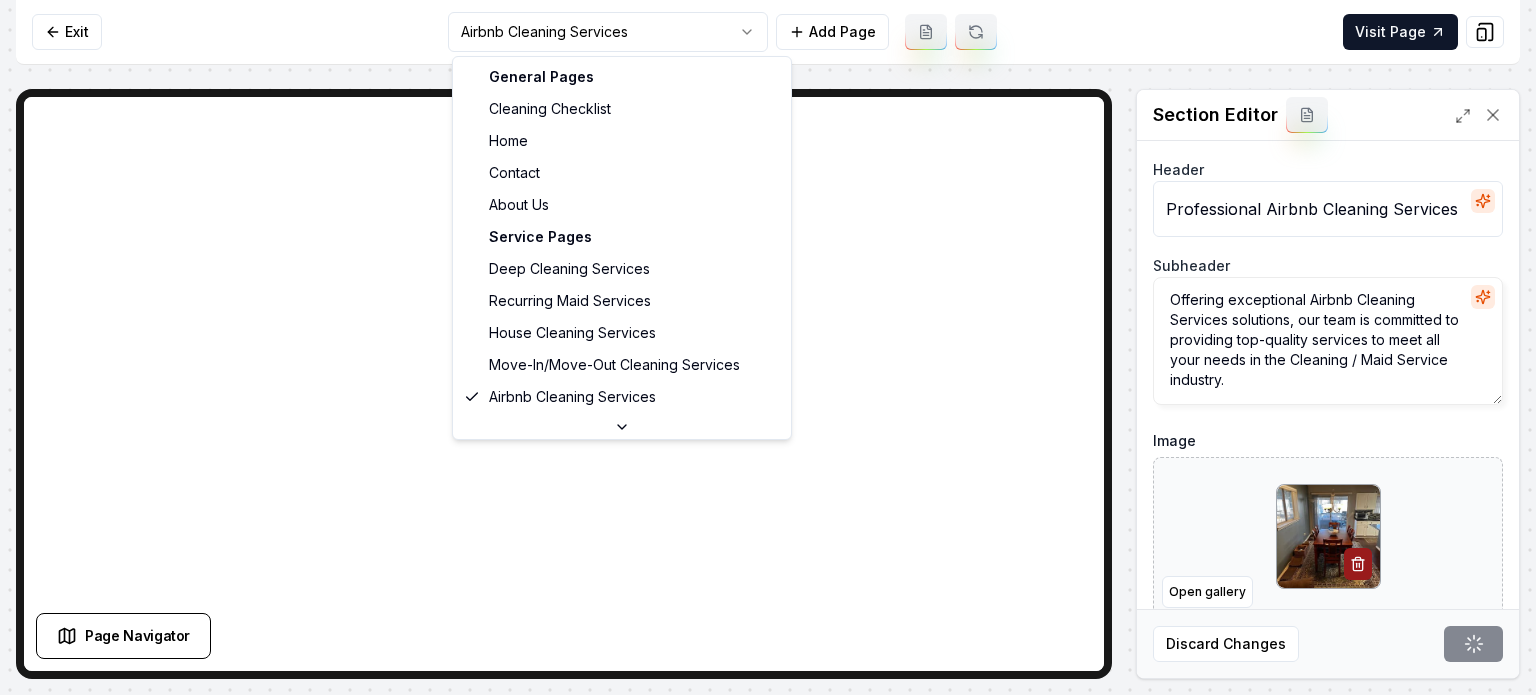 click on "Computer Required This feature is only available on a computer. Please switch to a computer to edit your site. Go back  Exit Airbnb Cleaning Services Add Page Visit Page  Page Navigator Page Settings Section Editor Header Professional Airbnb Cleaning Services Subheader Offering exceptional Airbnb Cleaning Services solutions, our team is committed to providing top-quality services to meet all your needs in the Cleaning / Maid Service industry. Image Open gallery Custom buttons  off Your buttons will be based on the goals you set up. Discard Changes Save /dashboard/sites/3bbcefb9-ce20-40a7-a032-12774b341859/pages/8ec625d8-00c2-47df-b5be-a58ef8476382 Signed in as [PERSON_NAME] Sign out Made 4 formatting edits between lines 1 and 14 Cursor added: line 71 column 32 General Pages Cleaning Checklist Home Contact About Us Service Pages Deep Cleaning Services Recurring Maid Services House Cleaning Services Move-In/Move-Out Cleaning Services Airbnb Cleaning Services Service Area Pages [GEOGRAPHIC_DATA], [GEOGRAPHIC_DATA]" at bounding box center (768, 347) 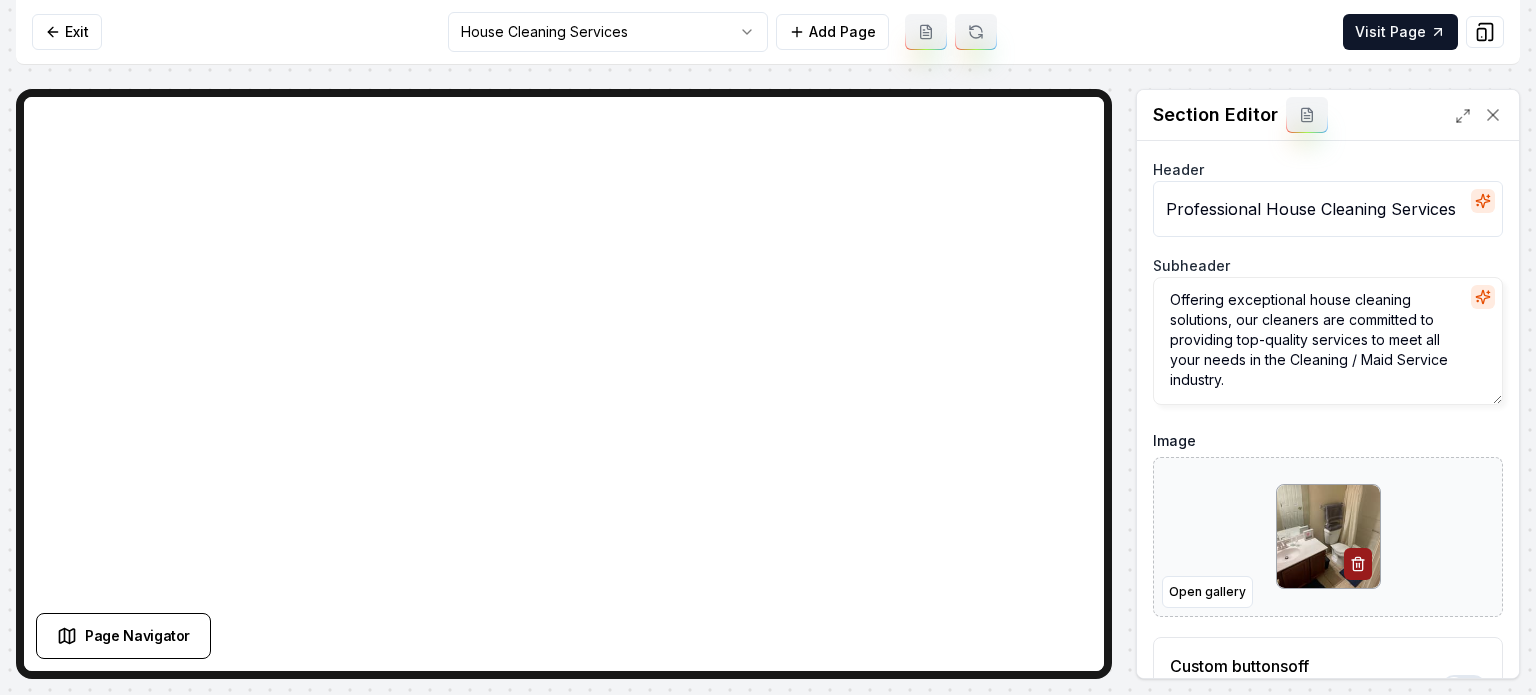 click on "Computer Required This feature is only available on a computer. Please switch to a computer to edit your site. Go back  Exit House Cleaning Services Add Page Visit Page  Page Navigator Page Settings Section Editor Header Professional House Cleaning Services Subheader Offering exceptional house cleaning solutions, our cleaners are committed to providing top-quality services to meet all your needs in the Cleaning / Maid Service industry. Image Open gallery Custom buttons  off Your buttons will be based on the goals you set up. Discard Changes Save /dashboard/sites/3bbcefb9-ce20-40a7-a032-12774b341859/pages/8a43a6c8-bd27-4d4d-a362-d50e33043a50 Signed in as [PERSON_NAME] Sign out Made 4 formatting edits between lines 1 and 14 Cursor added: line 71 column 32" at bounding box center [768, 347] 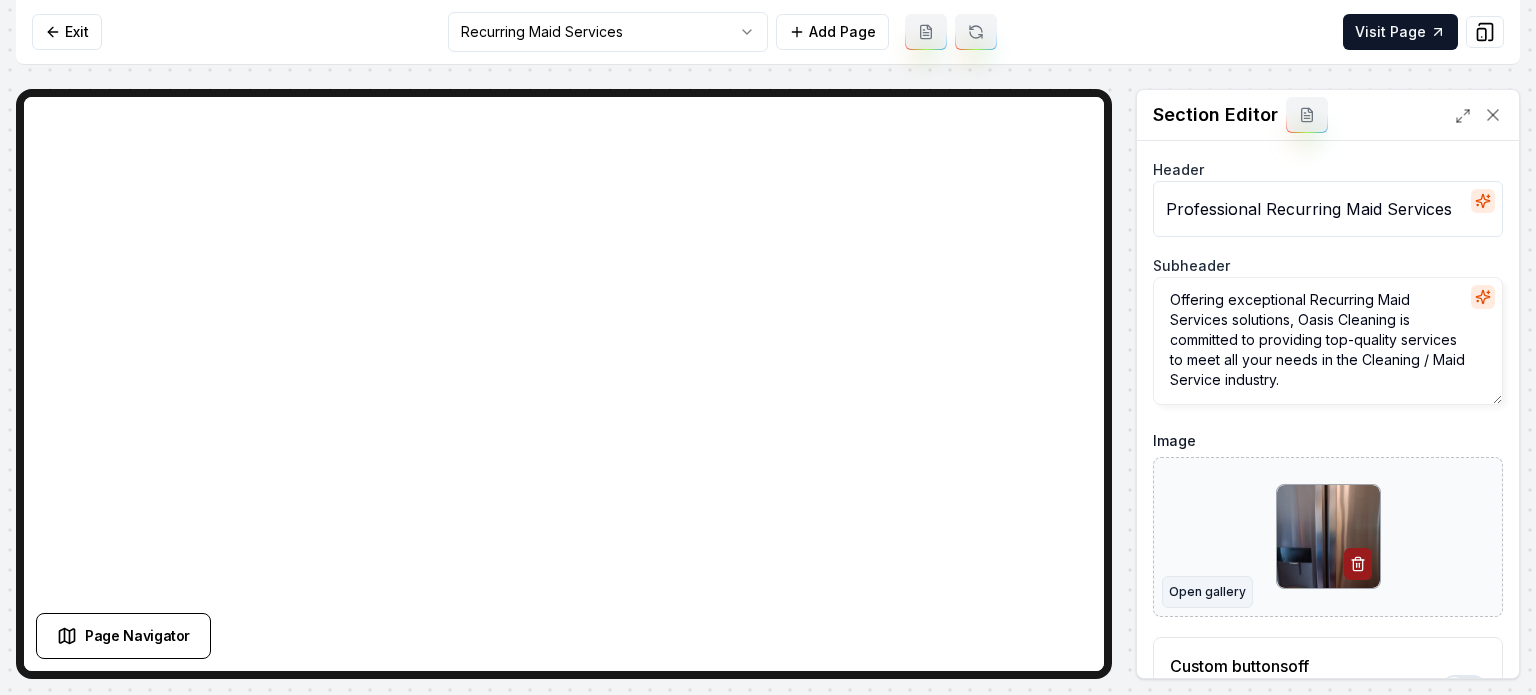 click on "Open gallery" at bounding box center (1207, 592) 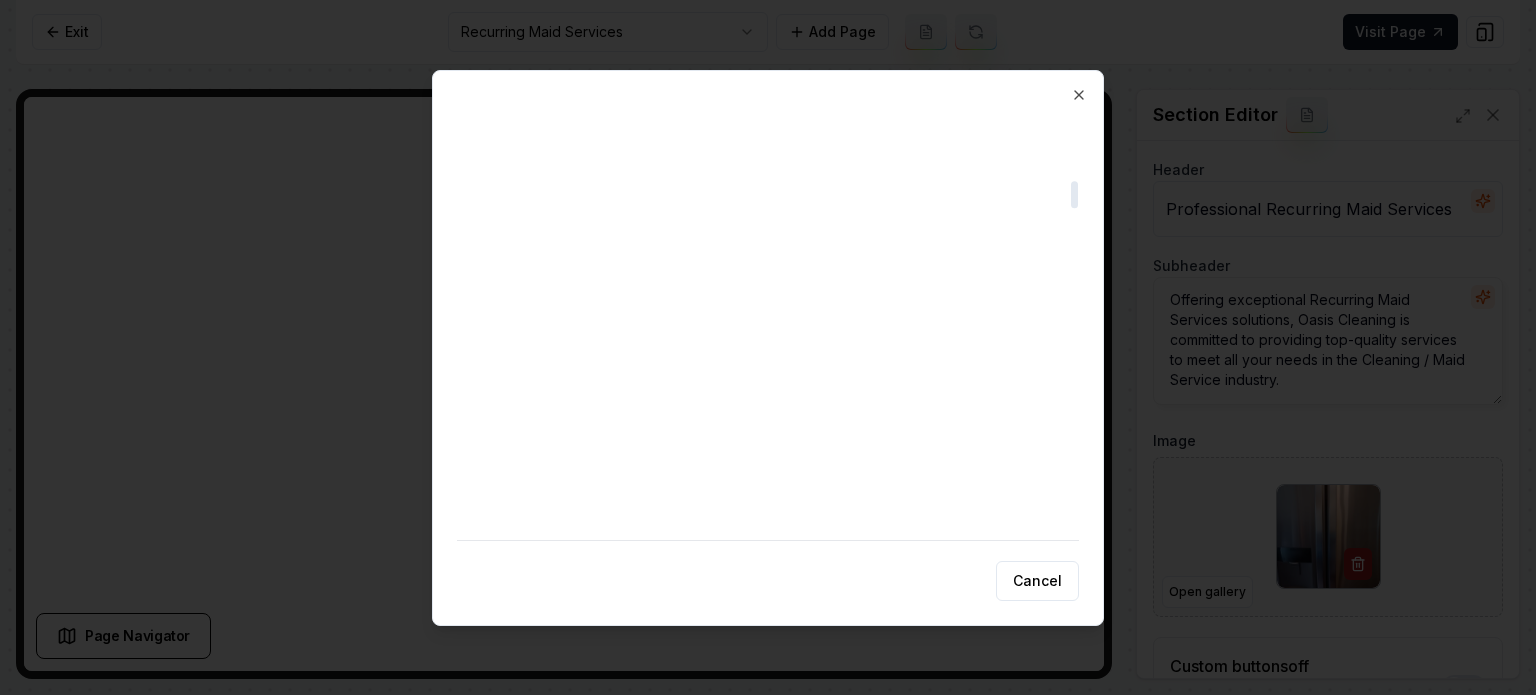 scroll, scrollTop: 1300, scrollLeft: 0, axis: vertical 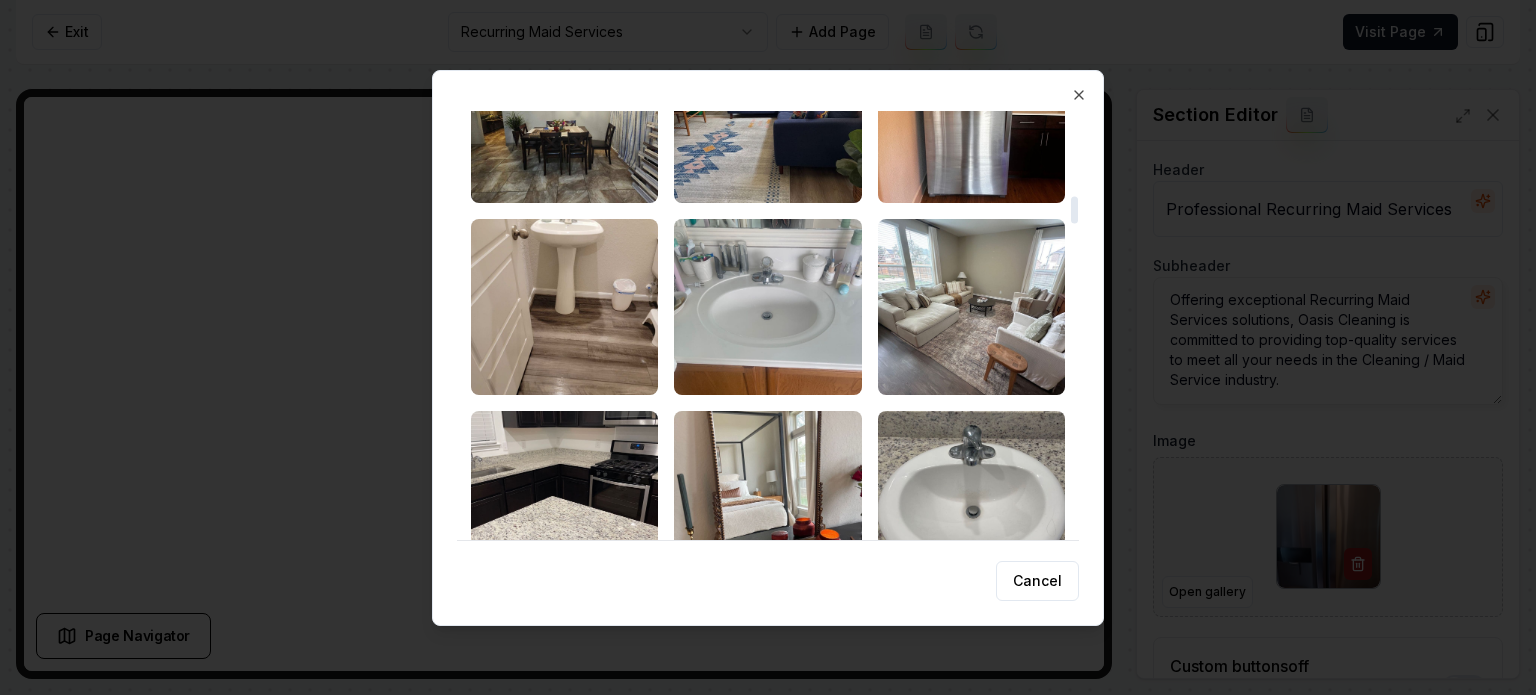 click at bounding box center (971, 307) 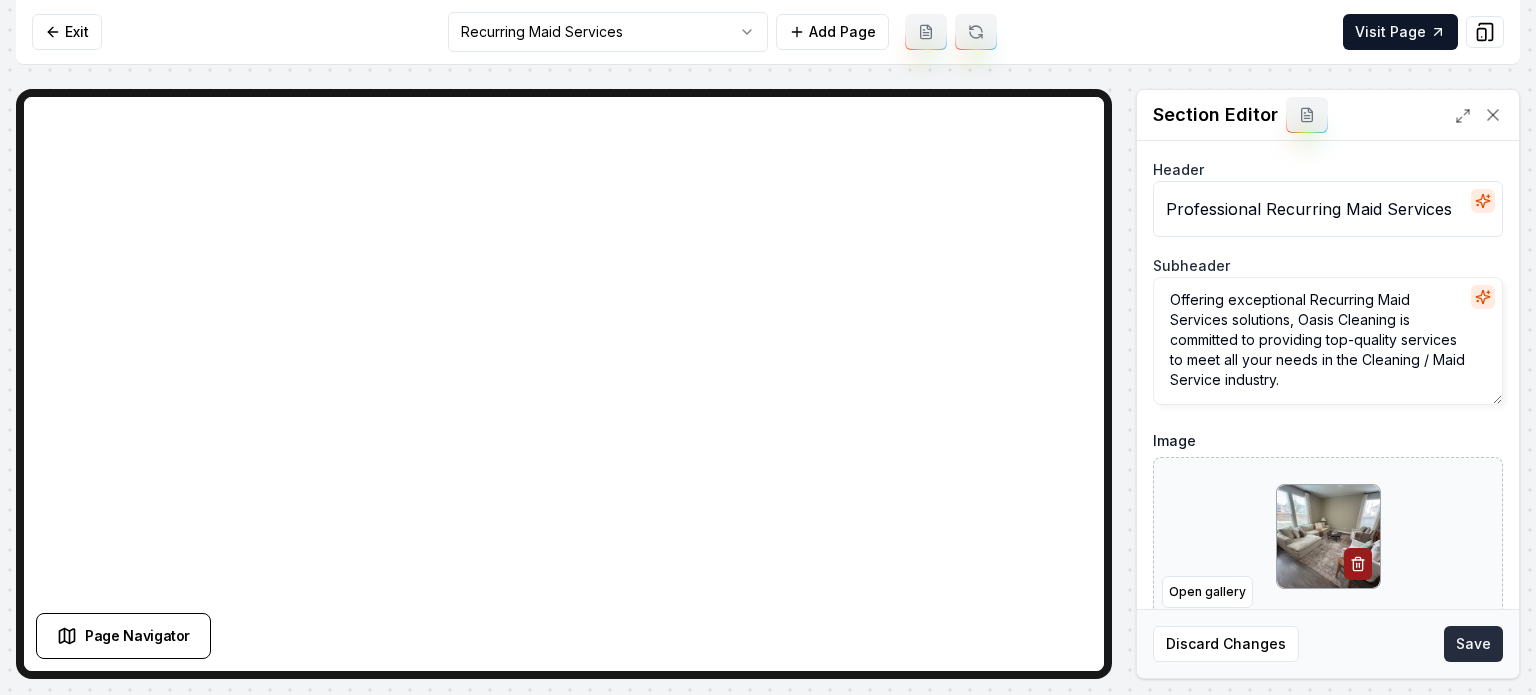 click on "Save" at bounding box center [1473, 644] 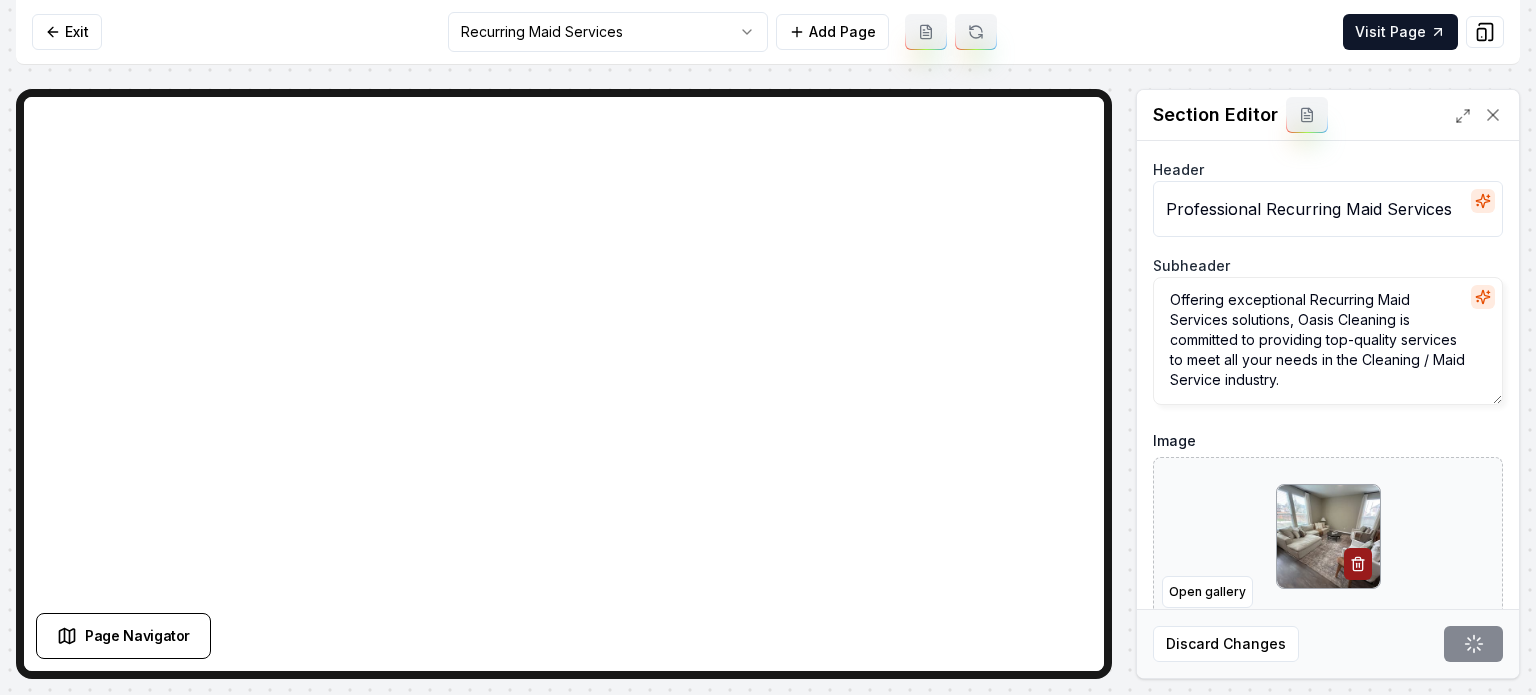 click on "Computer Required This feature is only available on a computer. Please switch to a computer to edit your site. Go back  Exit Recurring Maid Services Add Page Visit Page  Page Navigator Page Settings Section Editor Header Professional Recurring Maid Services Subheader Offering exceptional Recurring Maid Services solutions, Oasis Cleaning is committed to providing top-quality services to meet all your needs in the Cleaning / Maid Service industry. Image Open gallery Custom buttons  off Your buttons will be based on the goals you set up. Discard Changes Save /dashboard/sites/3bbcefb9-ce20-40a7-a032-12774b341859/pages/9ef3f6e4-8c59-4ef7-8e8d-a388b35aabf8 Signed in as [PERSON_NAME] Sign out Made 4 formatting edits between lines 1 and 14 Cursor added: line 71 column 32" at bounding box center (768, 347) 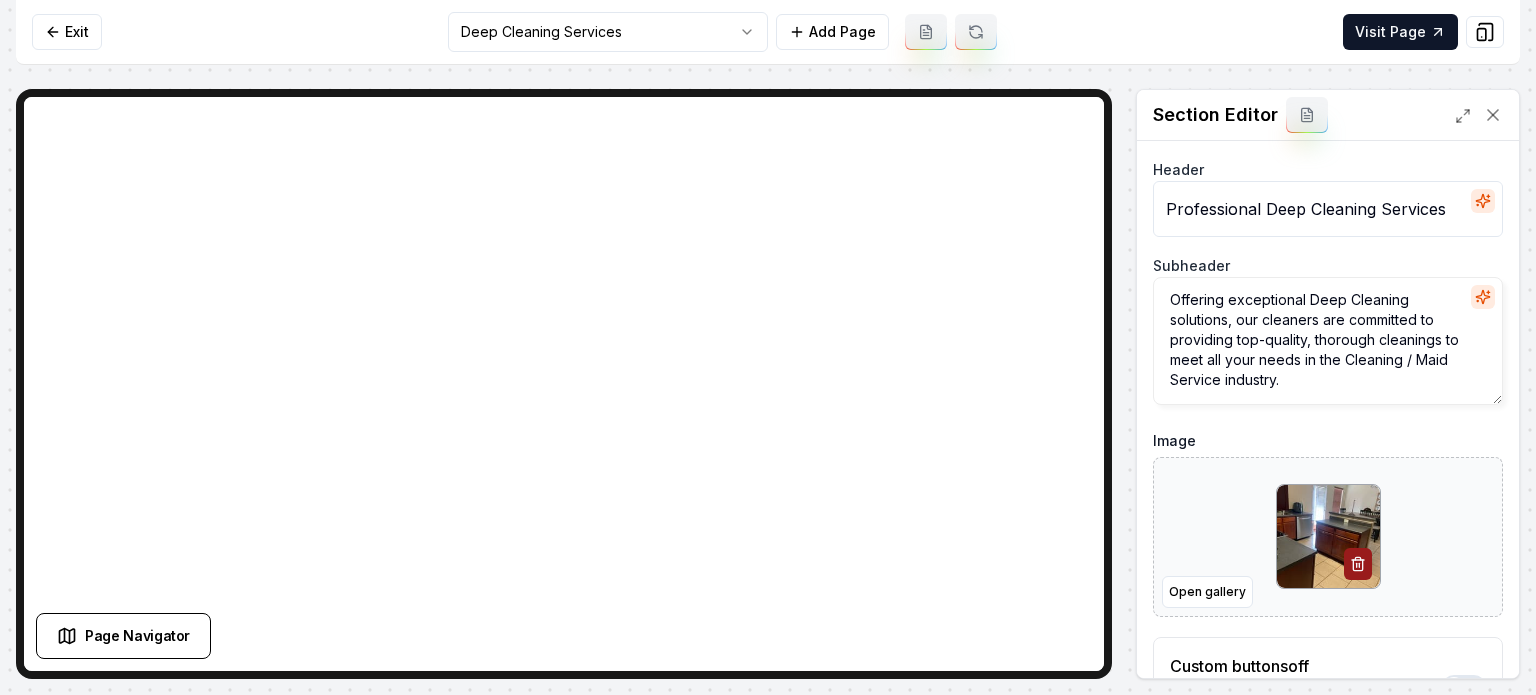 click on "Computer Required This feature is only available on a computer. Please switch to a computer to edit your site. Go back  Exit Deep Cleaning Services Add Page Visit Page  Page Navigator Page Settings Section Editor Header Professional Deep Cleaning Services Subheader Offering exceptional Deep Cleaning solutions, our cleaners are committed to providing top-quality, thorough cleanings to meet all your needs in the Cleaning / Maid Service industry. Image Open gallery Custom buttons  off Your buttons will be based on the goals you set up. Discard Changes Save /dashboard/sites/3bbcefb9-ce20-40a7-a032-12774b341859/pages/2a5cab06-e8da-446d-a5ee-fa23e98d1774 Signed in as [PERSON_NAME] Sign out Made 4 formatting edits between lines 1 and 14 Cursor added: line 71 column 32" at bounding box center (768, 347) 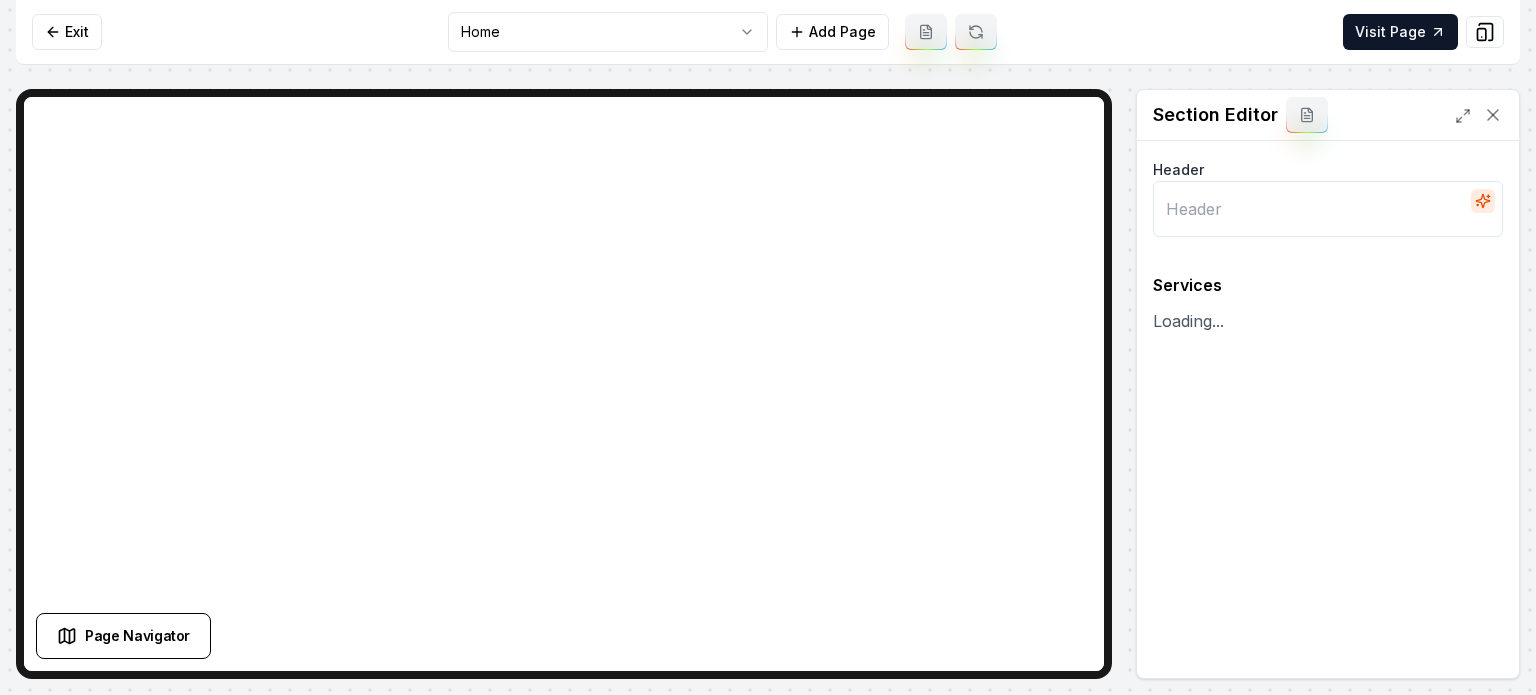 type on "Comprehensive Cleaning Solutions" 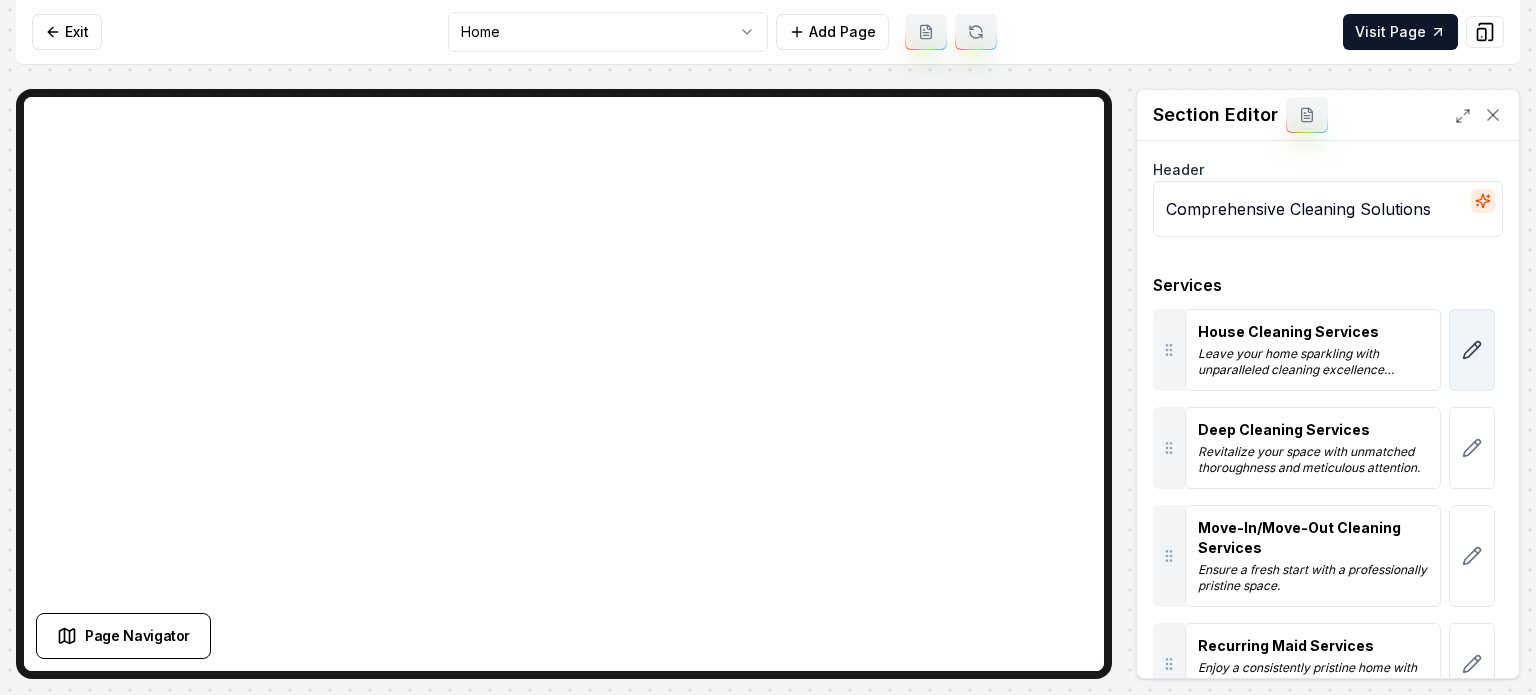 click 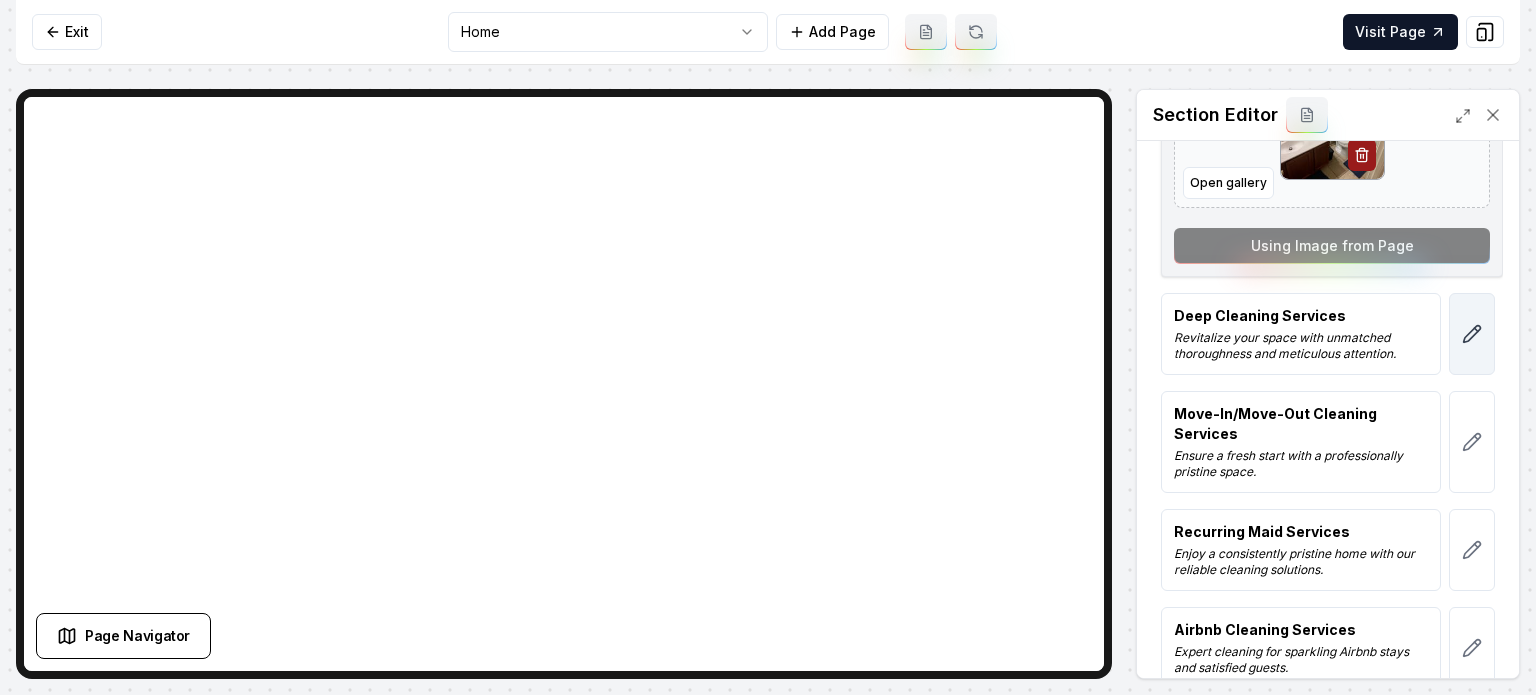 click at bounding box center [1472, 334] 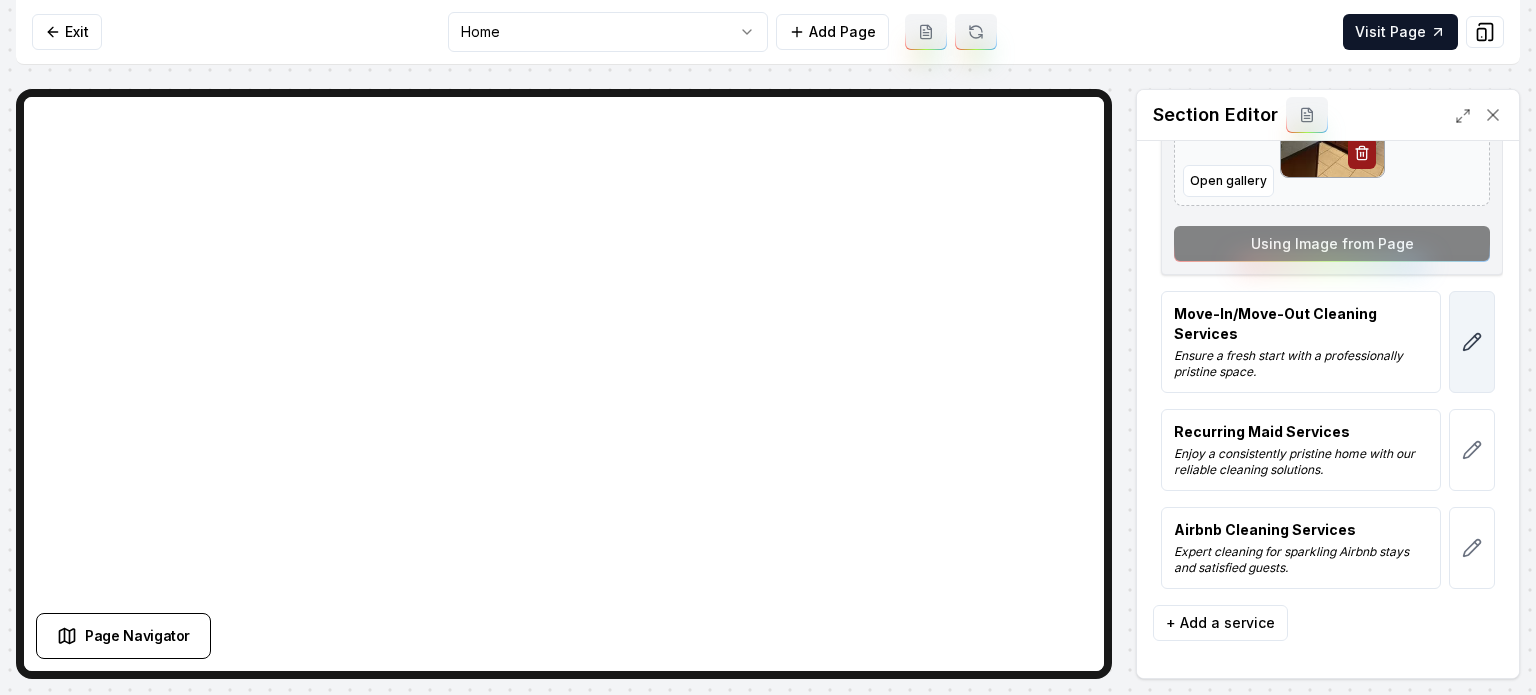 click 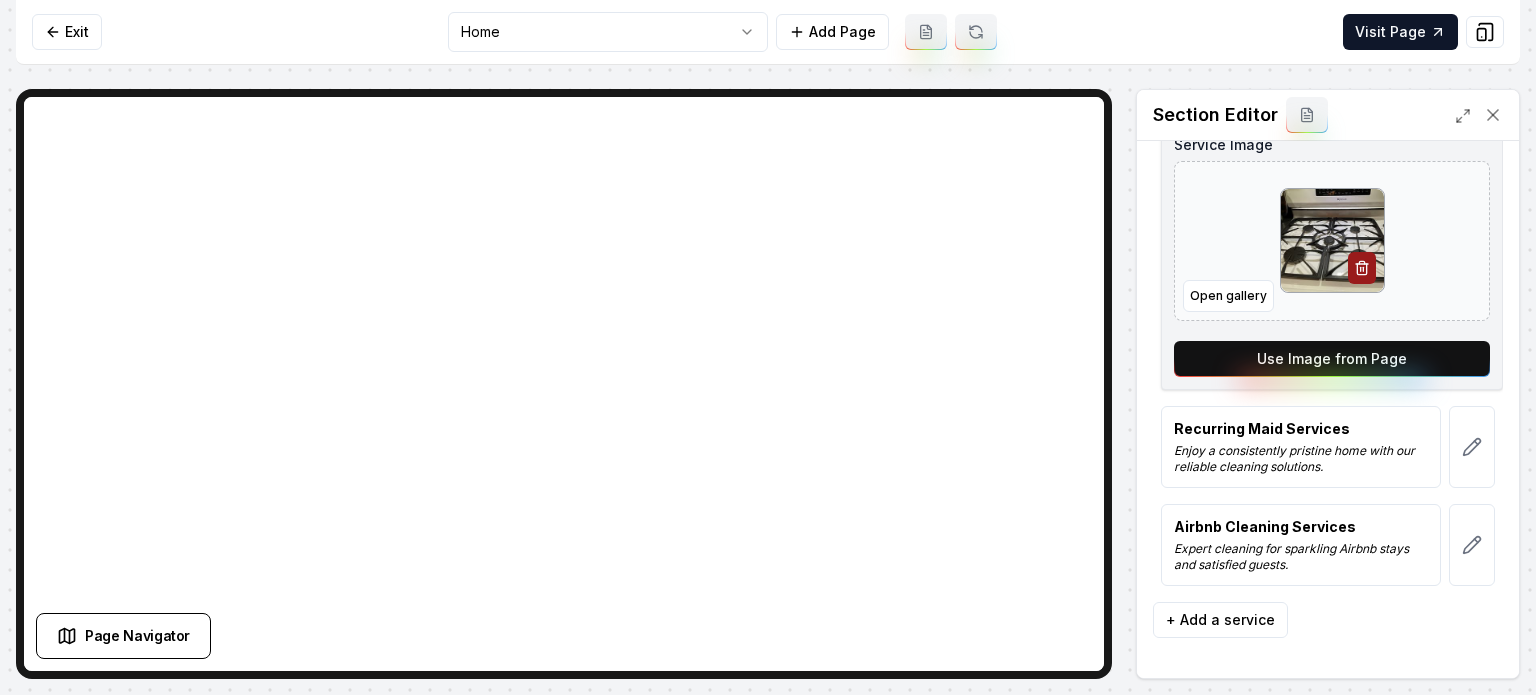 scroll, scrollTop: 638, scrollLeft: 0, axis: vertical 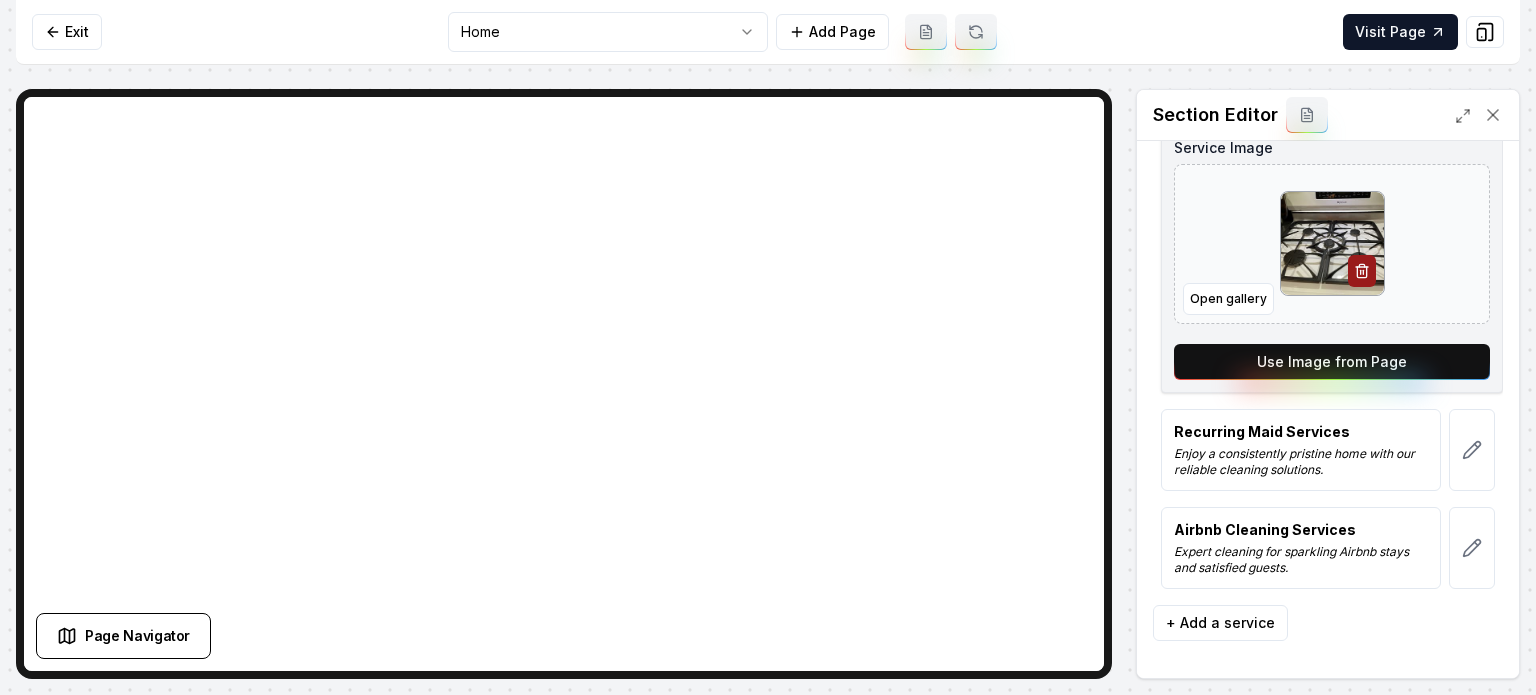 click on "Use Image from Page" at bounding box center [1332, 362] 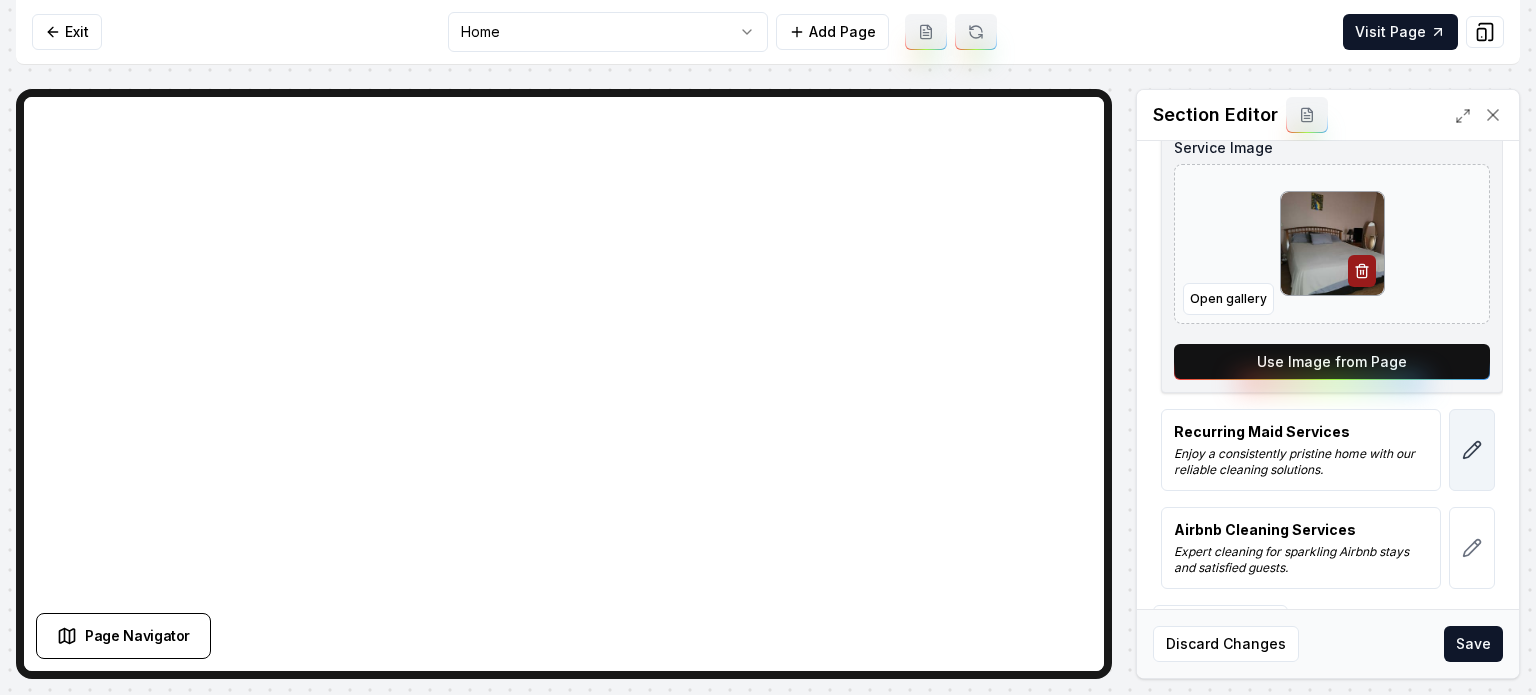 click at bounding box center (1472, 450) 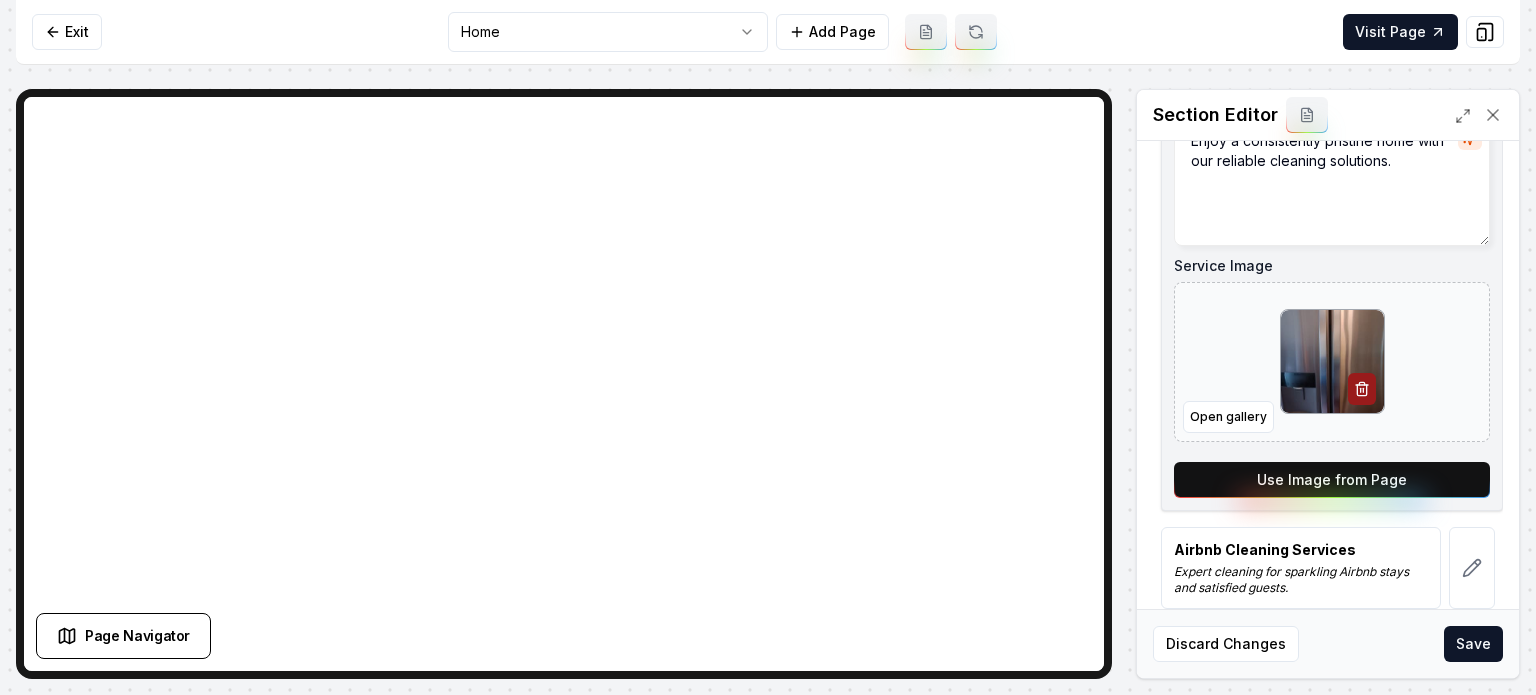 click on "Use Image from Page" at bounding box center (1332, 480) 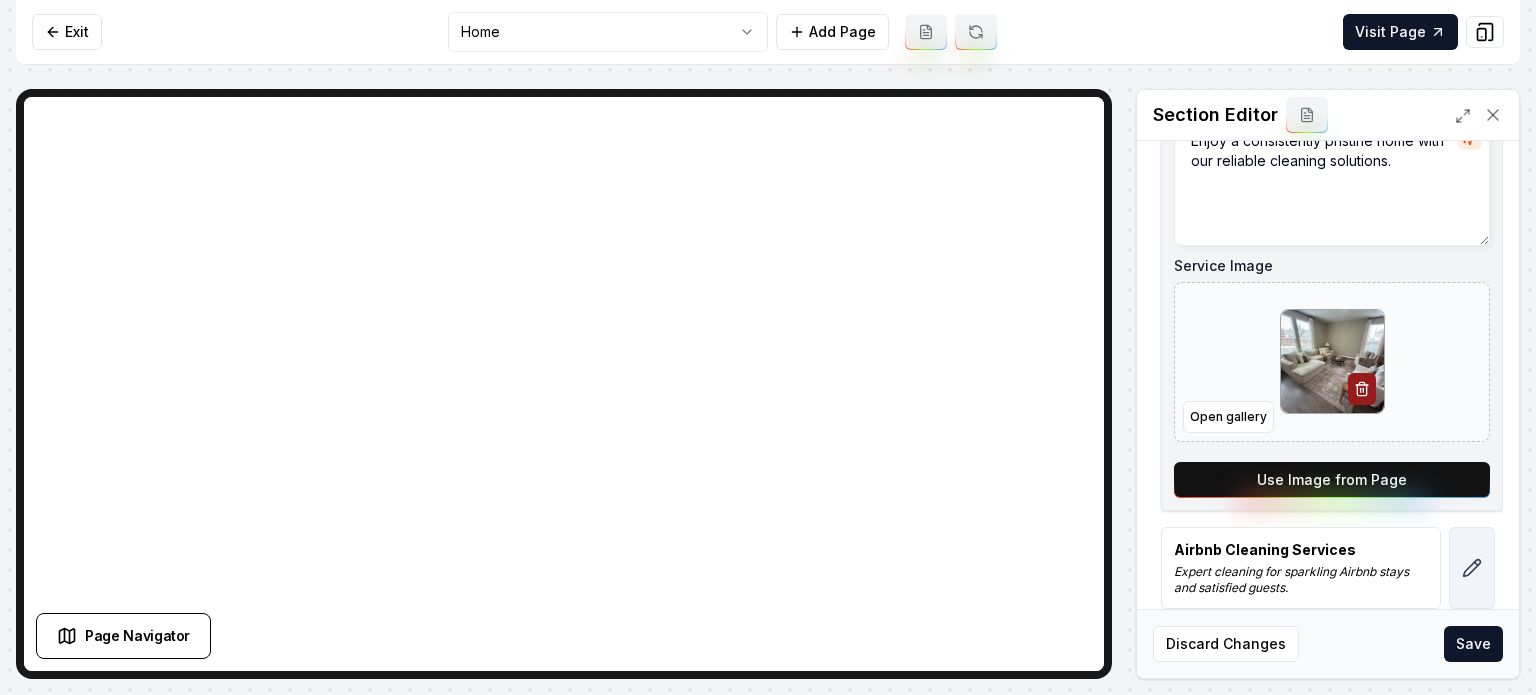 click 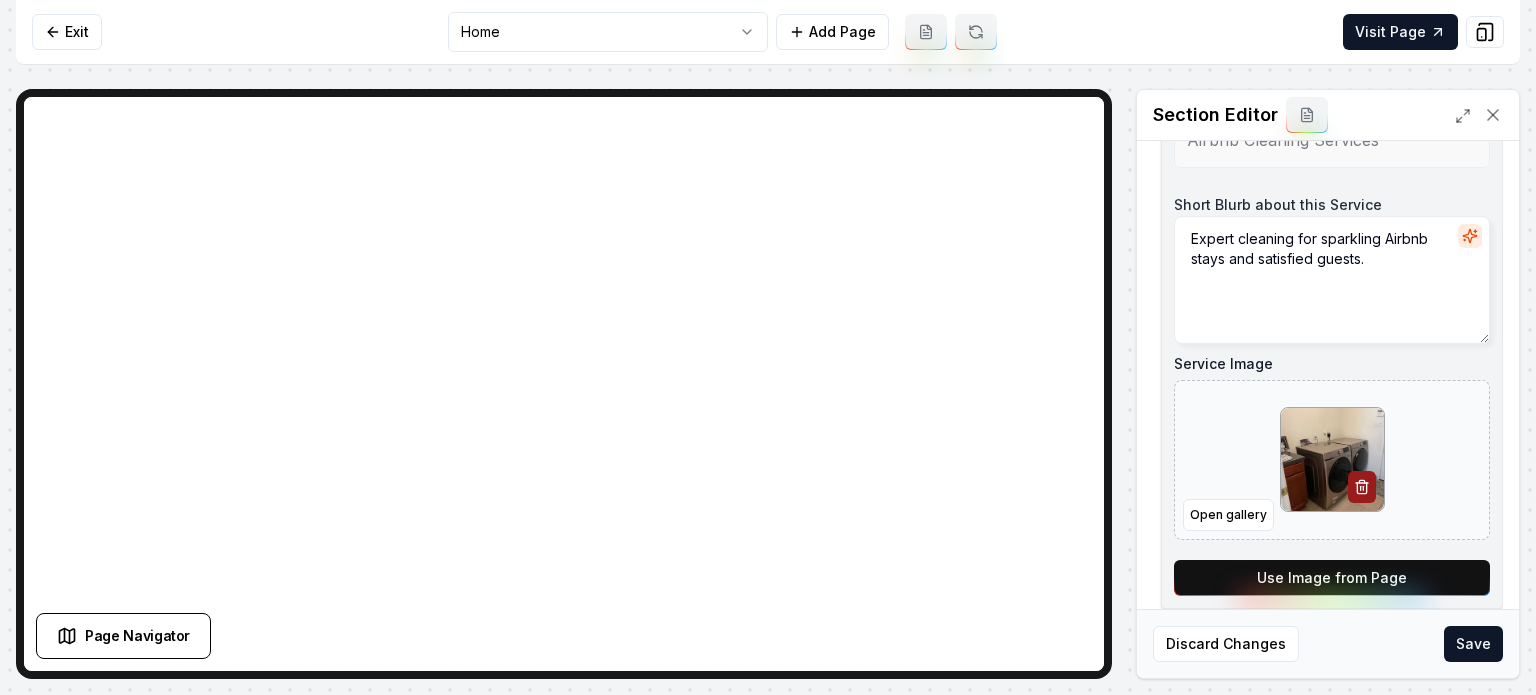 click on "Use Image from Page" at bounding box center [1332, 578] 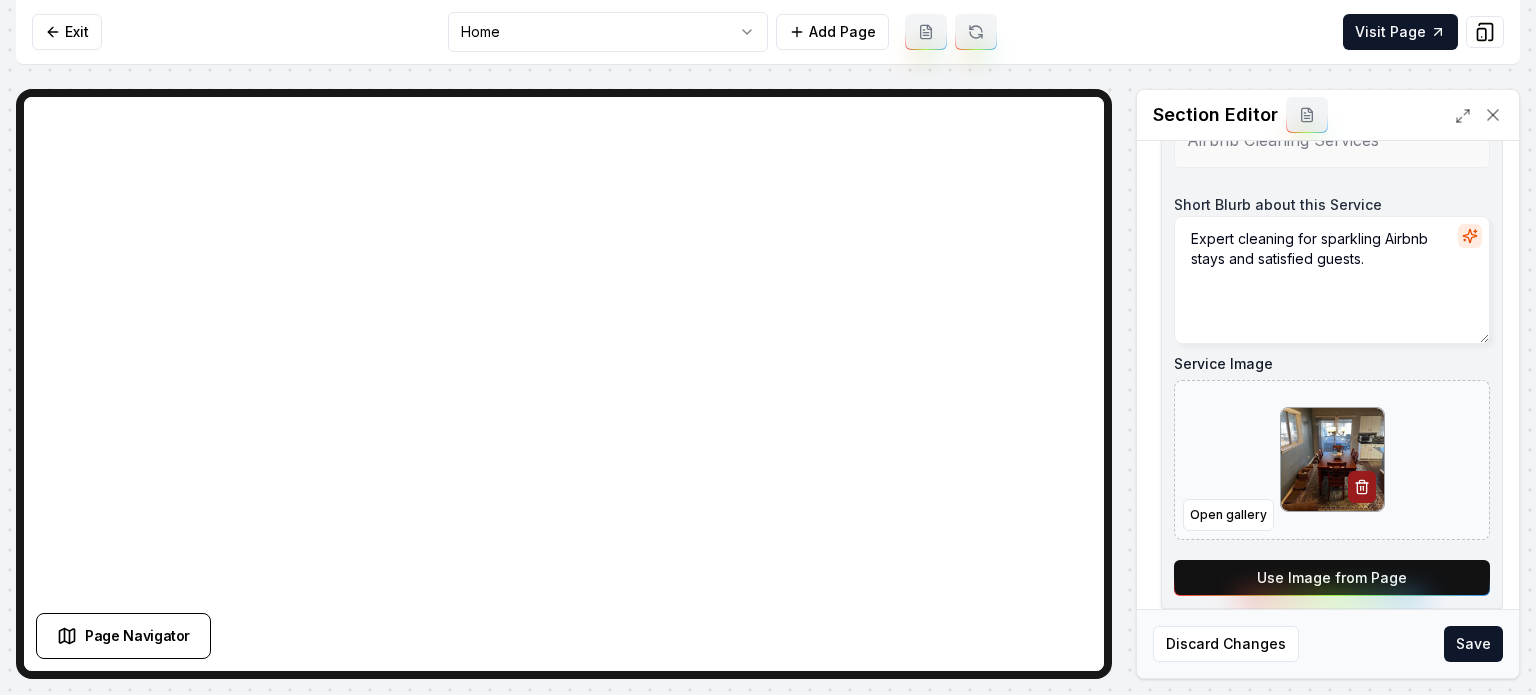 click on "Discard Changes Save" at bounding box center (1328, 643) 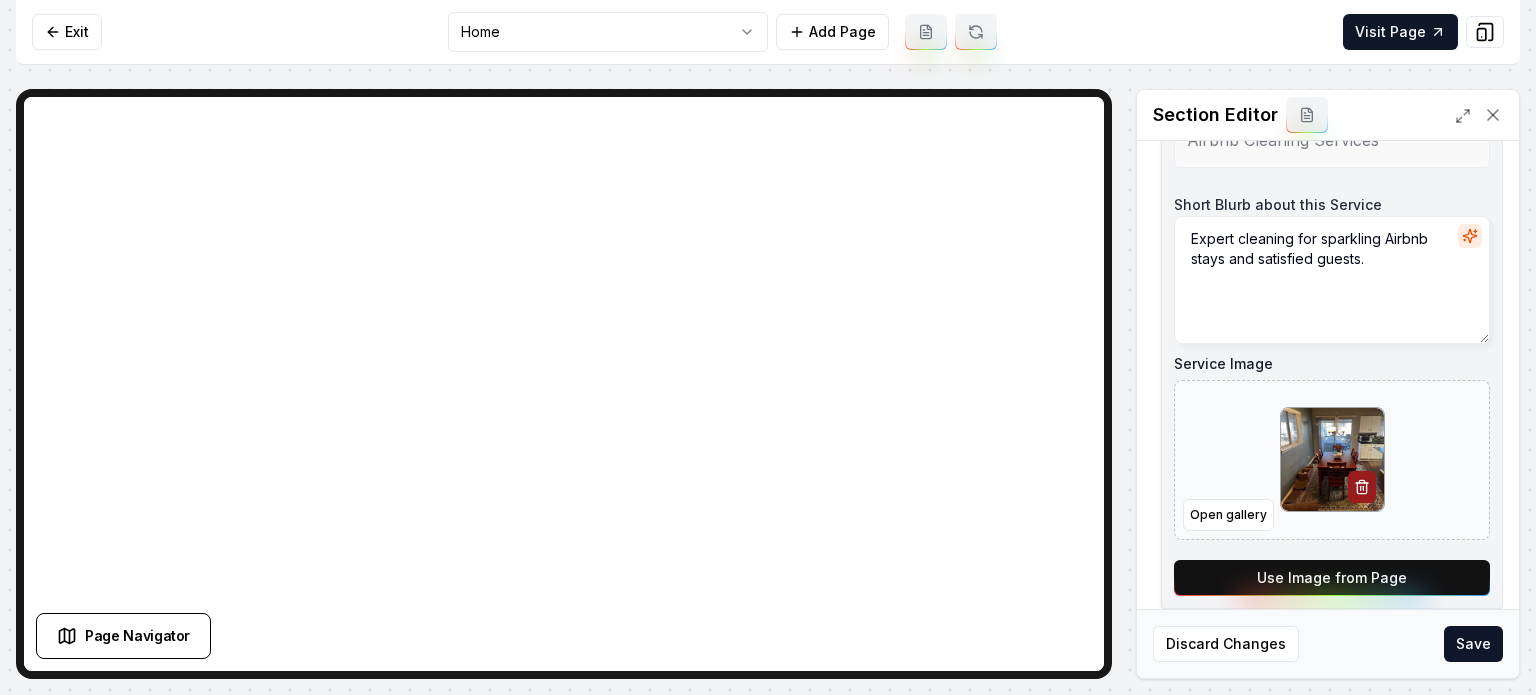 click on "Save" at bounding box center (1473, 644) 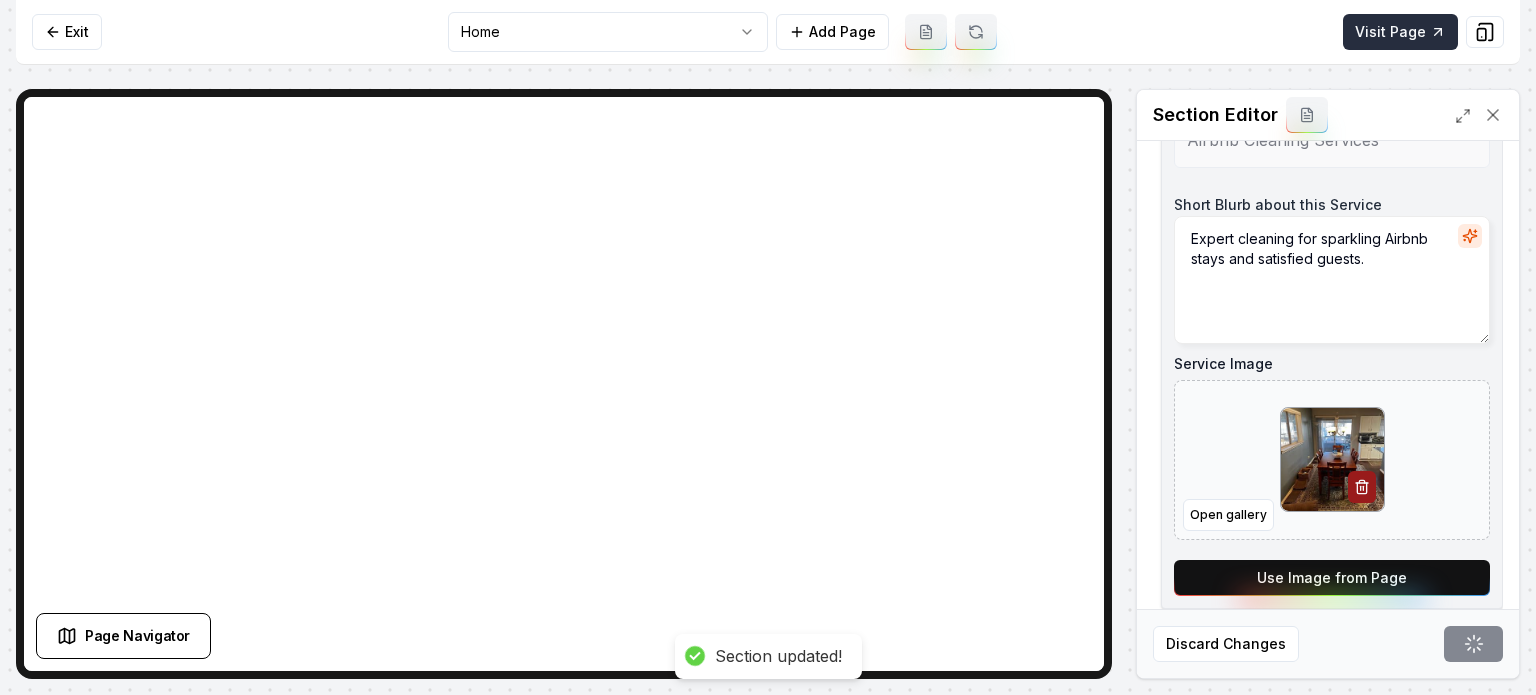 click on "Visit Page" at bounding box center [1400, 32] 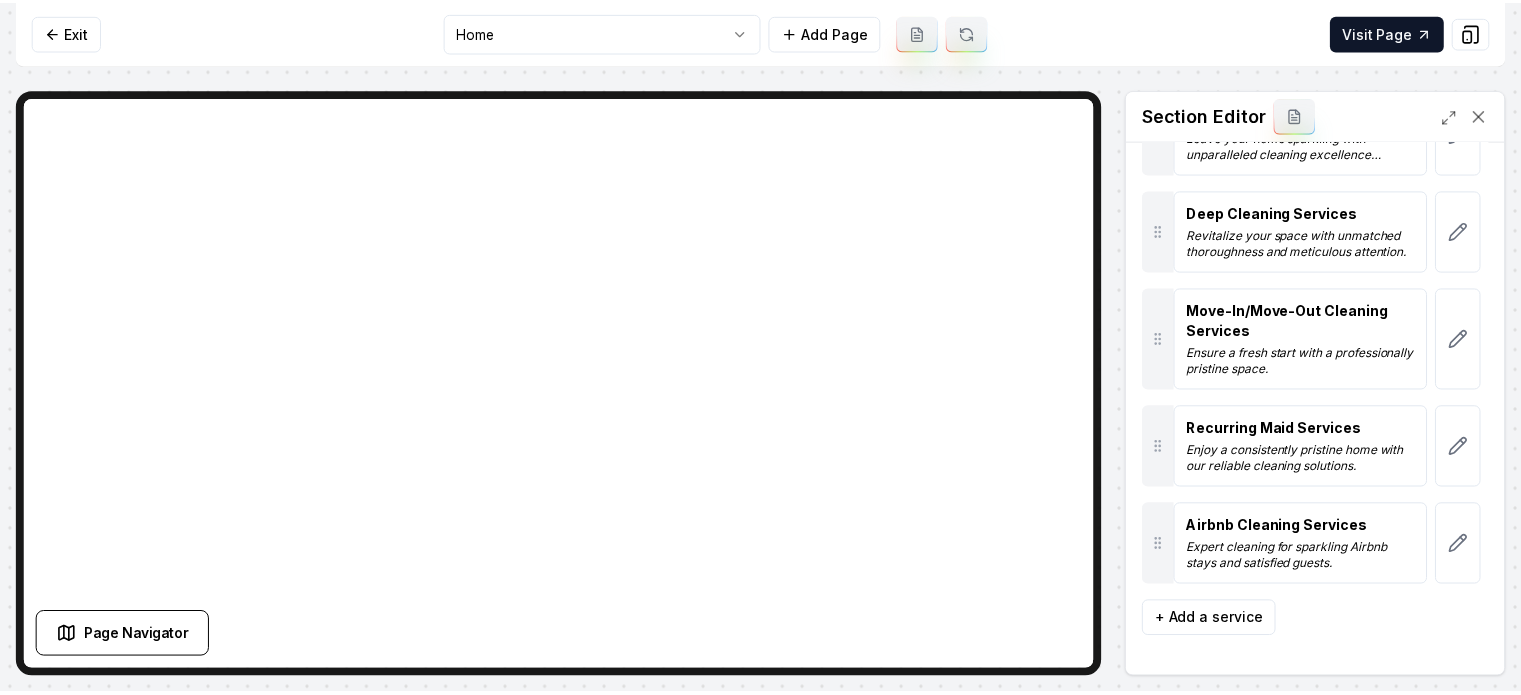 scroll, scrollTop: 214, scrollLeft: 0, axis: vertical 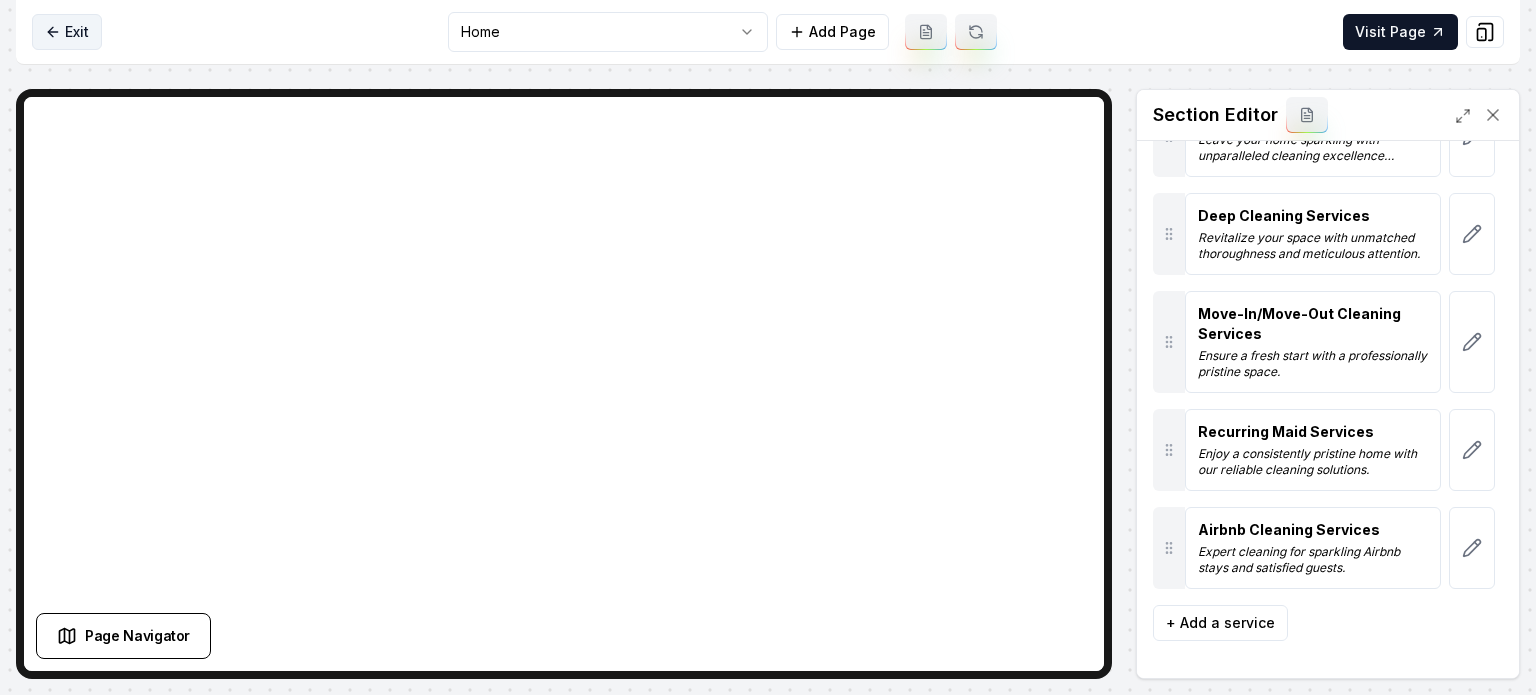 click on "Exit" at bounding box center (67, 32) 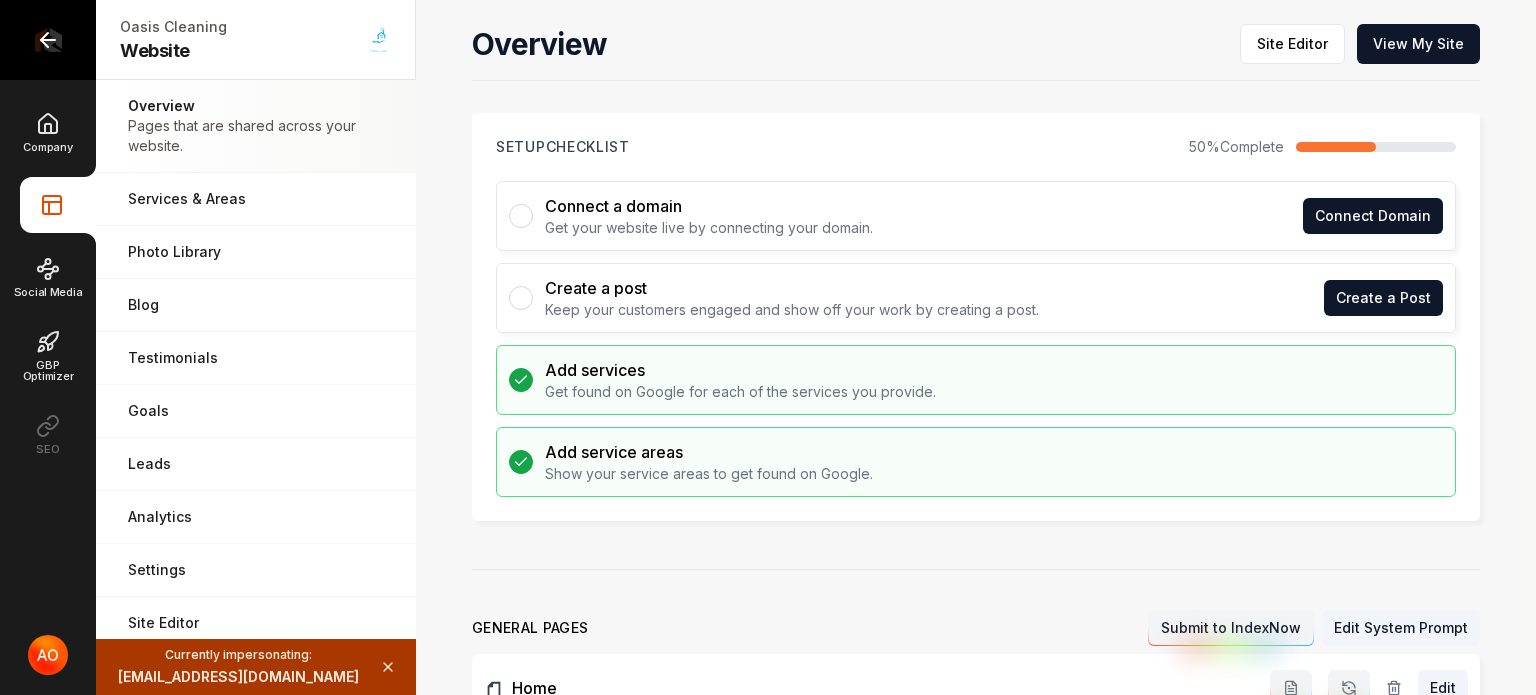click at bounding box center [48, 40] 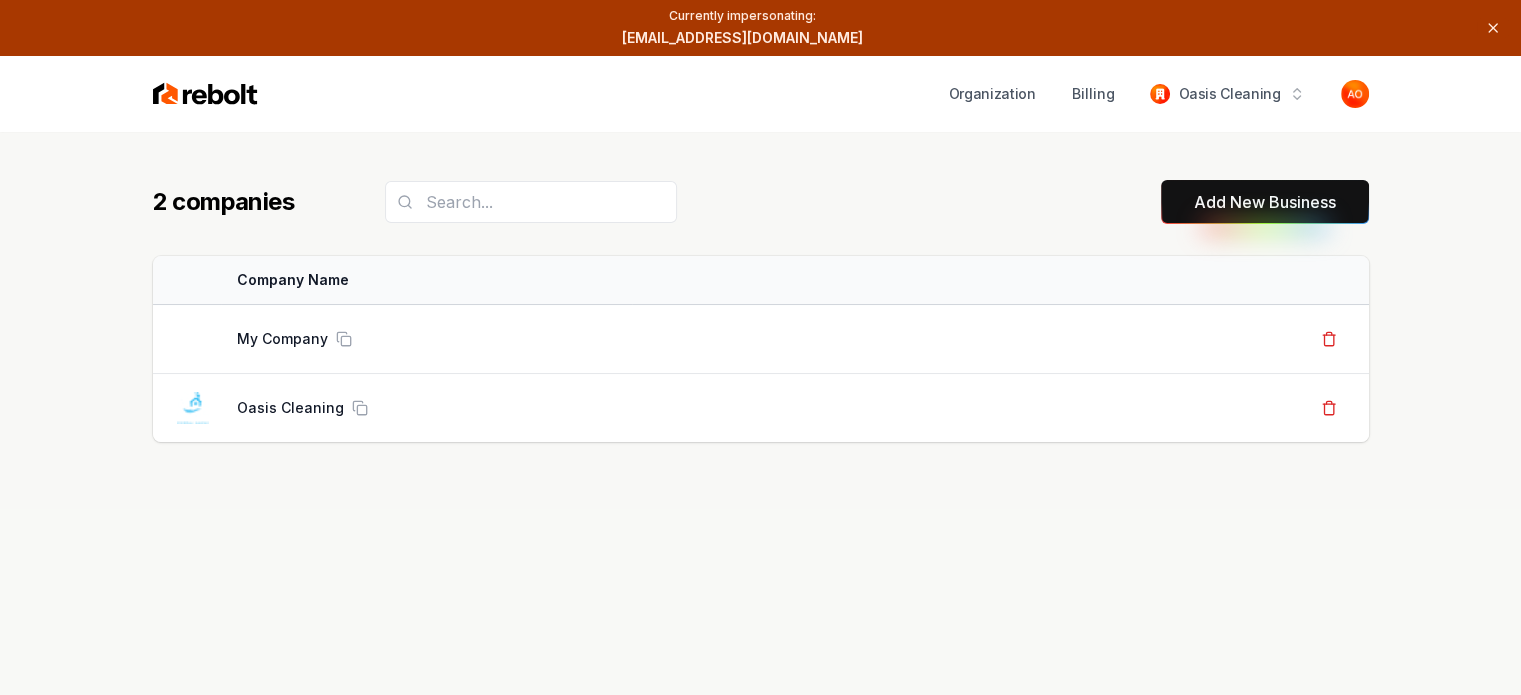 click 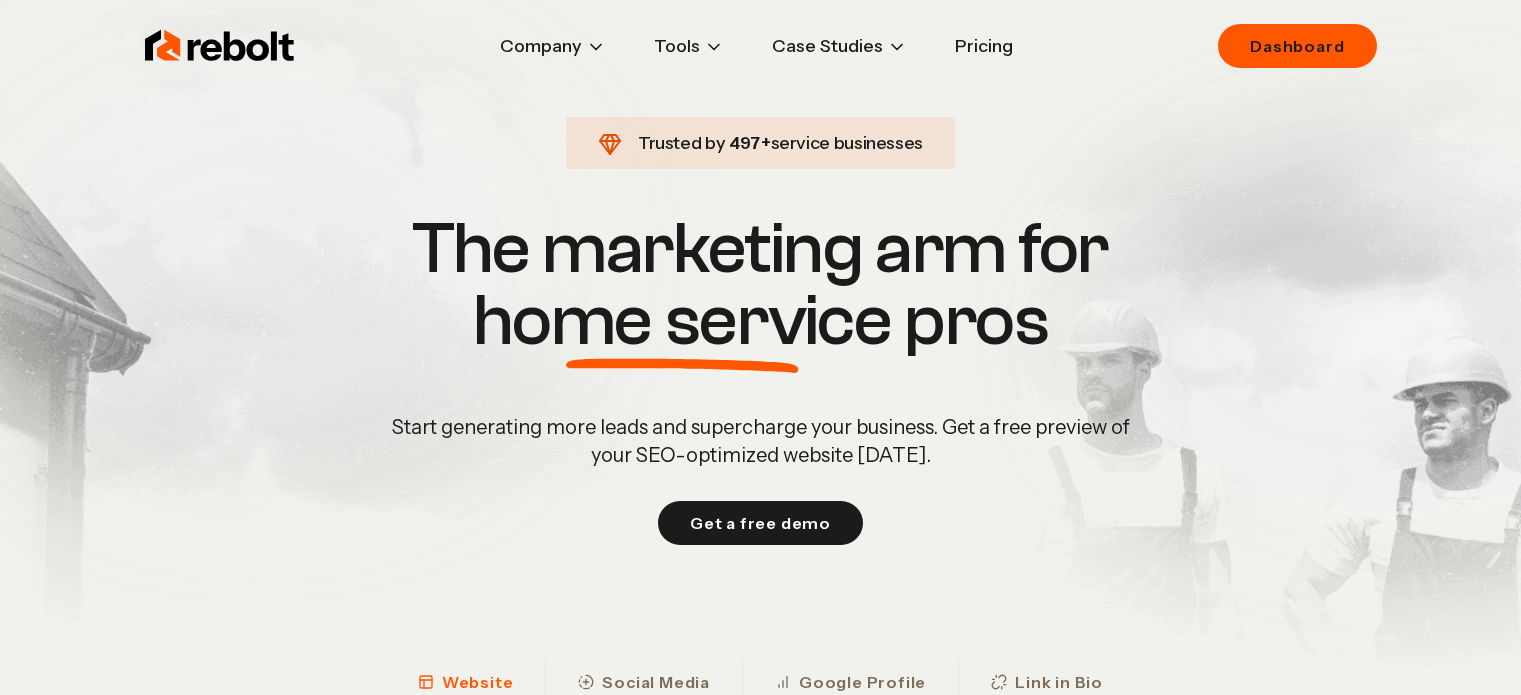 scroll, scrollTop: 0, scrollLeft: 0, axis: both 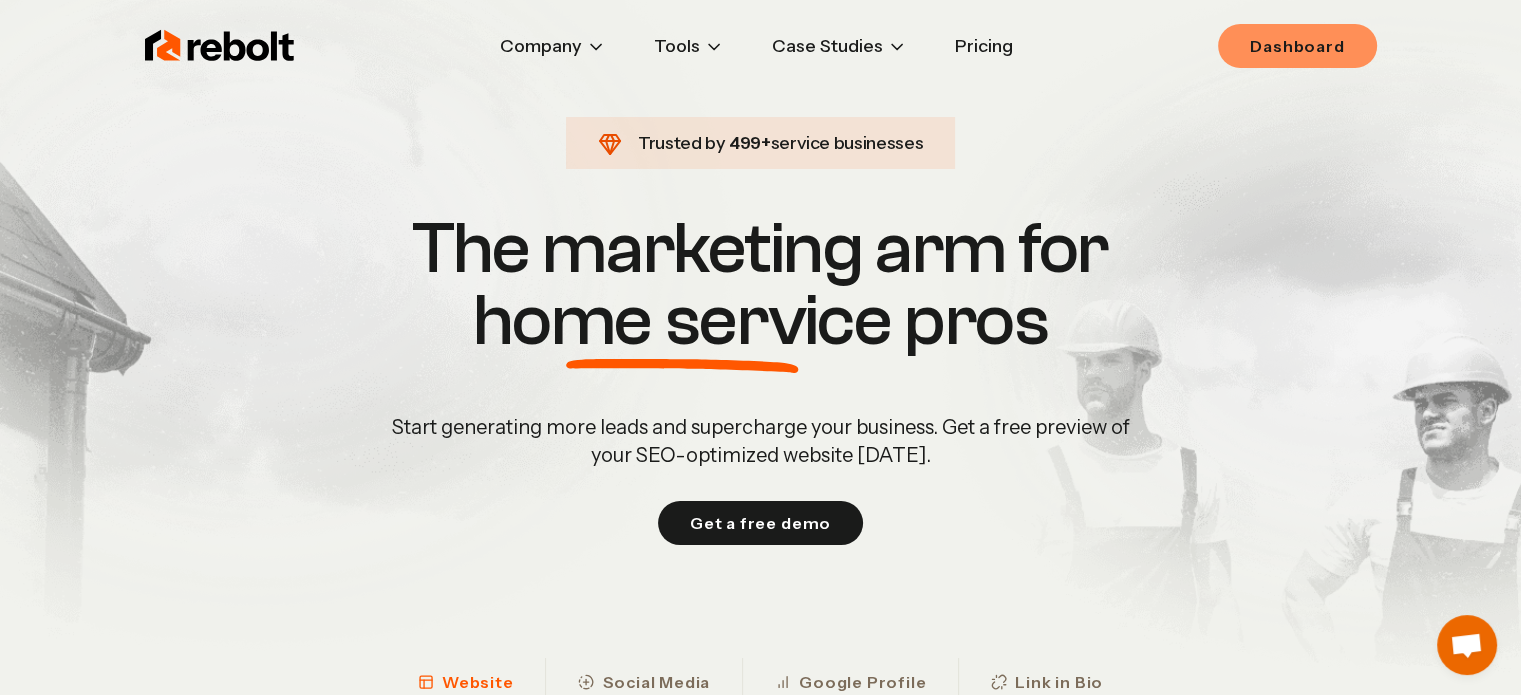 click on "Dashboard" at bounding box center (1297, 46) 